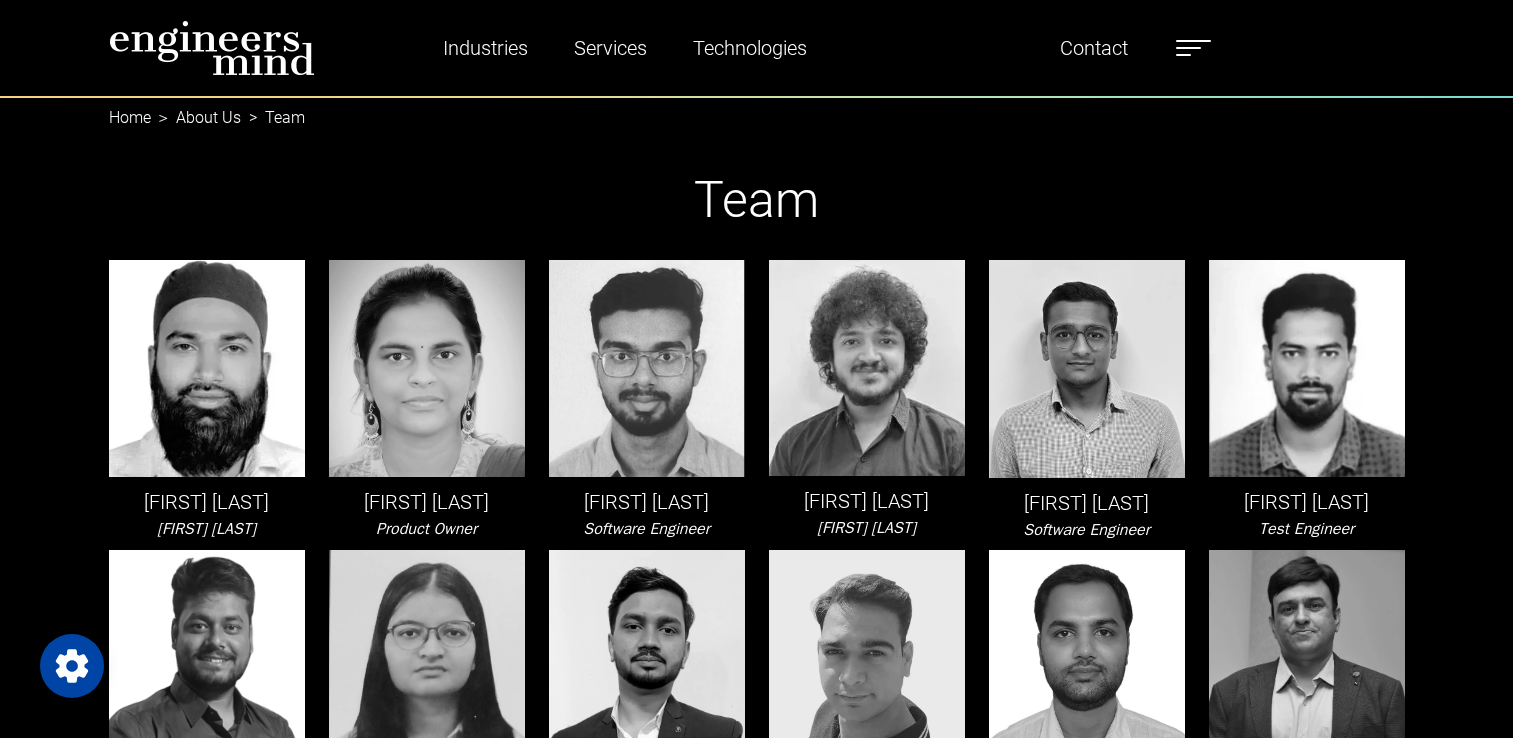 scroll, scrollTop: 2600, scrollLeft: 0, axis: vertical 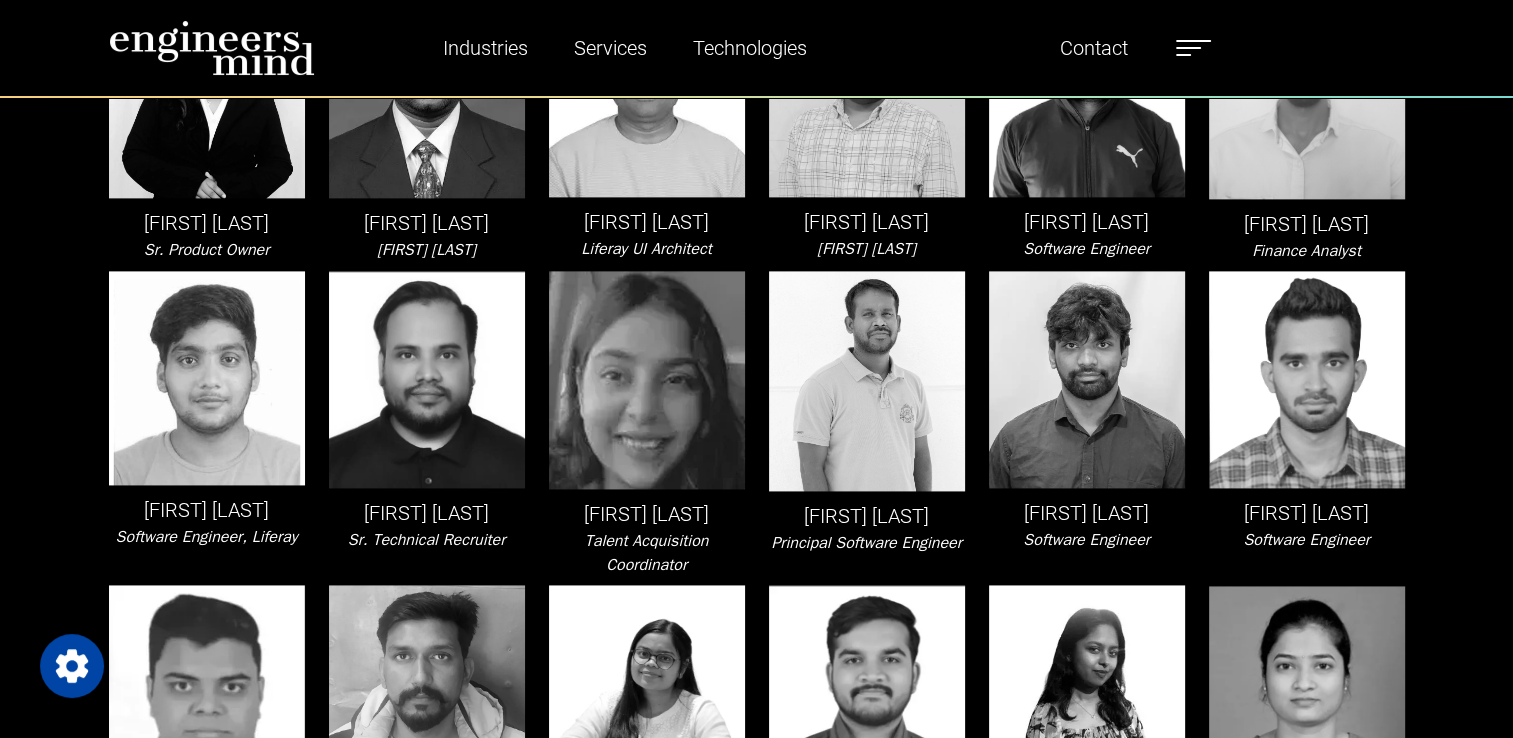 click on "[FIRST] [LAST]" at bounding box center [427, 513] 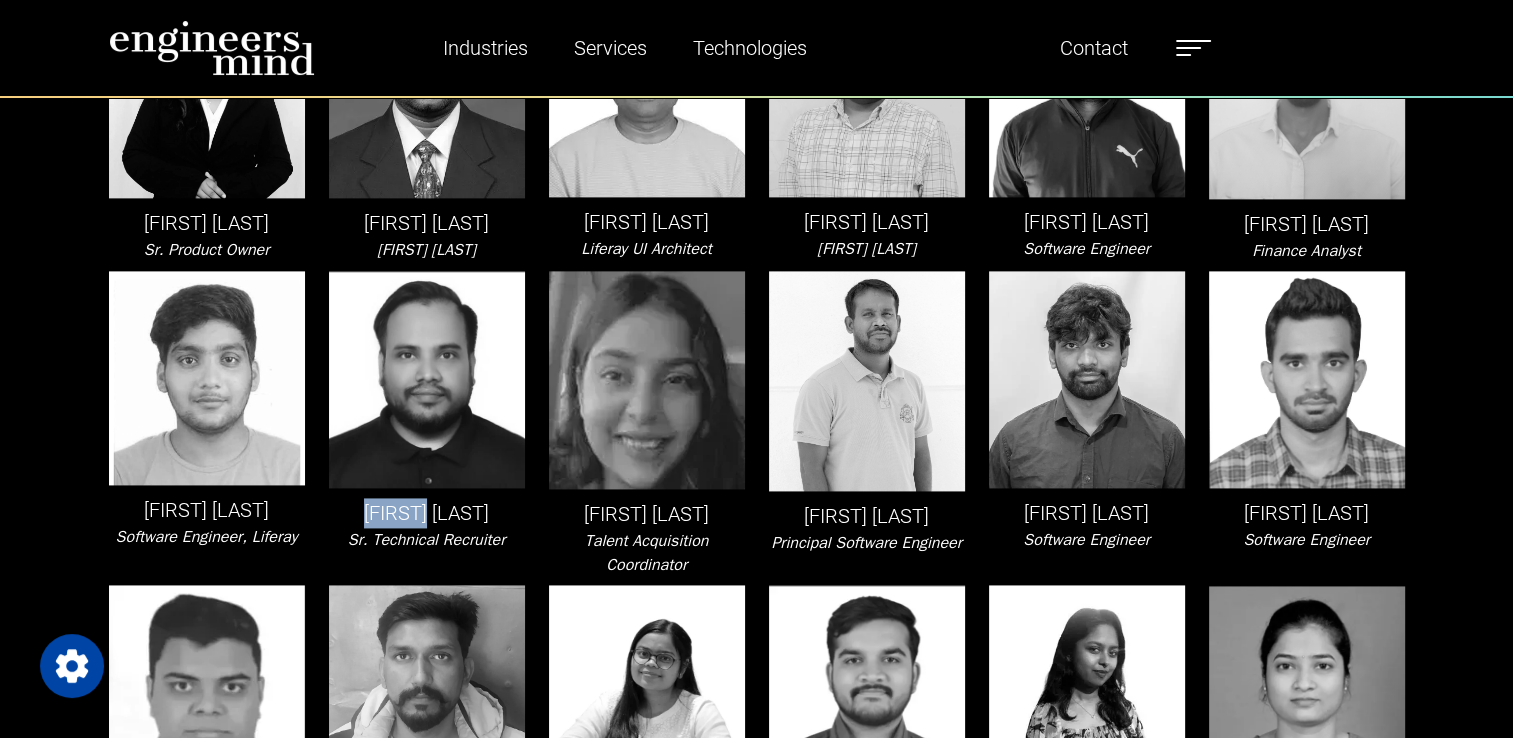 click on "[FIRST] [LAST]" at bounding box center (427, 513) 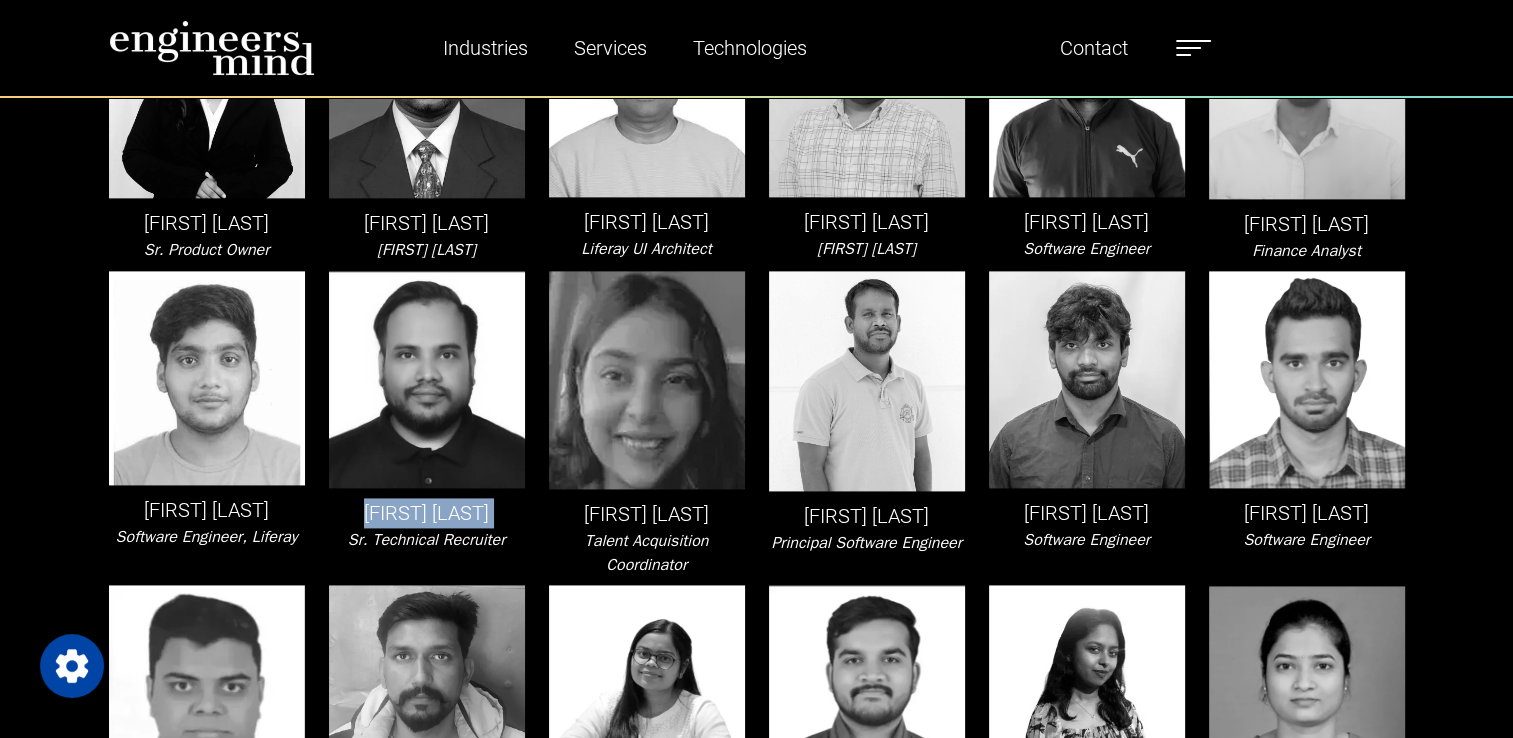 click on "[FIRST] [LAST]" at bounding box center (427, 513) 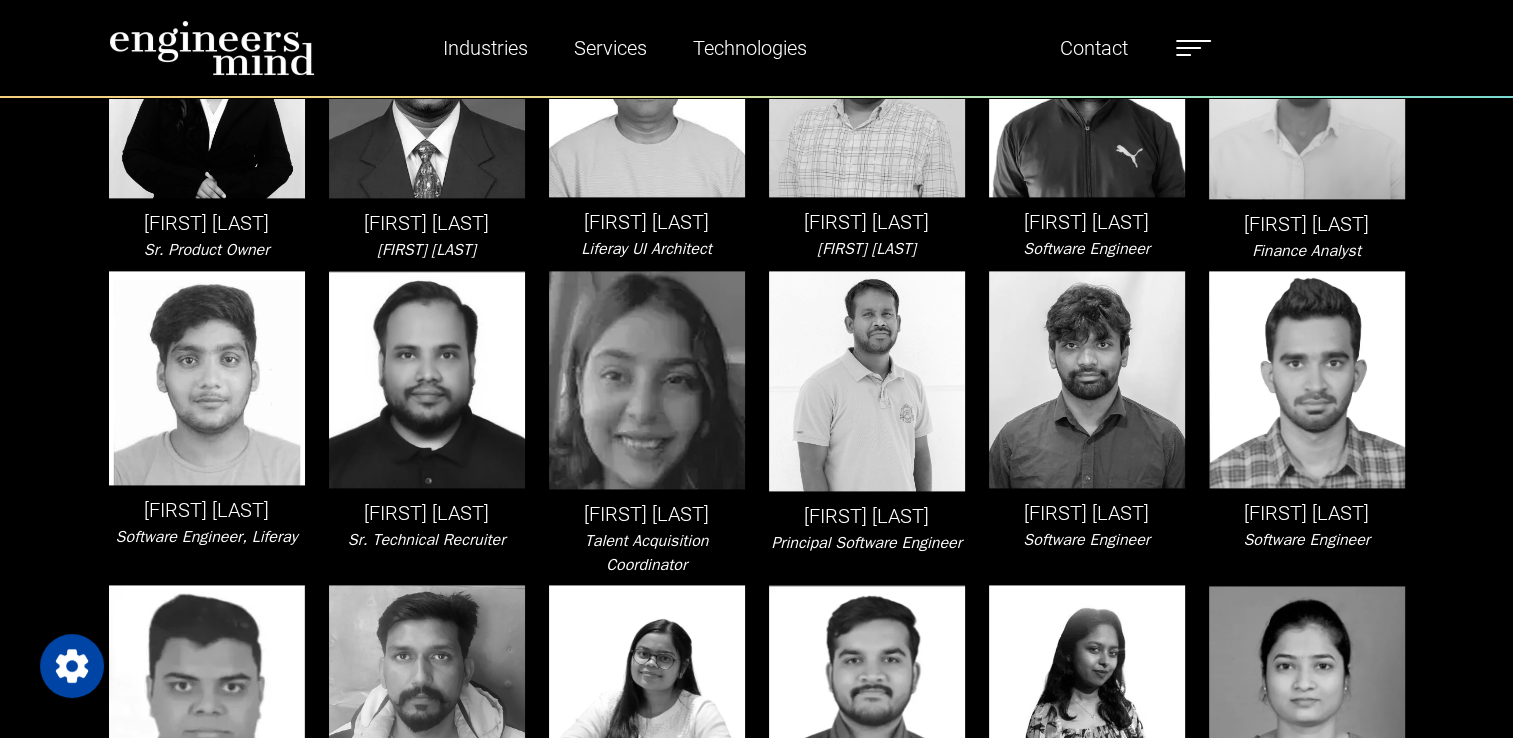click on "Sr. Technical Recruiter" at bounding box center [427, 540] 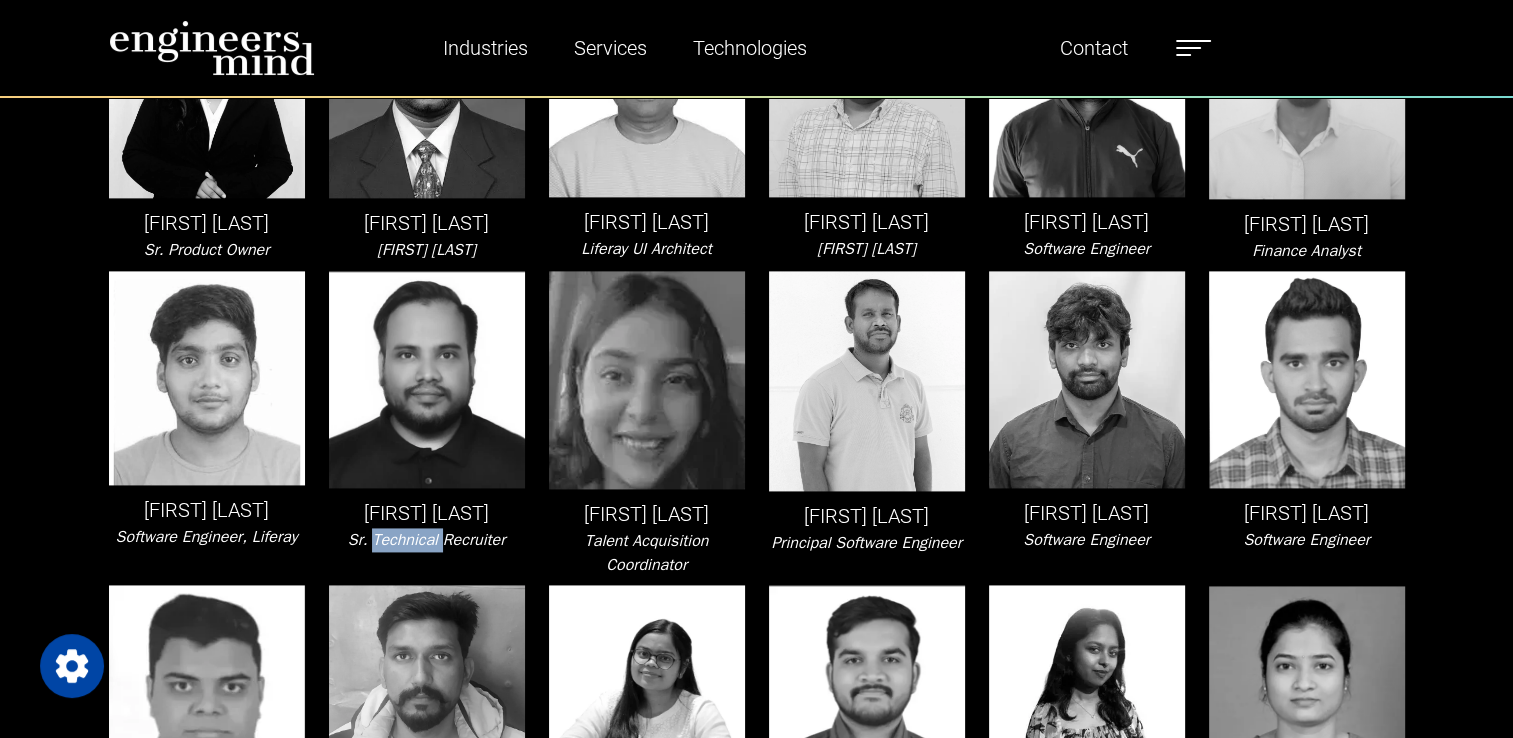 click on "Sr. Technical Recruiter" at bounding box center [427, 540] 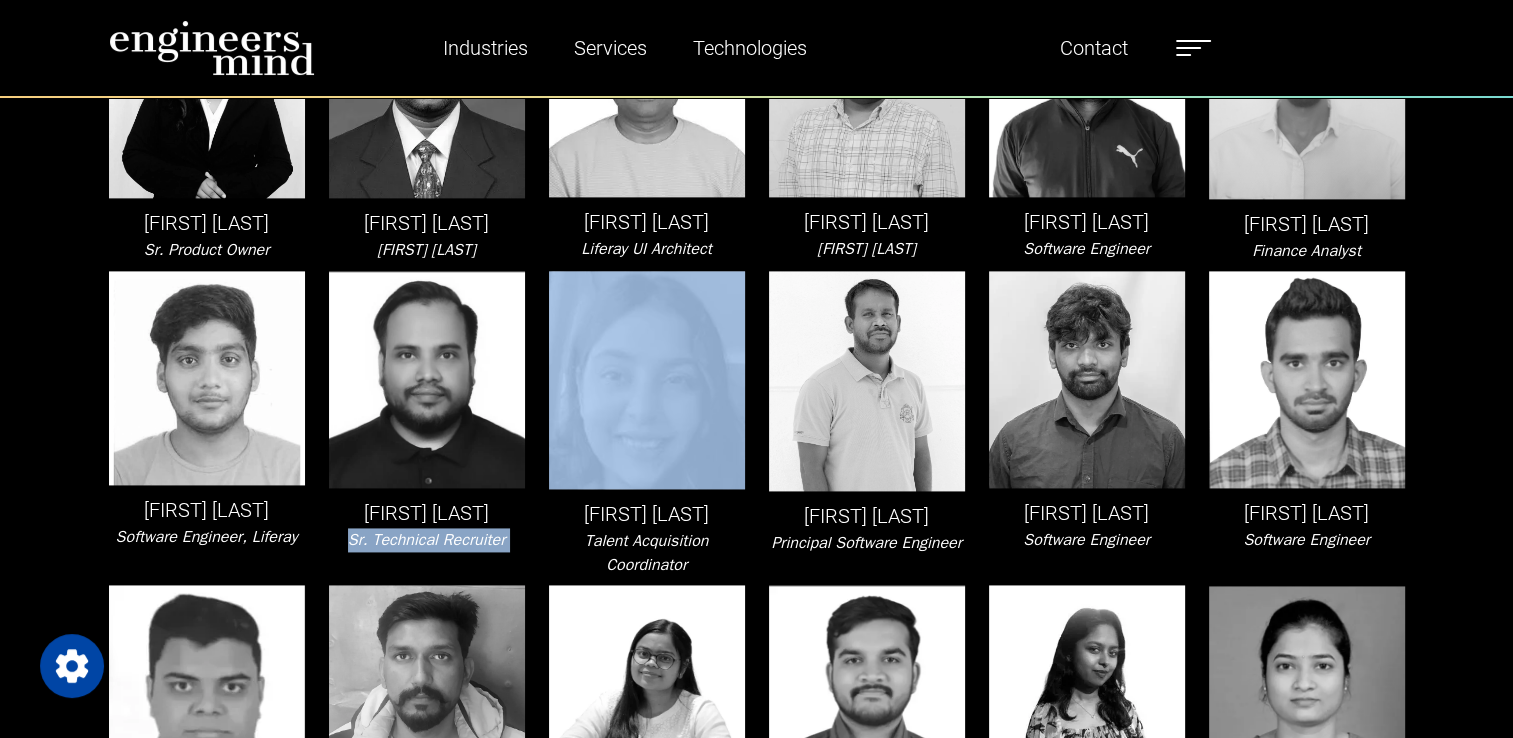 click on "Sr. Technical Recruiter" at bounding box center [427, 540] 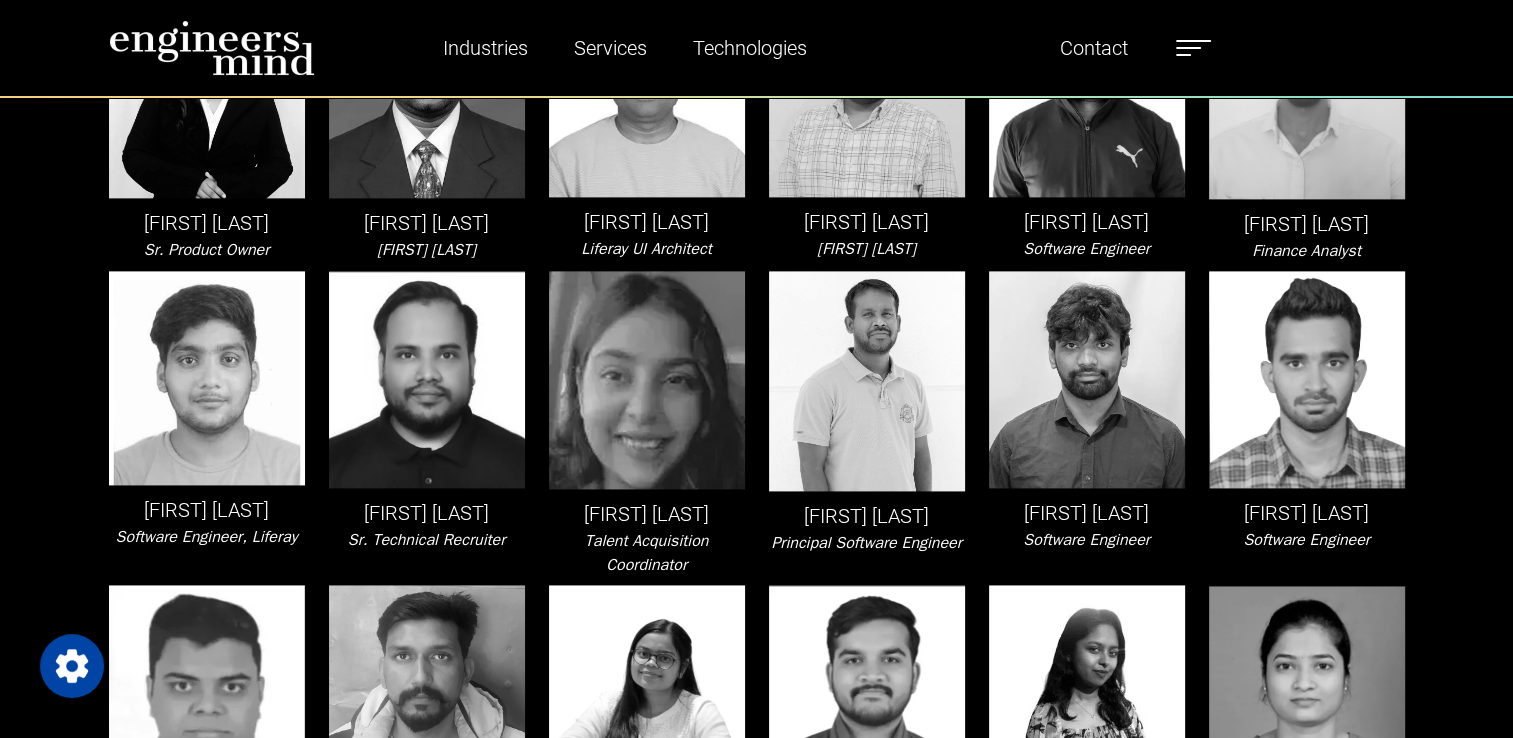 click on "[FIRST] [LAST]" at bounding box center [647, 514] 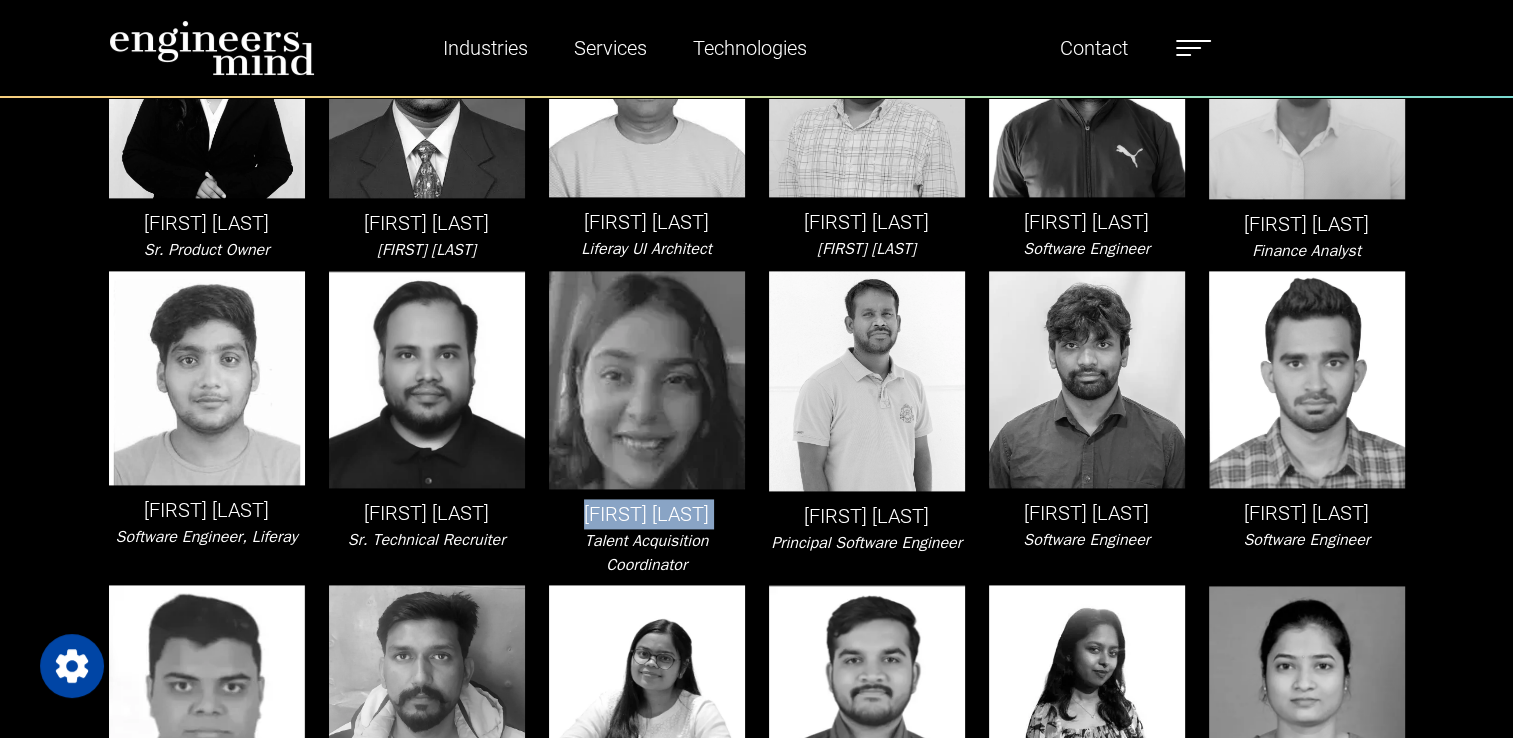 click on "[FIRST] [LAST]" at bounding box center (647, 514) 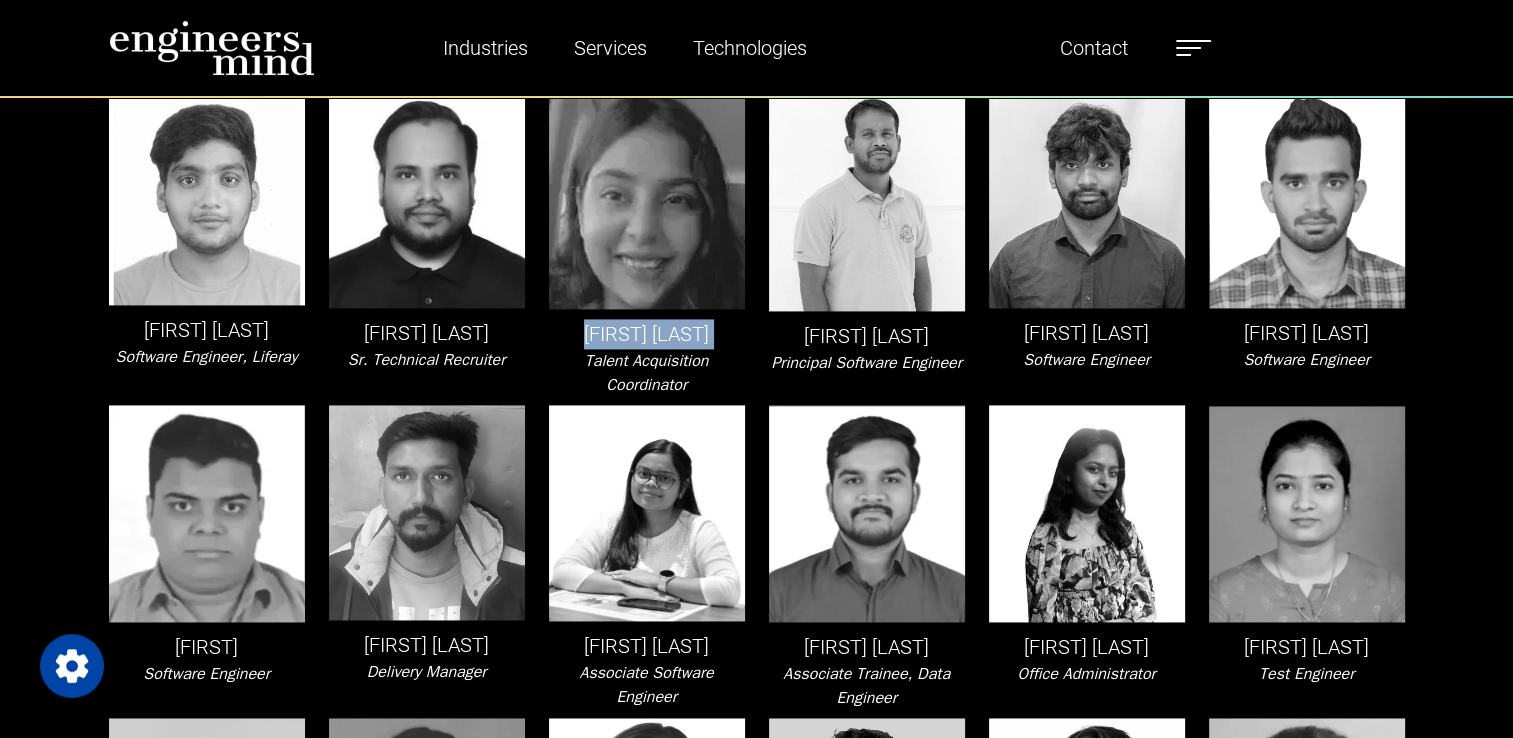 scroll, scrollTop: 2900, scrollLeft: 0, axis: vertical 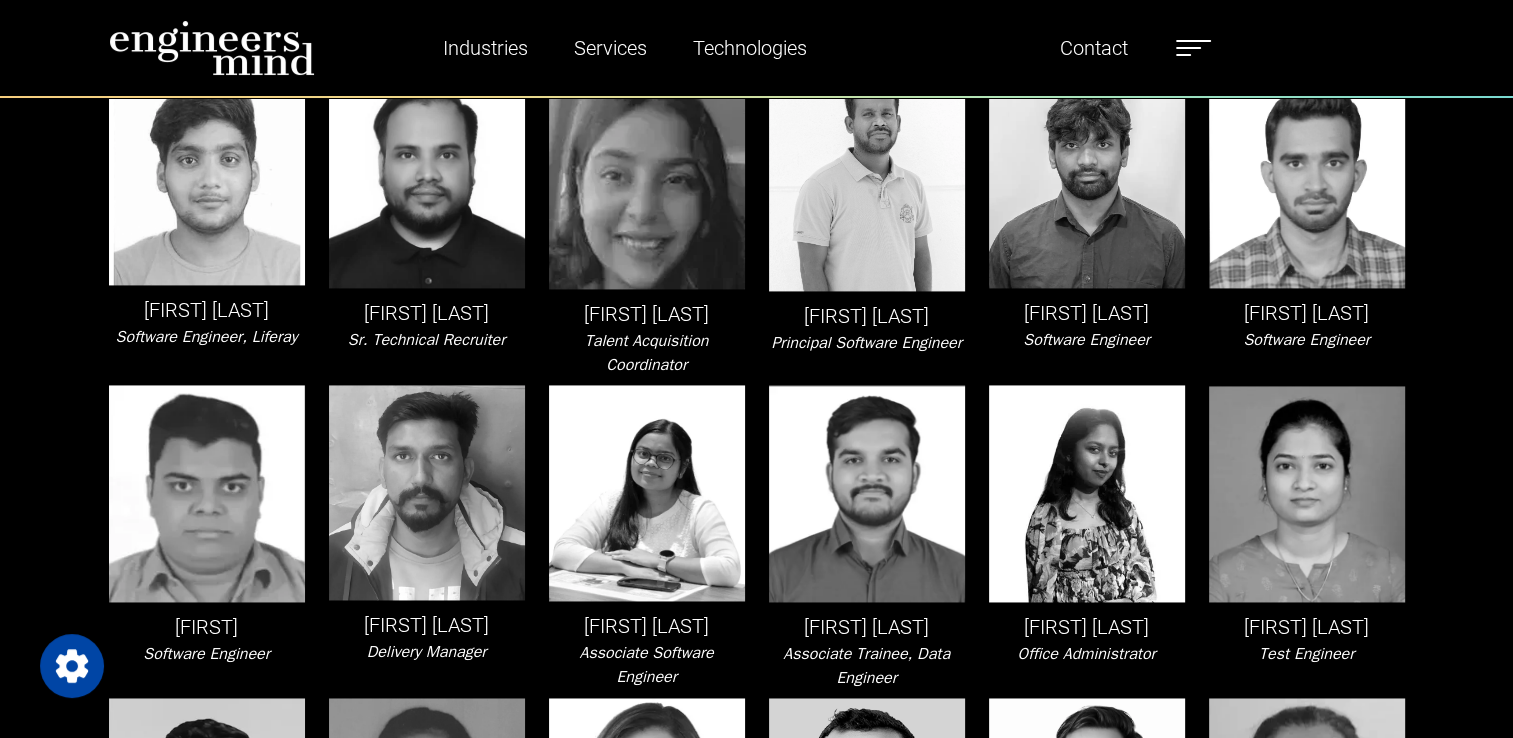 click on "Talent Acquisition Coordinator" at bounding box center [647, 353] 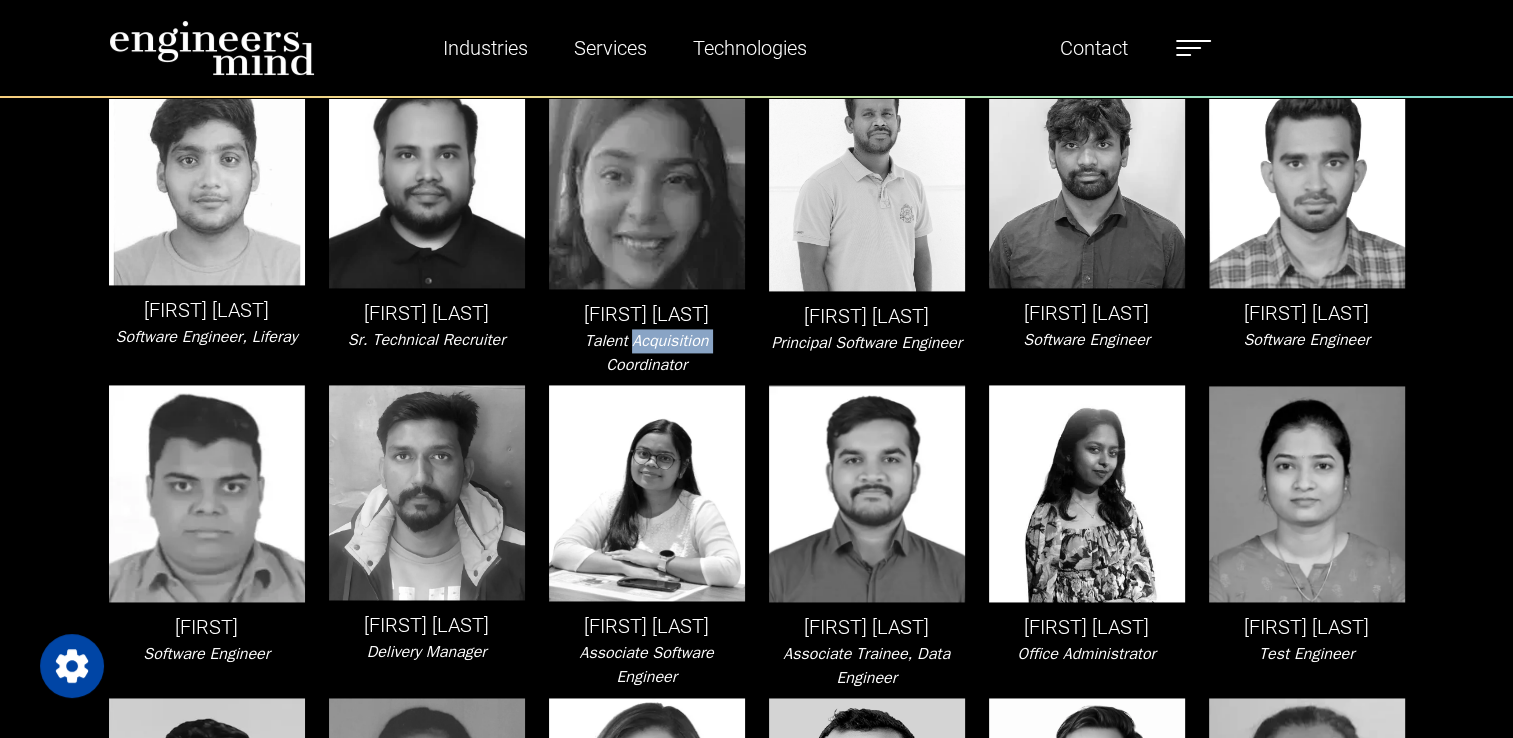 click on "Talent Acquisition Coordinator" at bounding box center (647, 353) 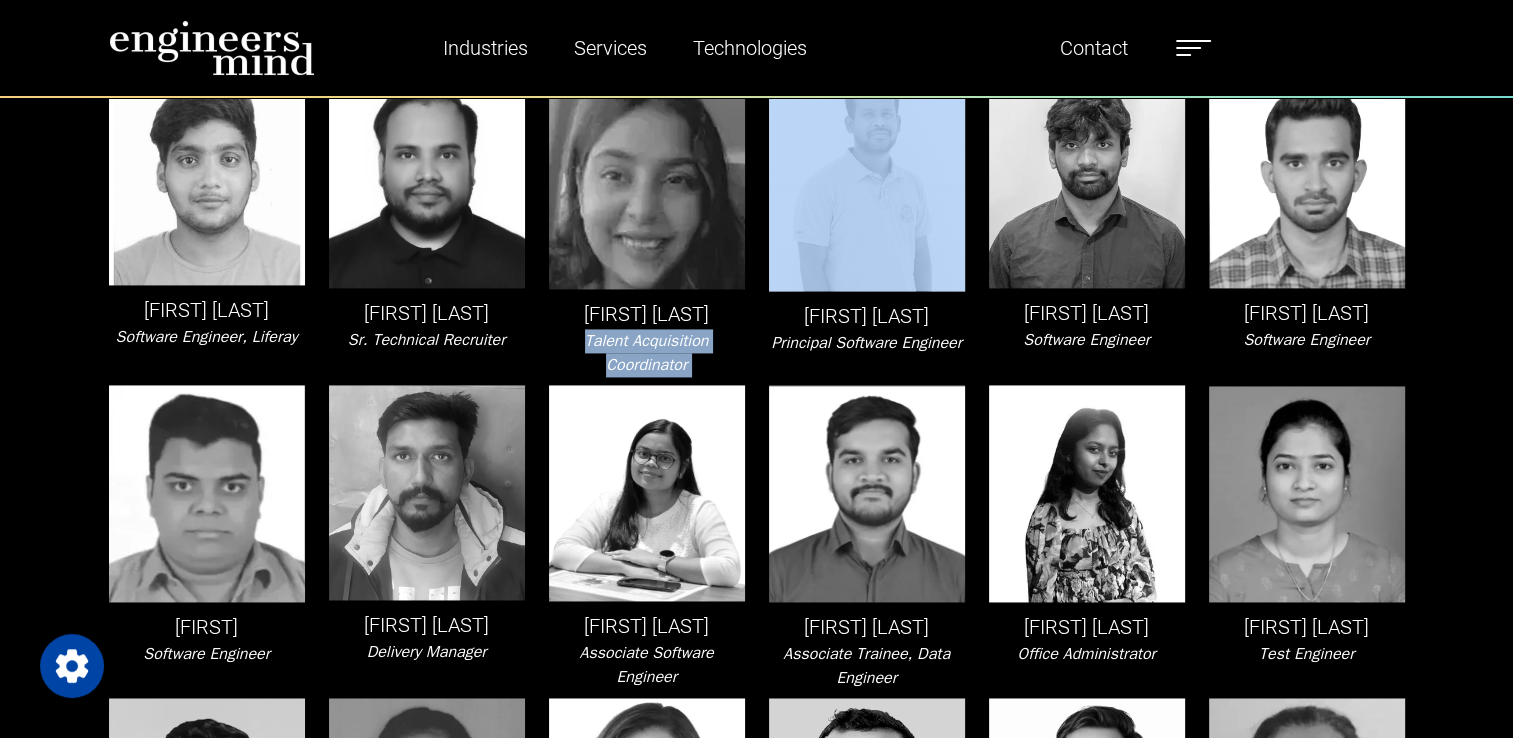click on "Talent Acquisition Coordinator" at bounding box center [647, 353] 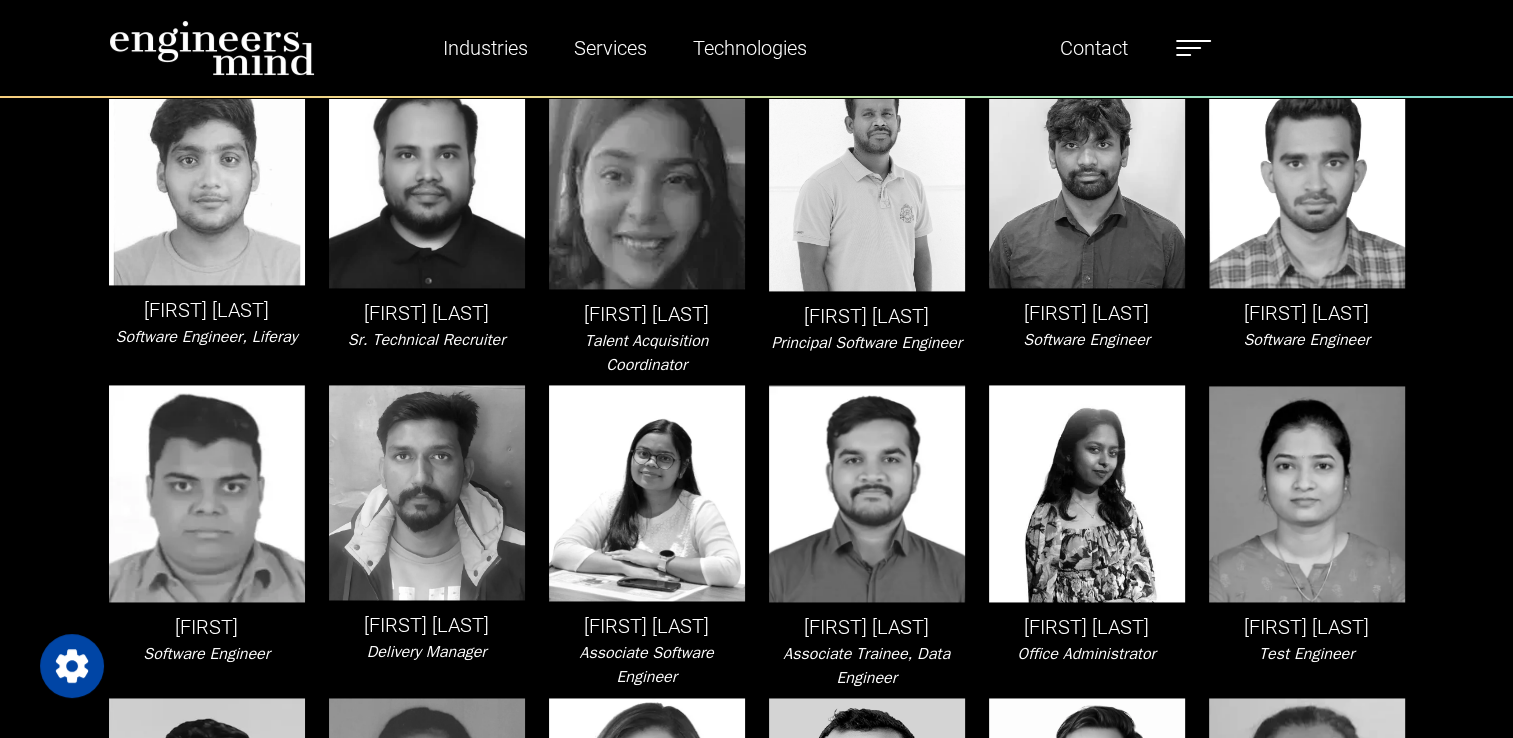 click on "[FIRST] [LAST]" at bounding box center (867, 316) 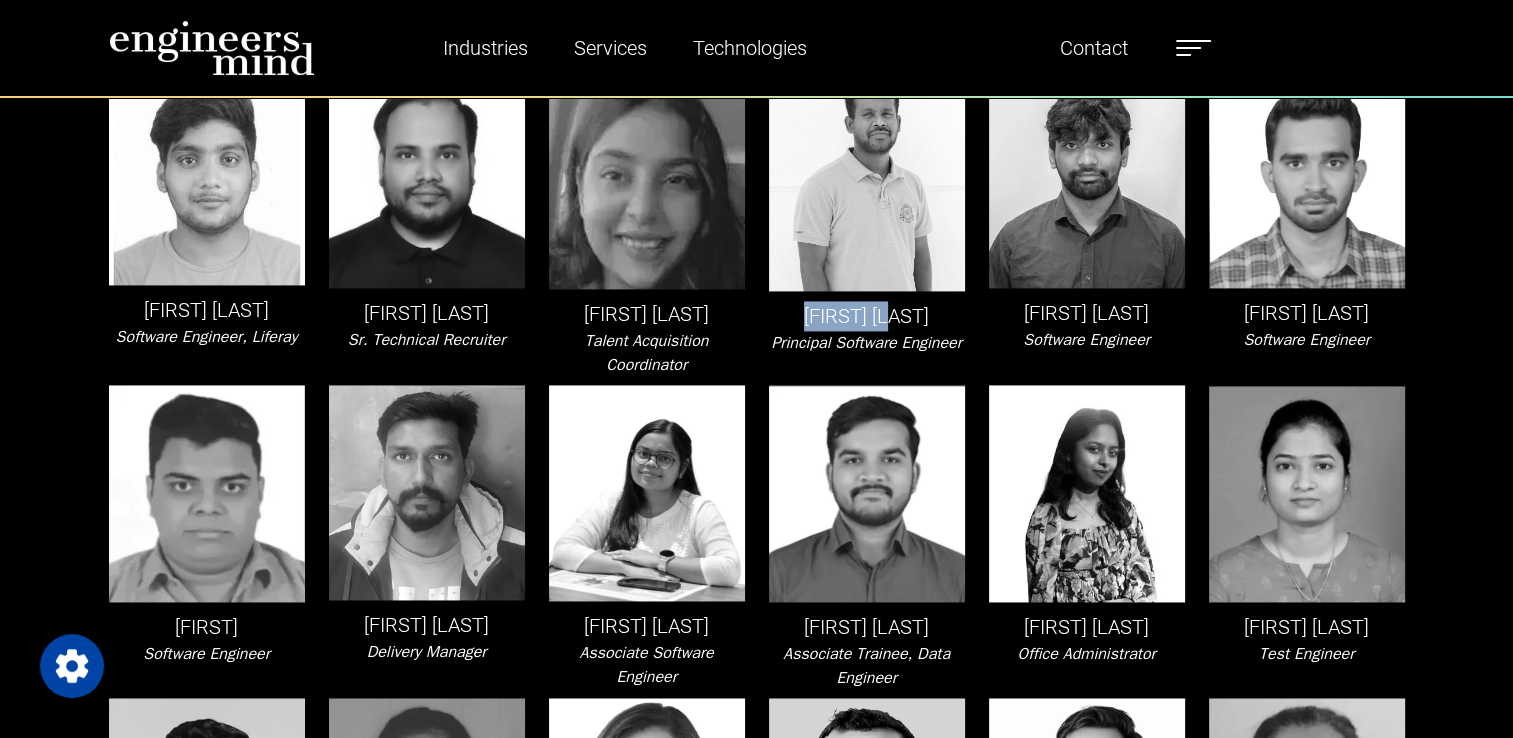 click on "[FIRST] [LAST]" at bounding box center (867, 316) 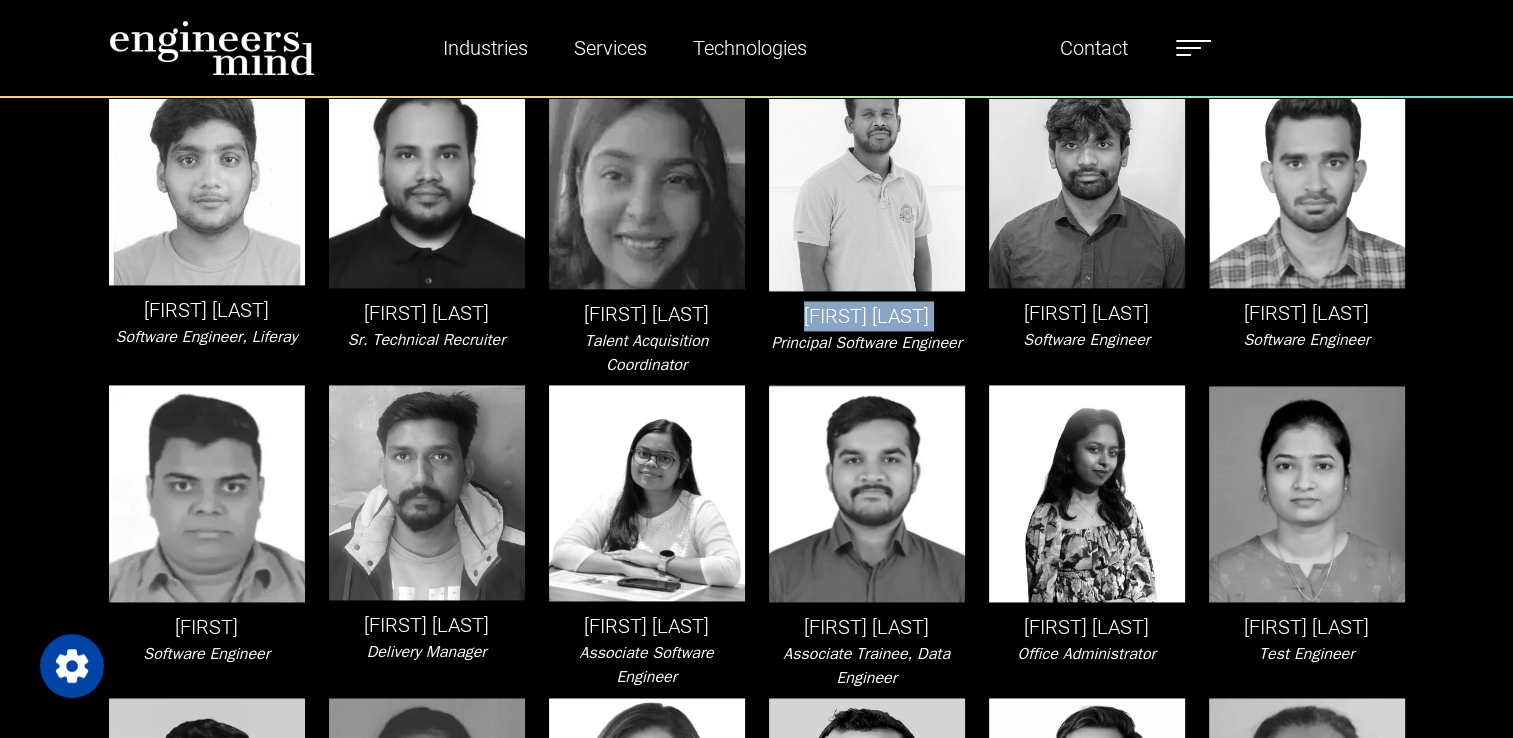 click on "[FIRST] [LAST]" at bounding box center [867, 316] 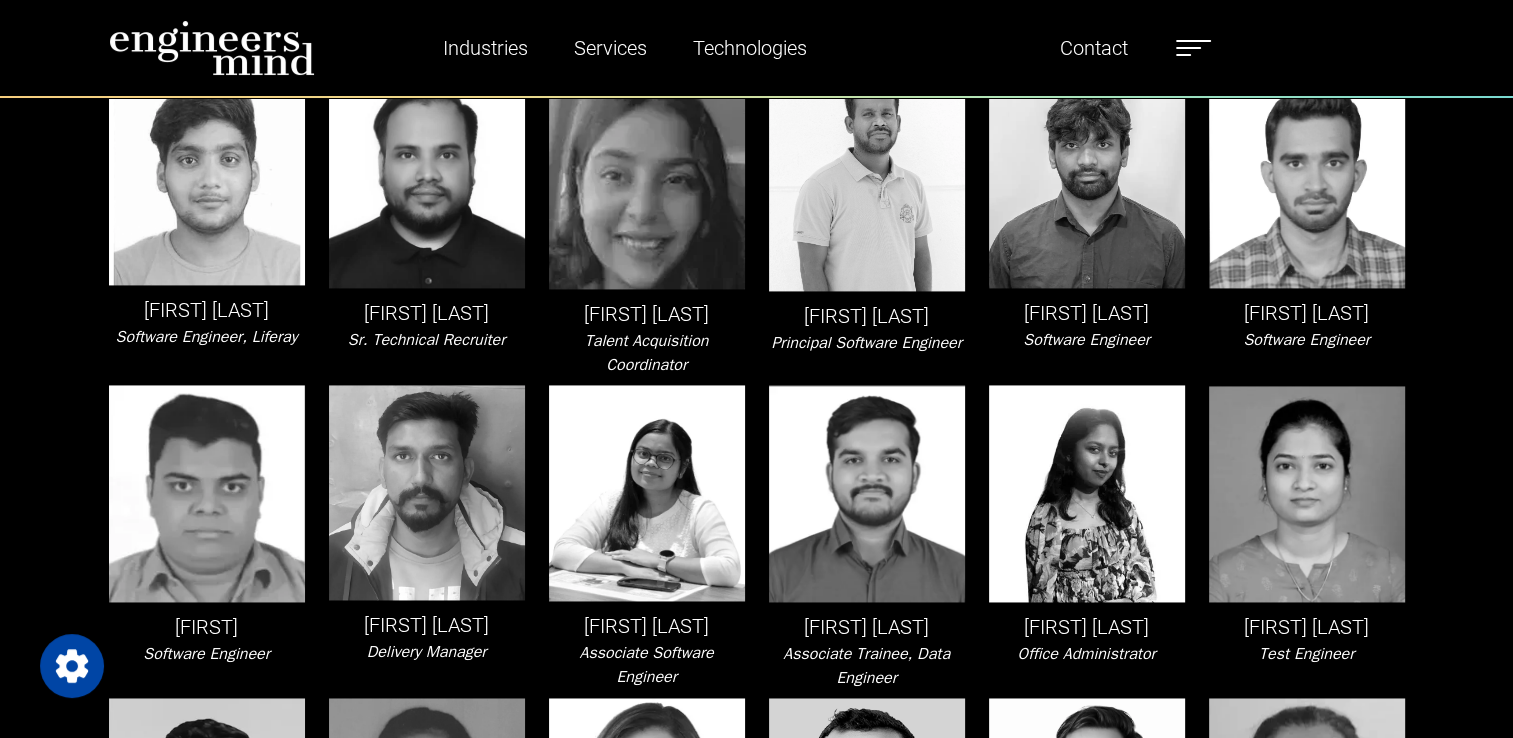 click on "Principal Software Engineer" at bounding box center [866, 343] 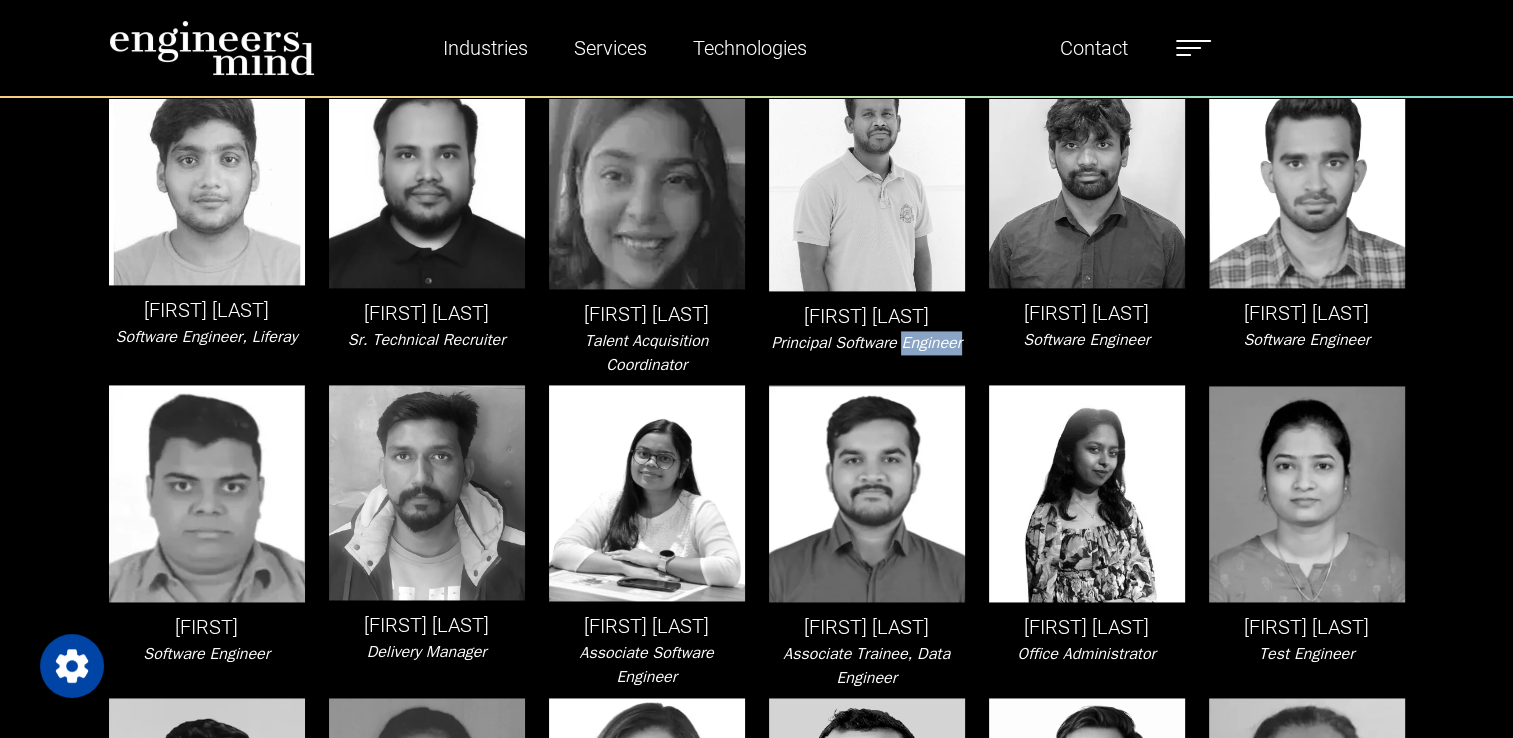 click on "Principal Software Engineer" at bounding box center (866, 343) 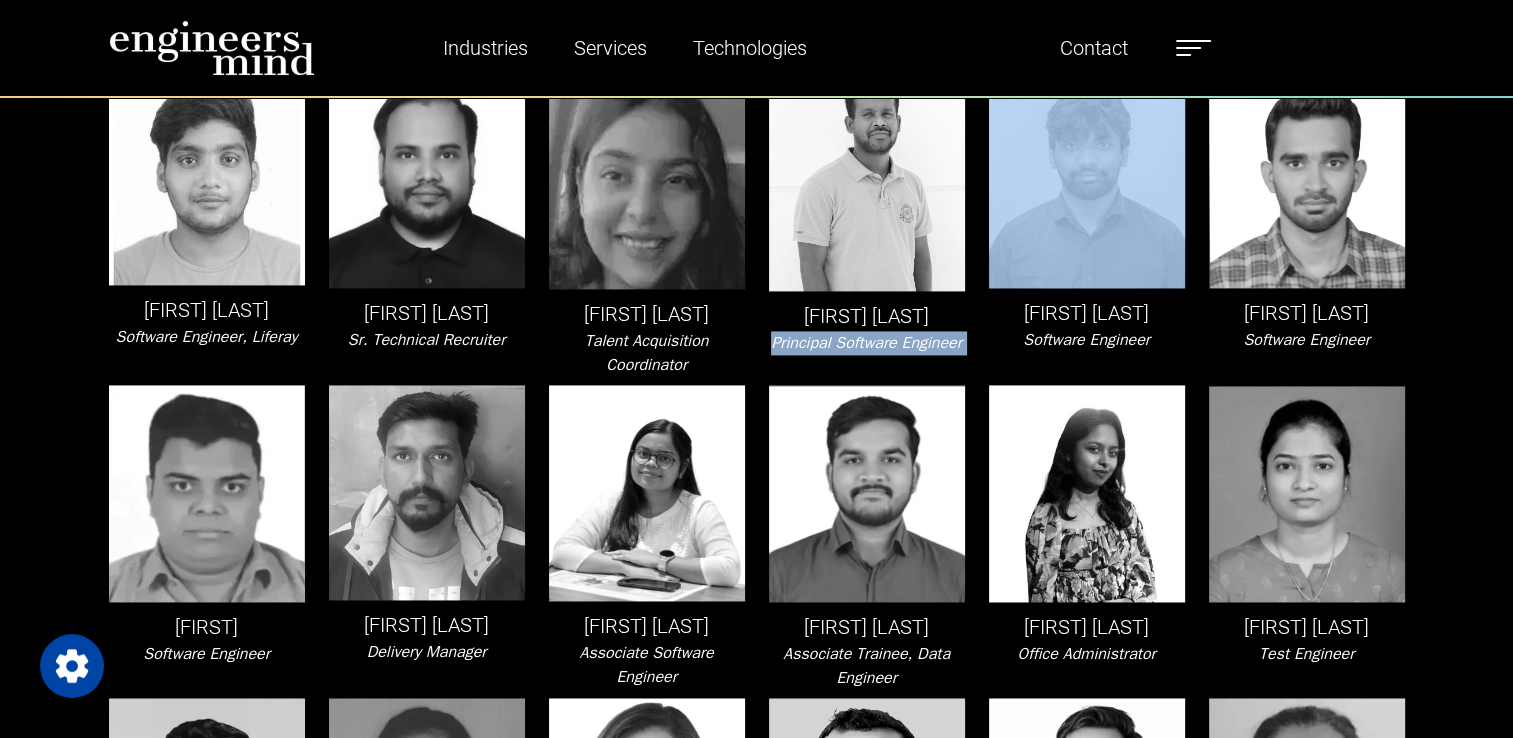 click on "Principal Software Engineer" at bounding box center [866, 343] 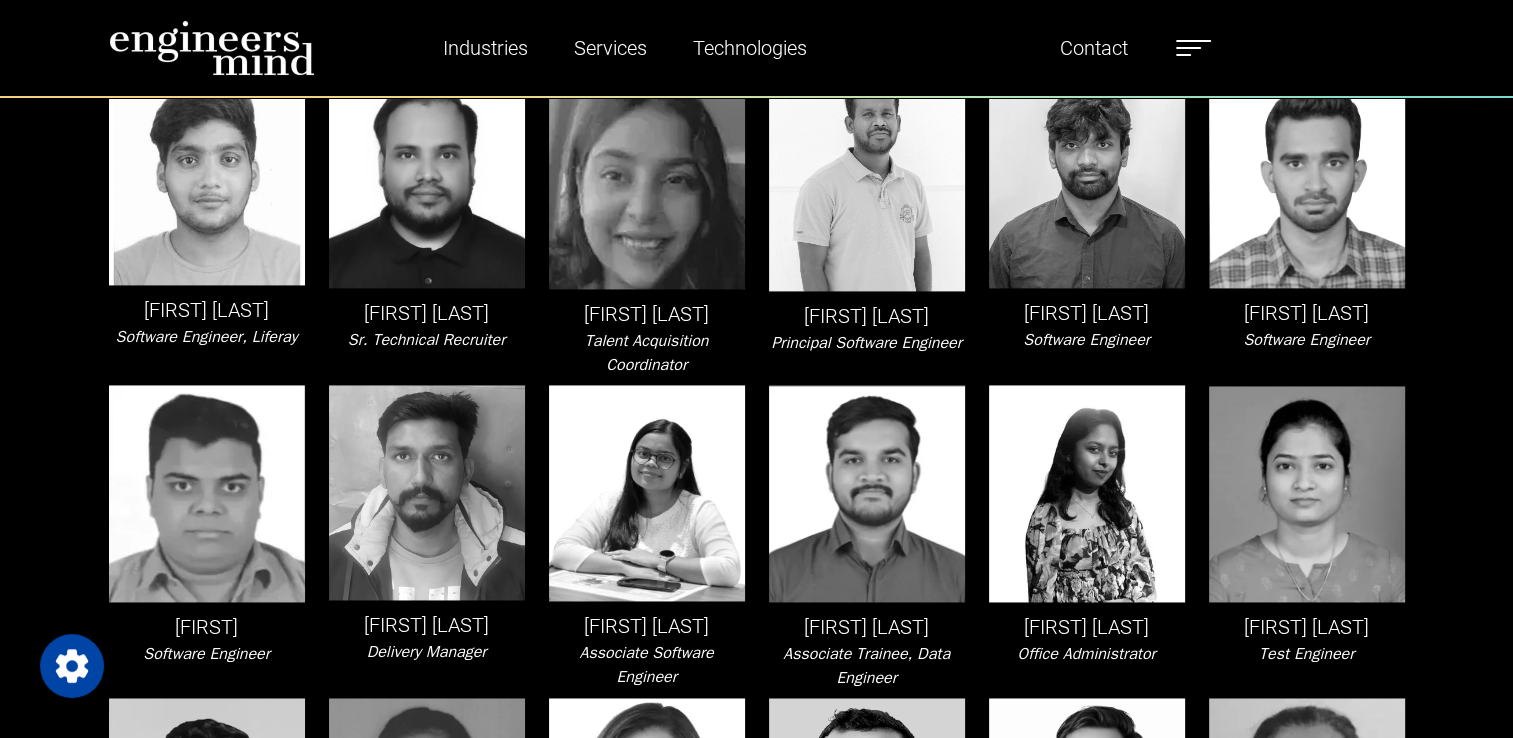 click on "[FIRST] [LAST]" at bounding box center (1087, 313) 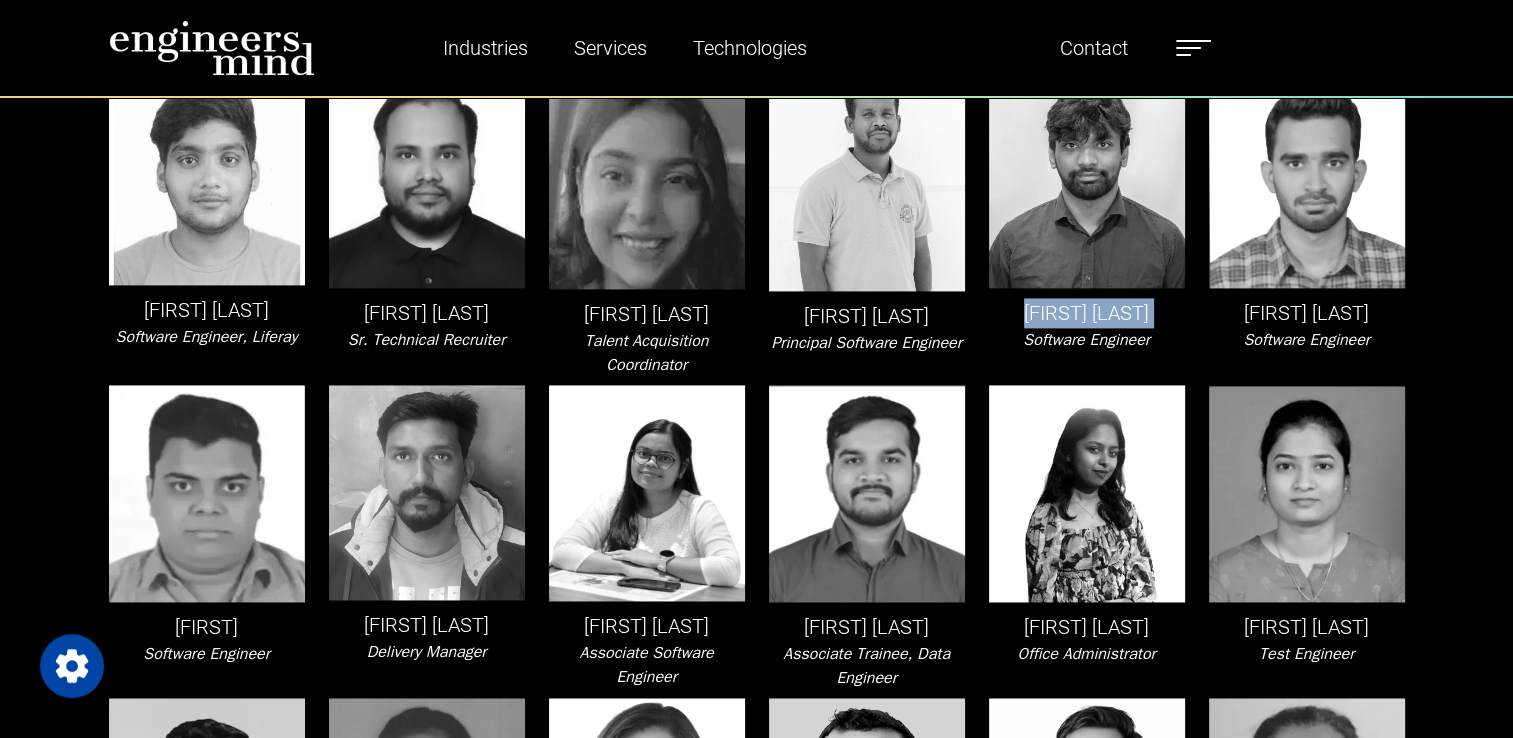 click on "[FIRST] [LAST]" at bounding box center [1087, 313] 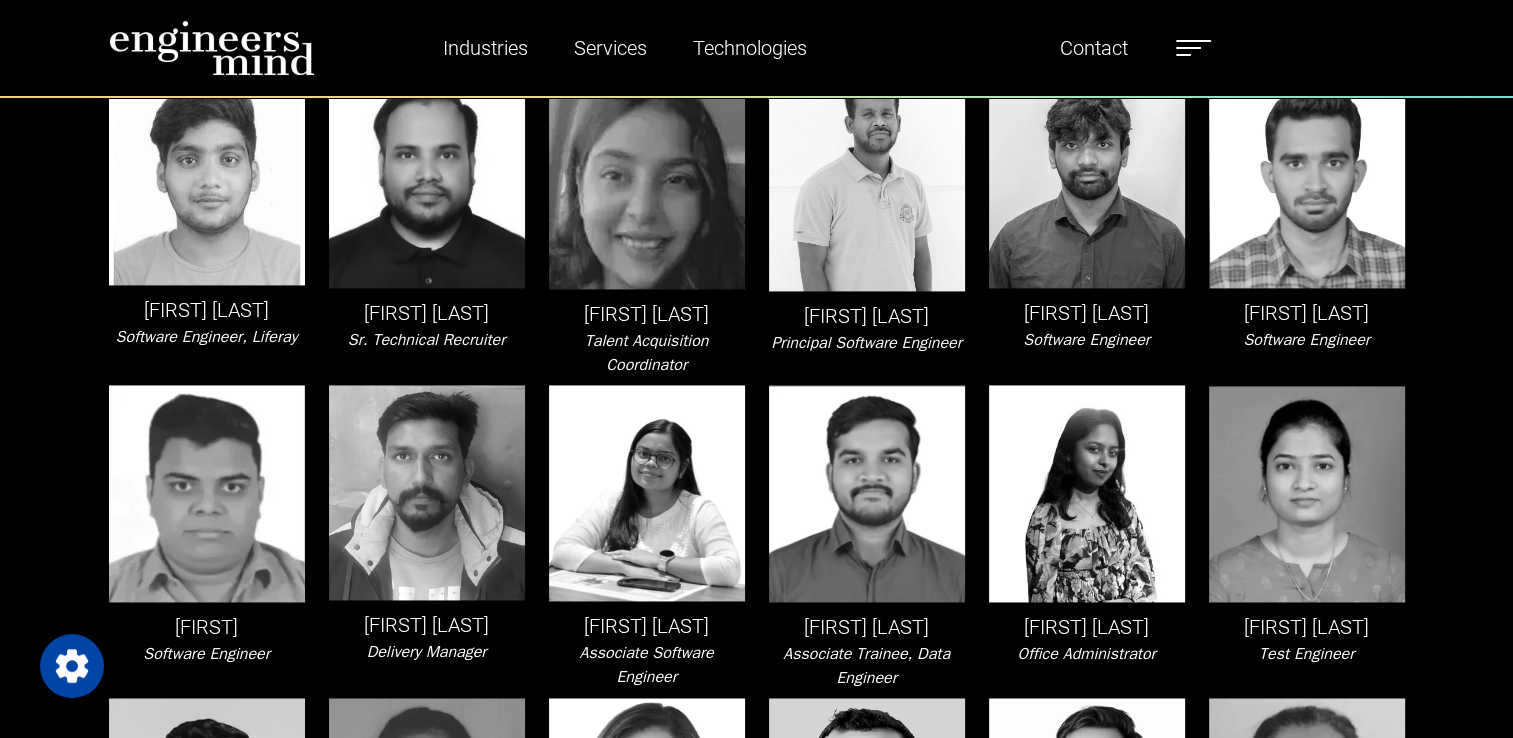 click on "Software Engineer" at bounding box center (1086, 340) 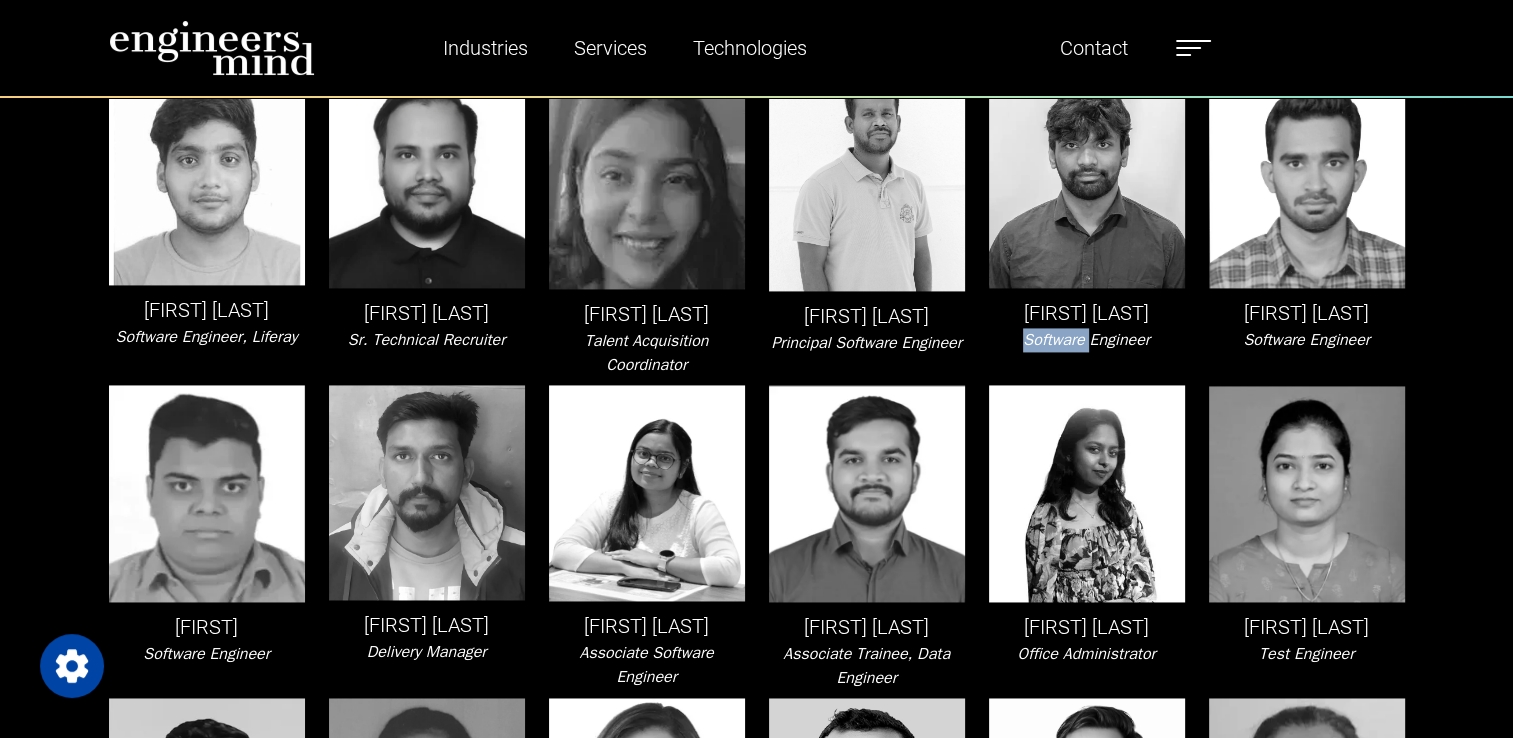 click on "Software Engineer" at bounding box center (1086, 340) 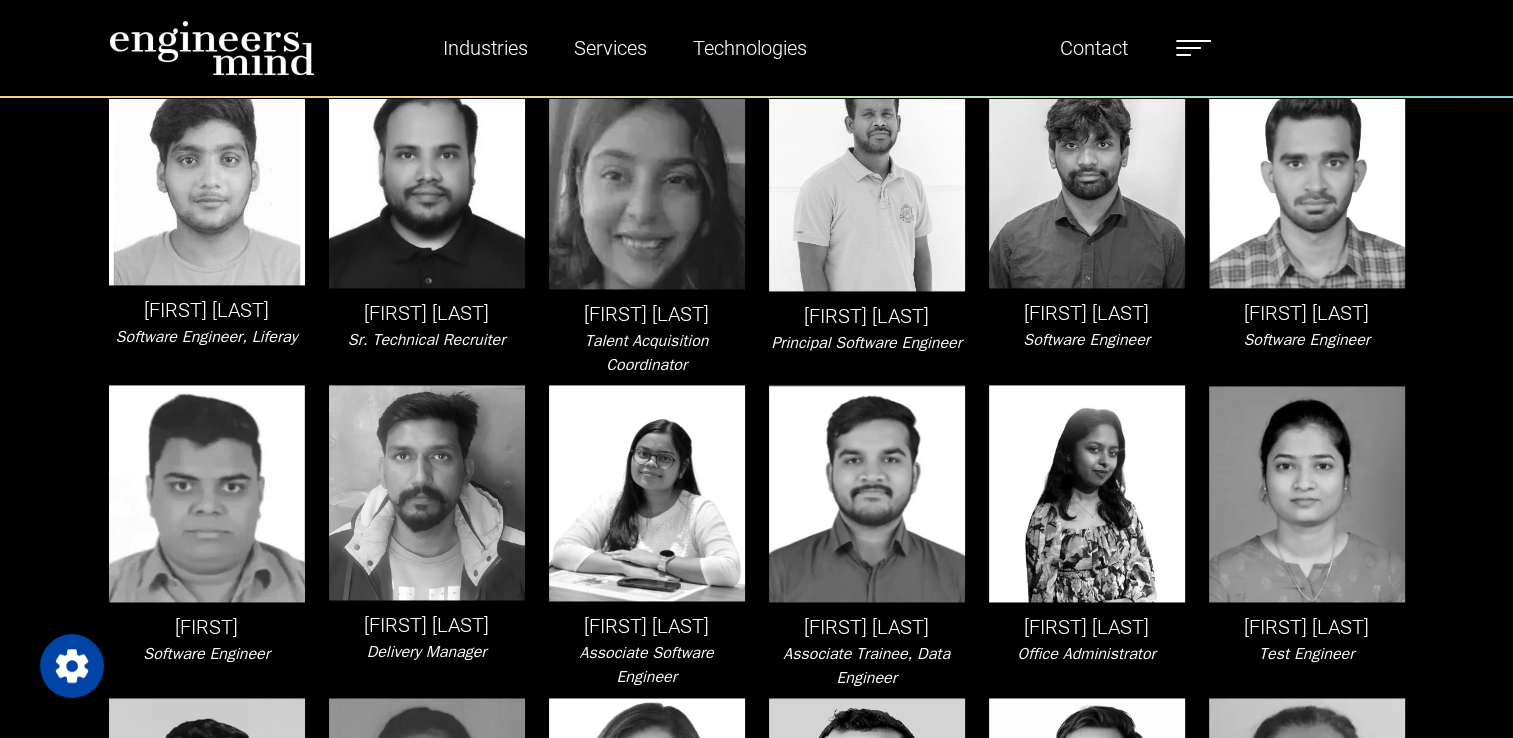 click on "Software Engineer" at bounding box center [1086, 340] 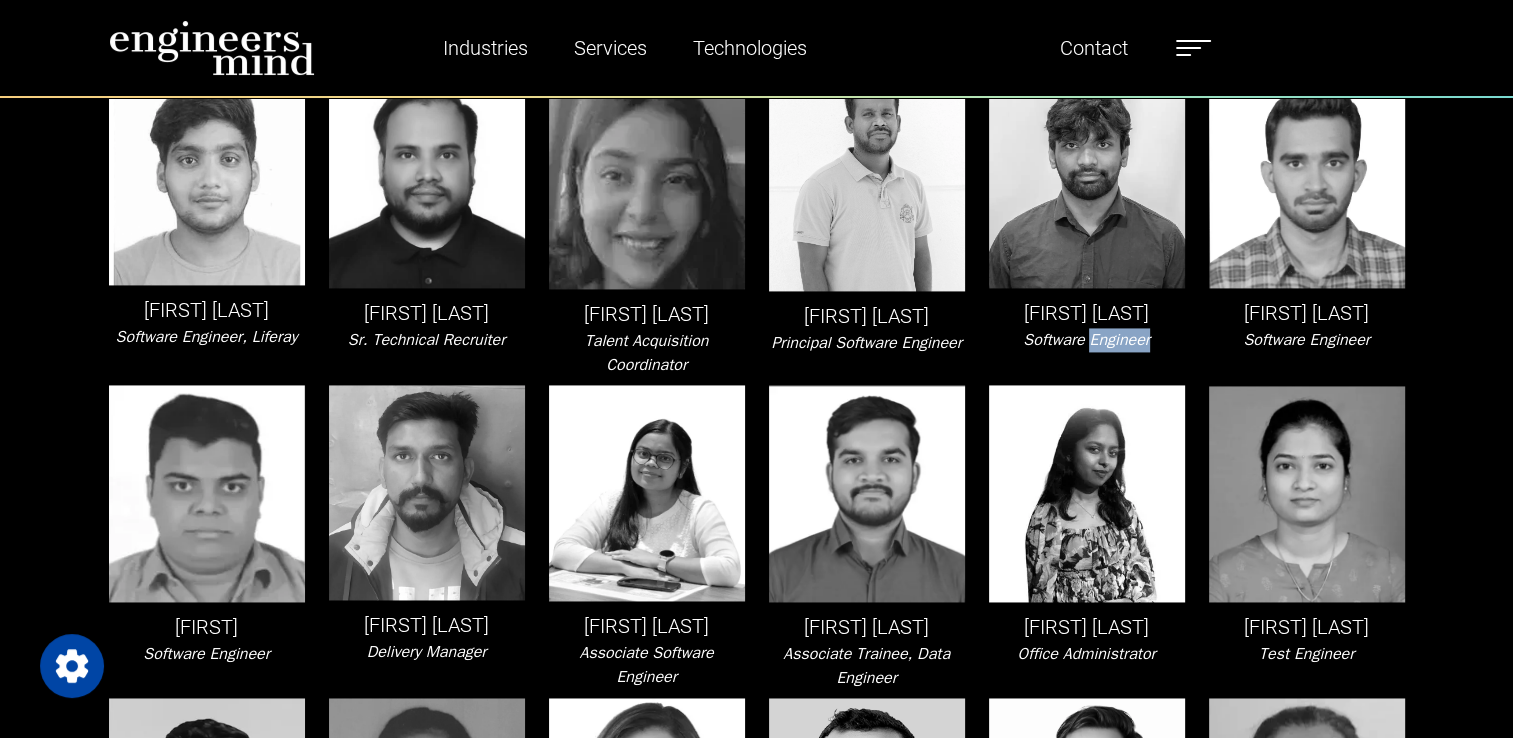 click on "Software Engineer" at bounding box center [1086, 340] 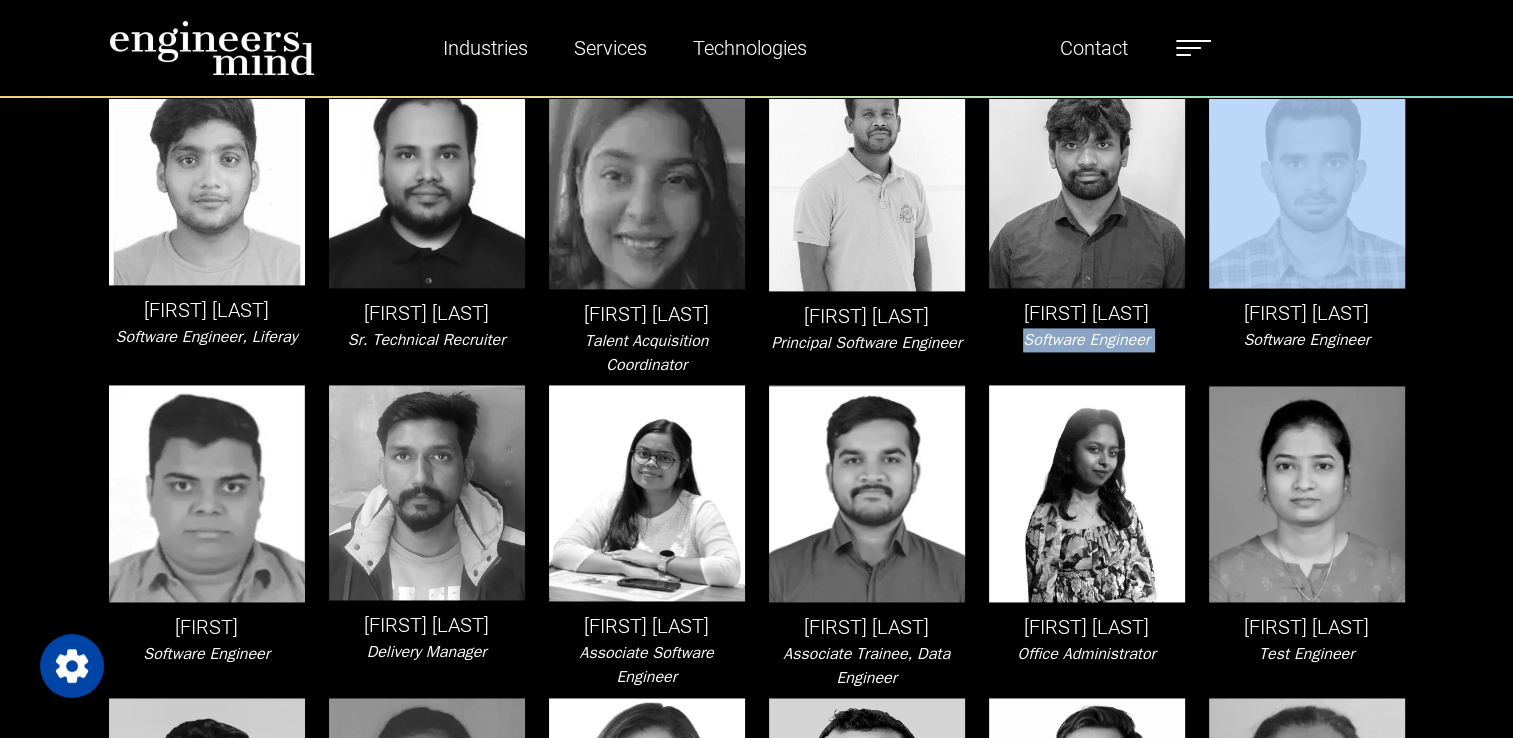click on "Software Engineer" at bounding box center [1086, 340] 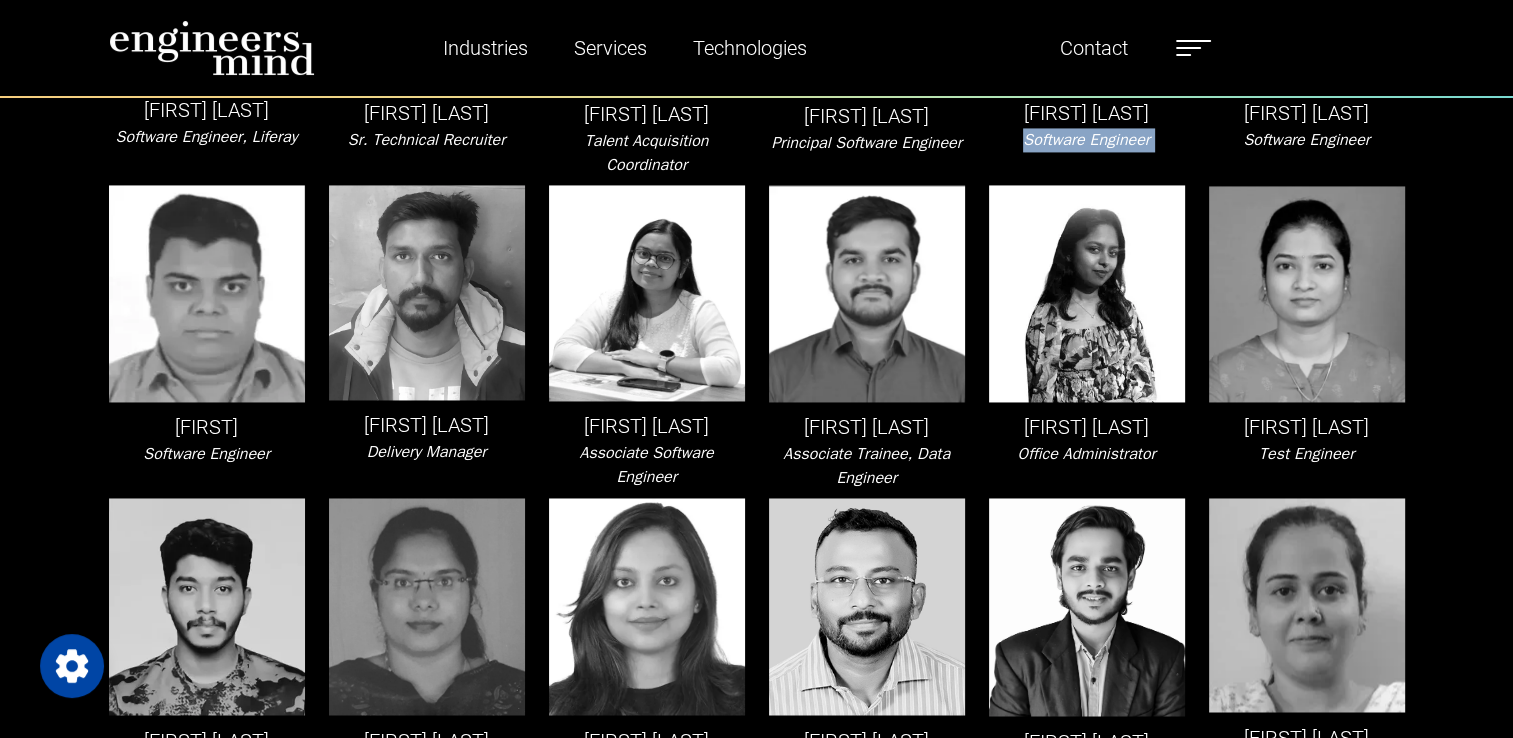 scroll, scrollTop: 3000, scrollLeft: 0, axis: vertical 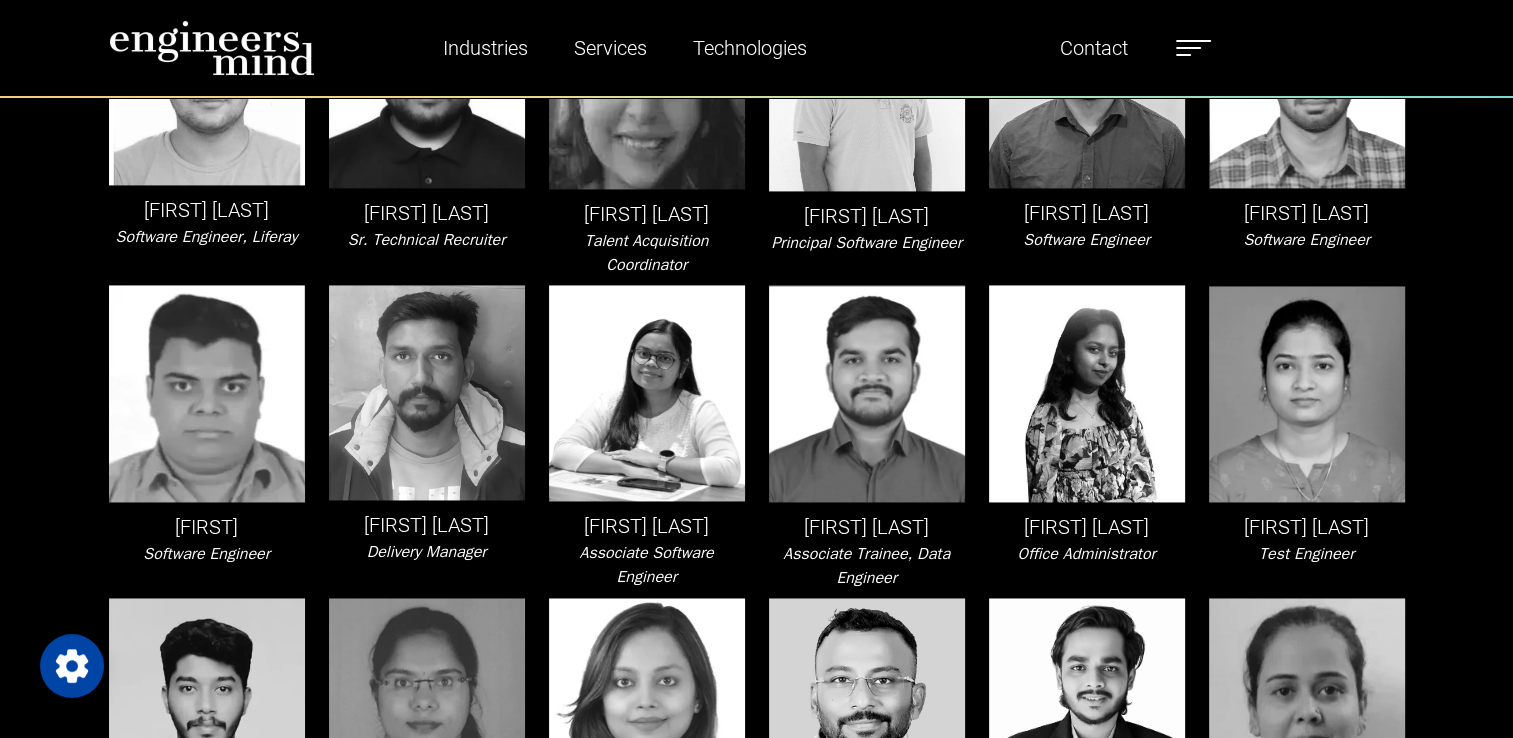 click on "[FIRST] [LAST]" at bounding box center [1307, 213] 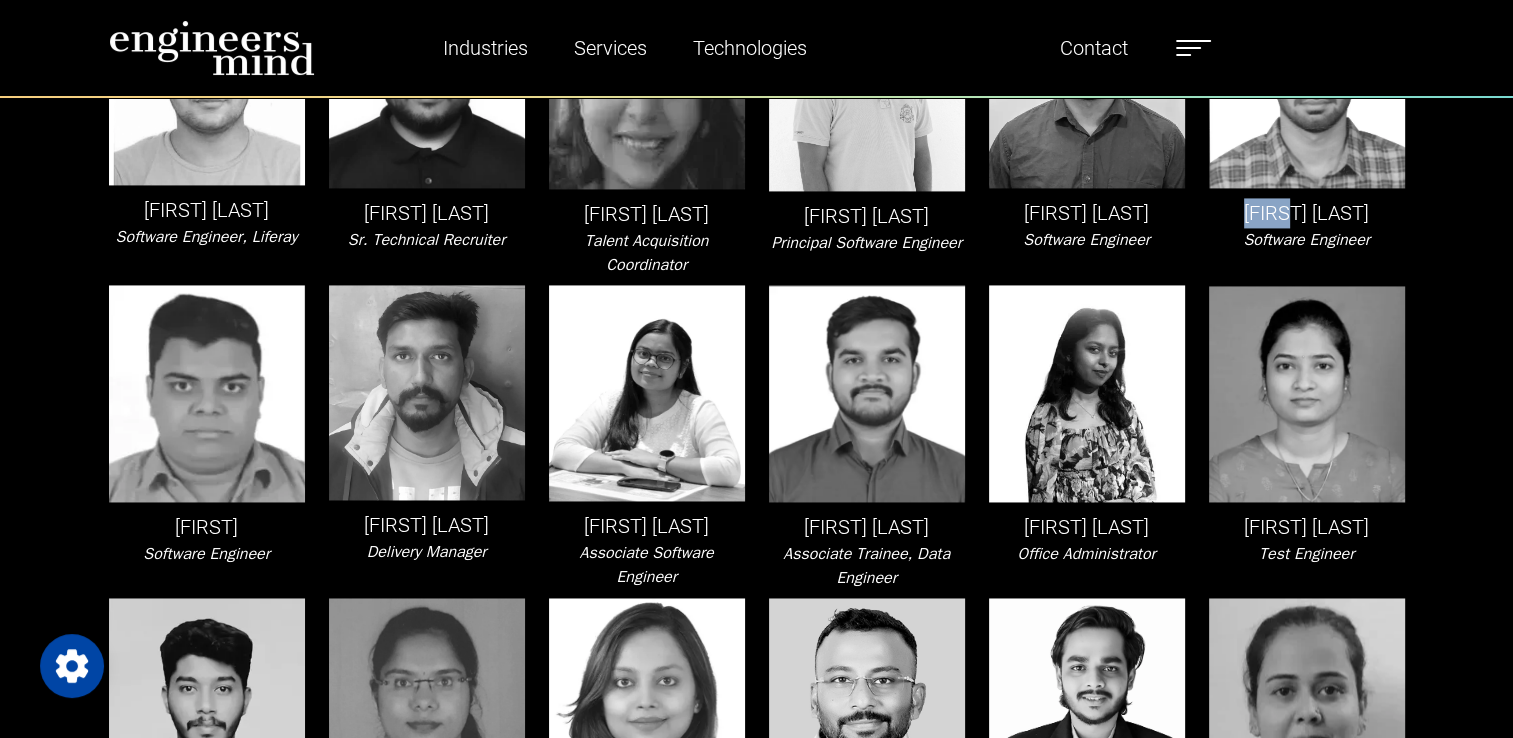 click on "[FIRST] [LAST]" at bounding box center [1307, 213] 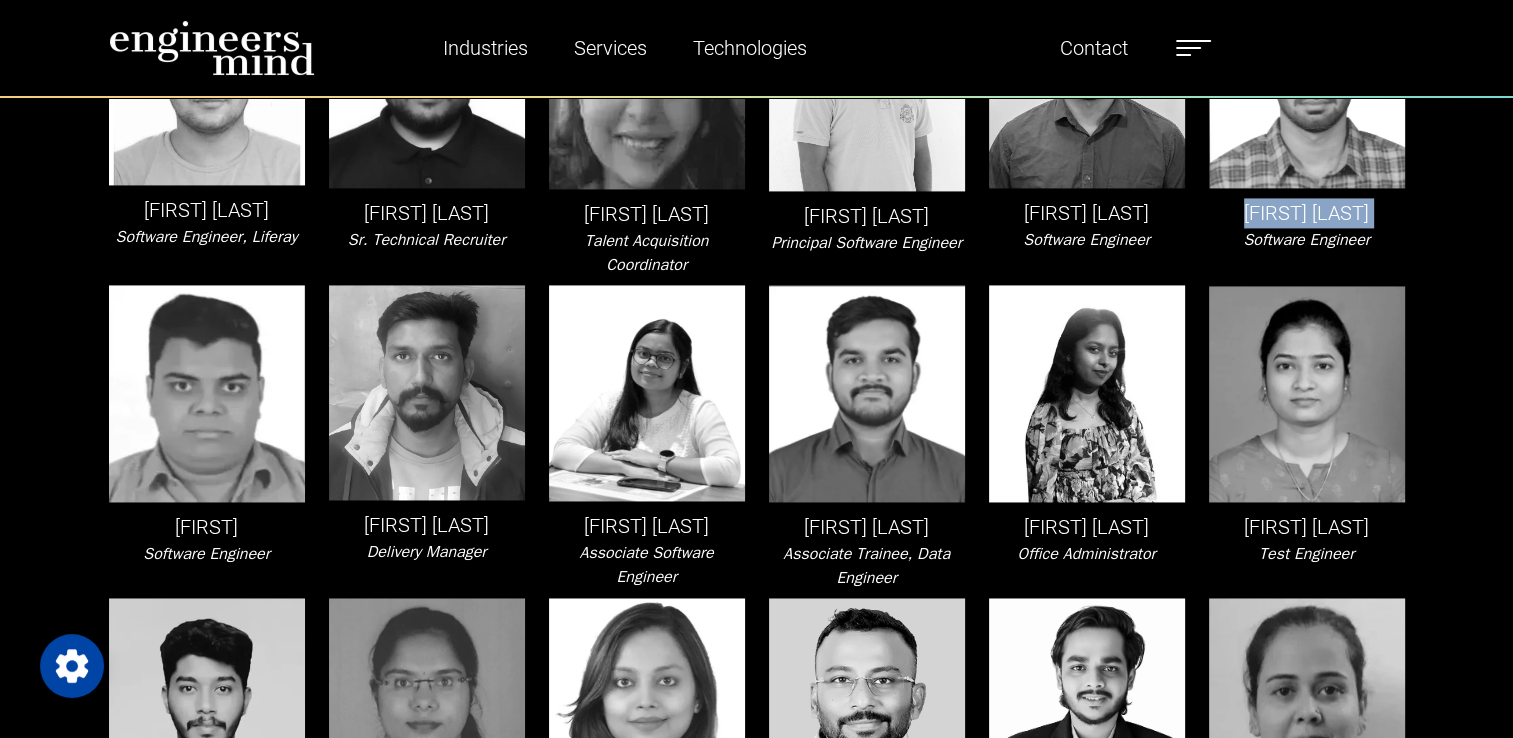 click on "[FIRST] [LAST]" at bounding box center (1307, 213) 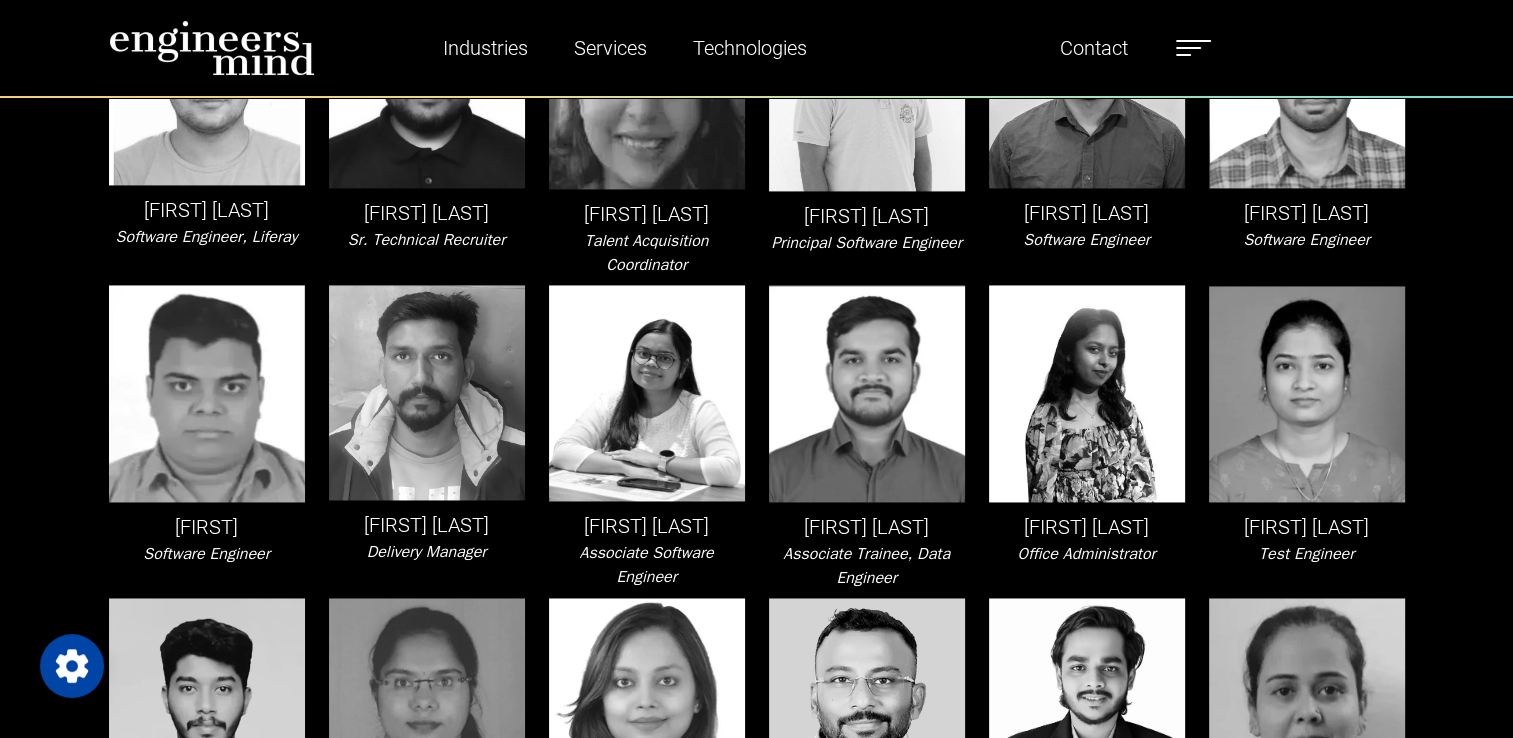 click on "Software Engineer" at bounding box center (1306, 240) 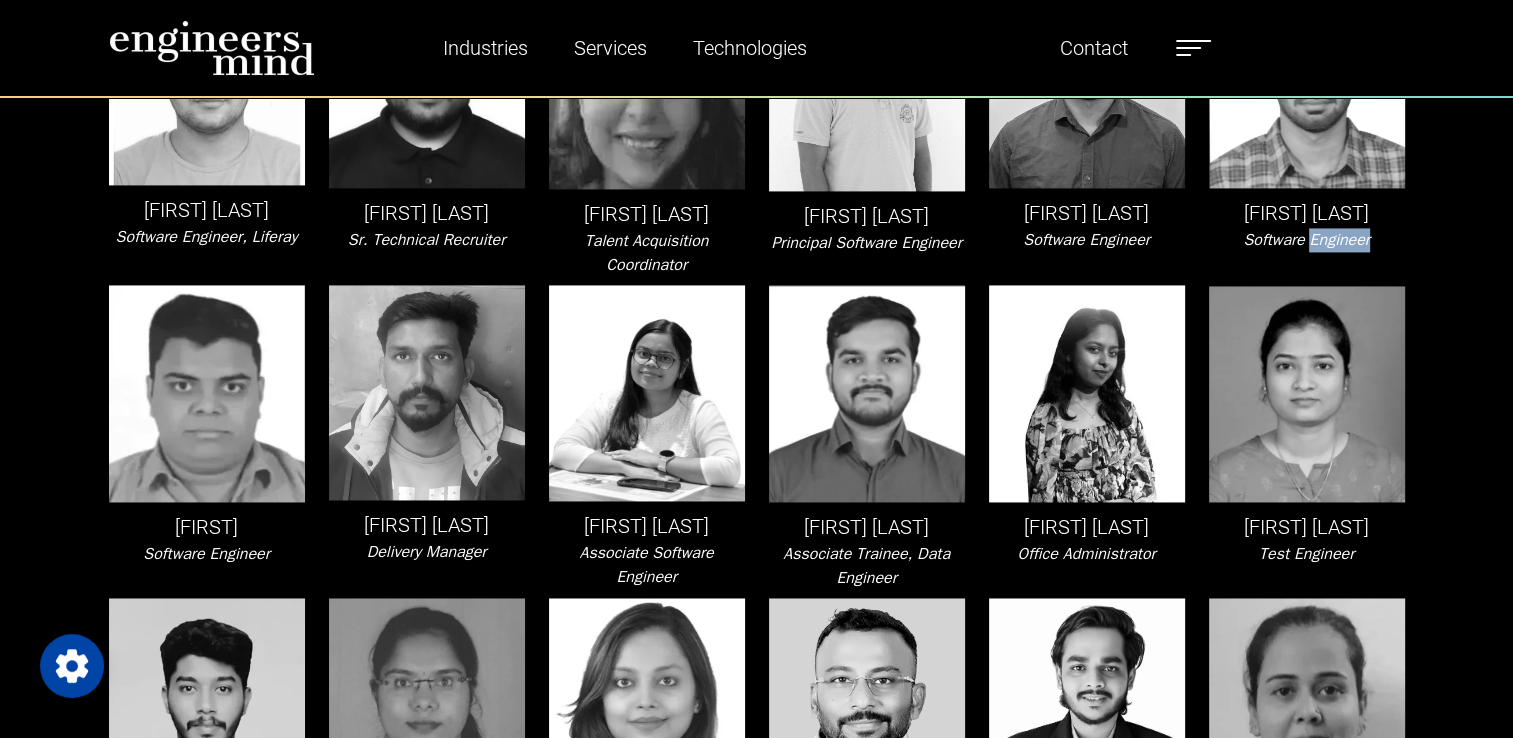 click on "Software Engineer" at bounding box center (1306, 240) 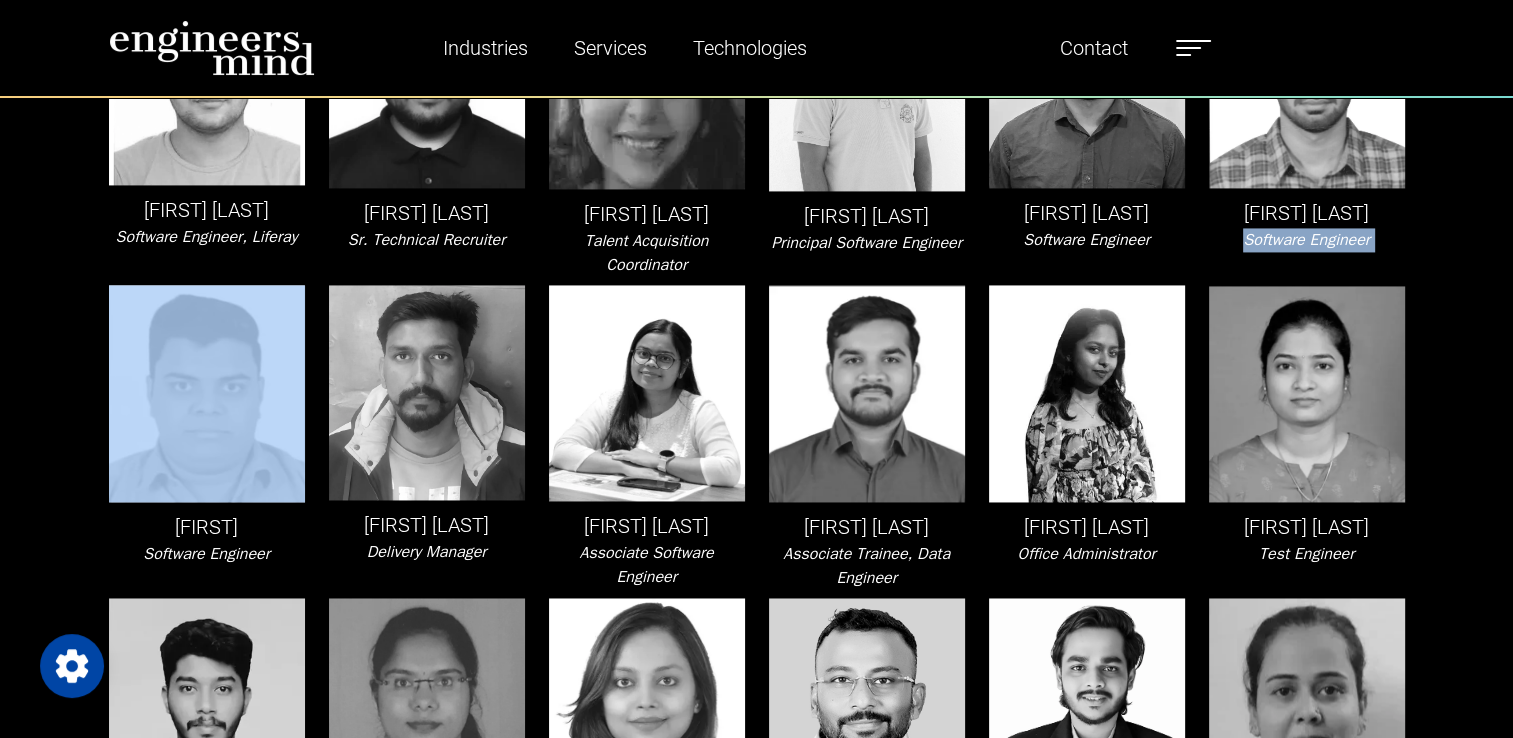 click on "Software Engineer" at bounding box center (1306, 240) 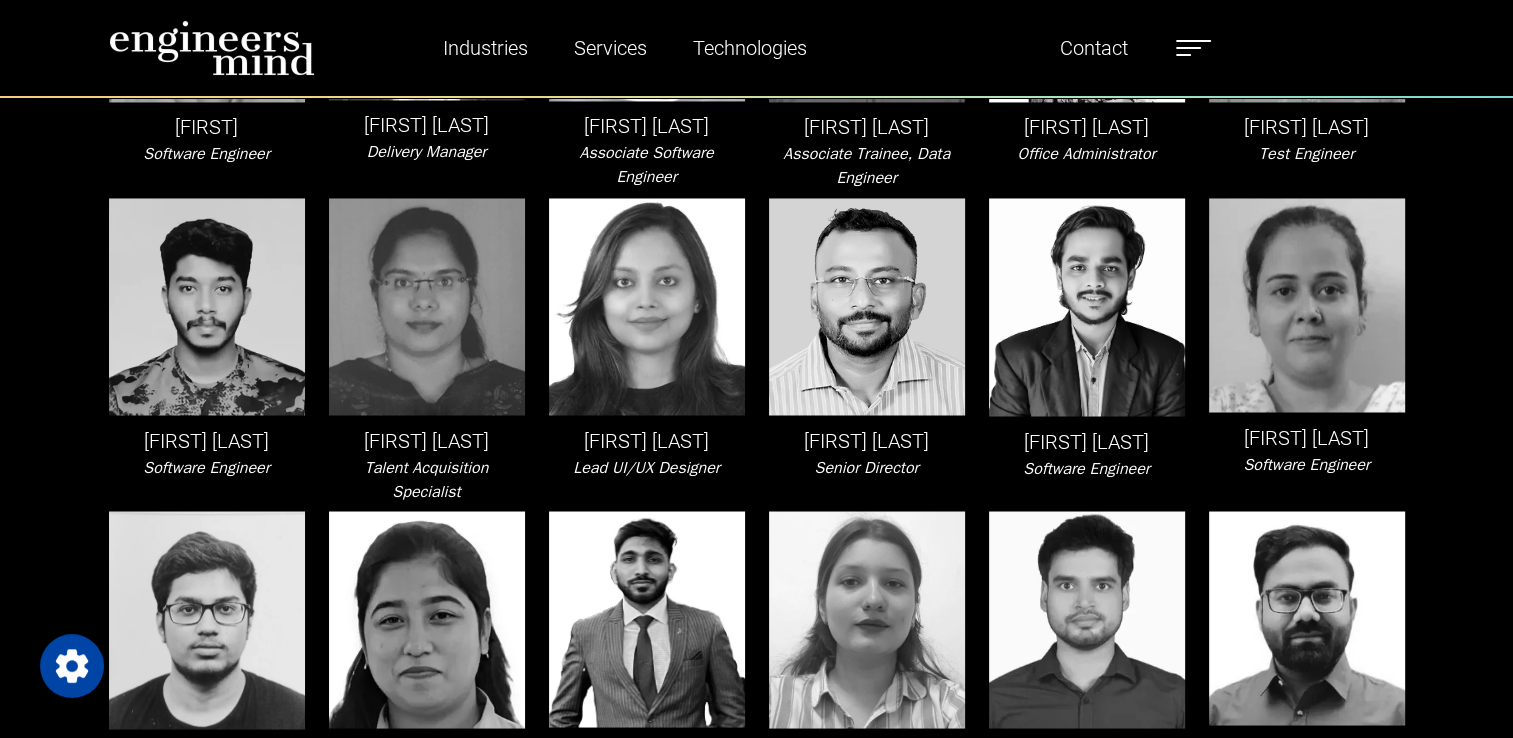 click on "[FIRST]" at bounding box center [207, 127] 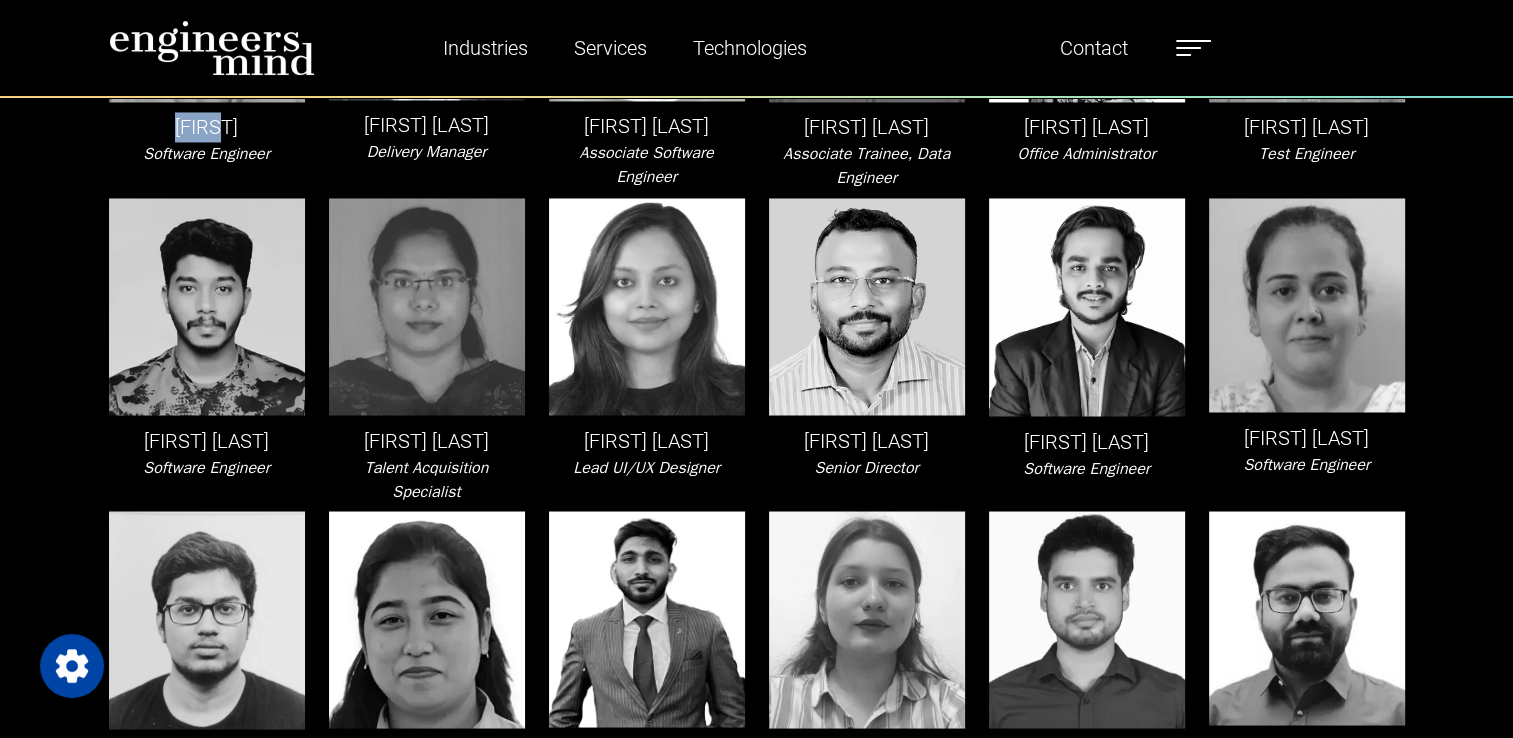 click on "[FIRST]" at bounding box center [207, 127] 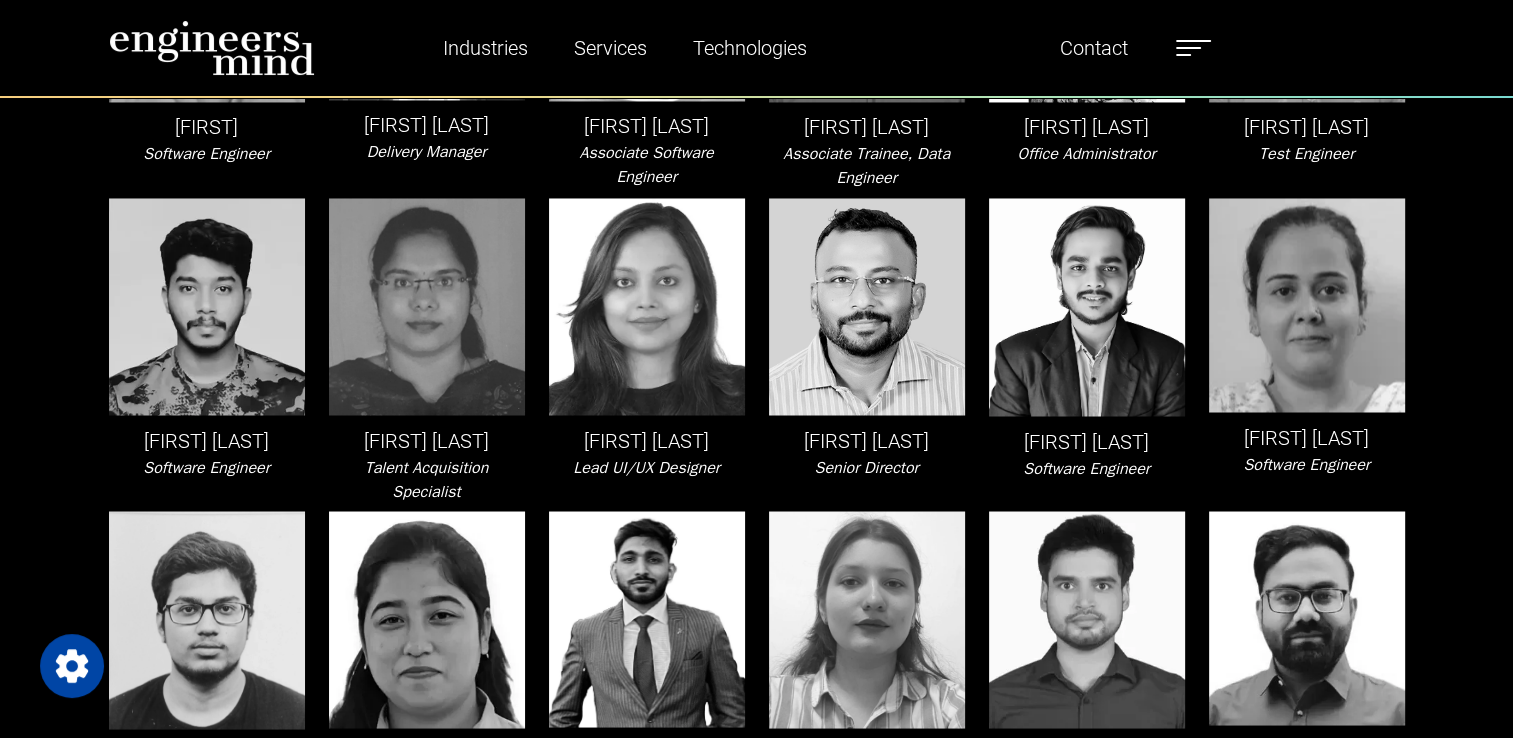 click on "Software Engineer" at bounding box center (206, 154) 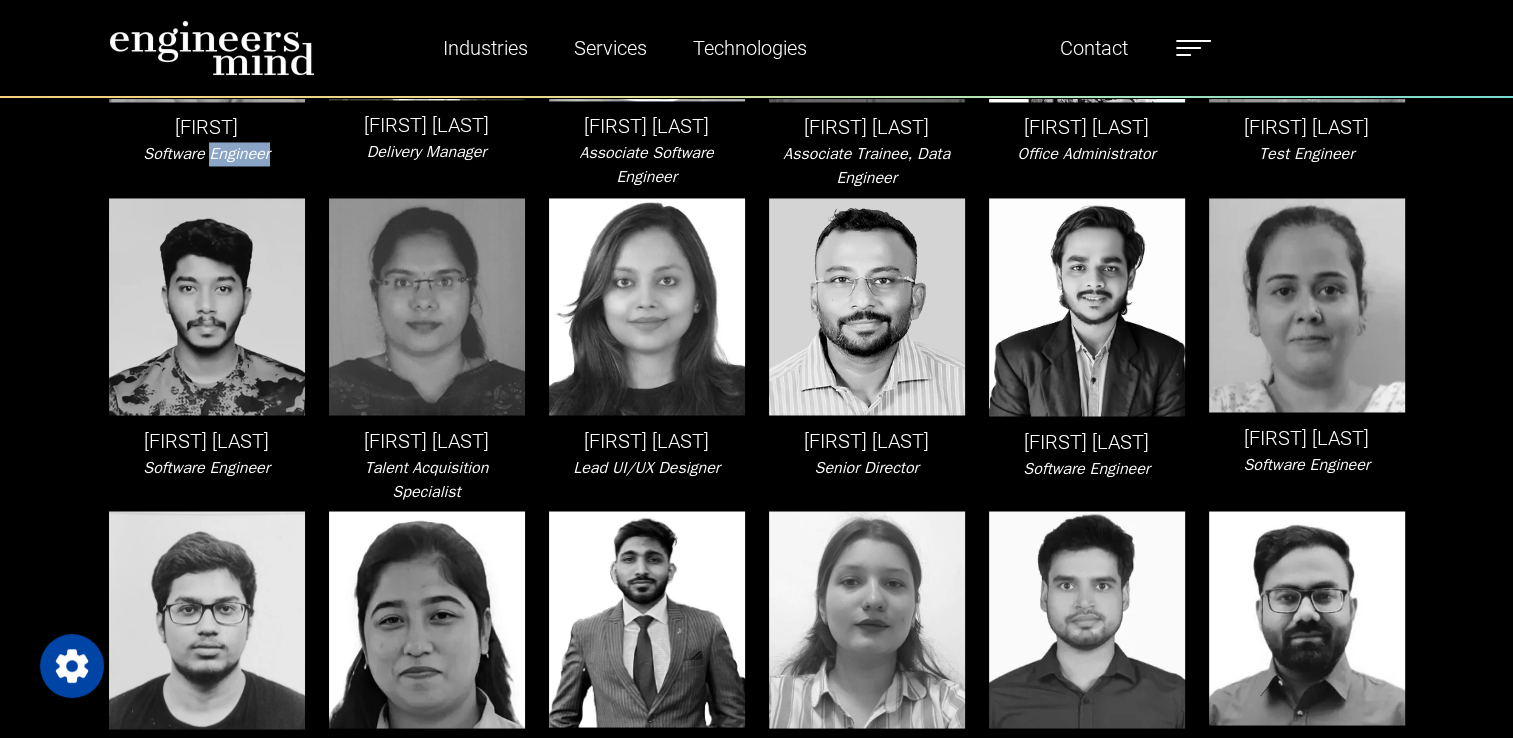 click on "Software Engineer" at bounding box center (206, 154) 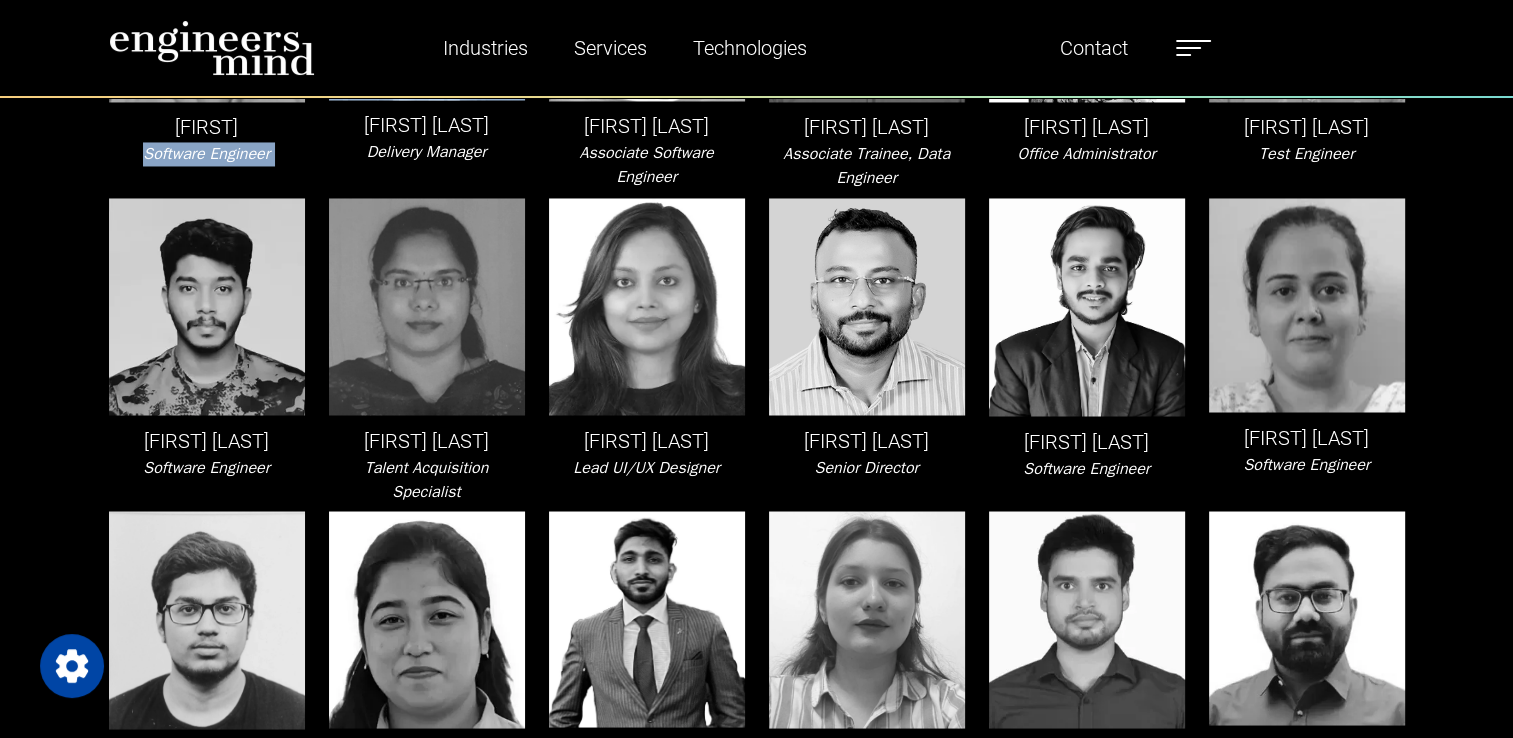 click on "Software Engineer" at bounding box center (206, 154) 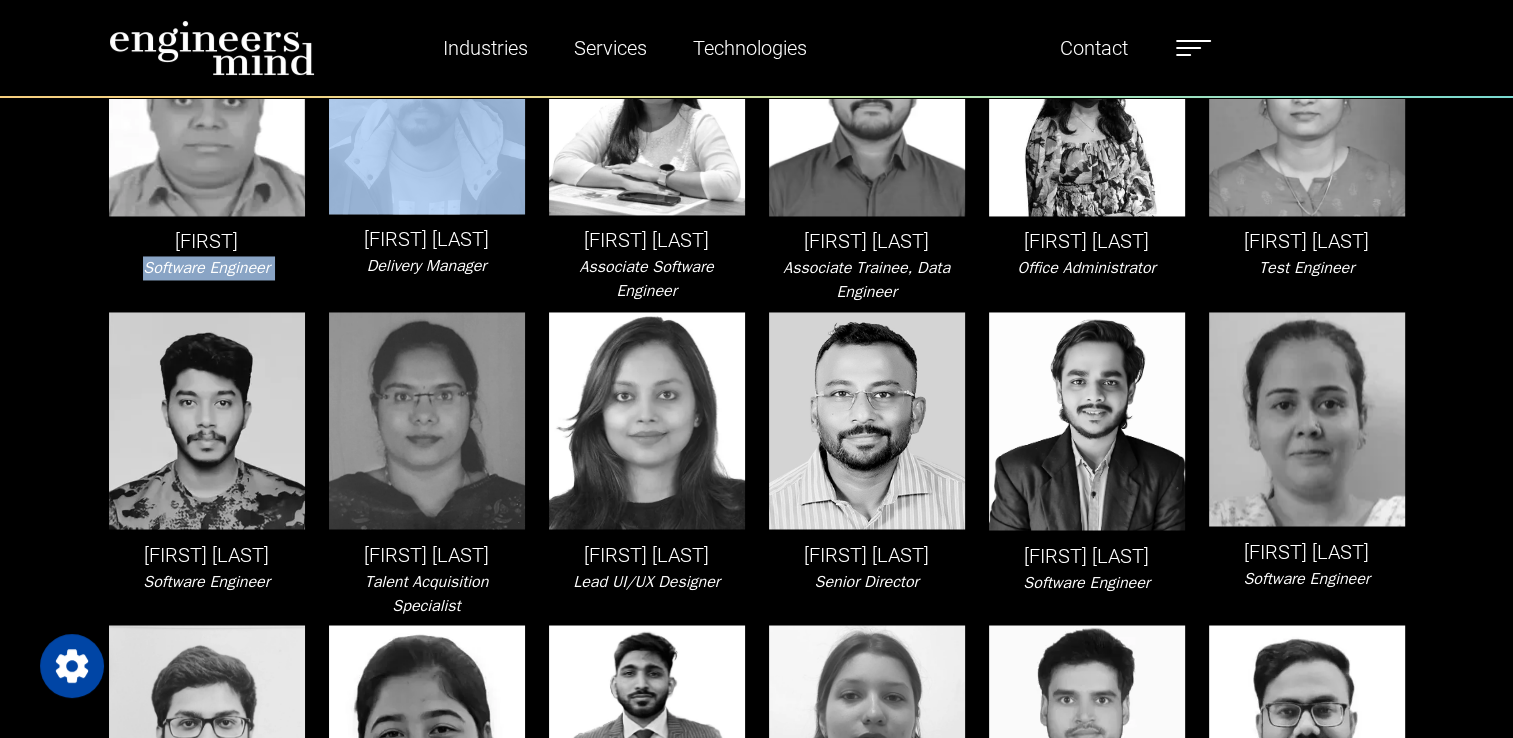 scroll, scrollTop: 3100, scrollLeft: 0, axis: vertical 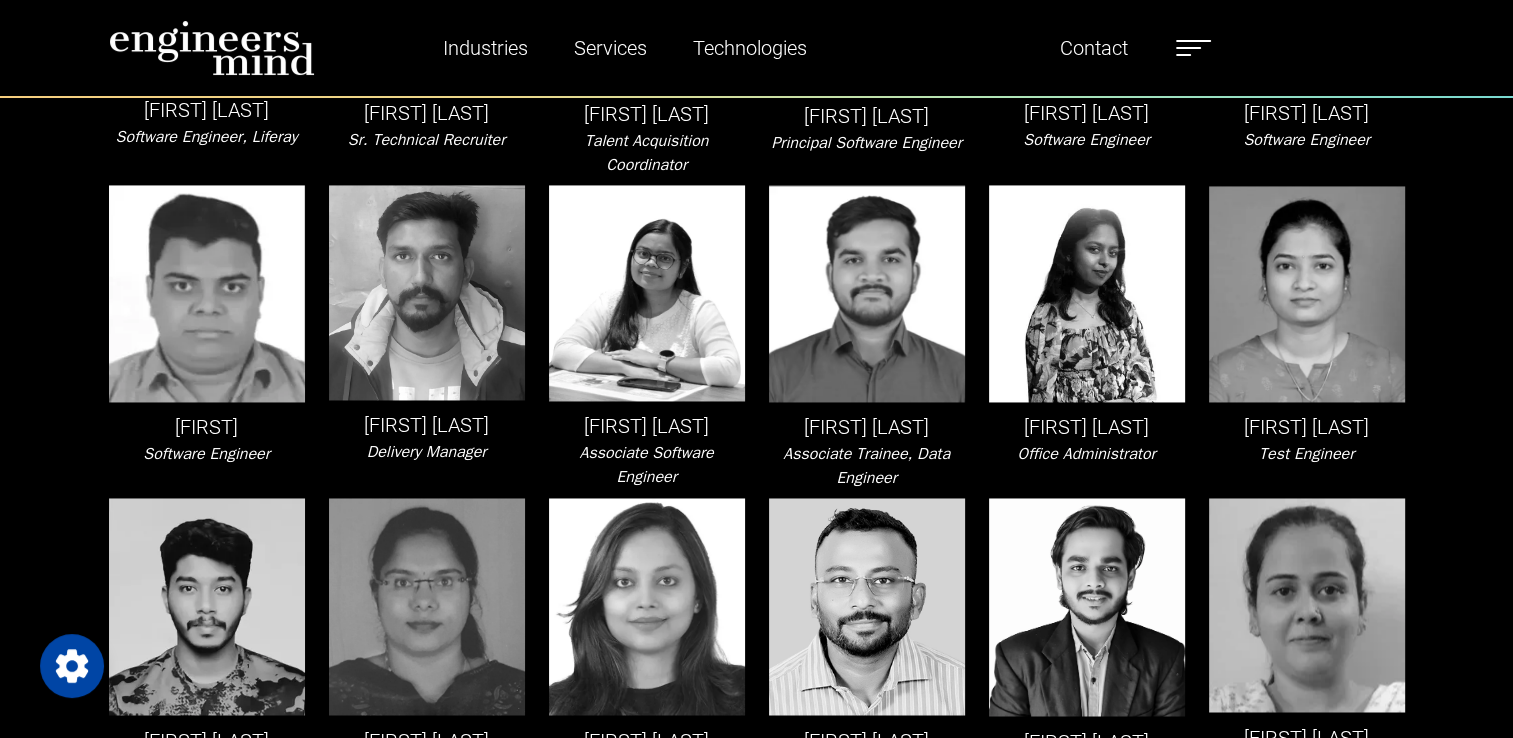 click on "[FIRST] [LAST]" at bounding box center (427, 425) 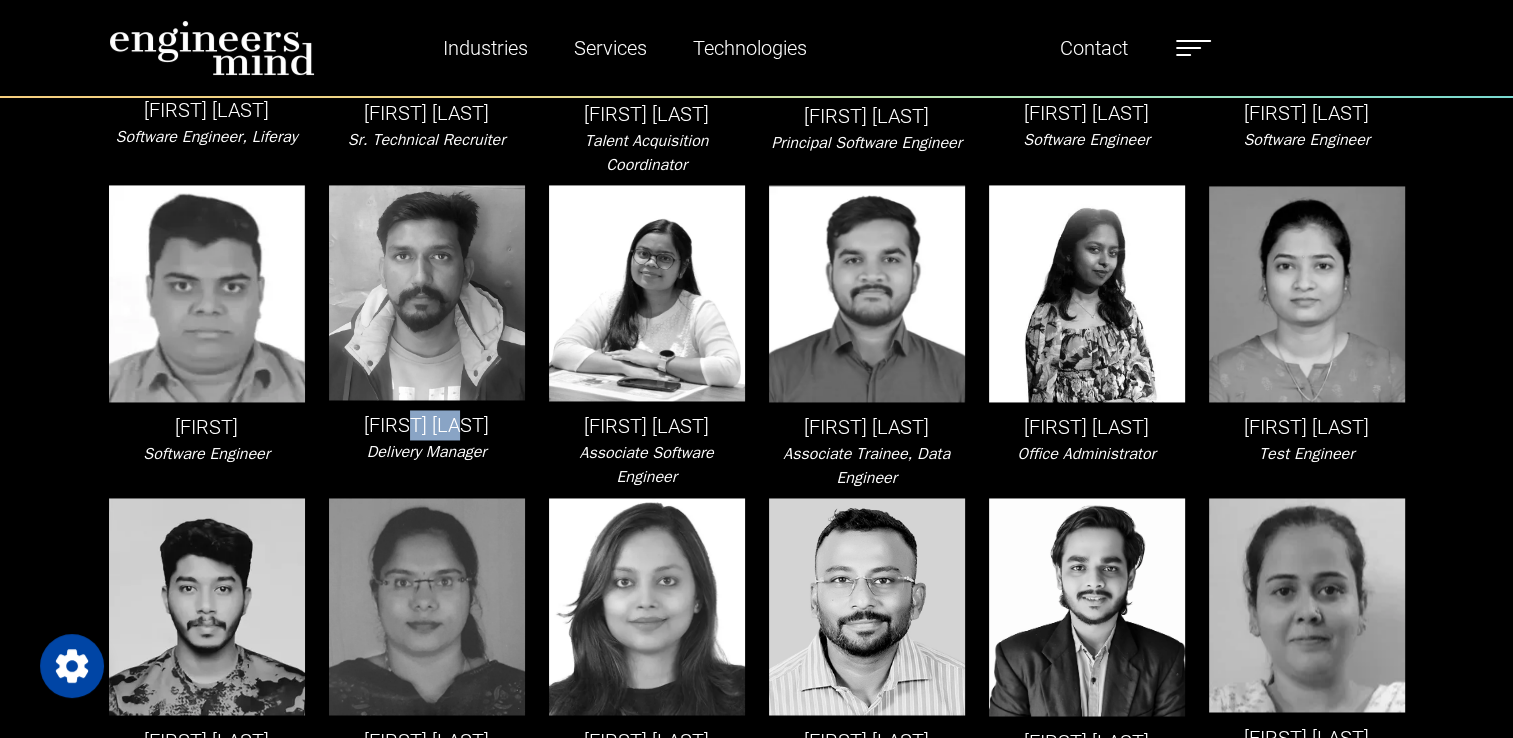 click on "[FIRST] [LAST]" at bounding box center [427, 425] 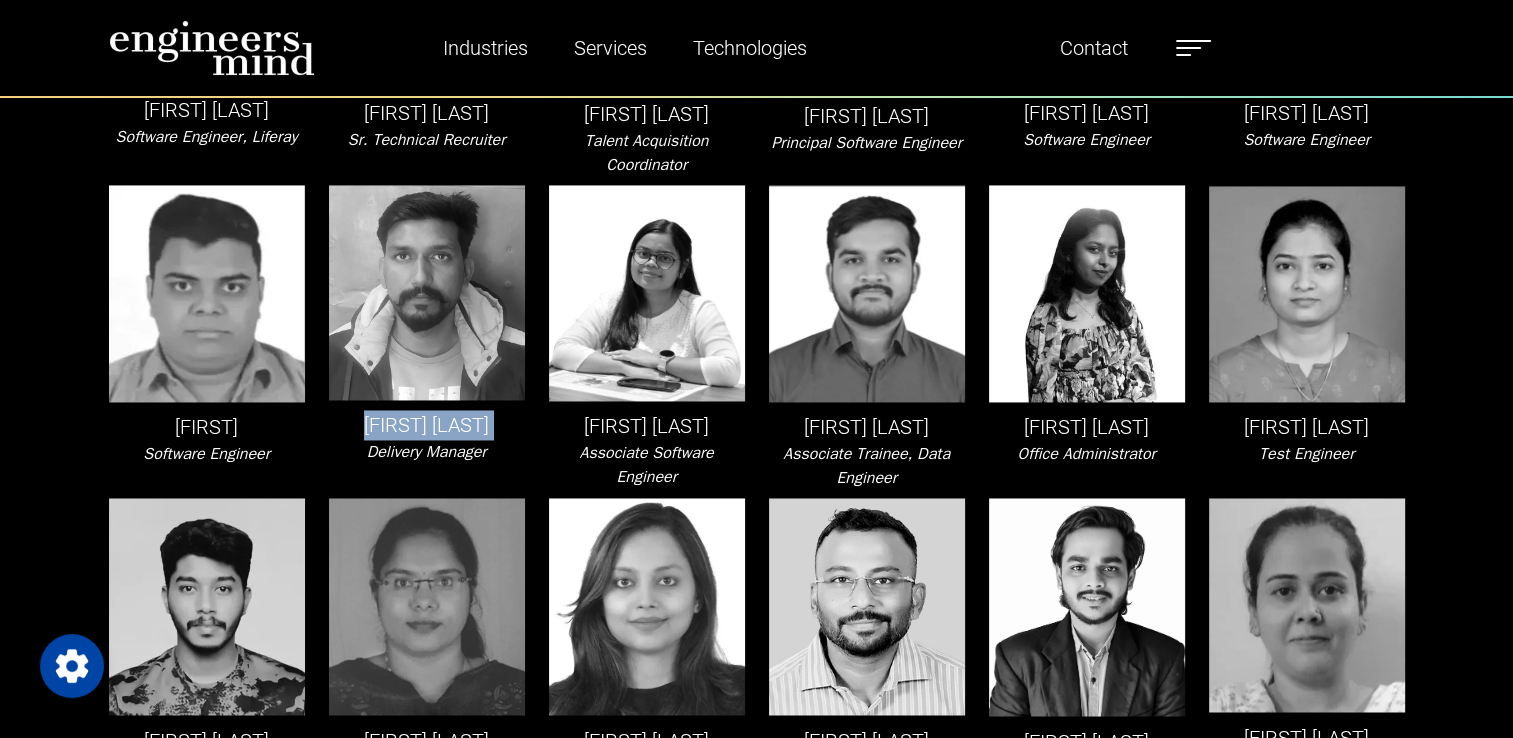 click on "[FIRST] [LAST]" at bounding box center [427, 425] 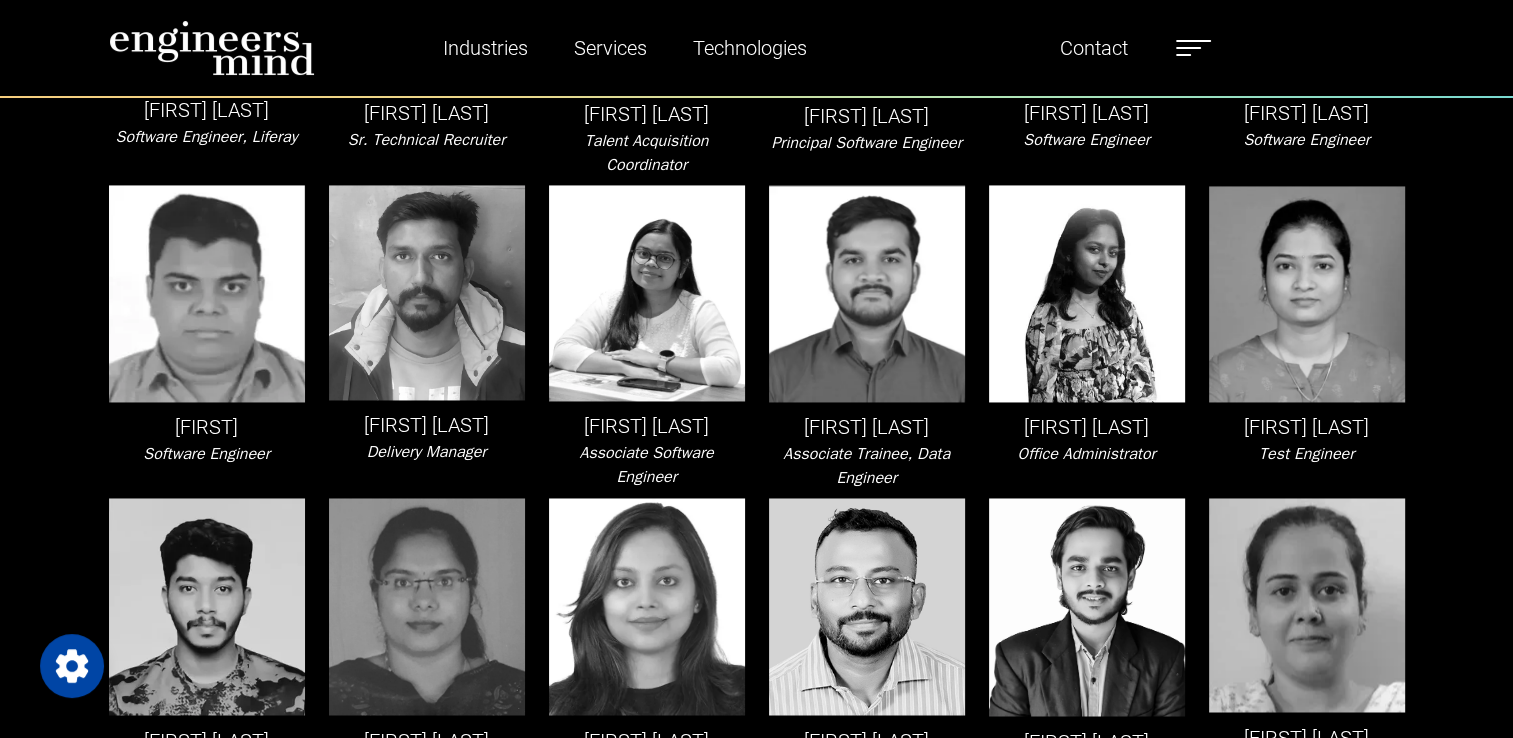 click on "Delivery Manager" at bounding box center (427, 452) 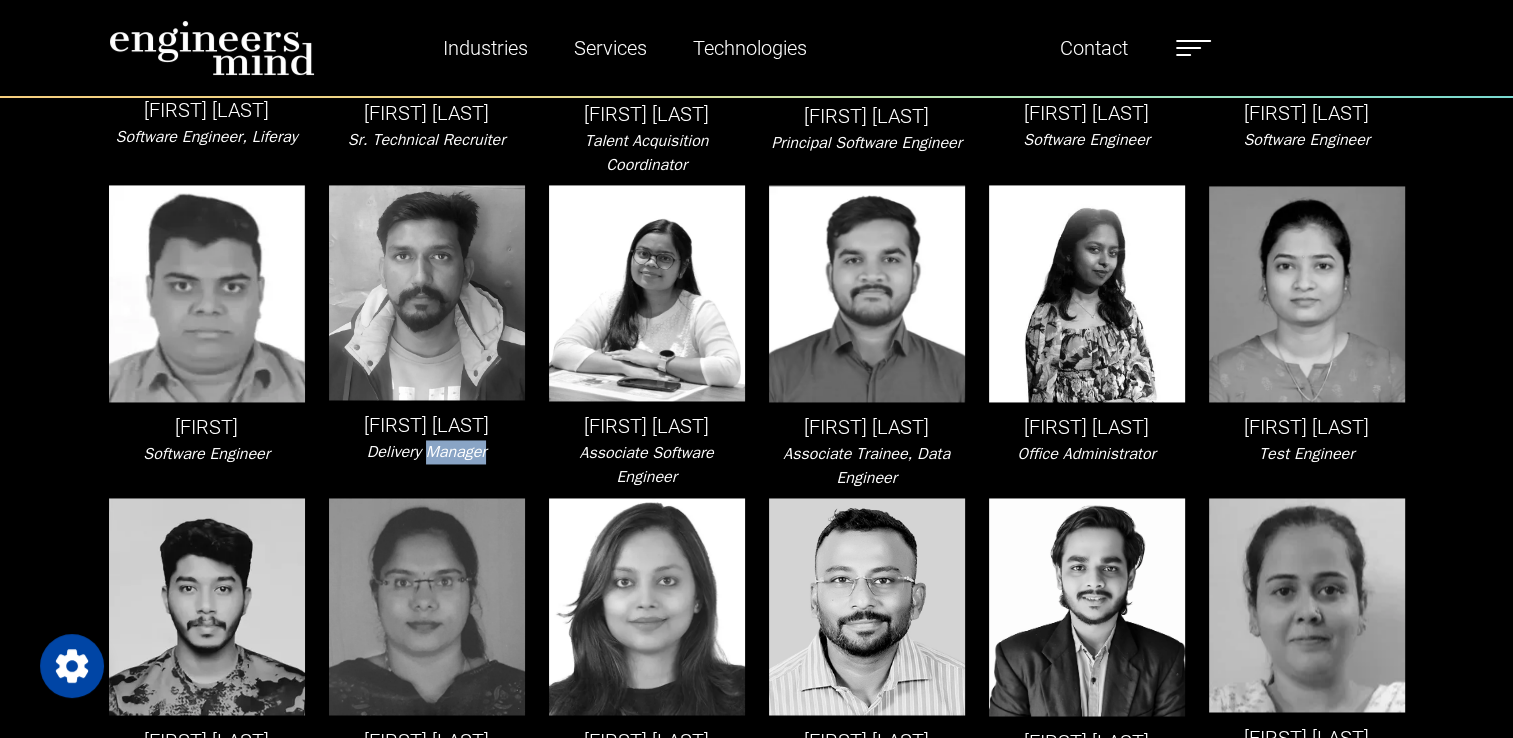 click on "Delivery Manager" at bounding box center (427, 452) 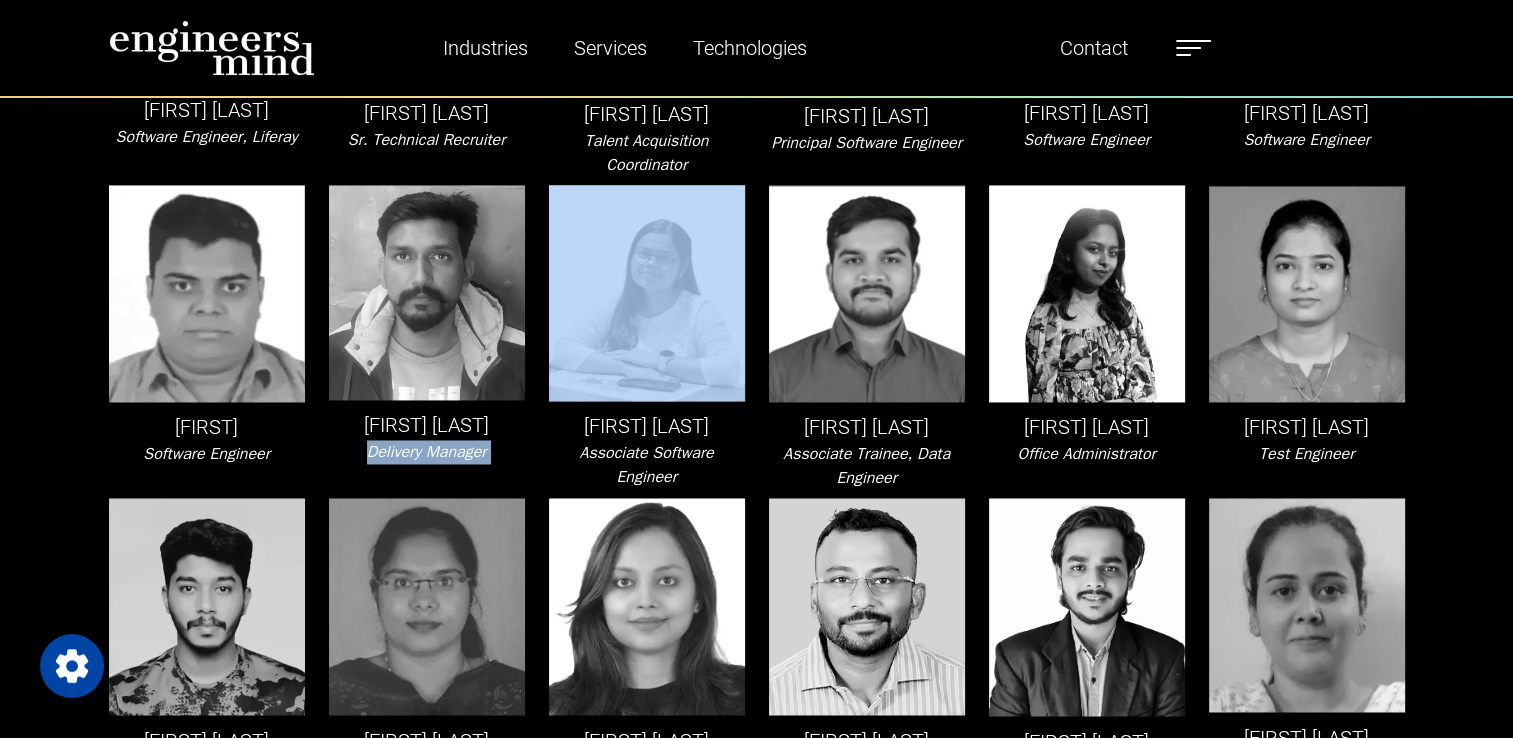click on "Delivery Manager" at bounding box center (427, 452) 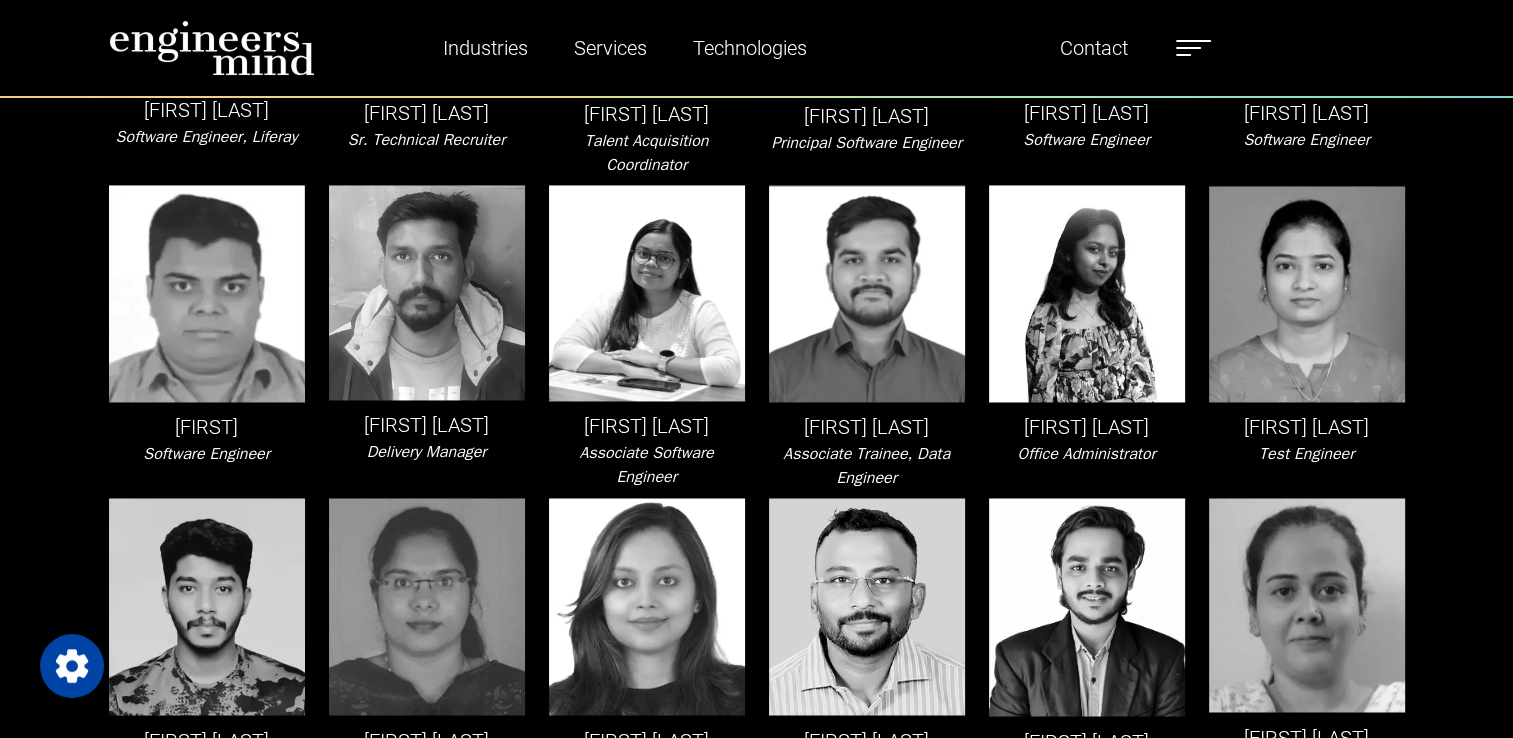 click on "[FIRST] [LAST]" at bounding box center (647, 426) 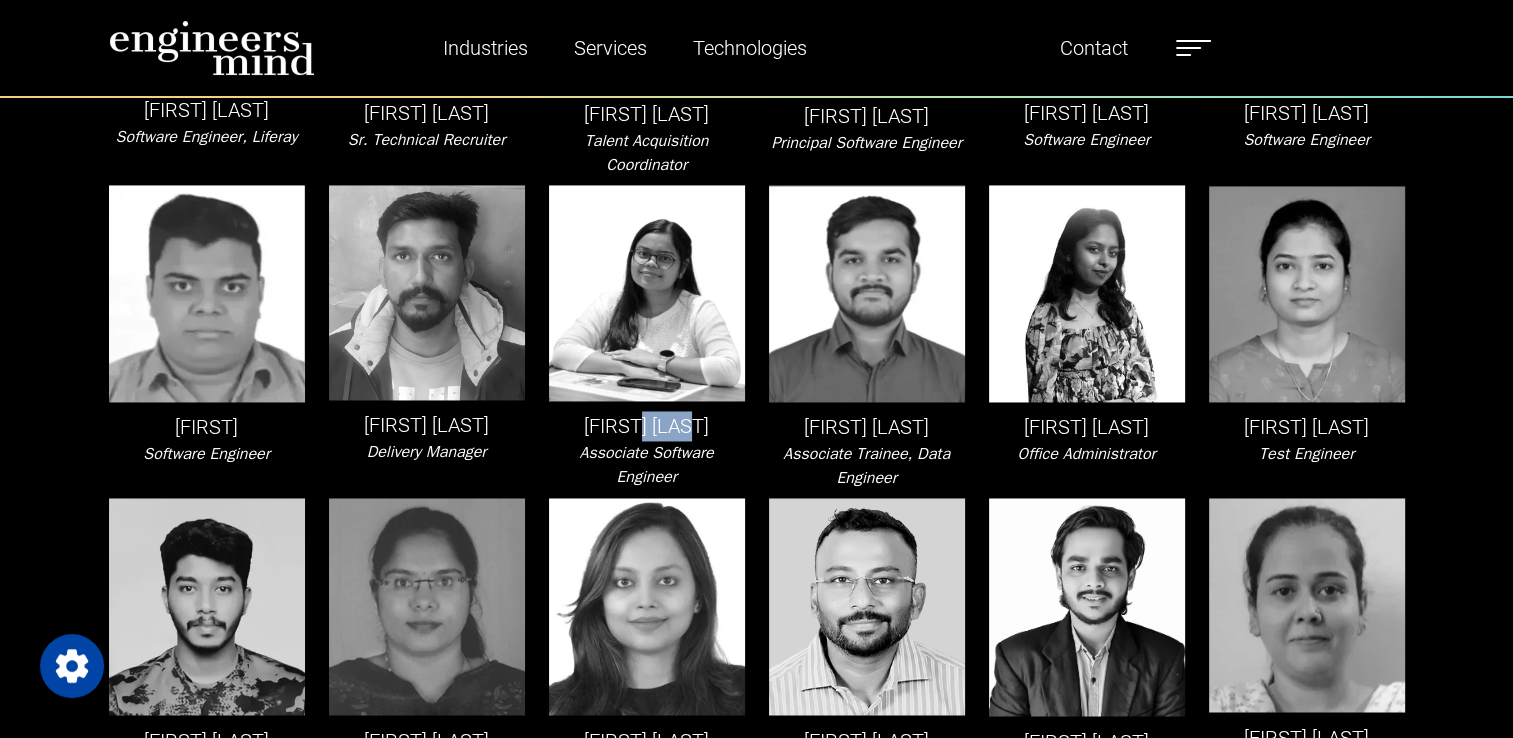 click on "[FIRST] [LAST]" at bounding box center [647, 426] 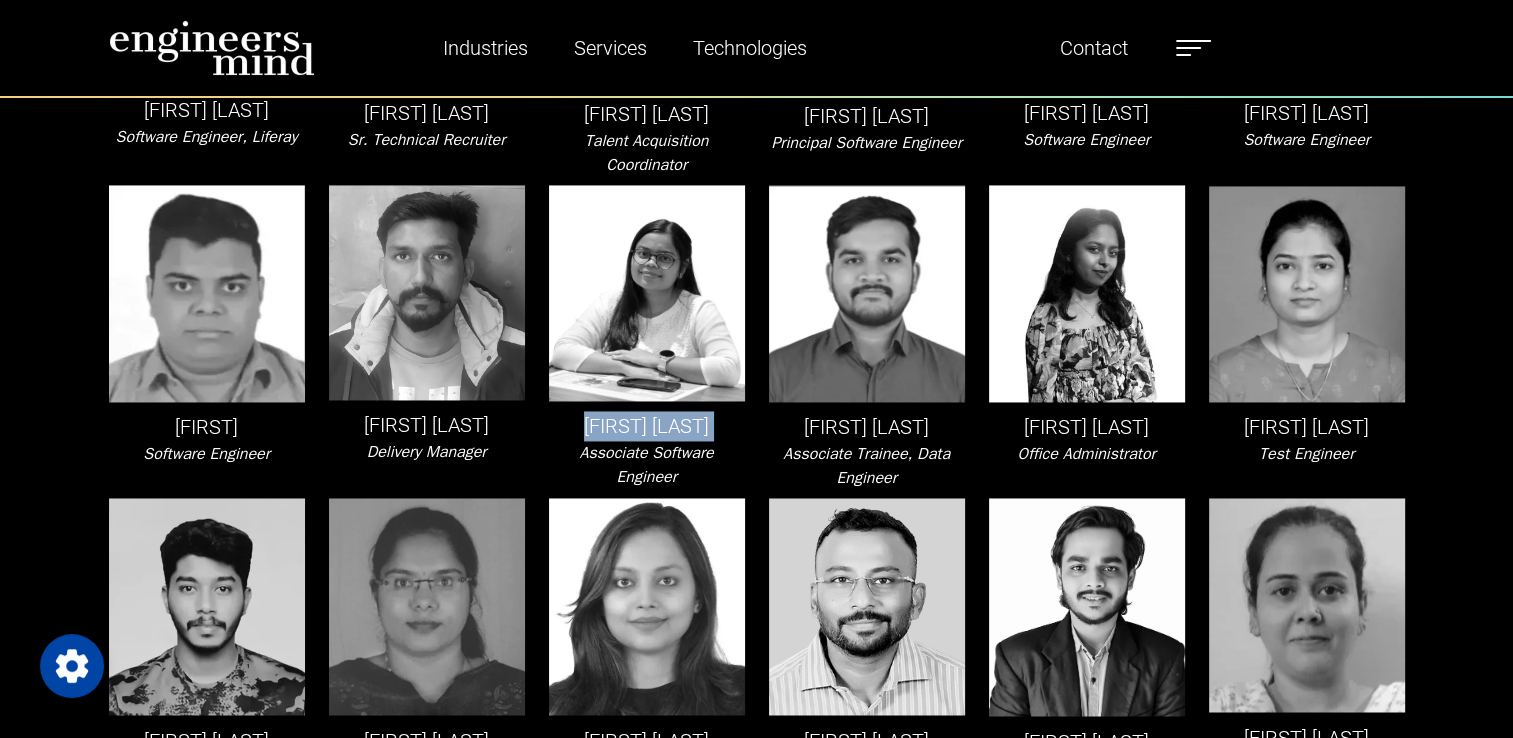click on "[FIRST] [LAST]" at bounding box center (647, 426) 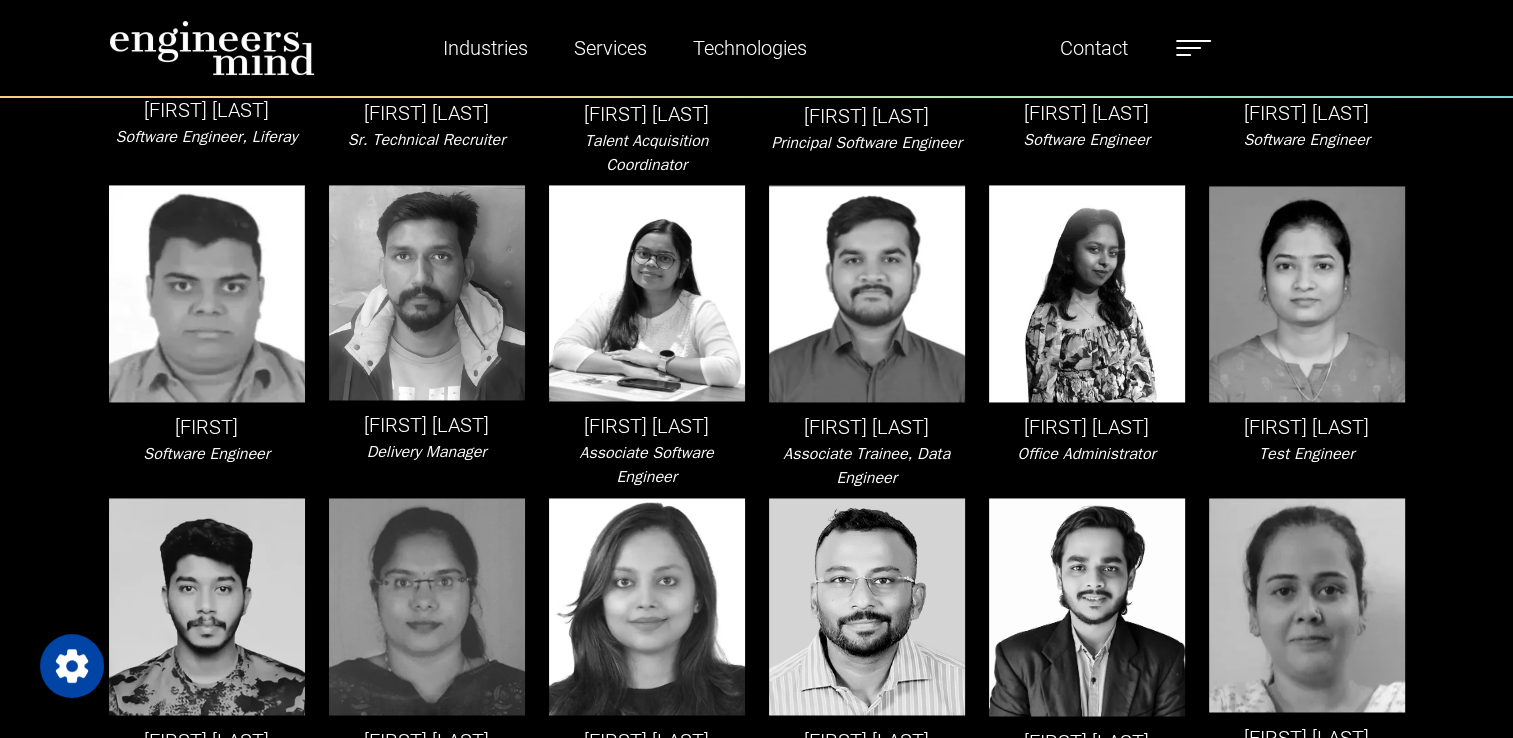 click on "Associate Software Engineer" at bounding box center [646, 465] 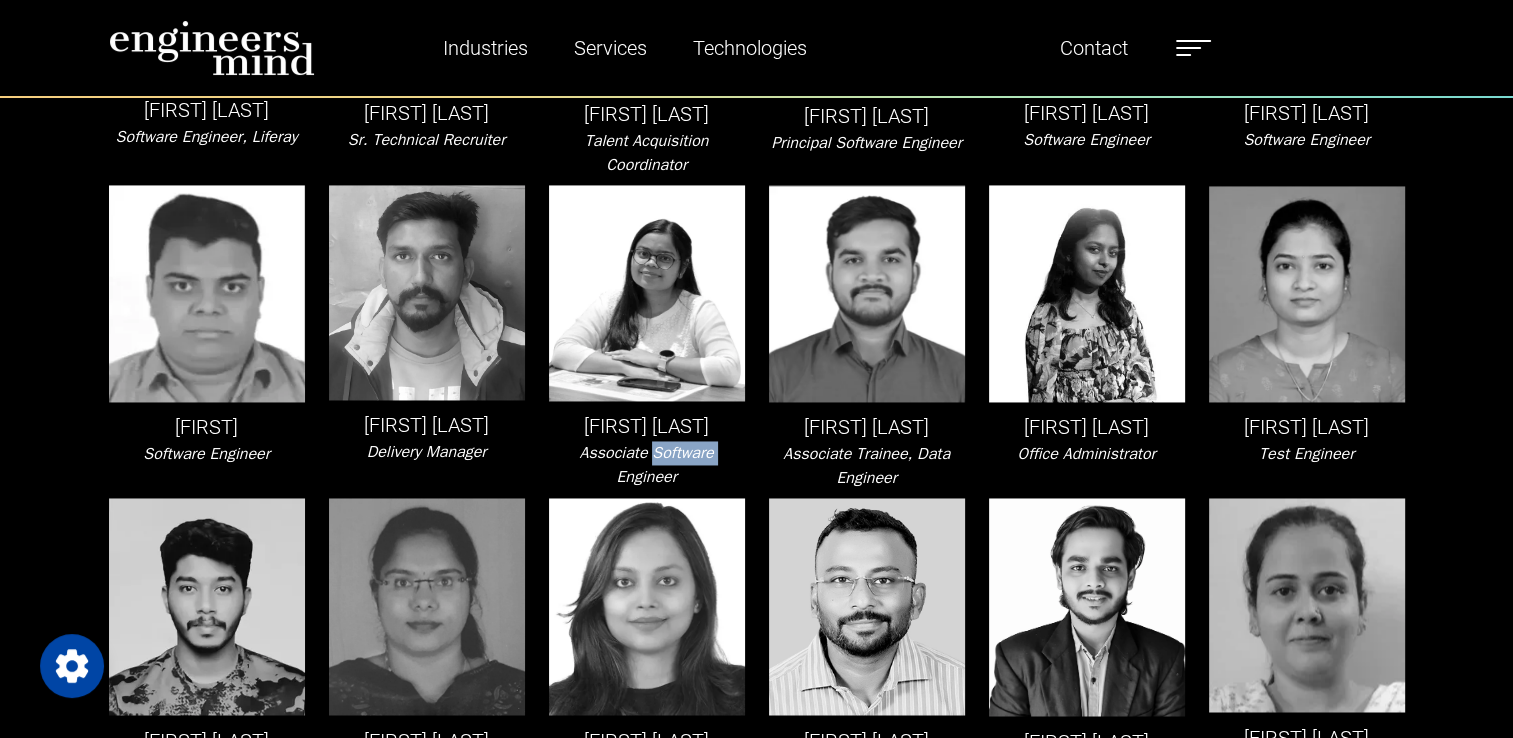 click on "Associate Software Engineer" at bounding box center [646, 465] 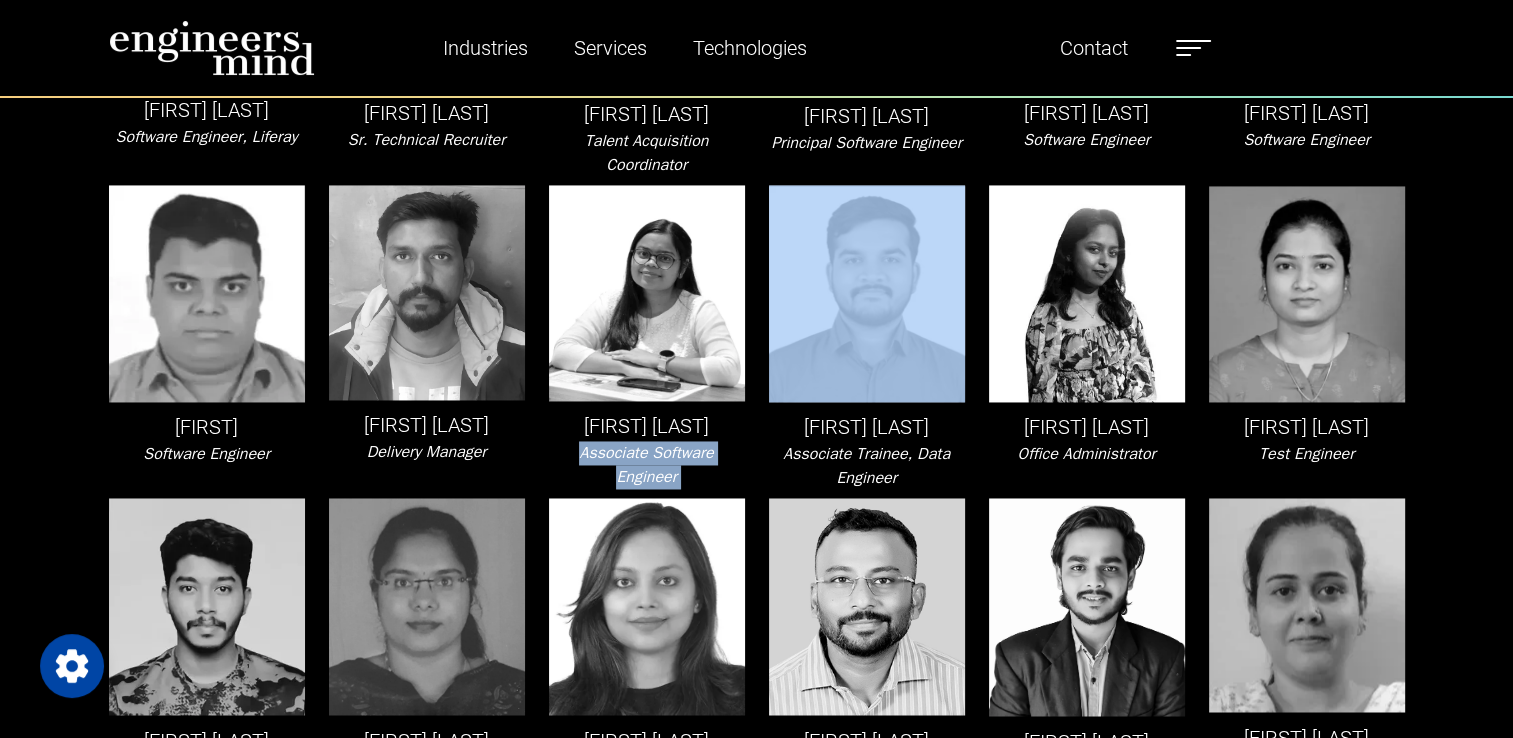 click on "Associate Software Engineer" at bounding box center (646, 465) 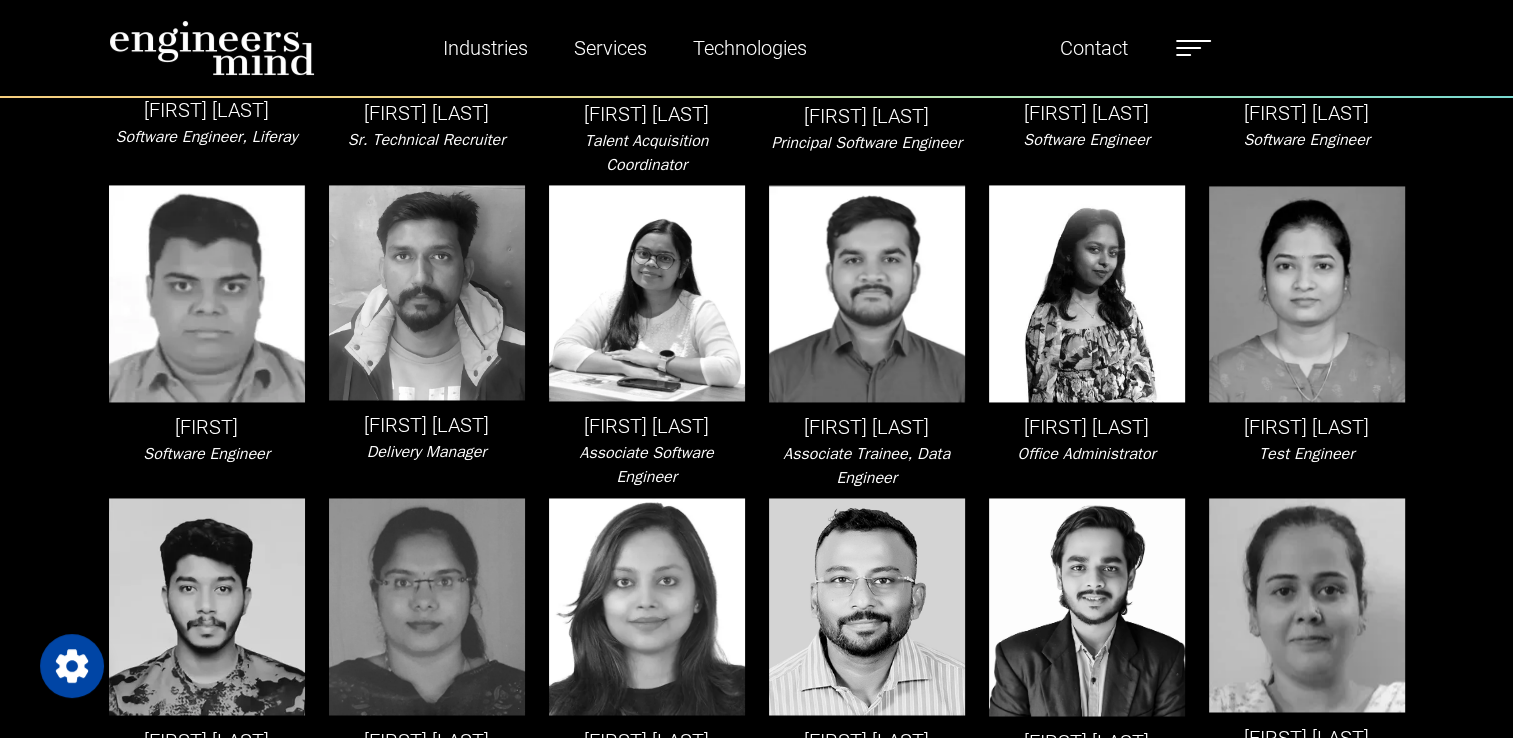 click on "[FIRST] [LAST]" at bounding box center (867, 427) 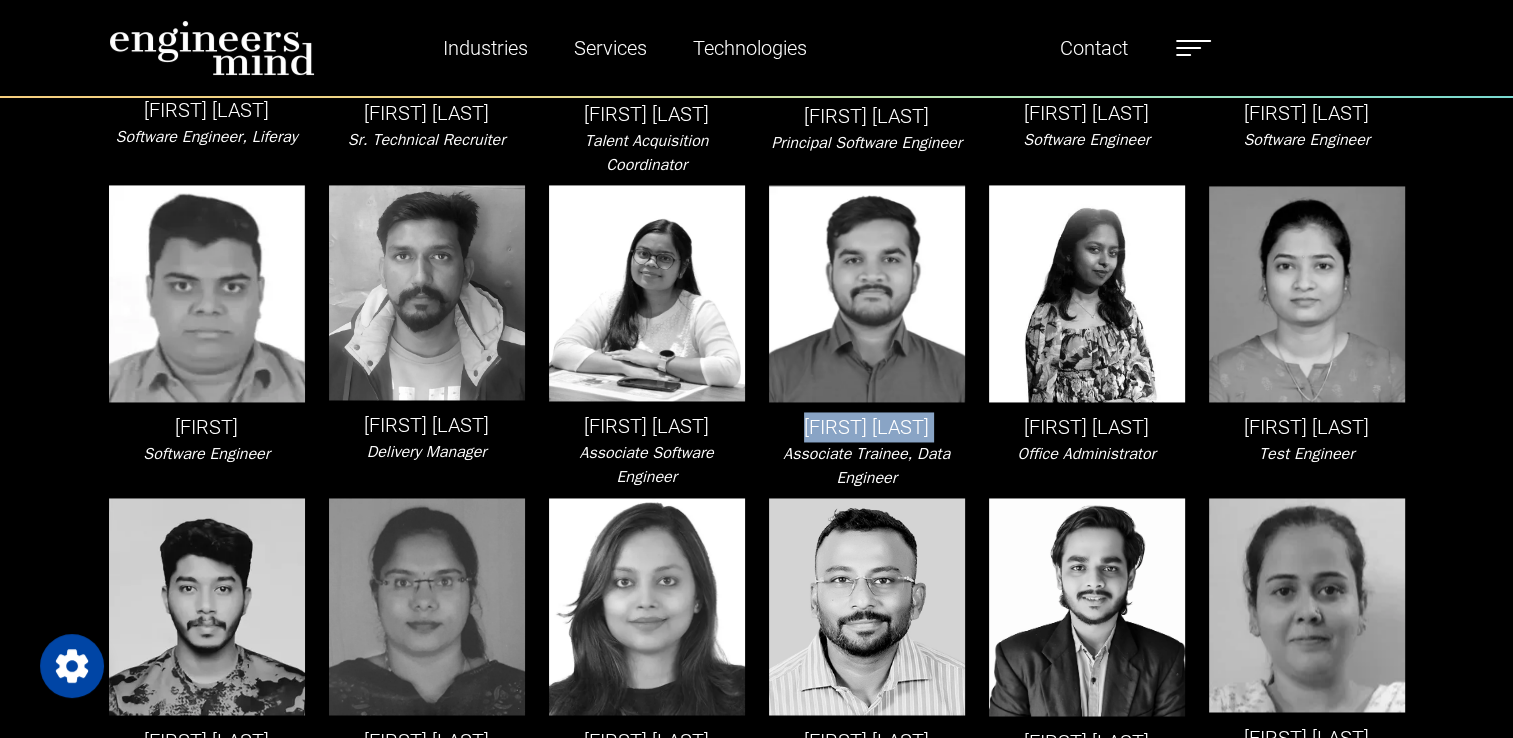 click on "[FIRST] [LAST]" at bounding box center [867, 427] 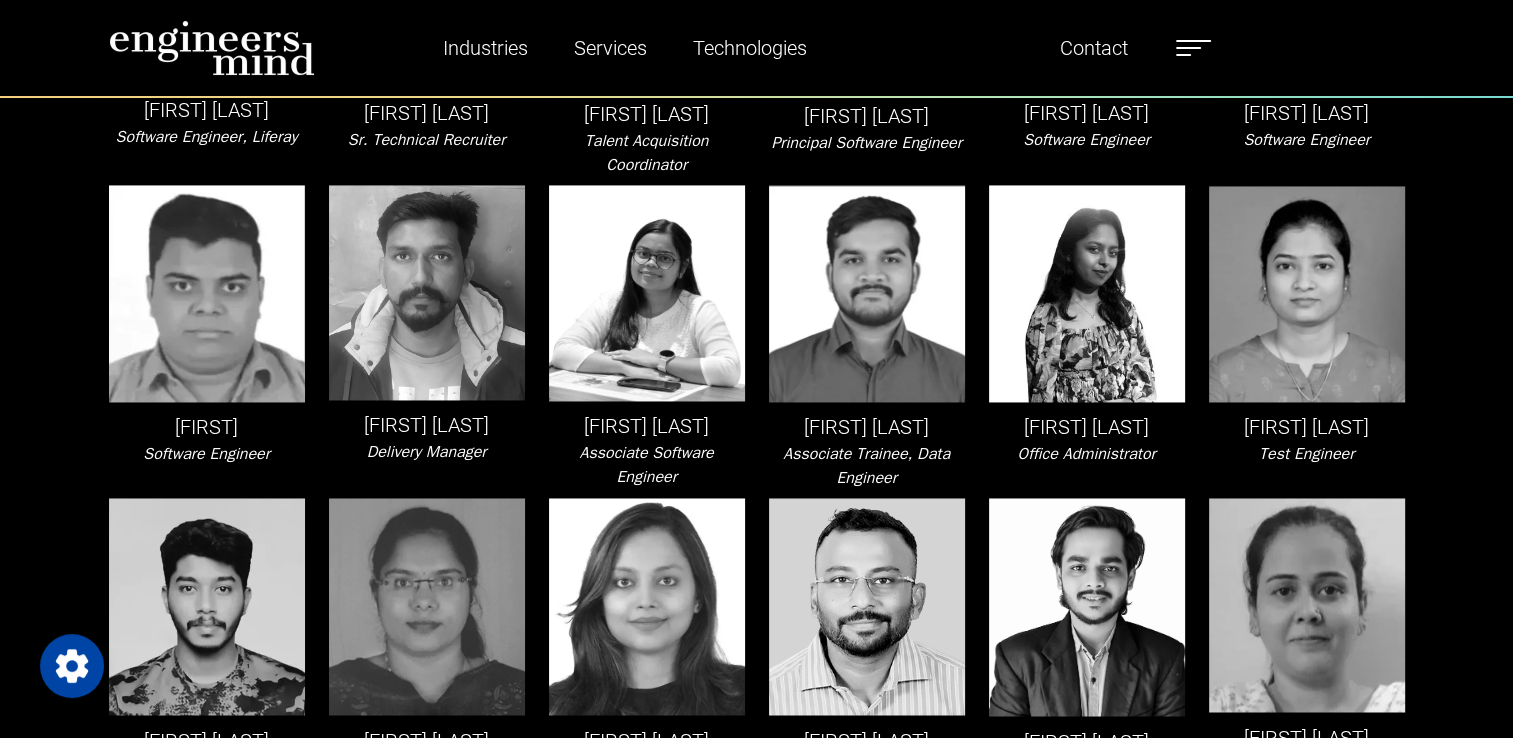 click on "Associate Trainee, Data Engineer" at bounding box center [866, 466] 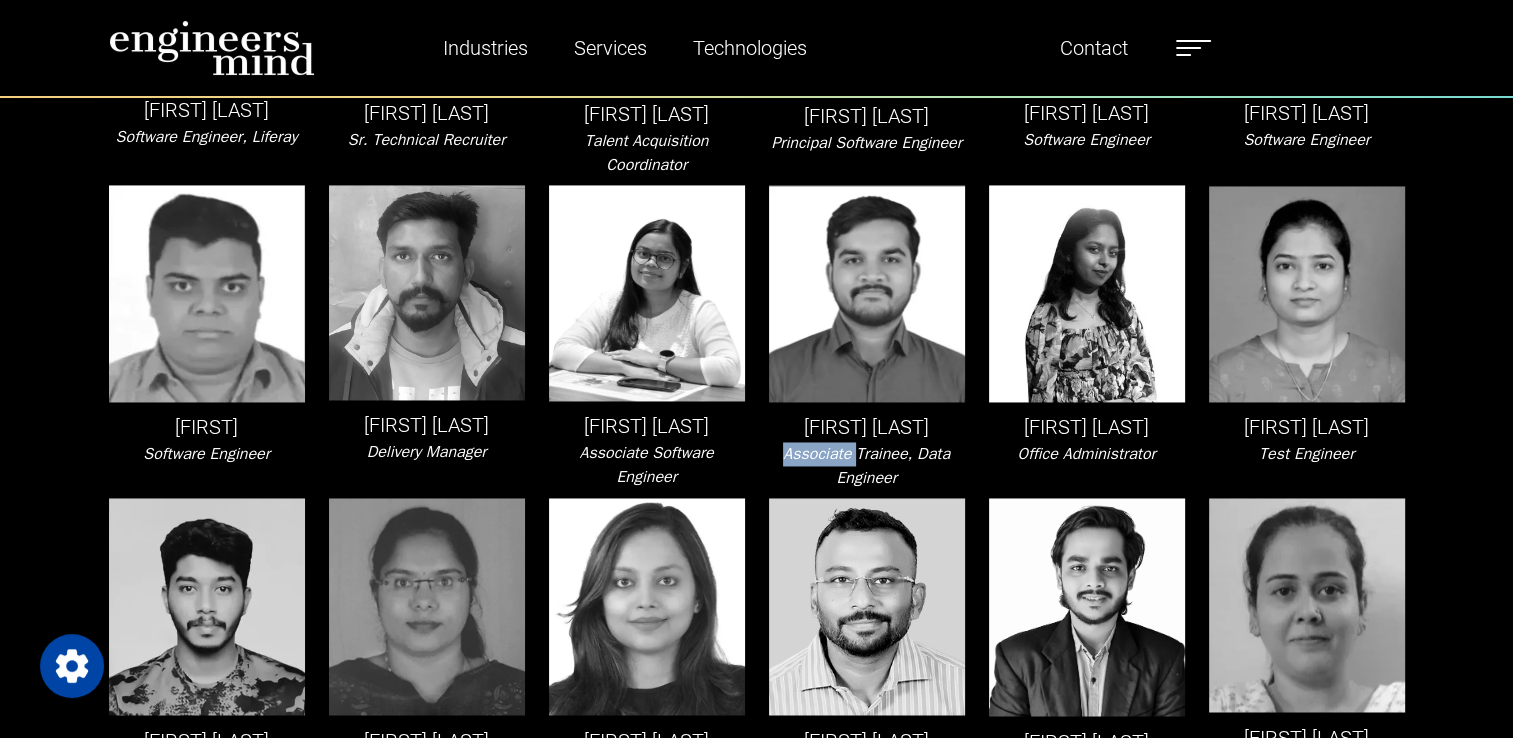 click on "Associate Trainee, Data Engineer" at bounding box center [866, 466] 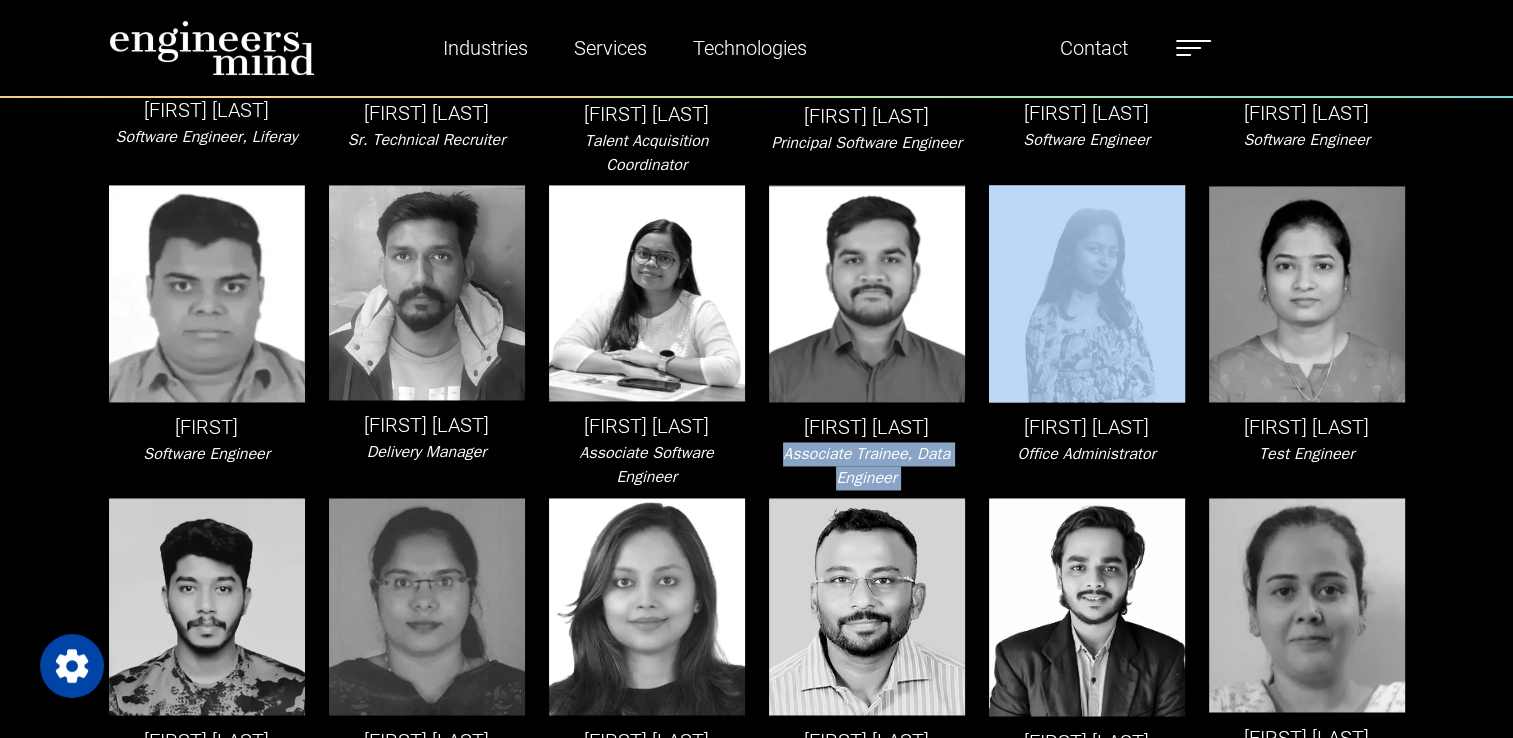 click on "Associate Trainee, Data Engineer" at bounding box center [866, 466] 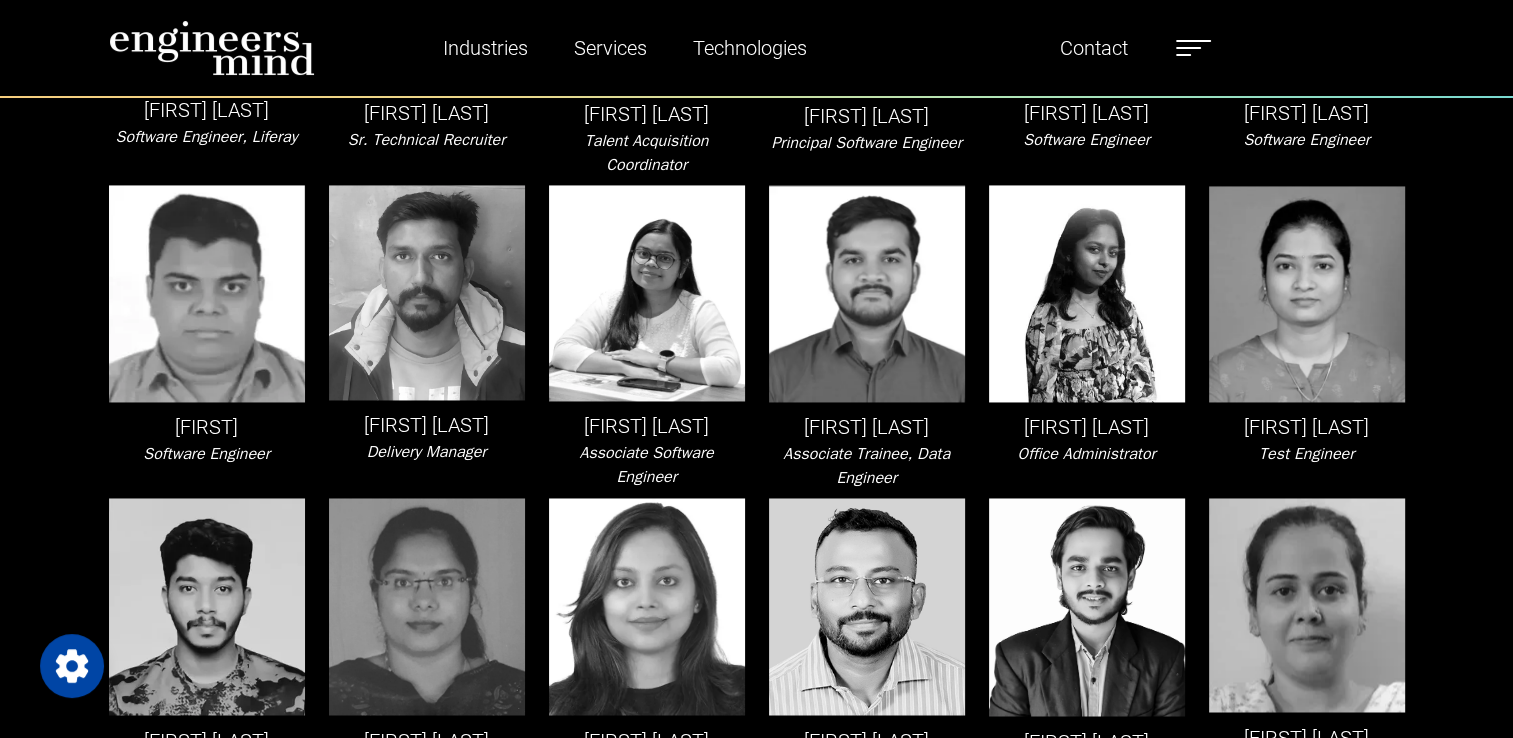 click on "[FIRST] [LAST]" at bounding box center (1087, 427) 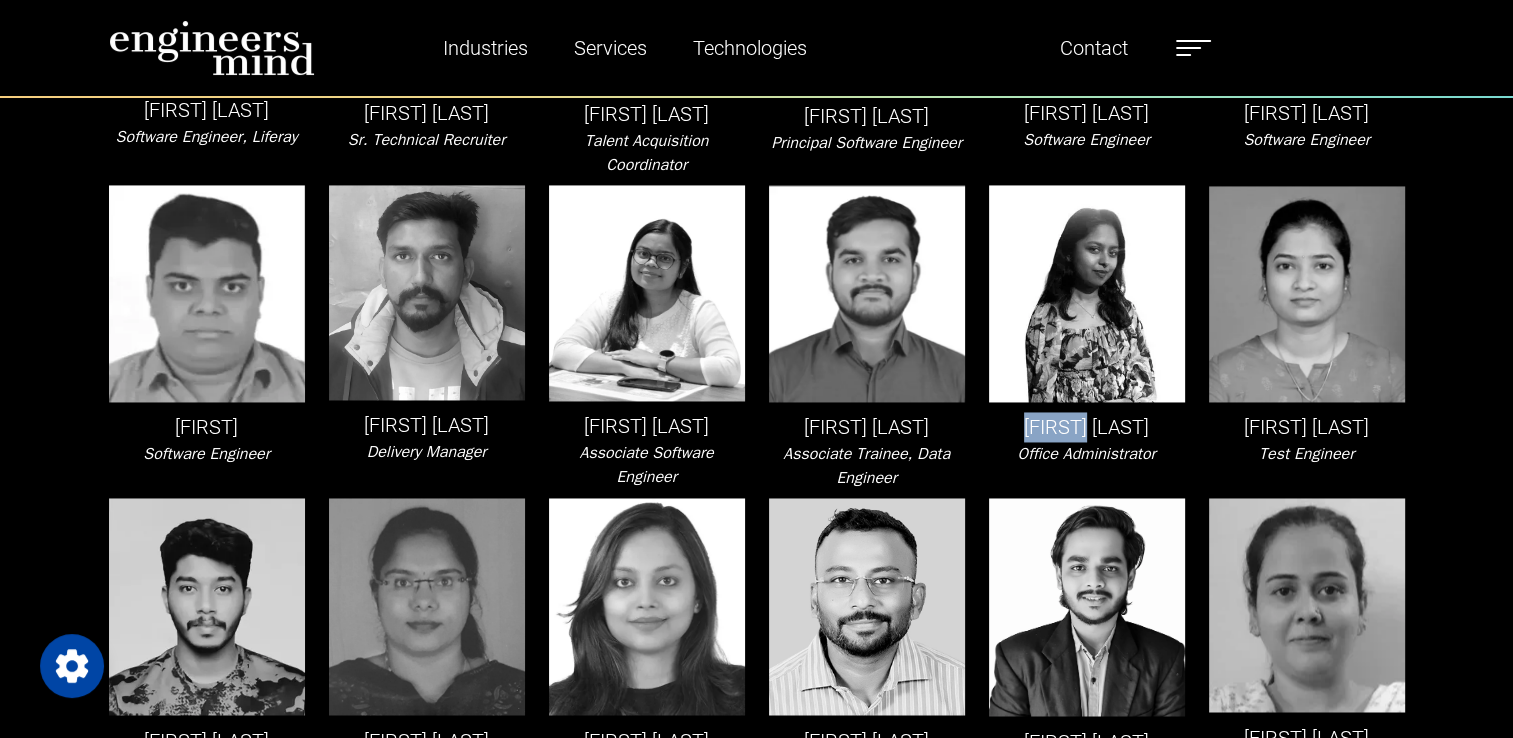 click on "[FIRST] [LAST]" at bounding box center (1087, 427) 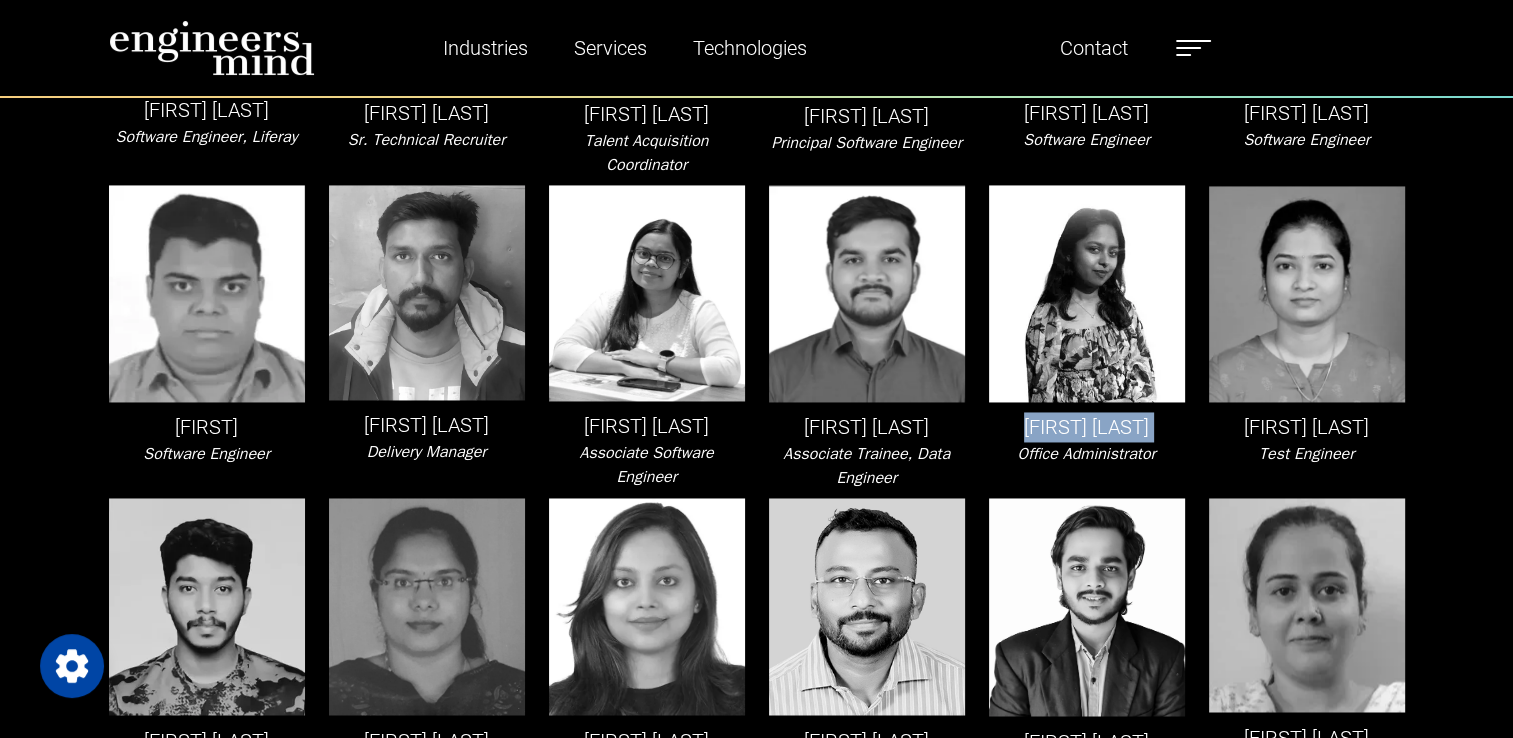 click on "[FIRST] [LAST]" at bounding box center [1087, 427] 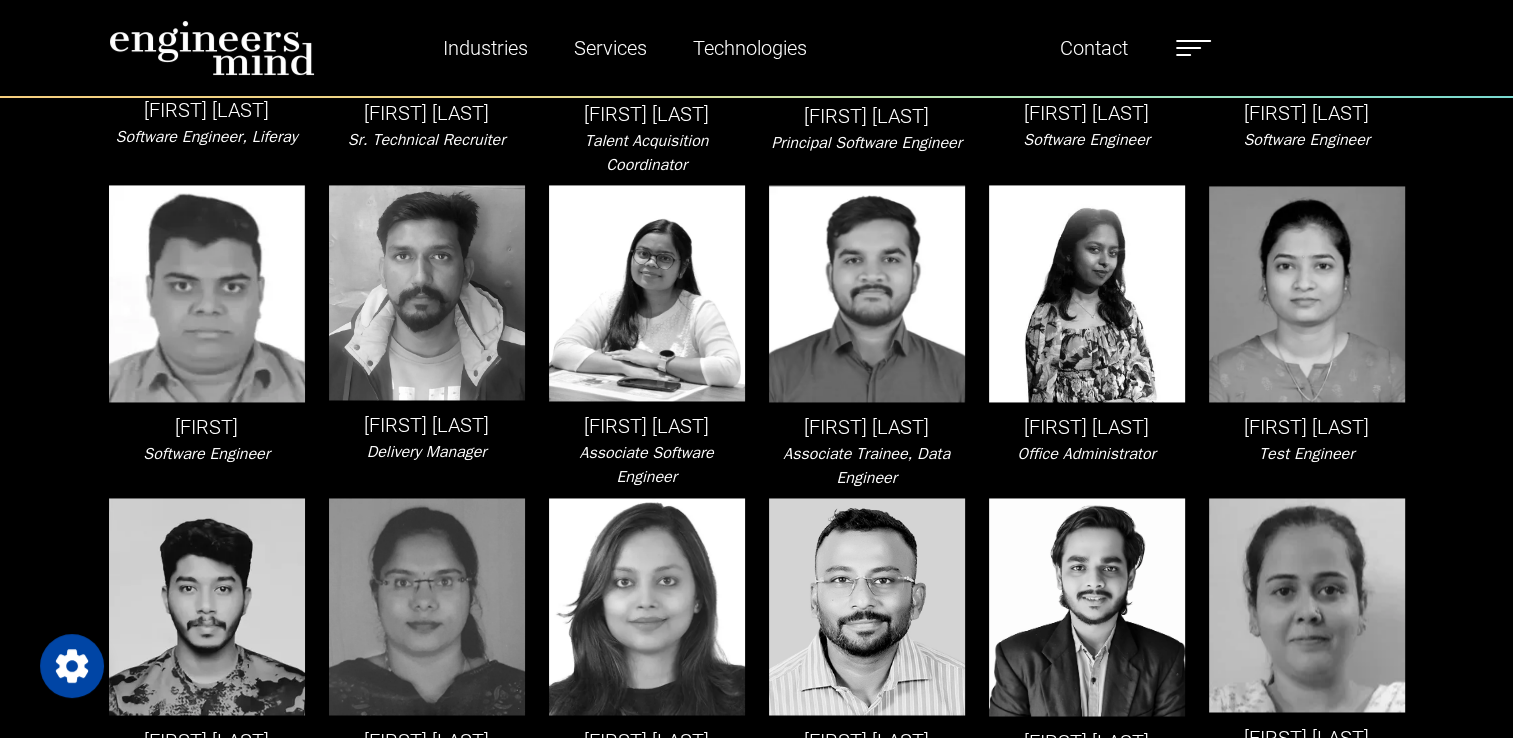 click on "Office Administrator" at bounding box center [1086, 454] 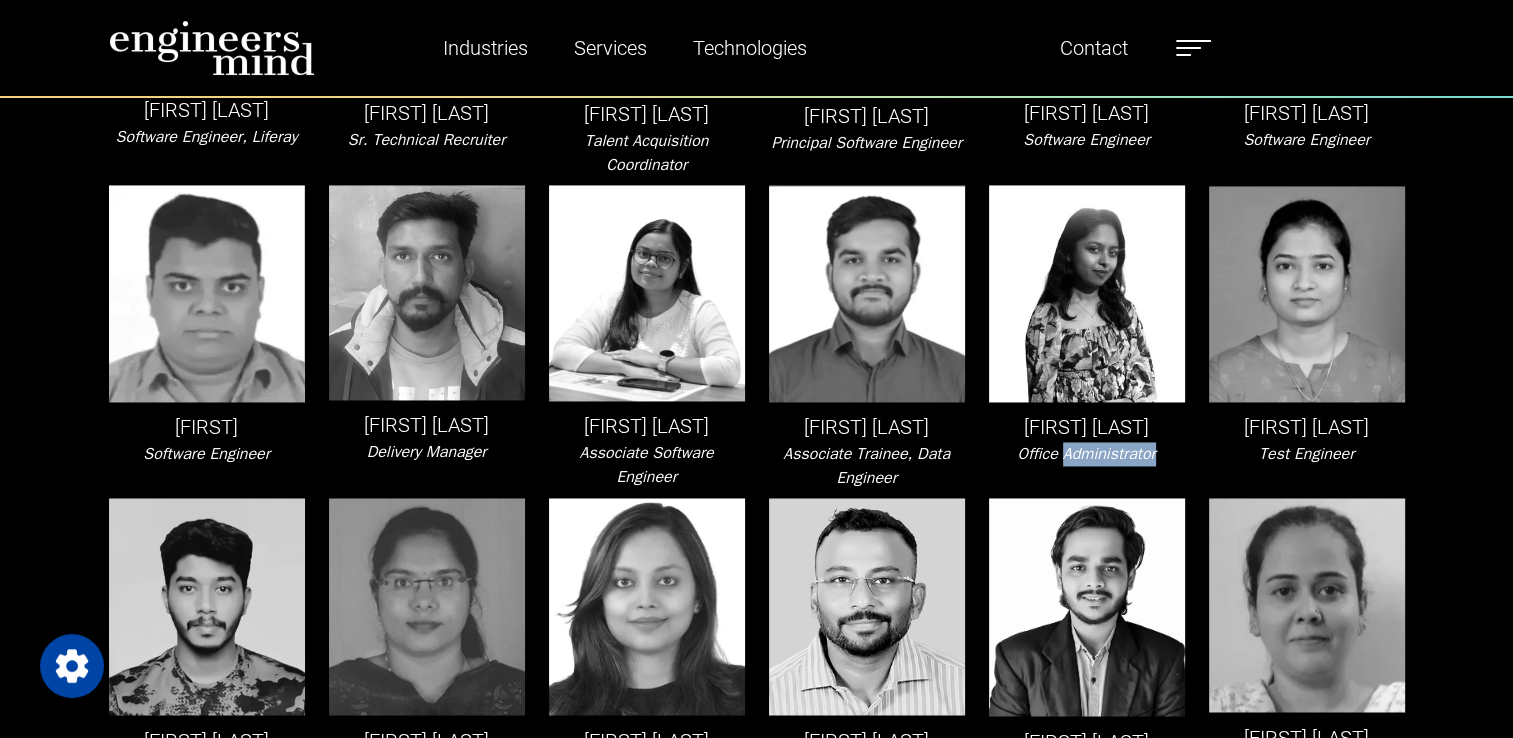 click on "Office Administrator" at bounding box center (1086, 454) 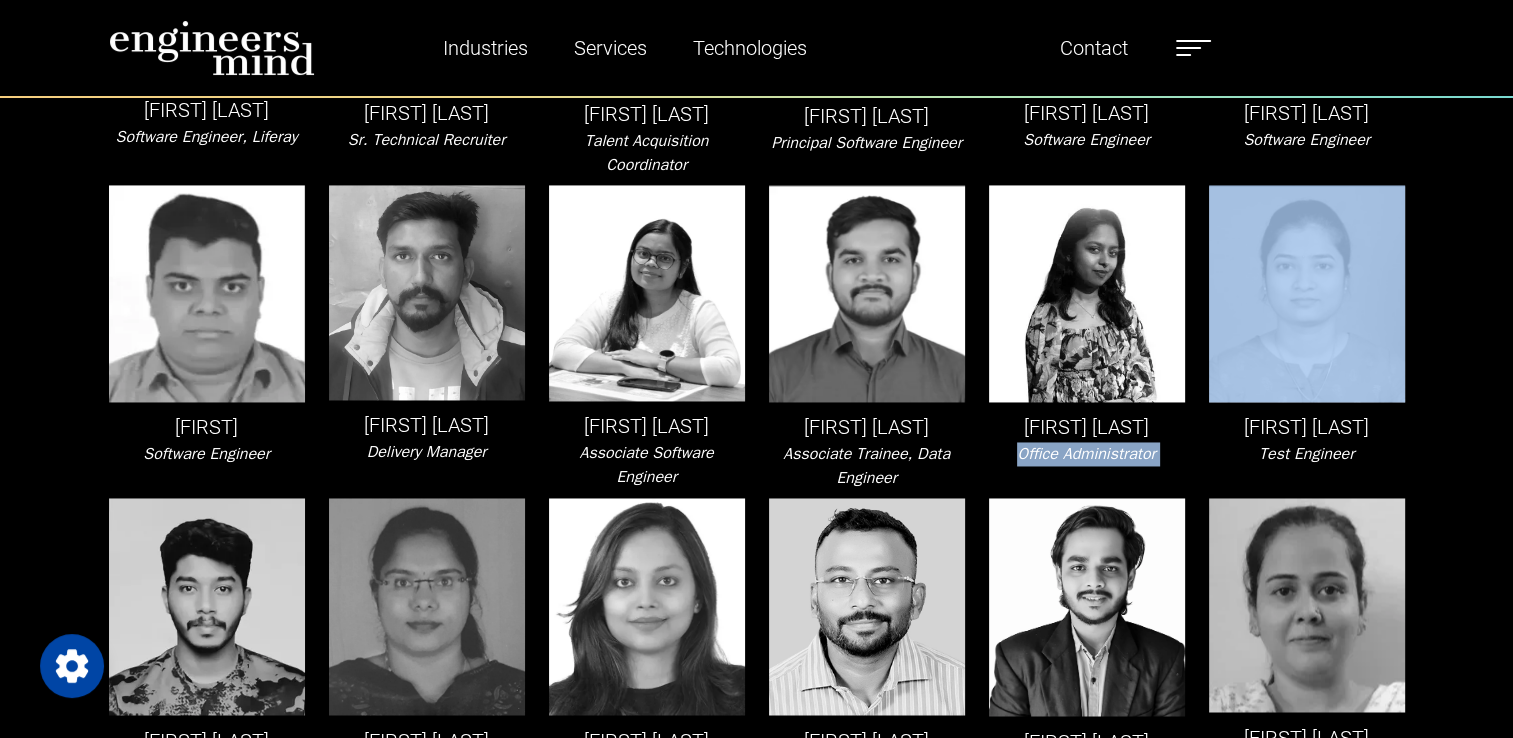 click on "Office Administrator" at bounding box center [1086, 454] 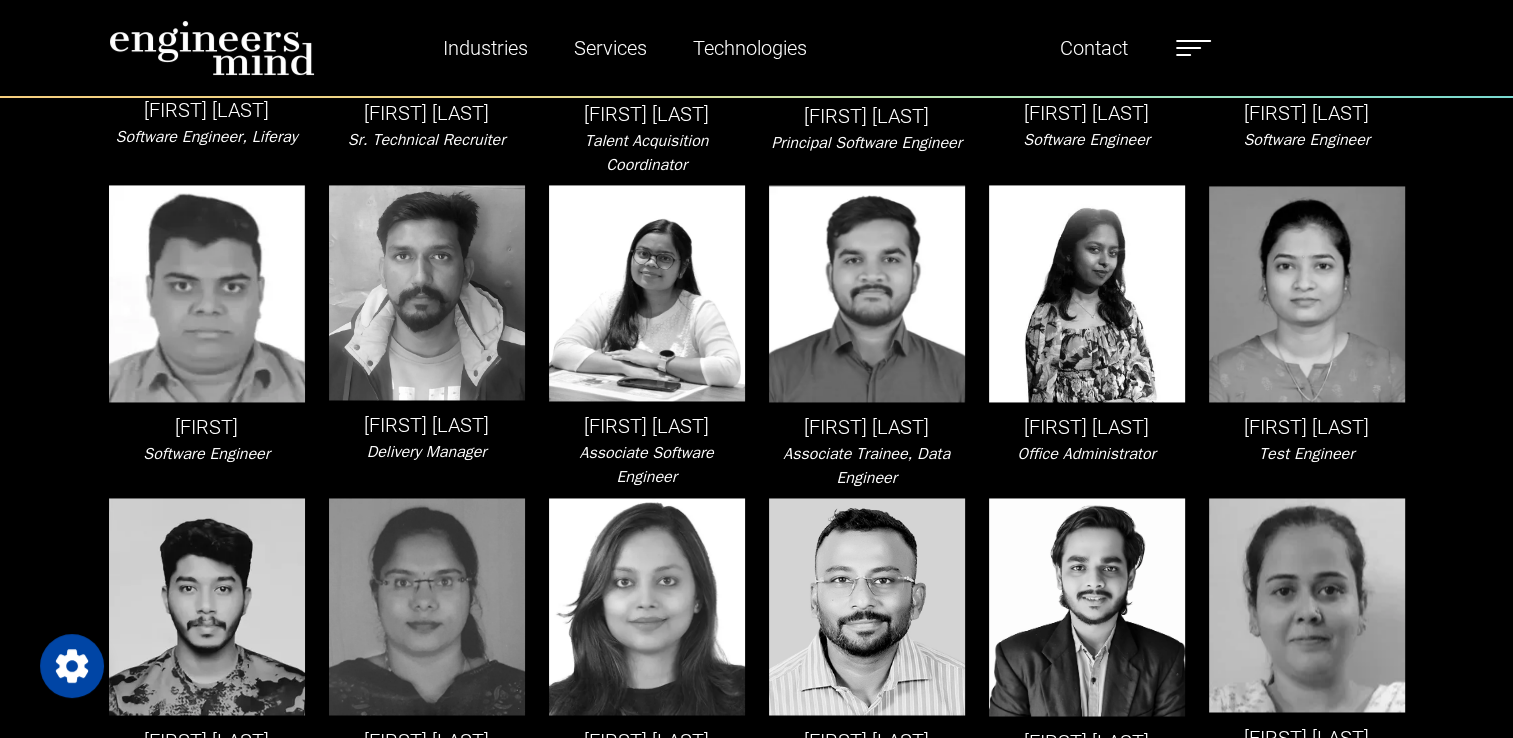click on "[FIRST] [LAST]" at bounding box center [1307, 427] 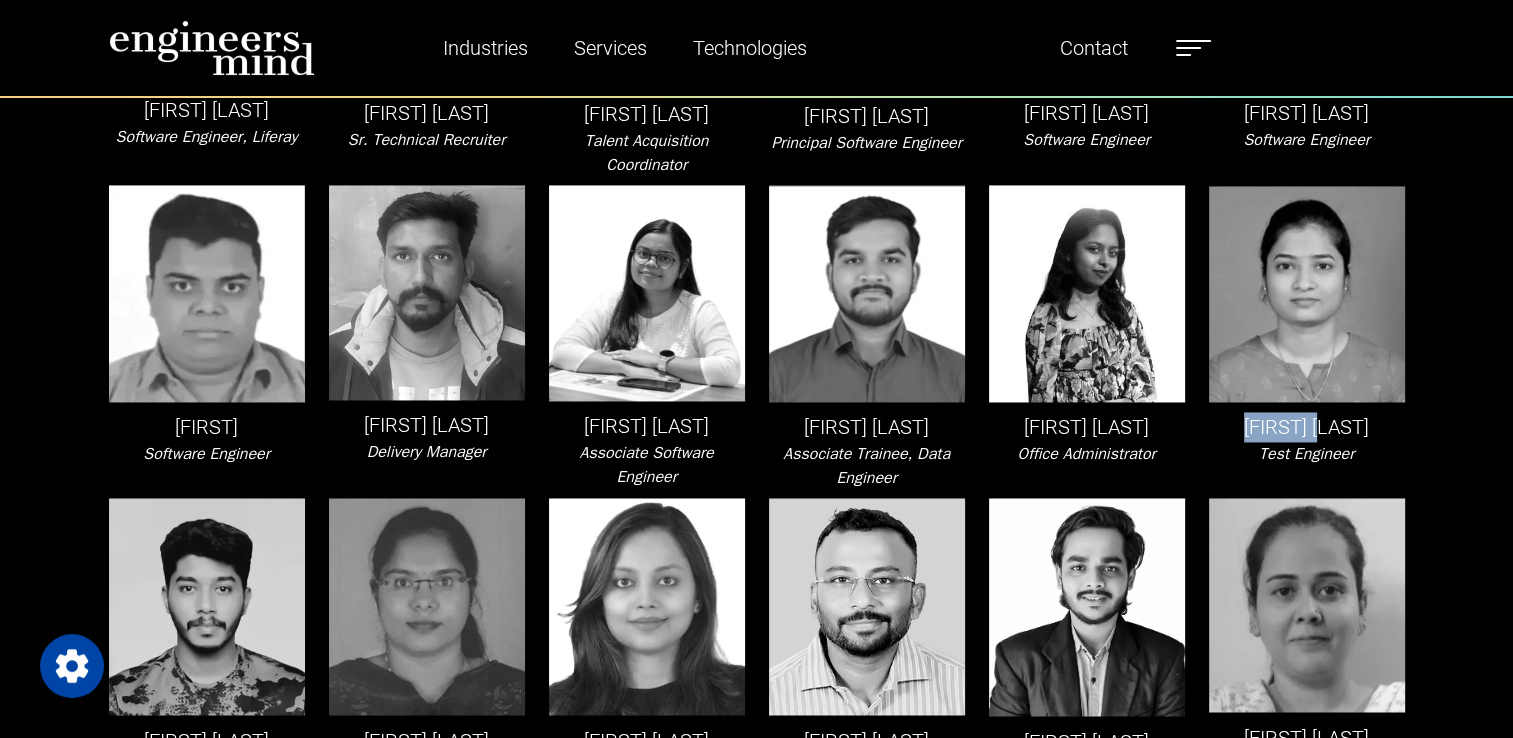click on "[FIRST] [LAST]" at bounding box center [1307, 427] 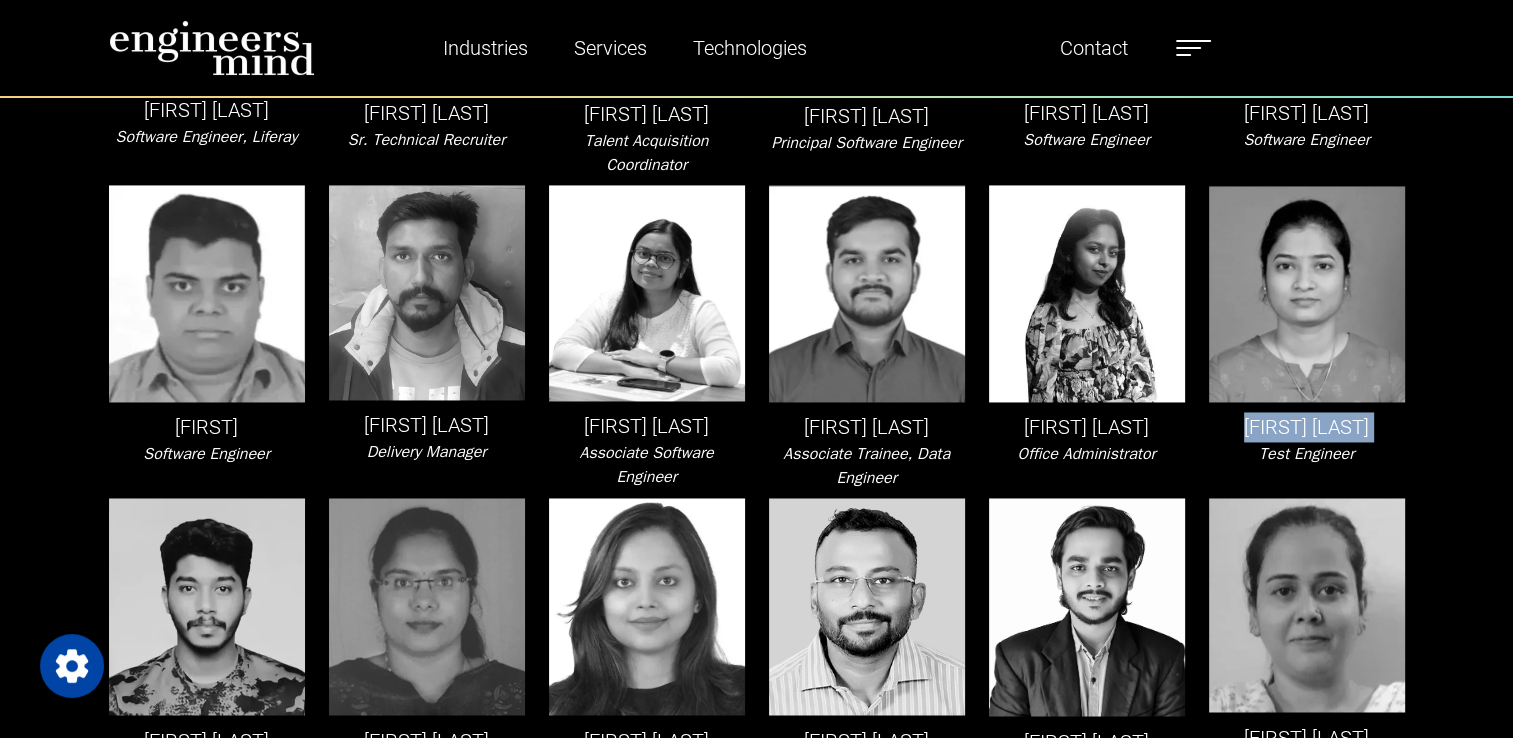 click on "[FIRST] [LAST]" at bounding box center (1307, 427) 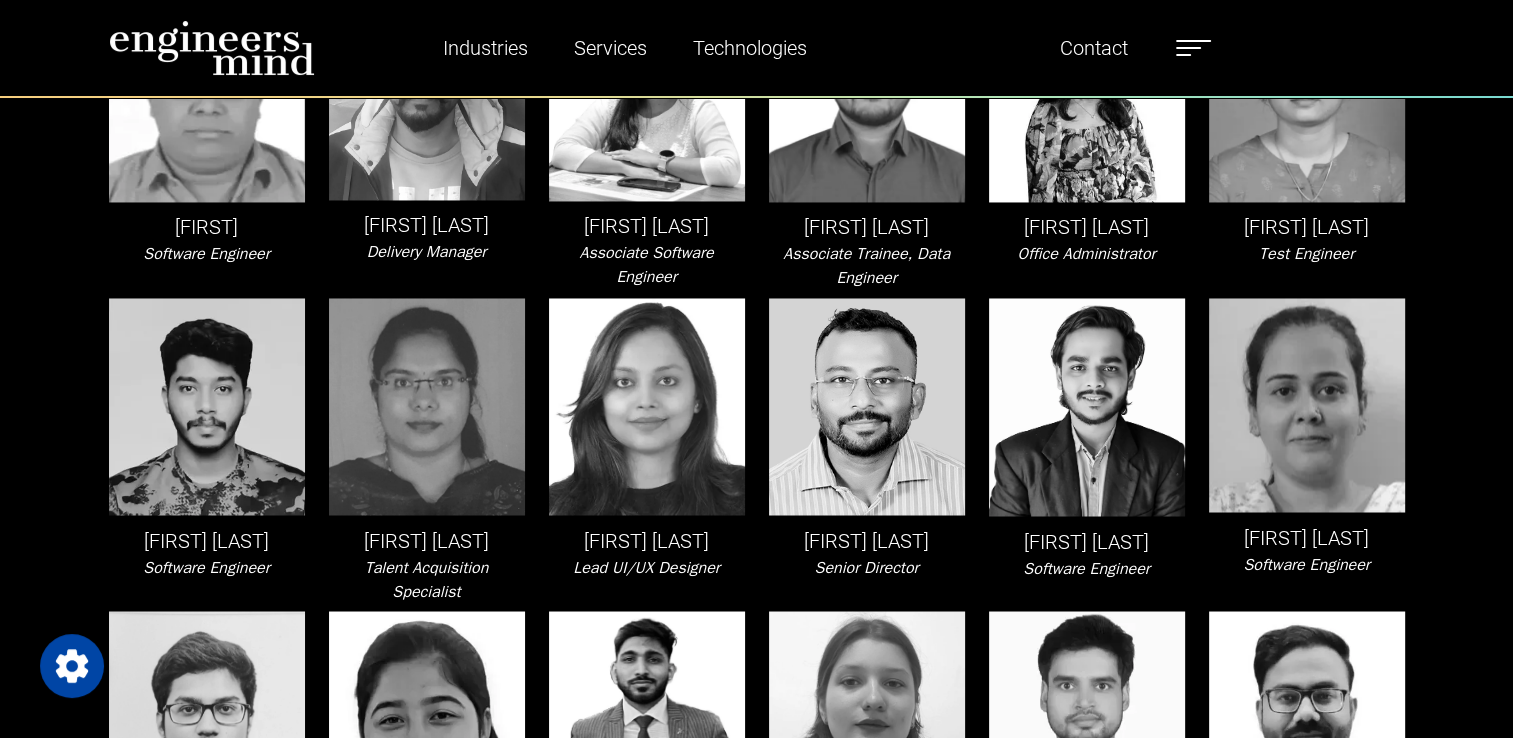 click on "Test Engineer" at bounding box center (1306, 254) 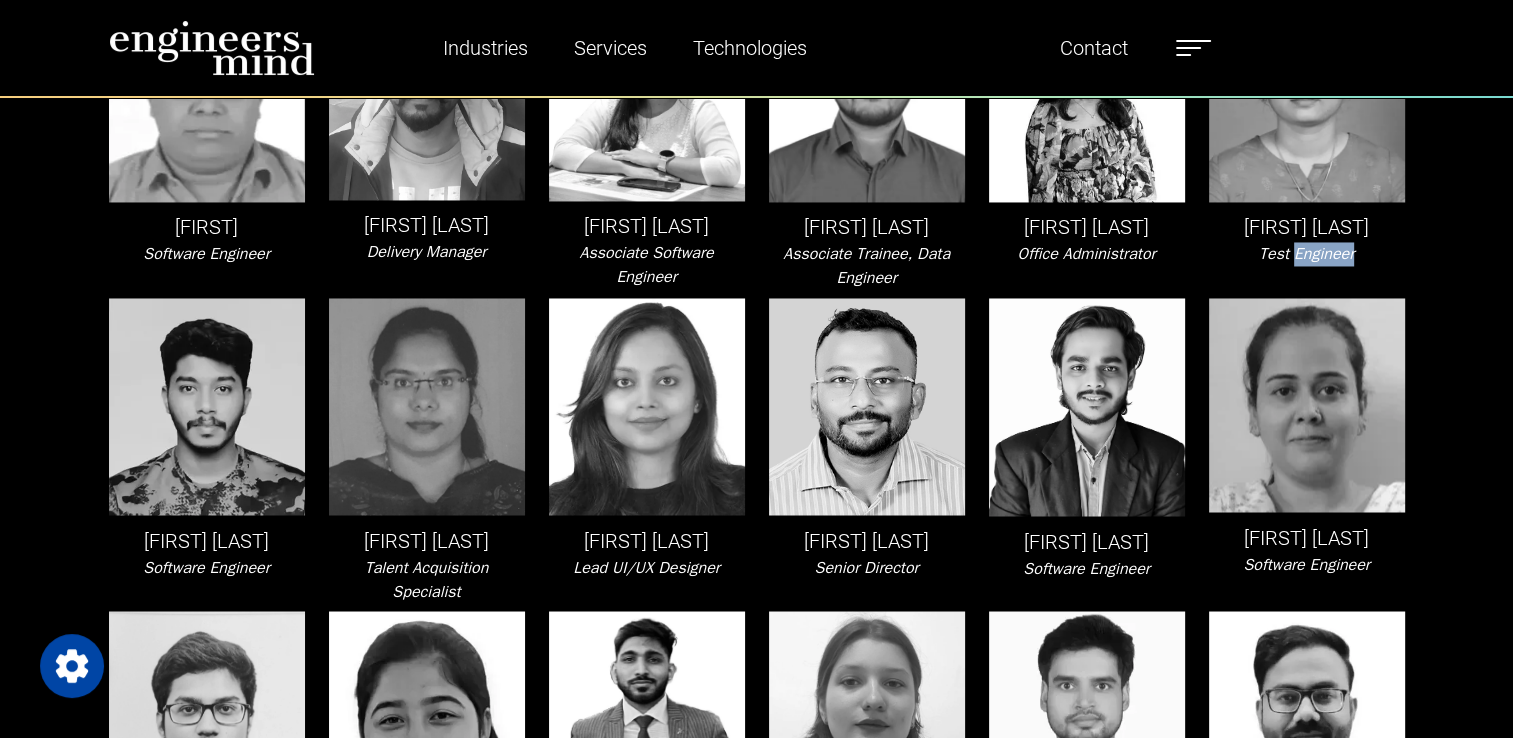 click on "Test Engineer" at bounding box center (1306, 254) 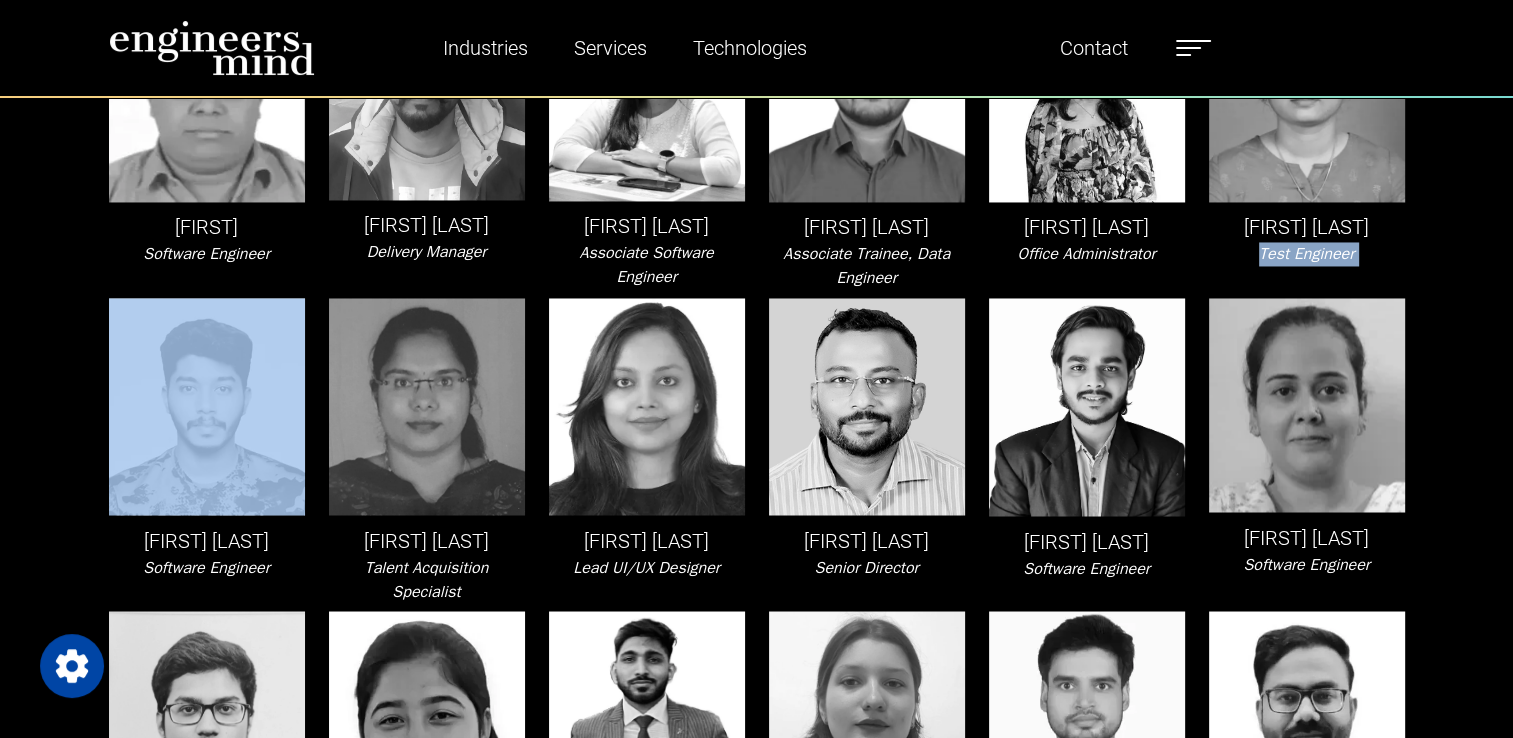 click on "Test Engineer" at bounding box center [1306, 254] 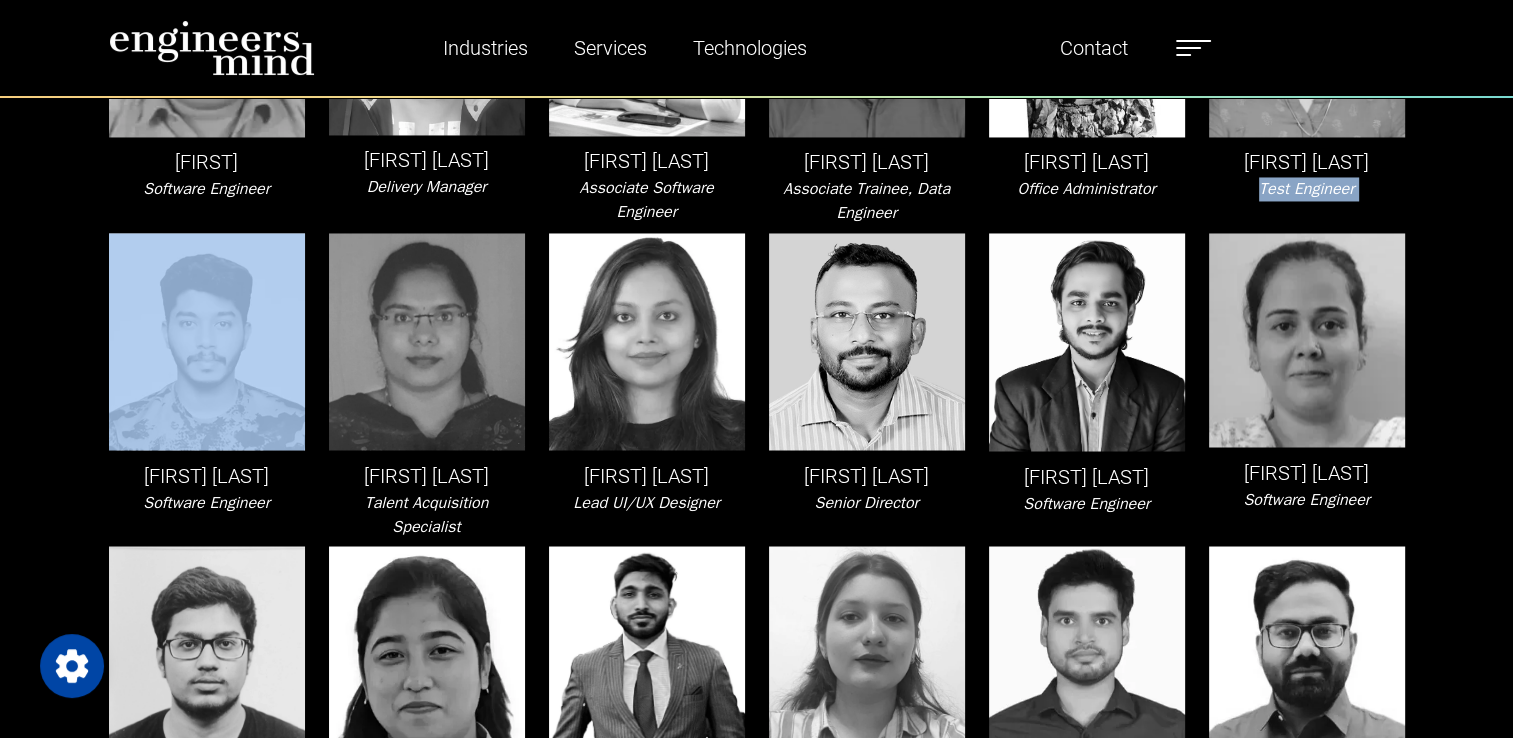 scroll, scrollTop: 3400, scrollLeft: 0, axis: vertical 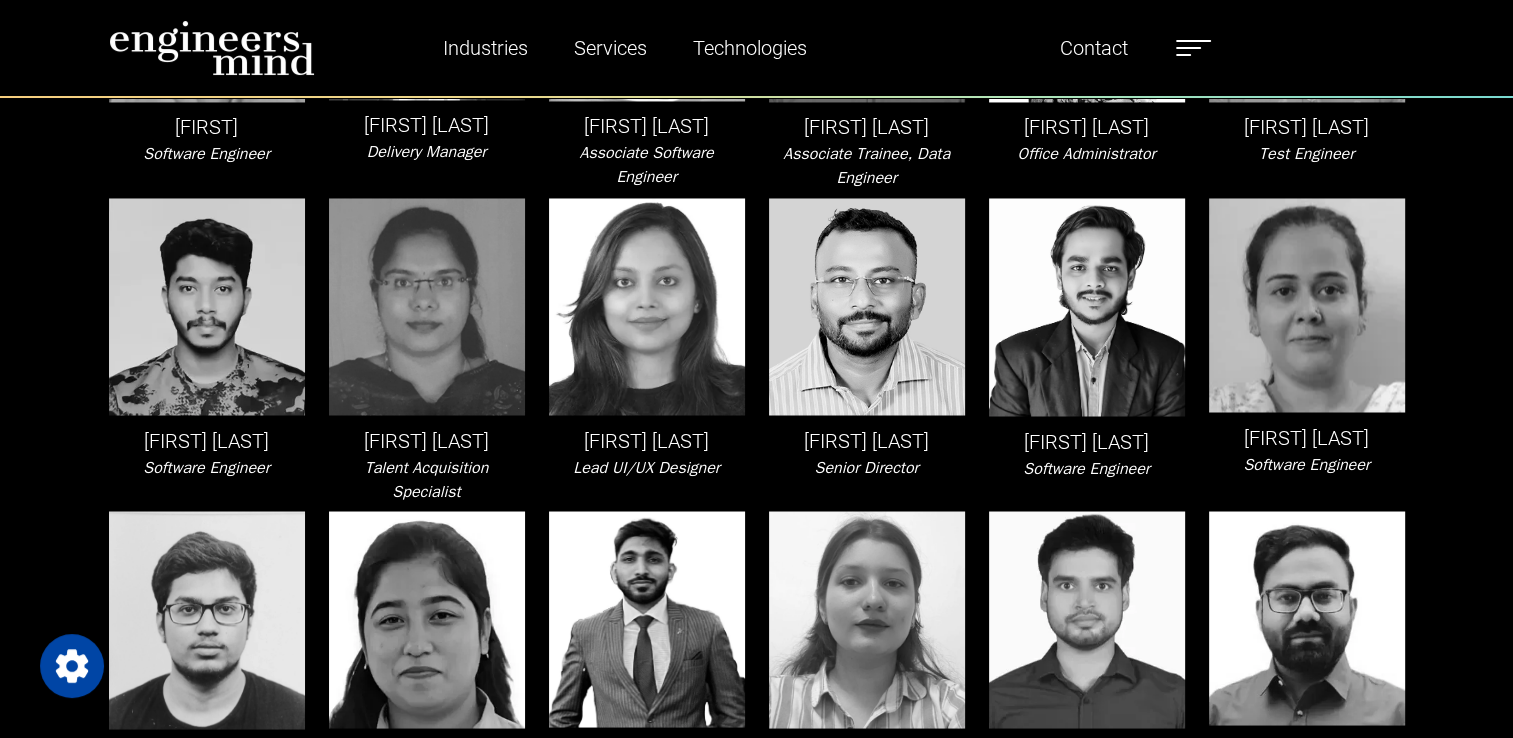 click on "[FIRST] [LAST]" at bounding box center (207, 440) 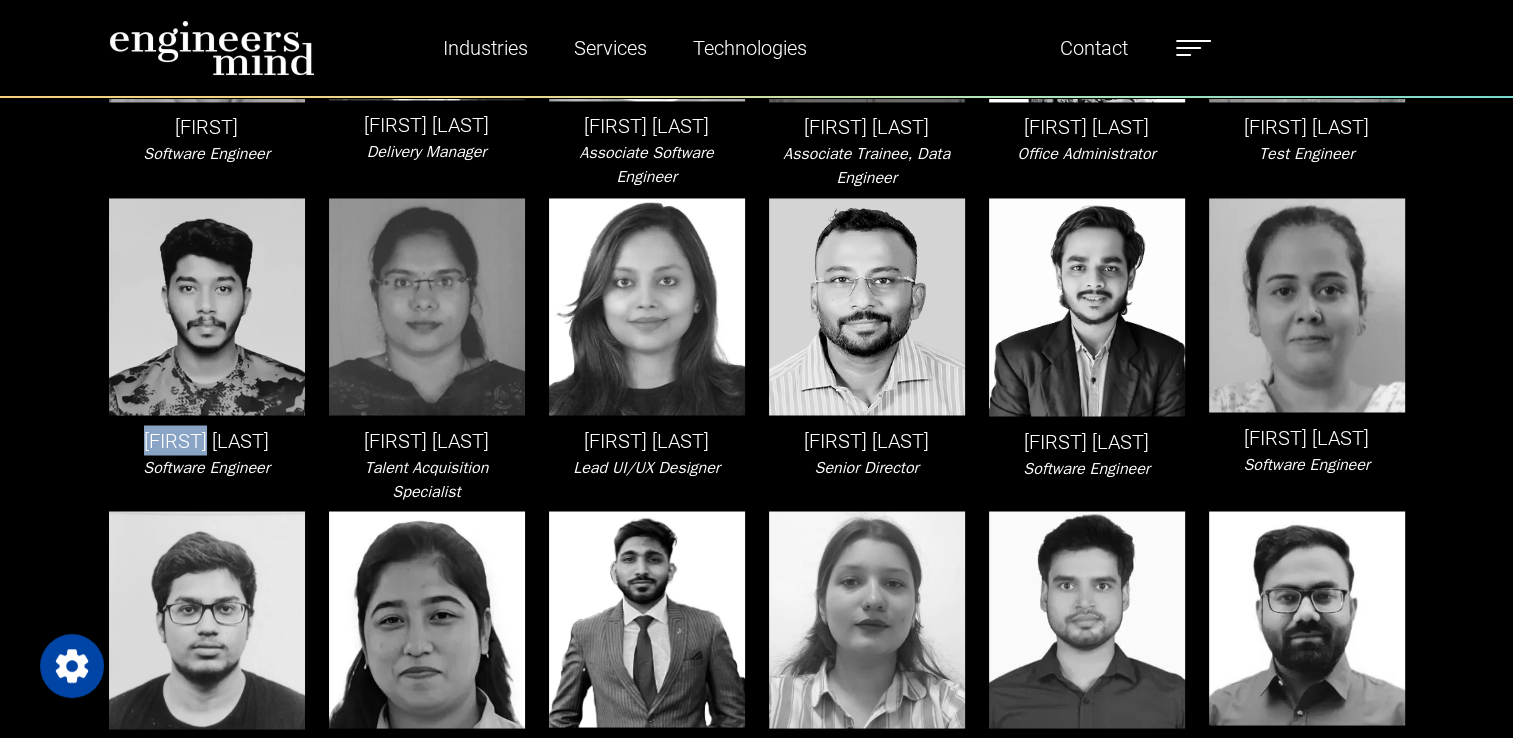 click on "[FIRST] [LAST]" at bounding box center (207, 440) 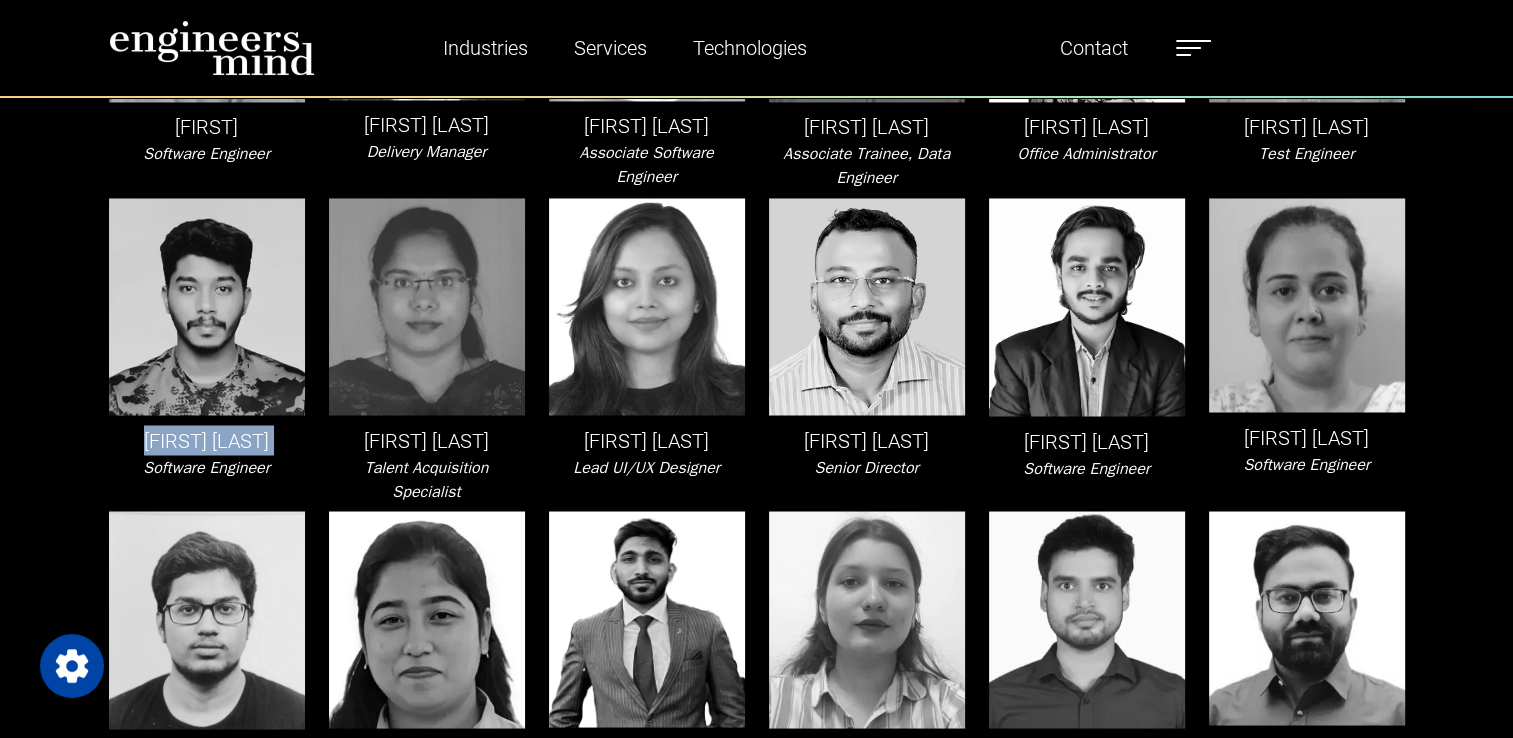 click on "[FIRST] [LAST]" at bounding box center [207, 440] 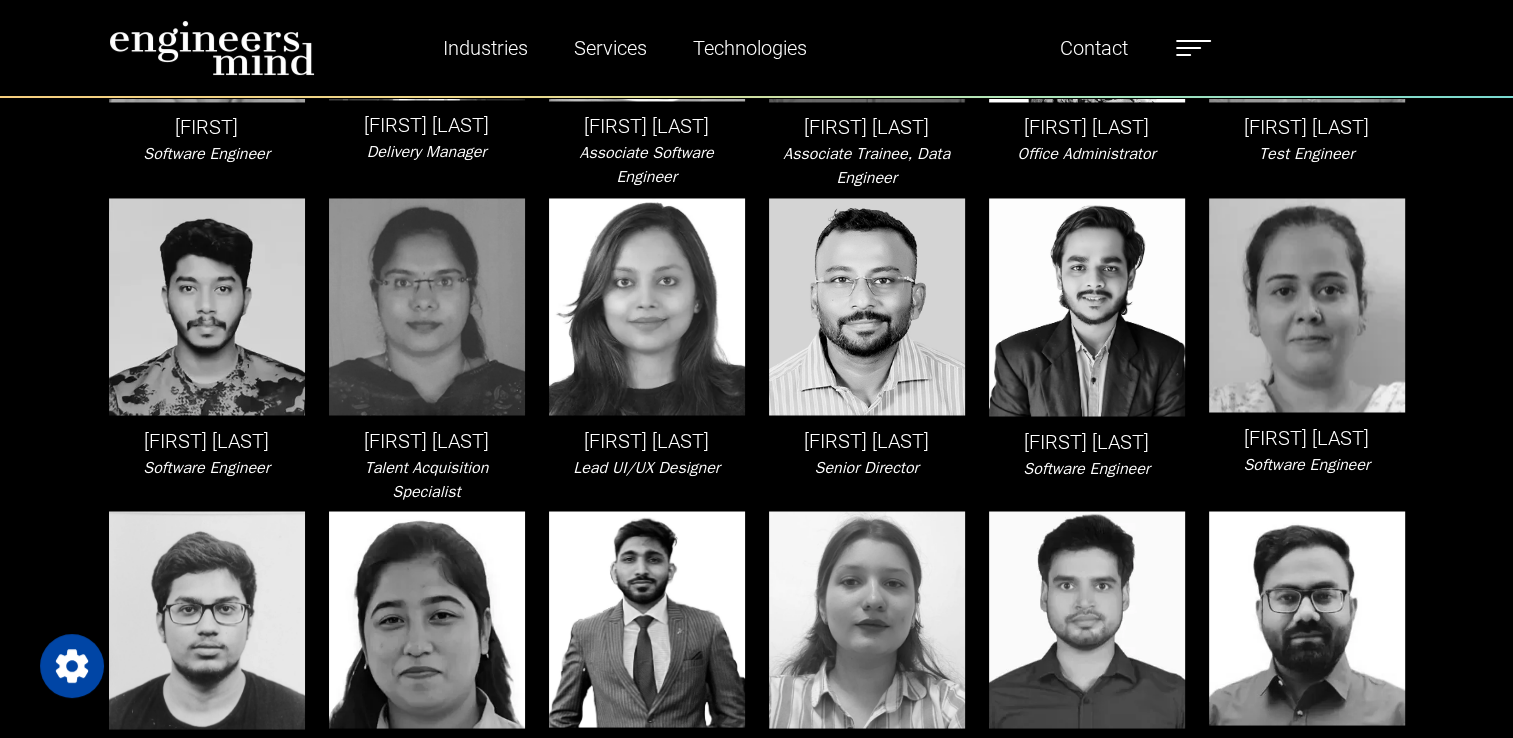 click on "Software Engineer" at bounding box center (206, 467) 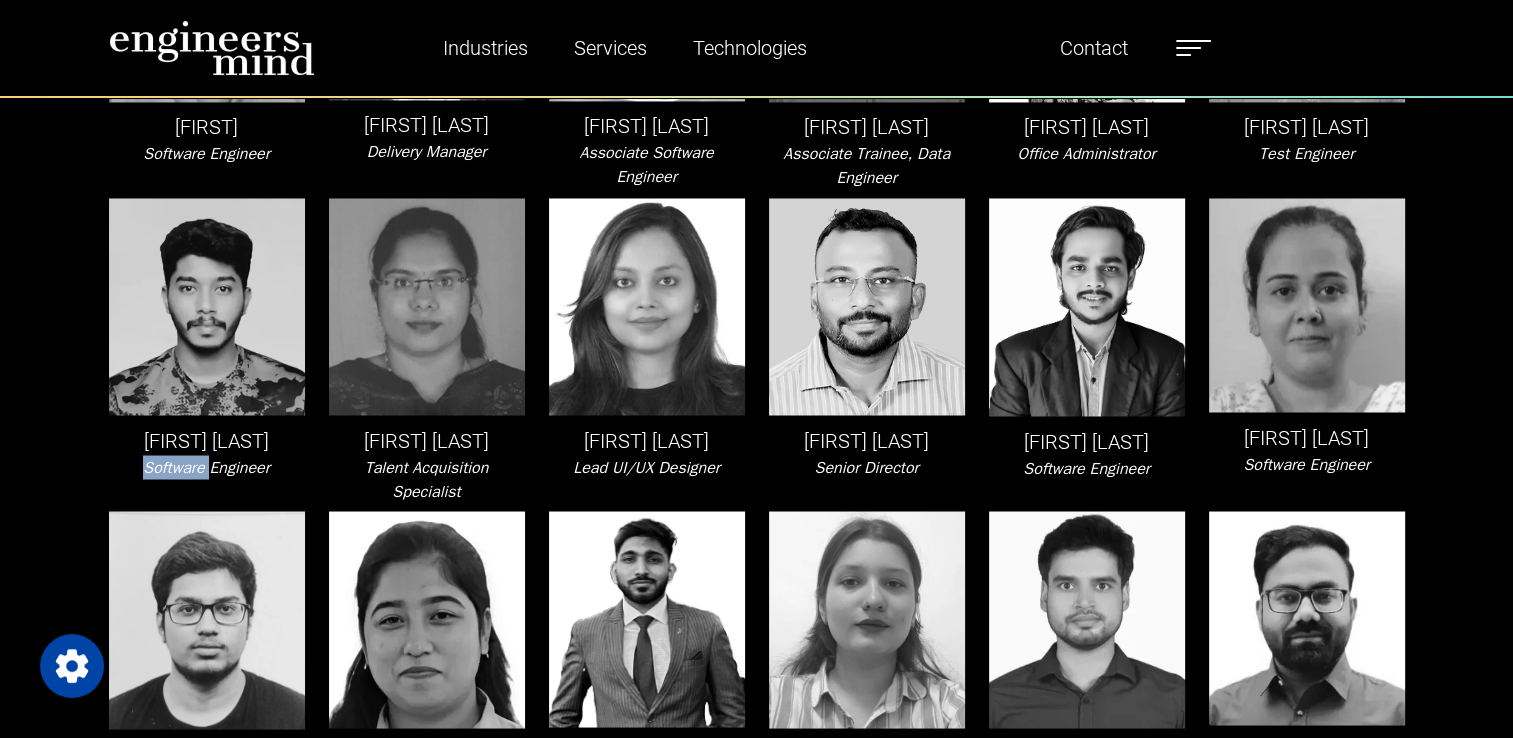 click on "Software Engineer" at bounding box center (206, 467) 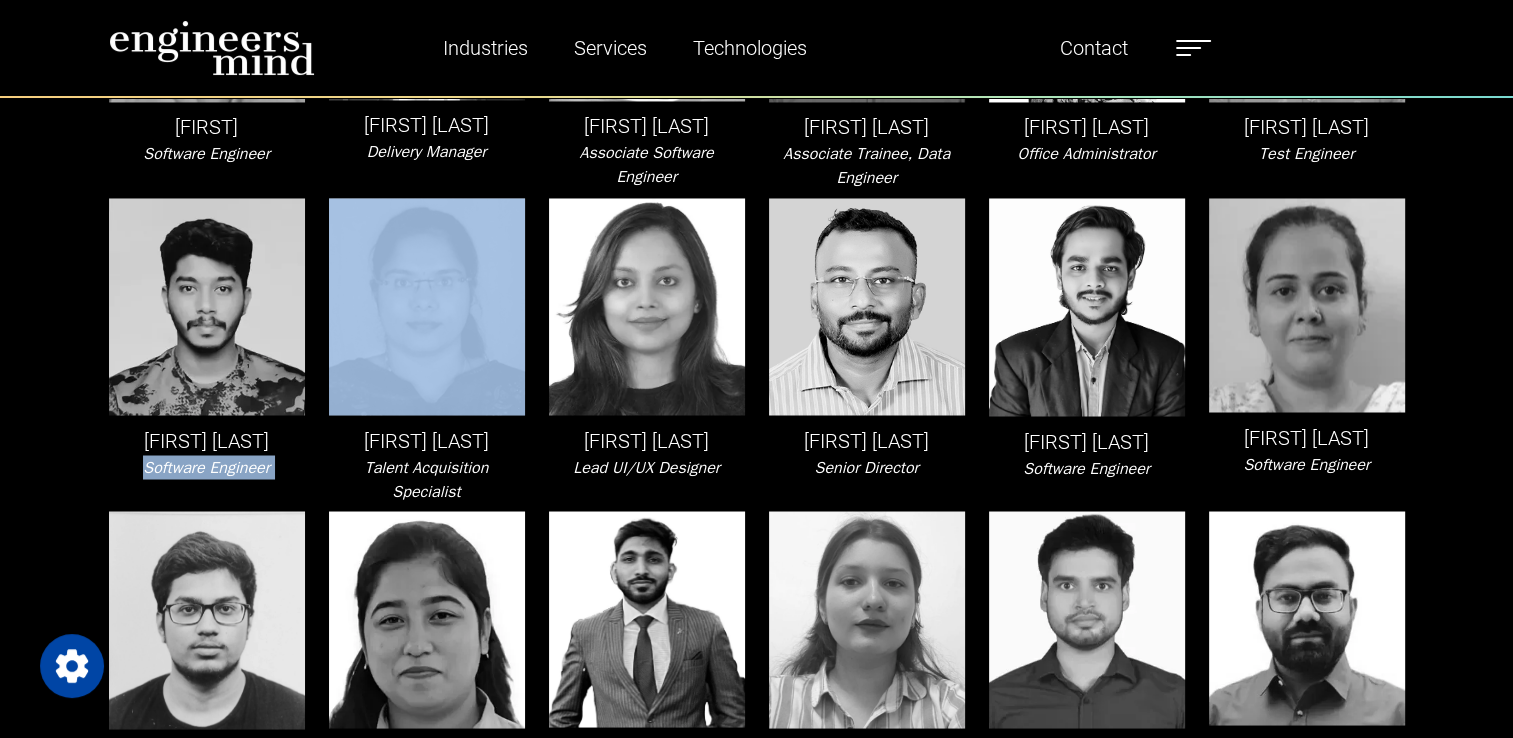 click on "Software Engineer" at bounding box center (206, 467) 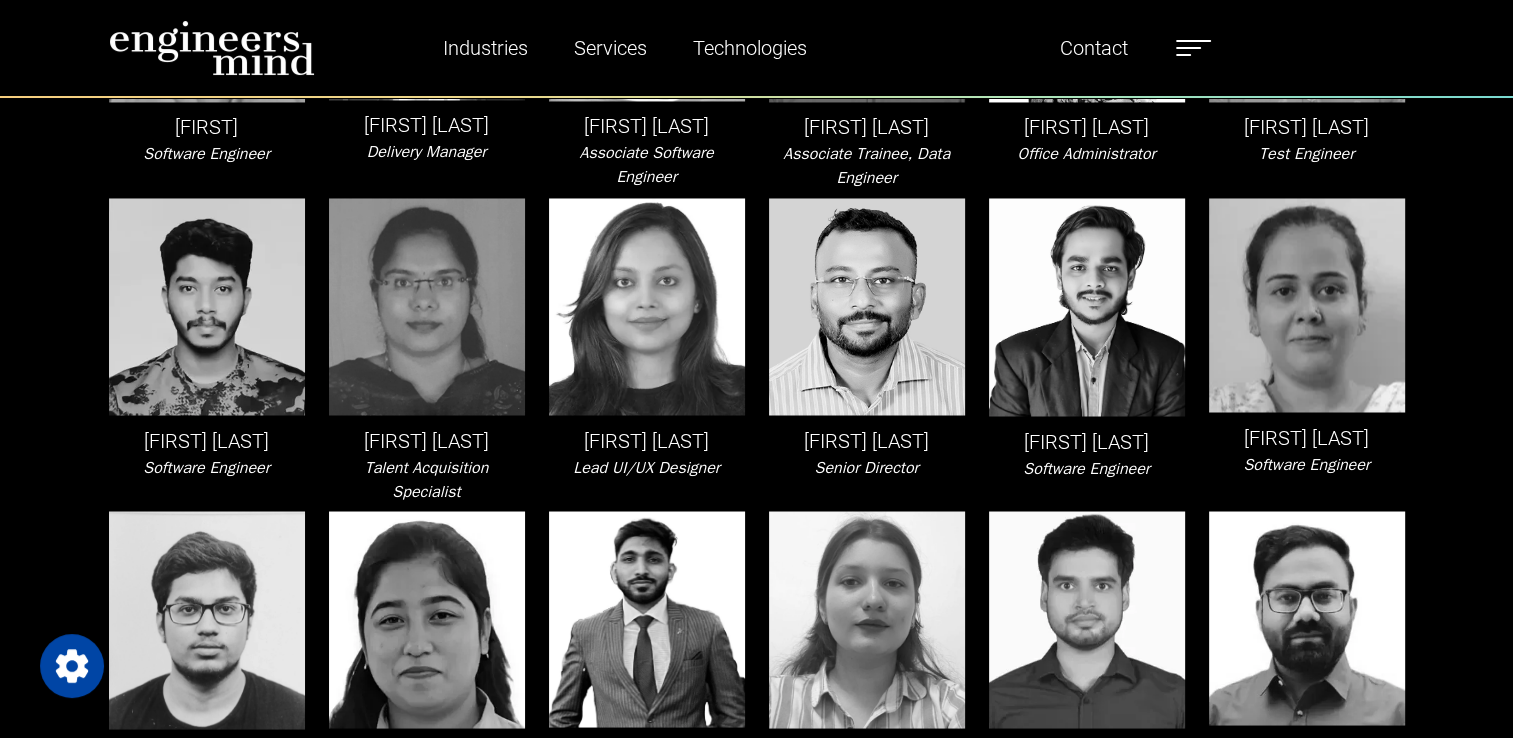 click on "[FIRST] [LAST]" at bounding box center (427, 440) 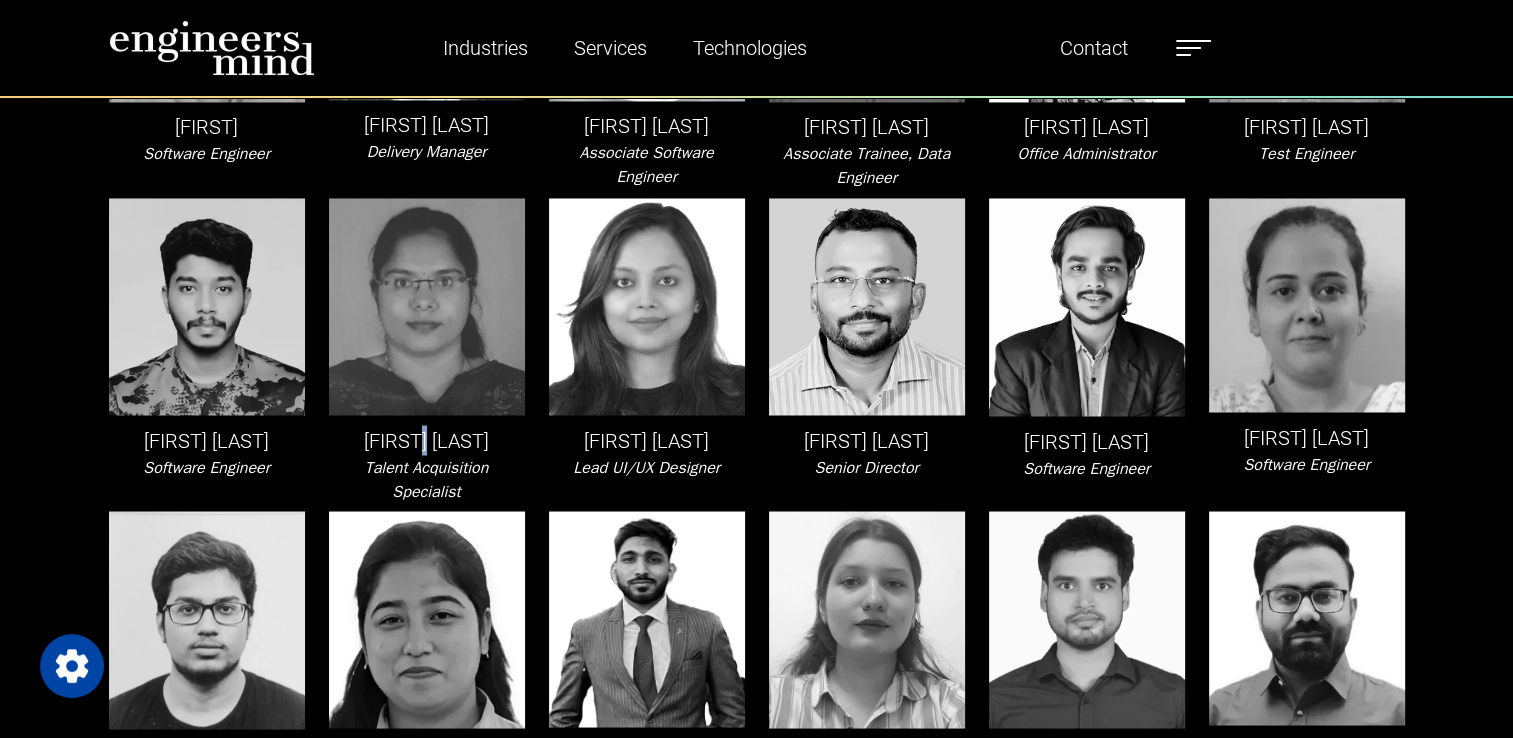 click on "[FIRST] [LAST]" at bounding box center (427, 440) 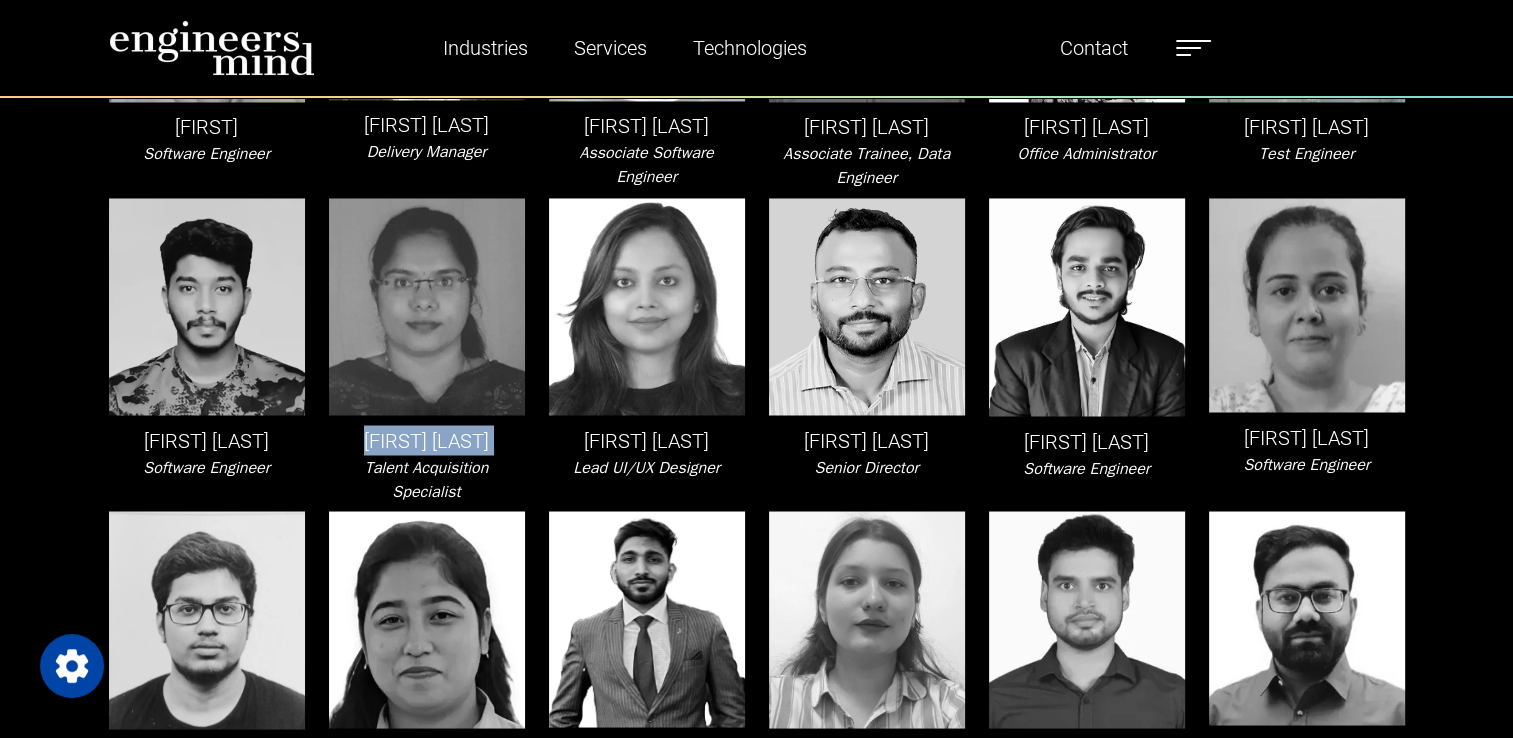 click on "[FIRST] [LAST]" at bounding box center [427, 440] 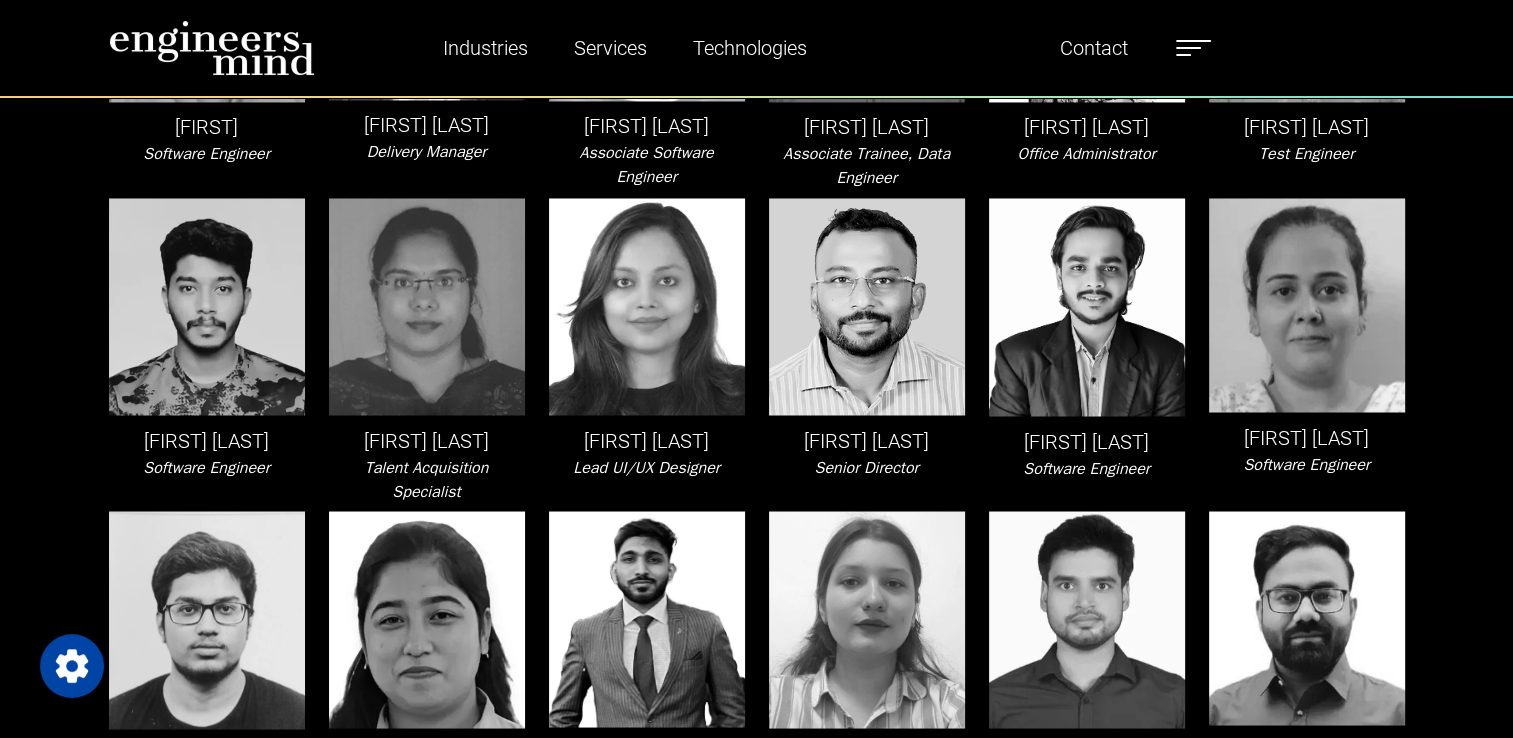 click on "Talent Acquisition Specialist" at bounding box center [427, 479] 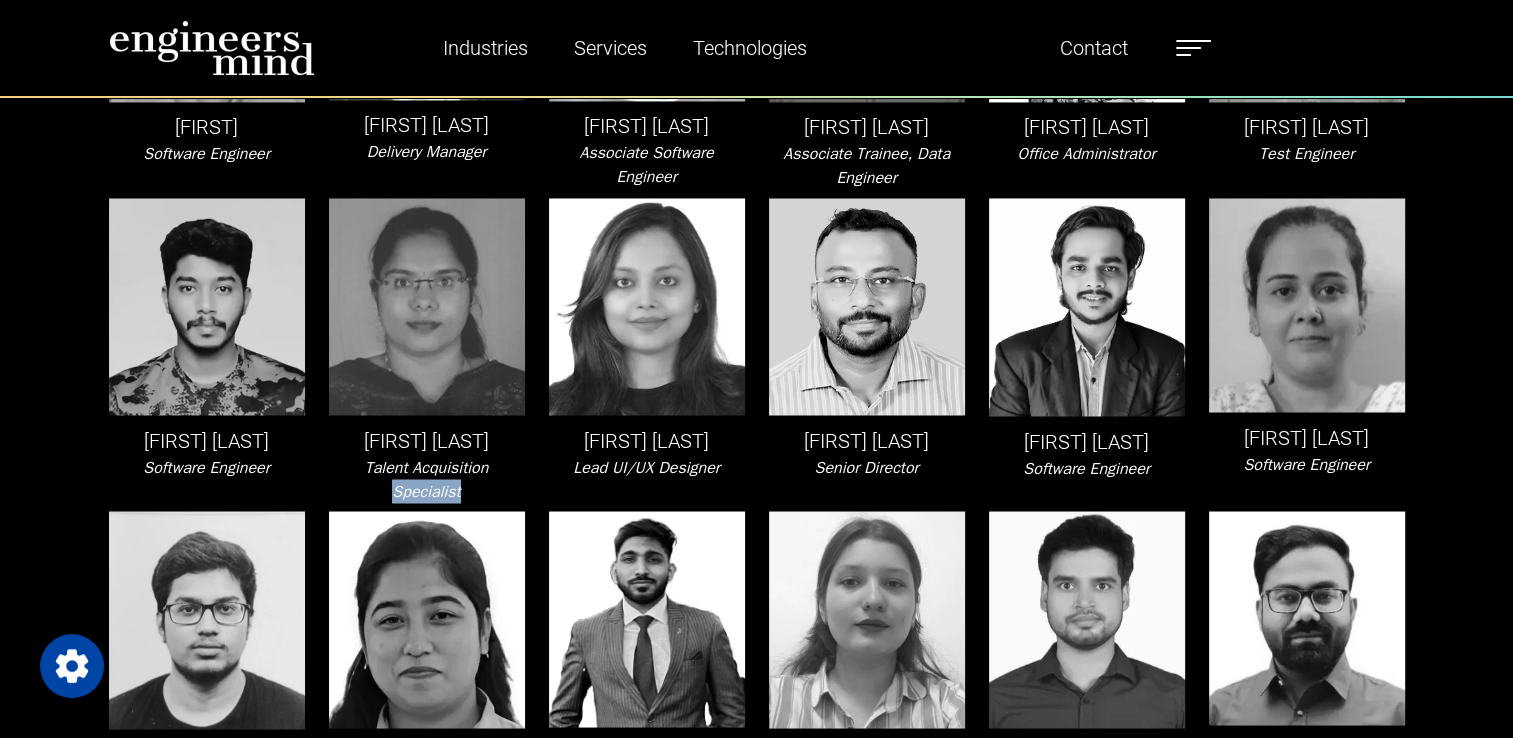 click on "Talent Acquisition Specialist" at bounding box center [427, 479] 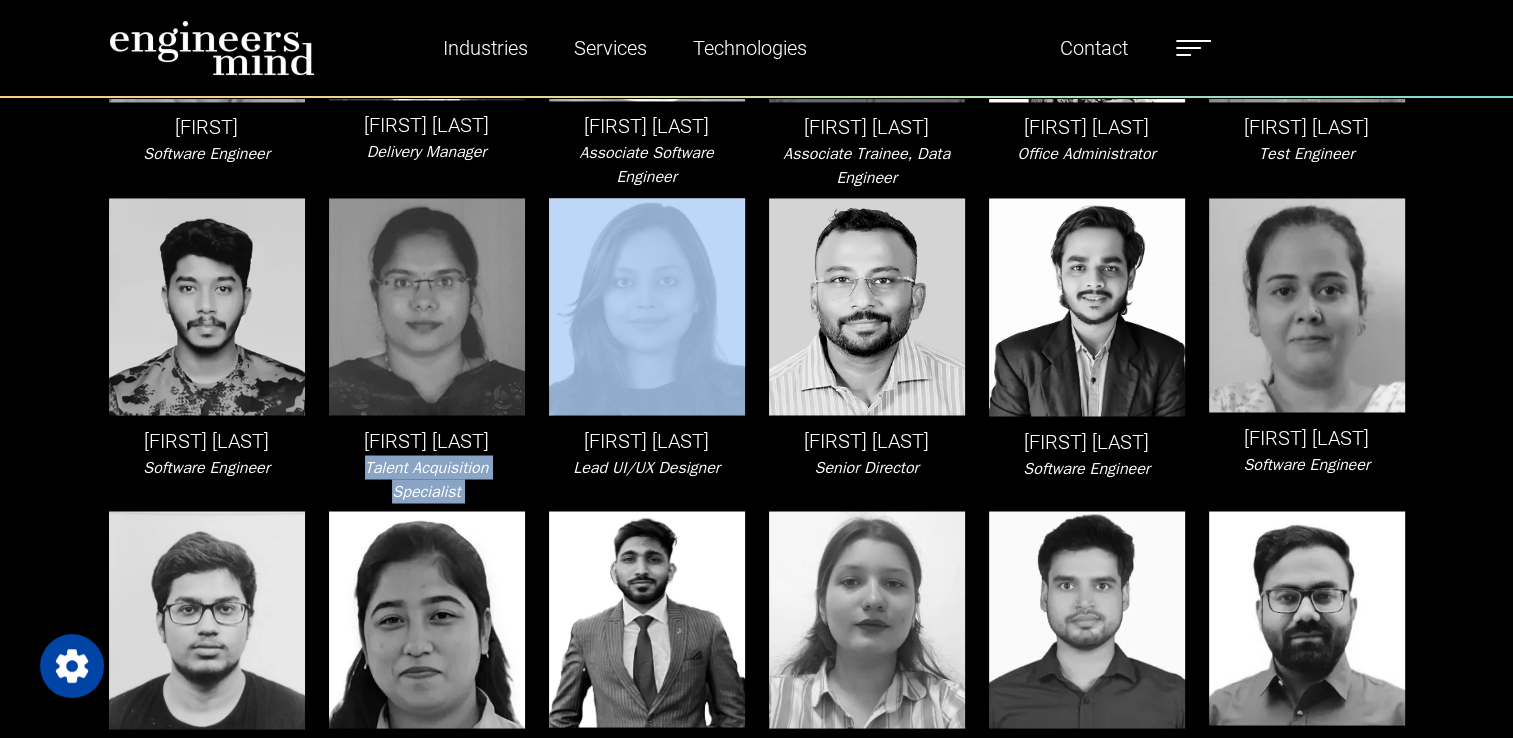 click on "Talent Acquisition Specialist" at bounding box center [427, 479] 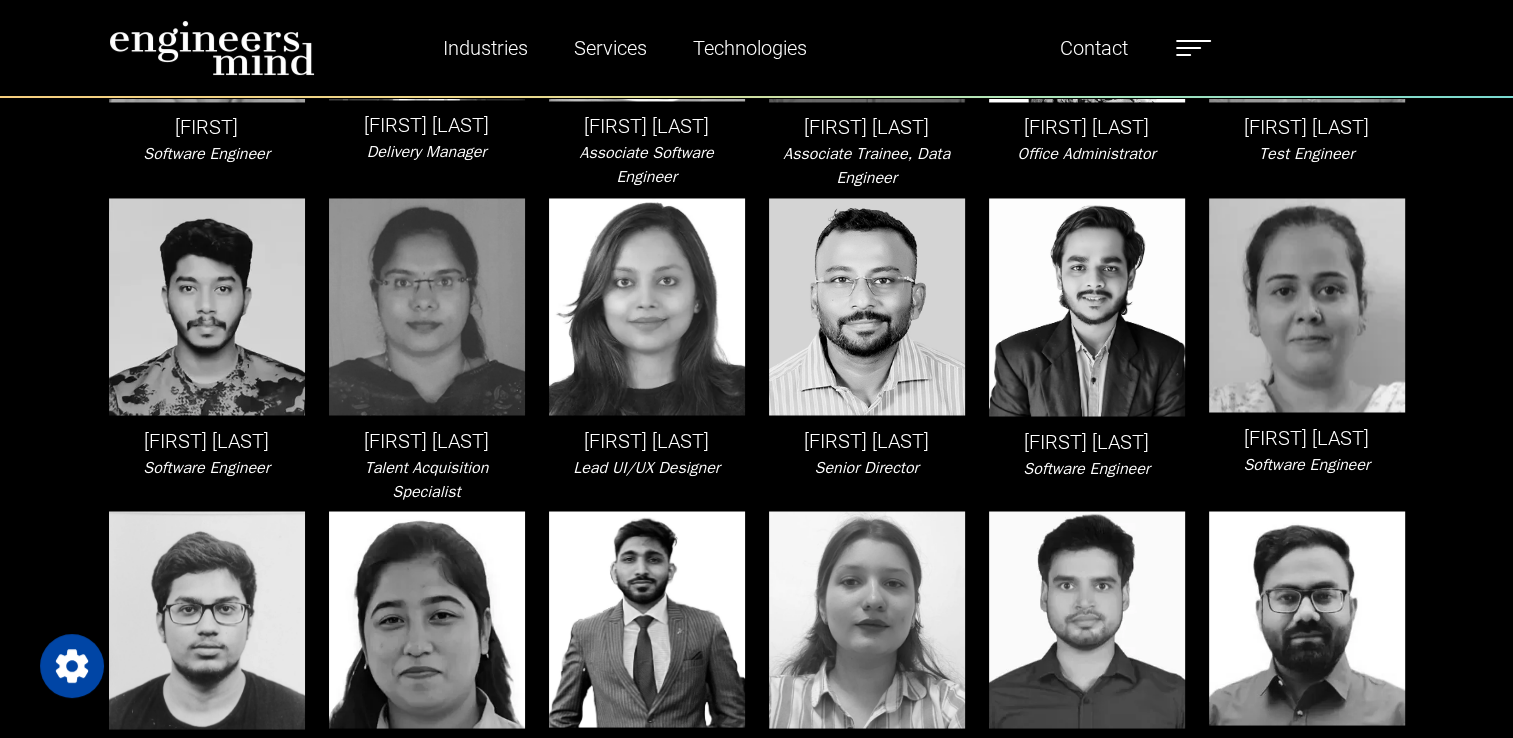 click on "[FIRST] [LAST]" at bounding box center [647, 440] 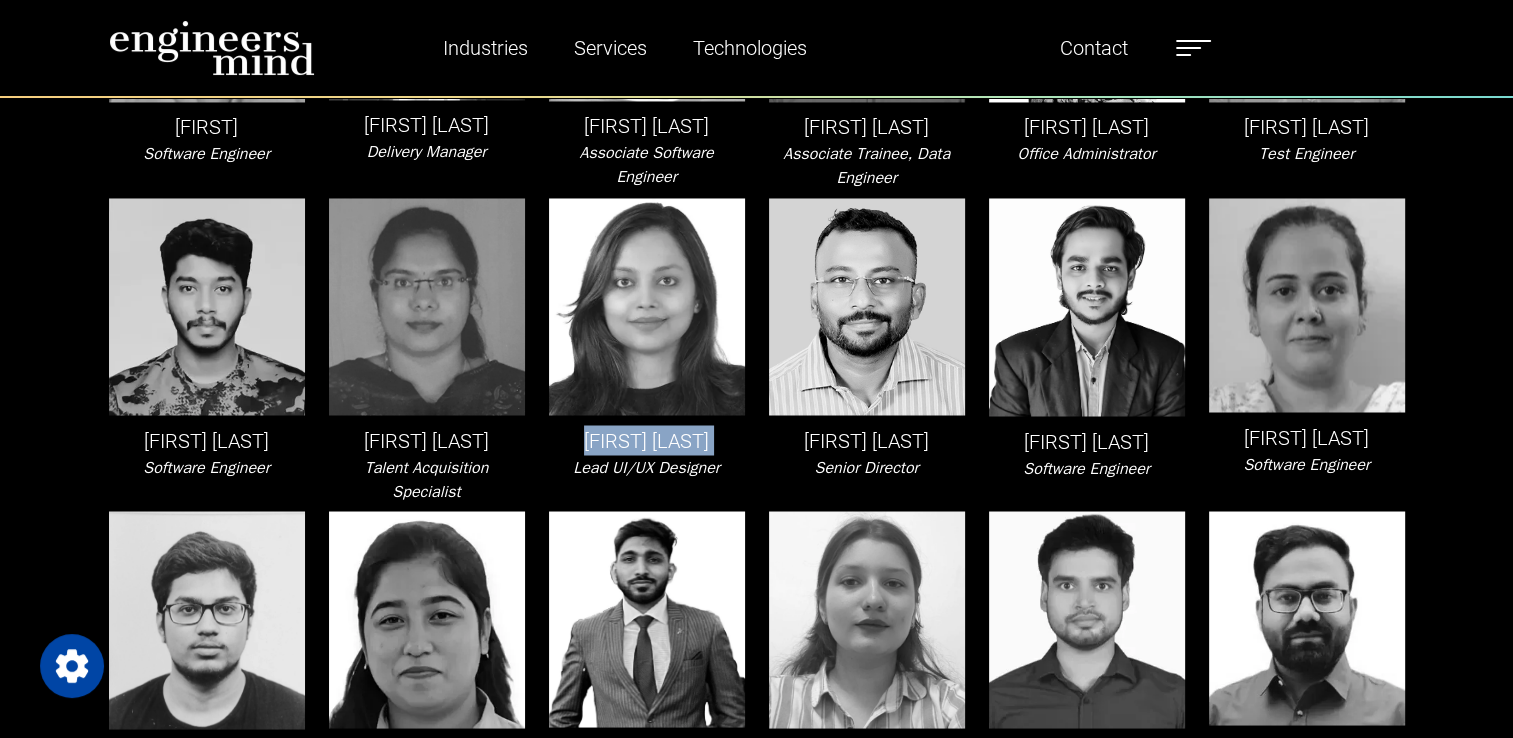 click on "[FIRST] [LAST]" at bounding box center [647, 440] 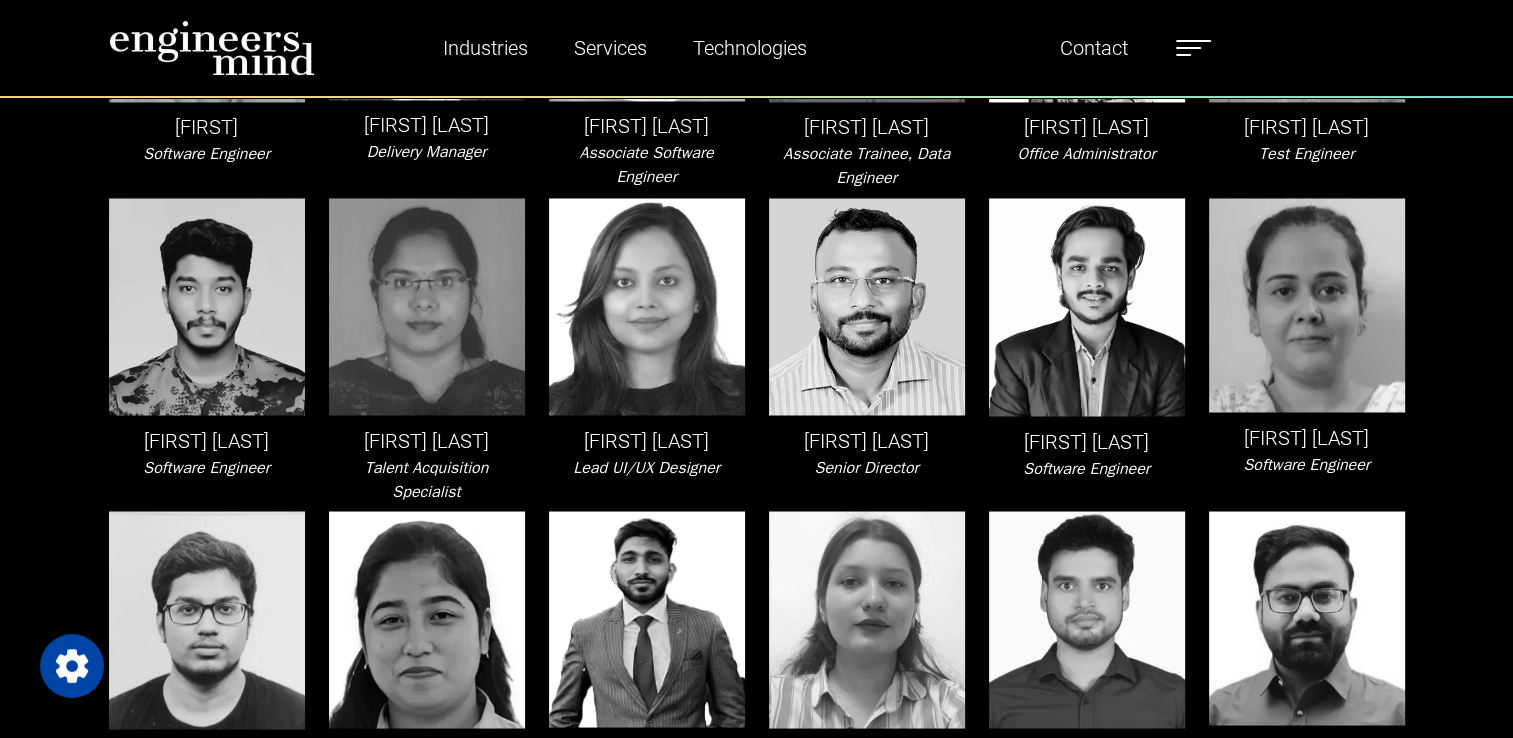 click on "Team Abdul Razakh Lead Software Engineer, Liferay Abirami Babu Product Owner Adit Bhosle Software Engineer Aditya Meghnathi Sr. Software Engineer, Liferay Ajit Chauhan Software Engineer Akash R Test Engineer Akshay Mandliya Software Engineer Akshita Saxena Software Data Engineer Aman Kumar Pundhir Test Analyst Amit Joshi Lead Software Engineer Amit Tiwari Software Engineer Anil Choudhary Lead - Business Affairs Anita Sahoo Principal Software Engineer, Liferay Ankit Patel Sr. Software Engineer, Full Stack Ankur Sharma Sr. UI/UX Designer Anshita Negi Talent Acquisition Associate Anumita Srivastava Senior Test Engineer Anurag Nagdeve Azure Data Architect Arun Kumar Chechi Data Entry Associate B G Chandana Product Owner Deb Misra CEO Deepak Kumar M365 Systems Adminstrator Dibyant Upadhyay Director of Technology Garima Chauhan Software Engineer Grace Liu Operations Associate Harsh Jain Sr. M365 Systems Analyst Harshal Khambhadiya Associate Software Engineer, Liferay James K. Min Vice President - Sales & Strategy" at bounding box center (756, -767) 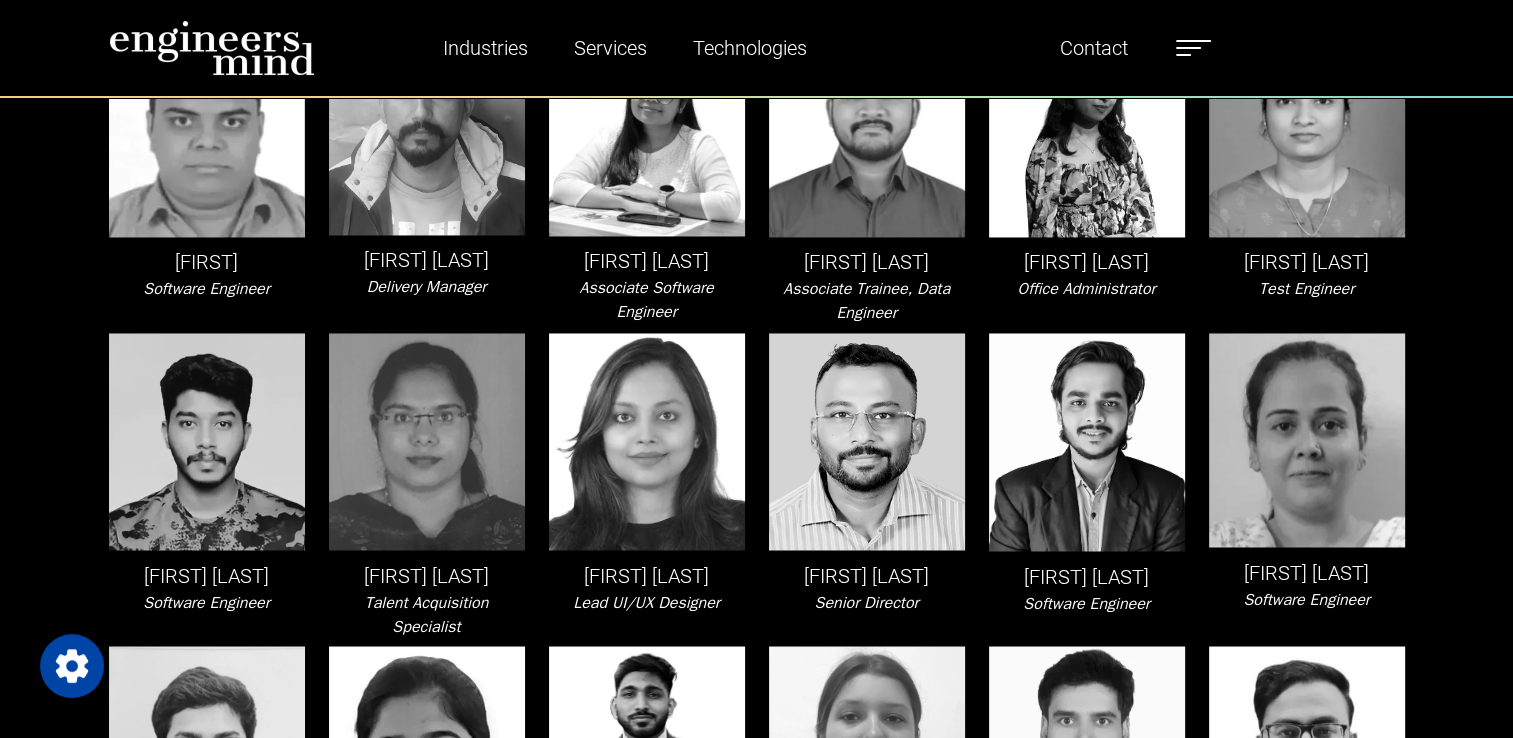 scroll, scrollTop: 3300, scrollLeft: 0, axis: vertical 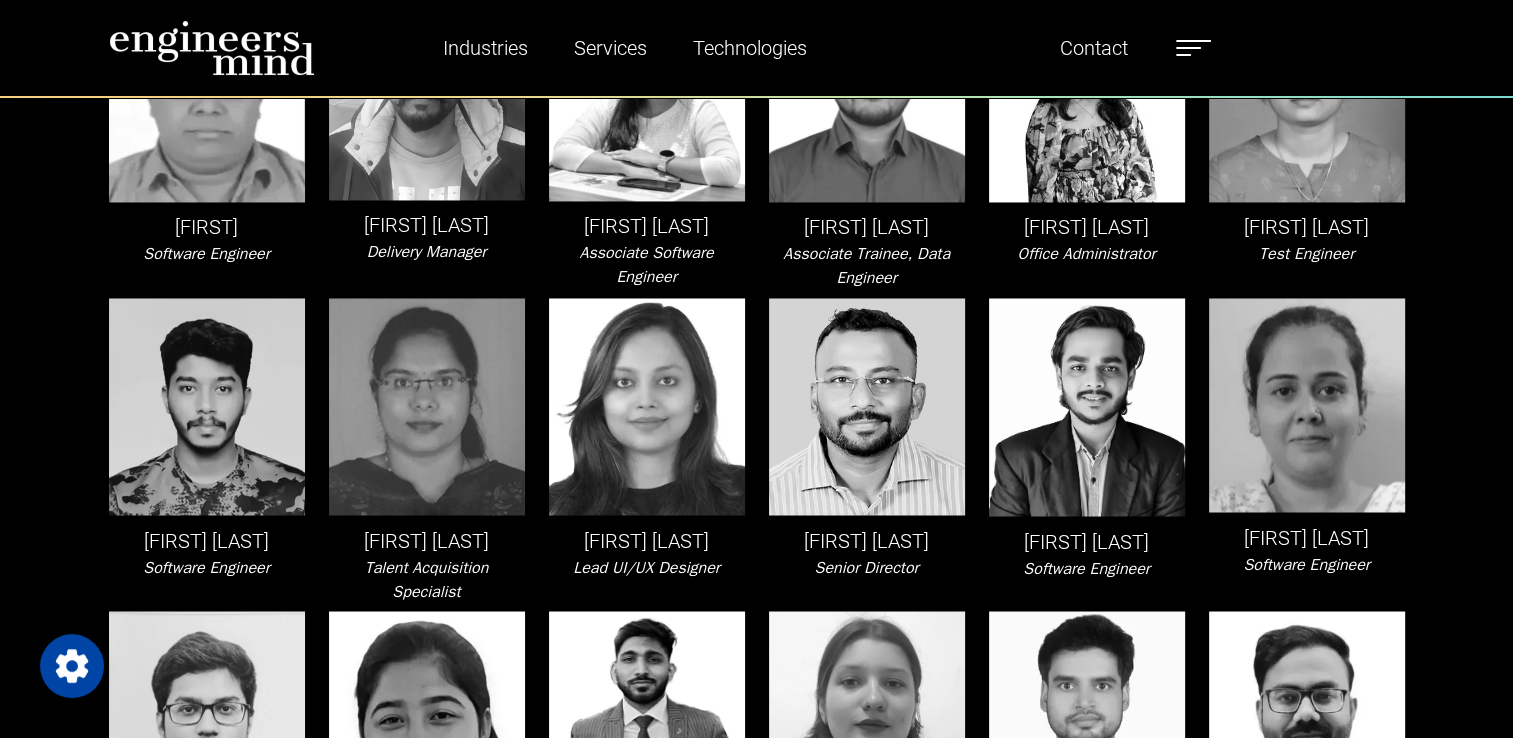 click on "[FIRST] [LAST]" at bounding box center [647, 540] 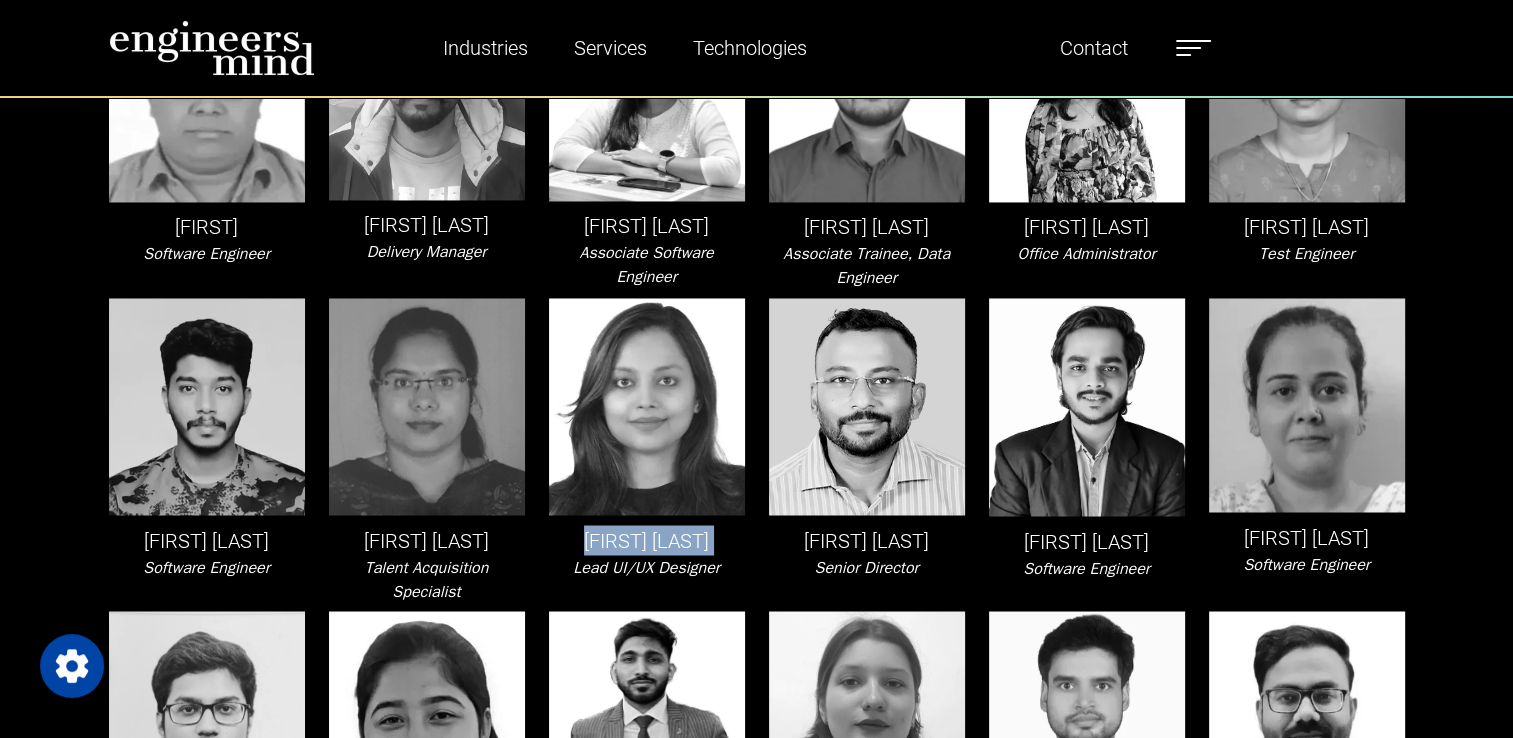 click on "[FIRST] [LAST]" at bounding box center (647, 540) 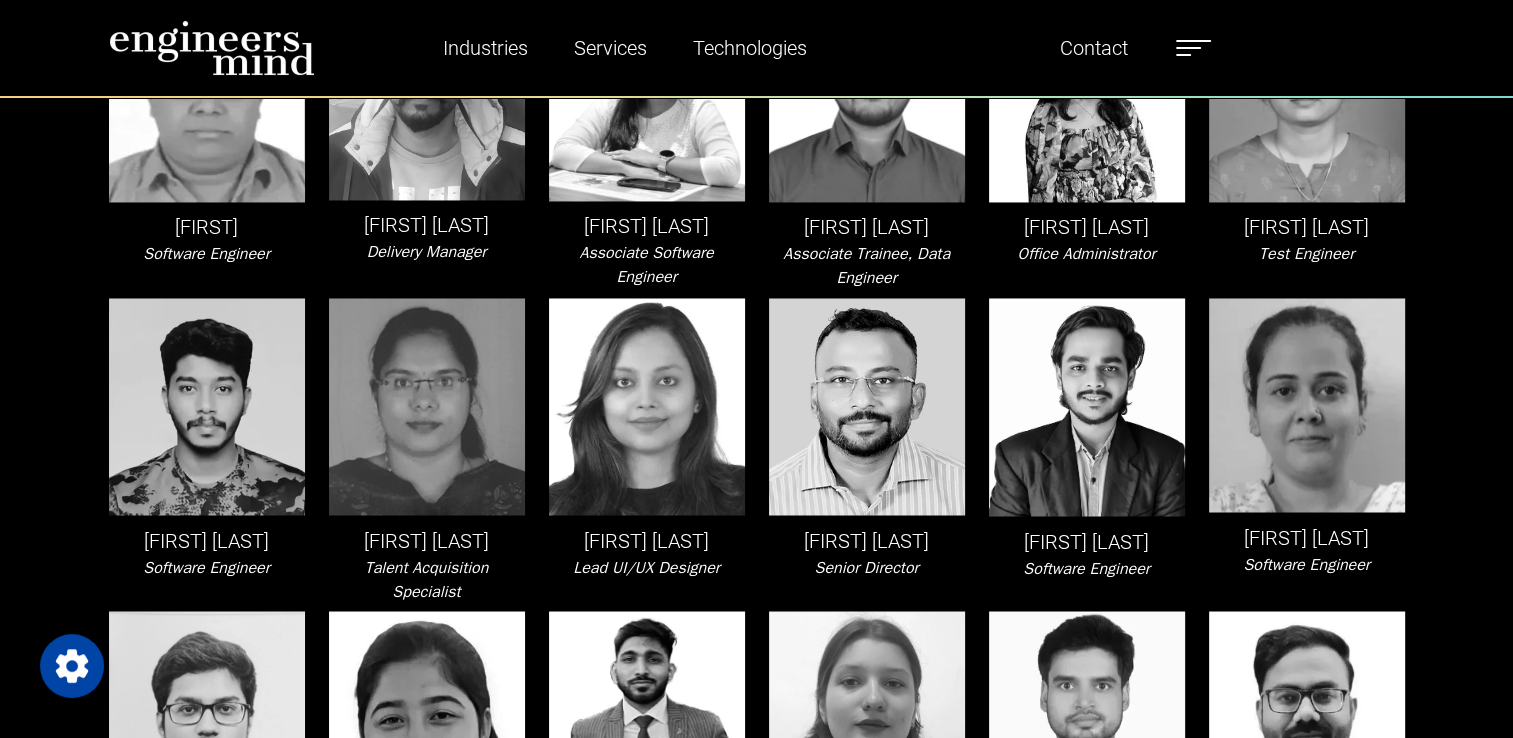 click on "Lead UI/UX Designer" at bounding box center (646, 567) 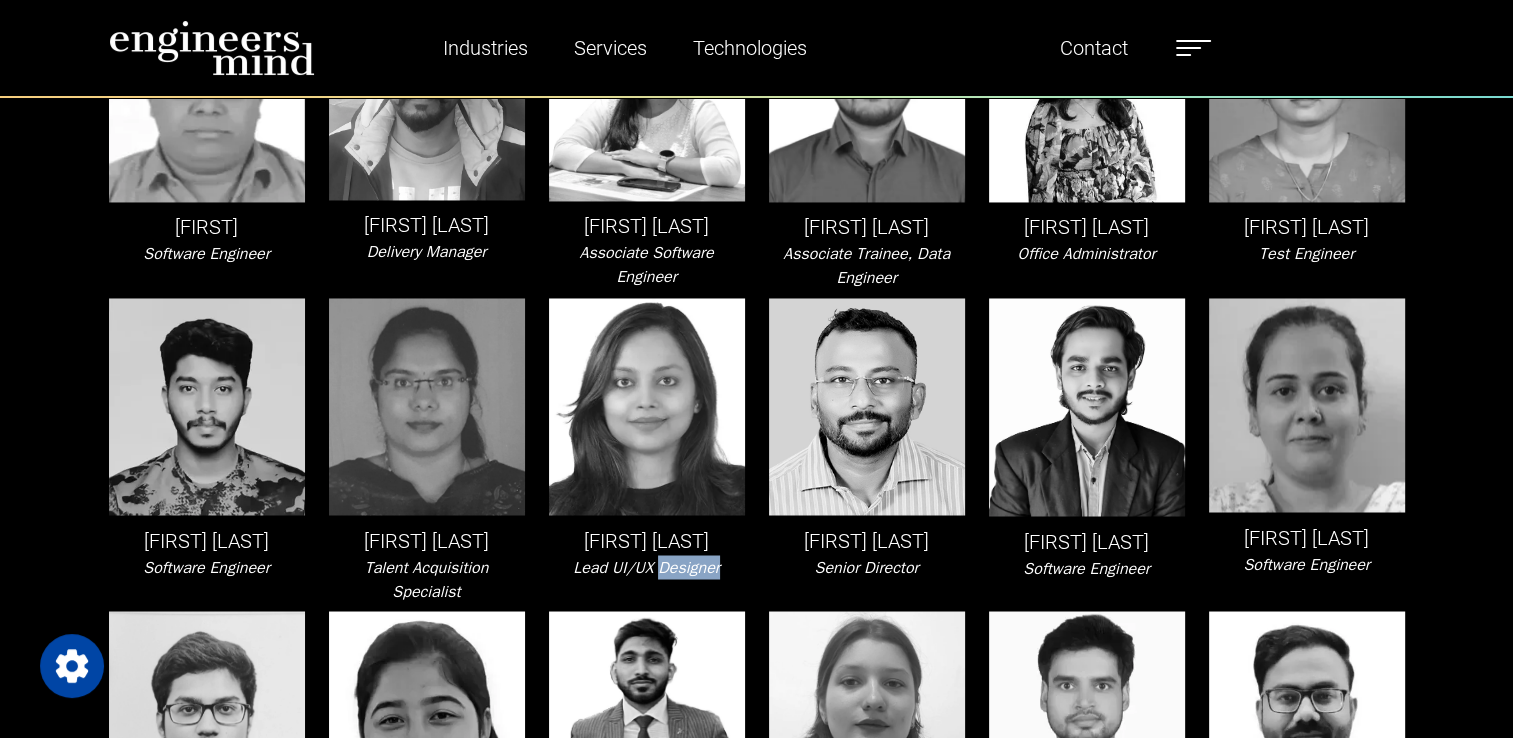 click on "Lead UI/UX Designer" at bounding box center (646, 567) 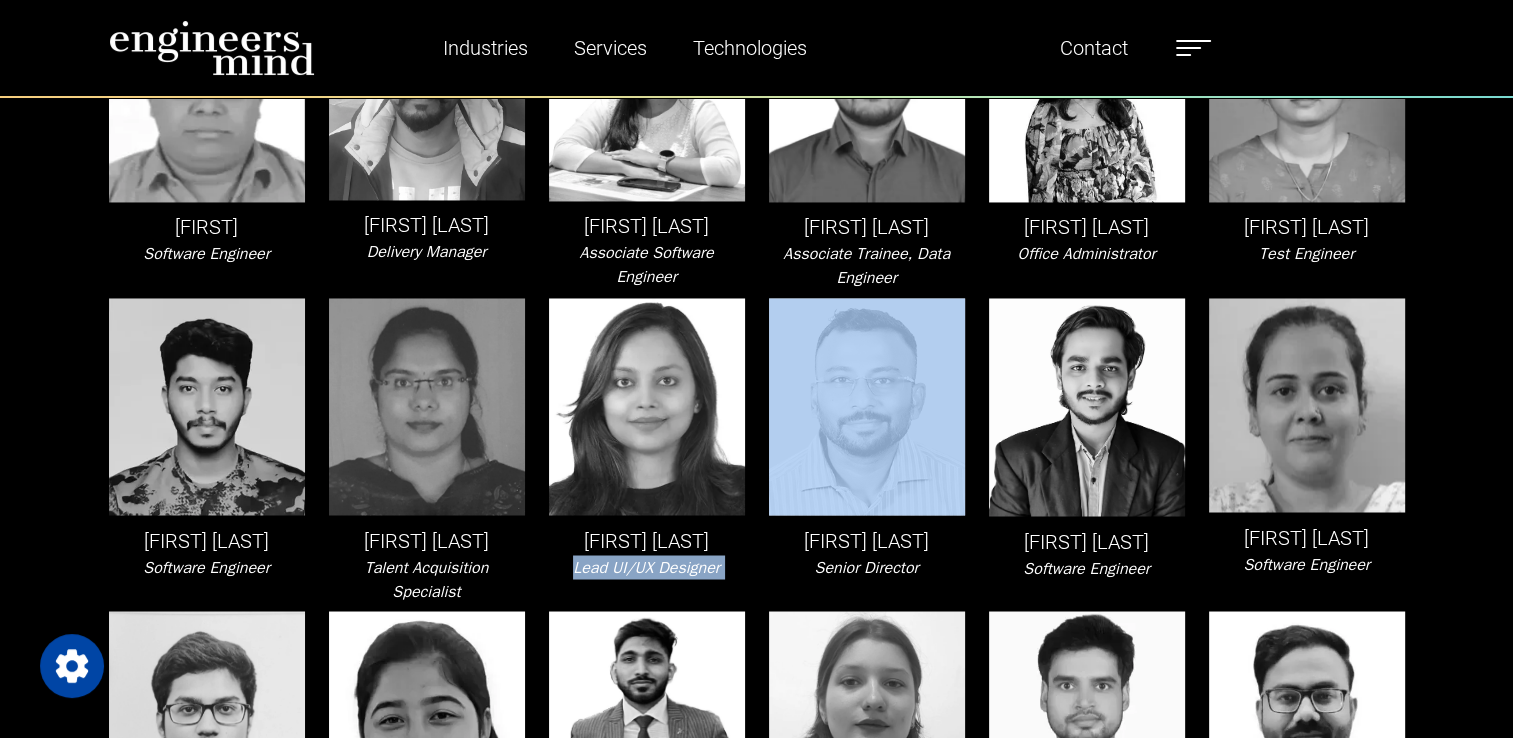 click on "Lead UI/UX Designer" at bounding box center [646, 567] 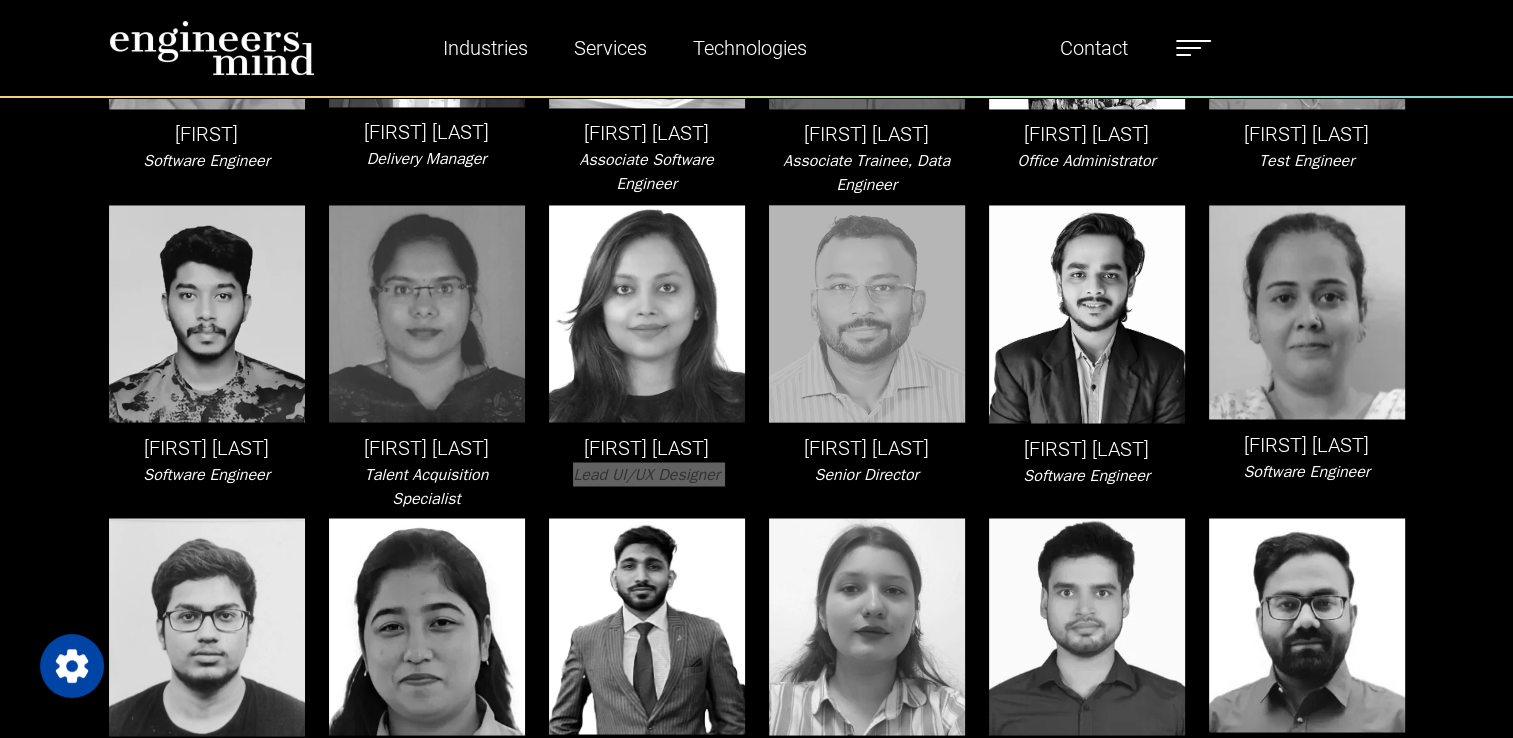 scroll, scrollTop: 3500, scrollLeft: 0, axis: vertical 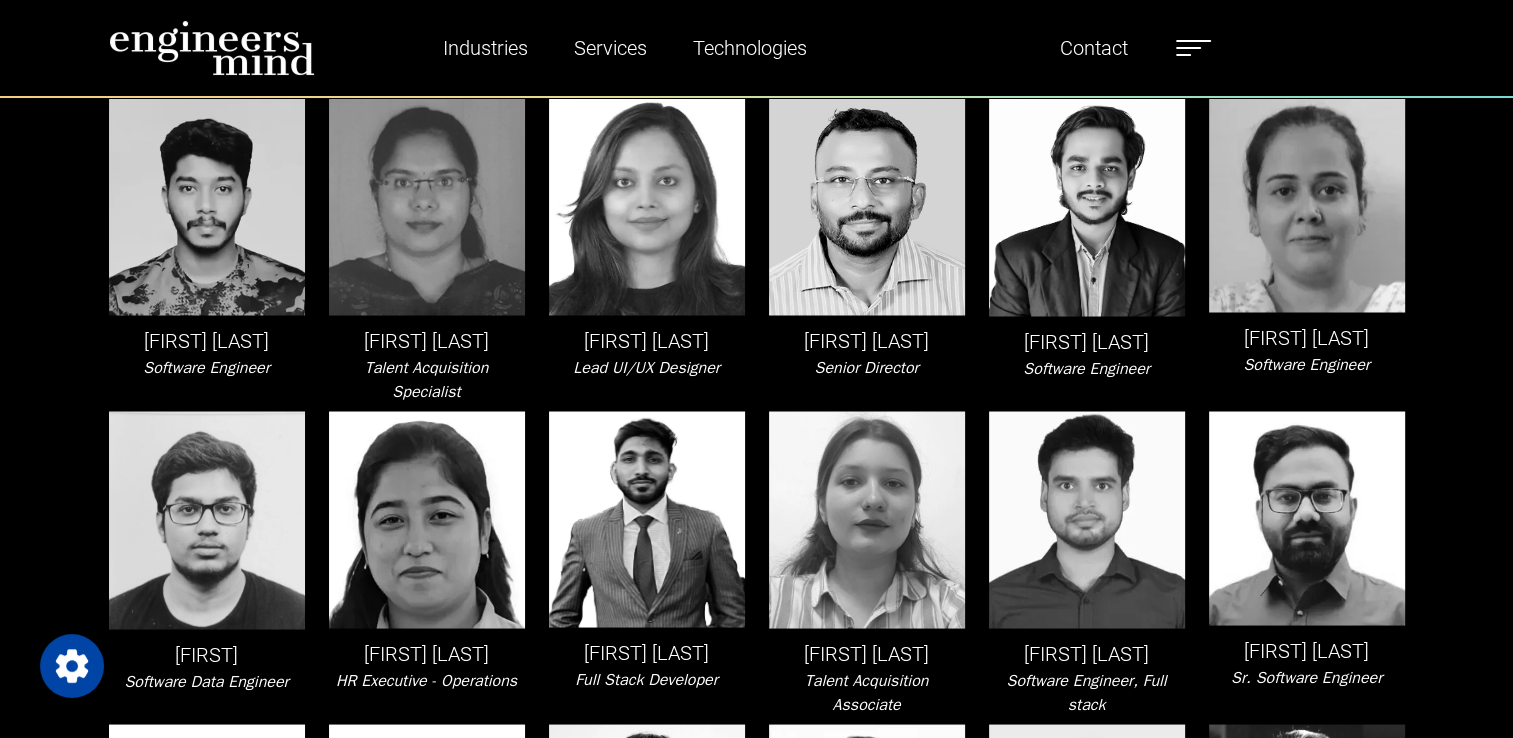 click on "[FIRST] [LAST]" at bounding box center [867, 340] 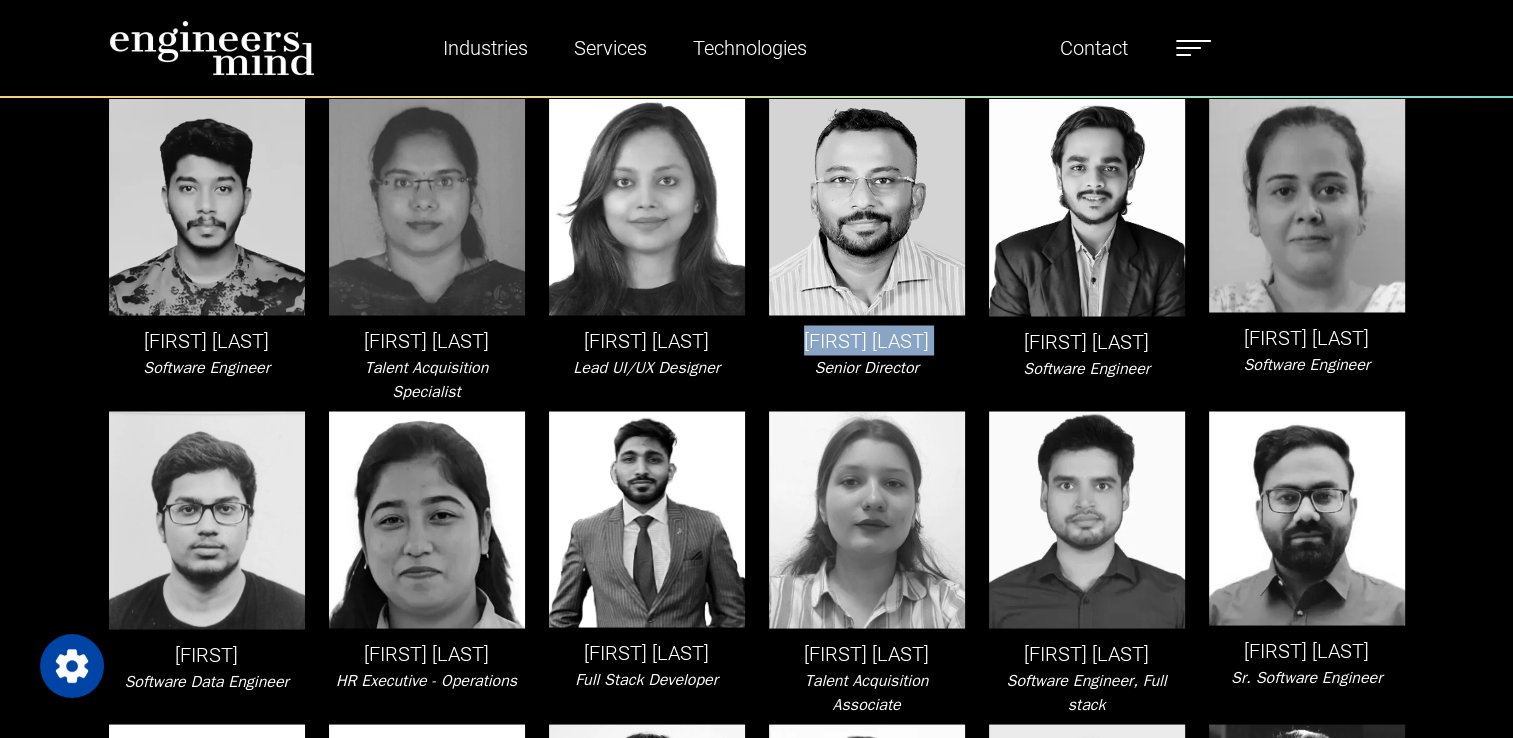 click on "[FIRST] [LAST]" at bounding box center [867, 340] 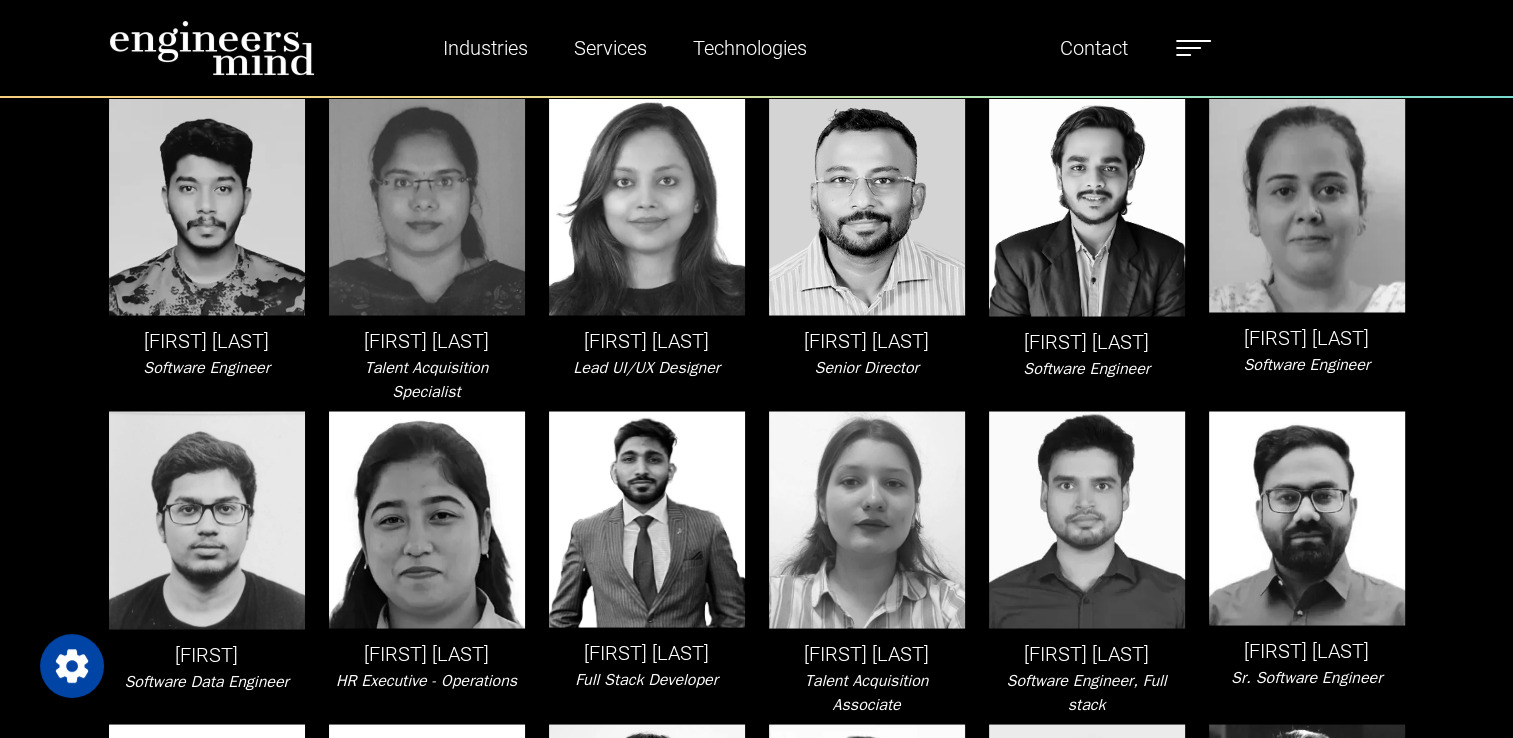 click on "Senior Director" at bounding box center [866, 367] 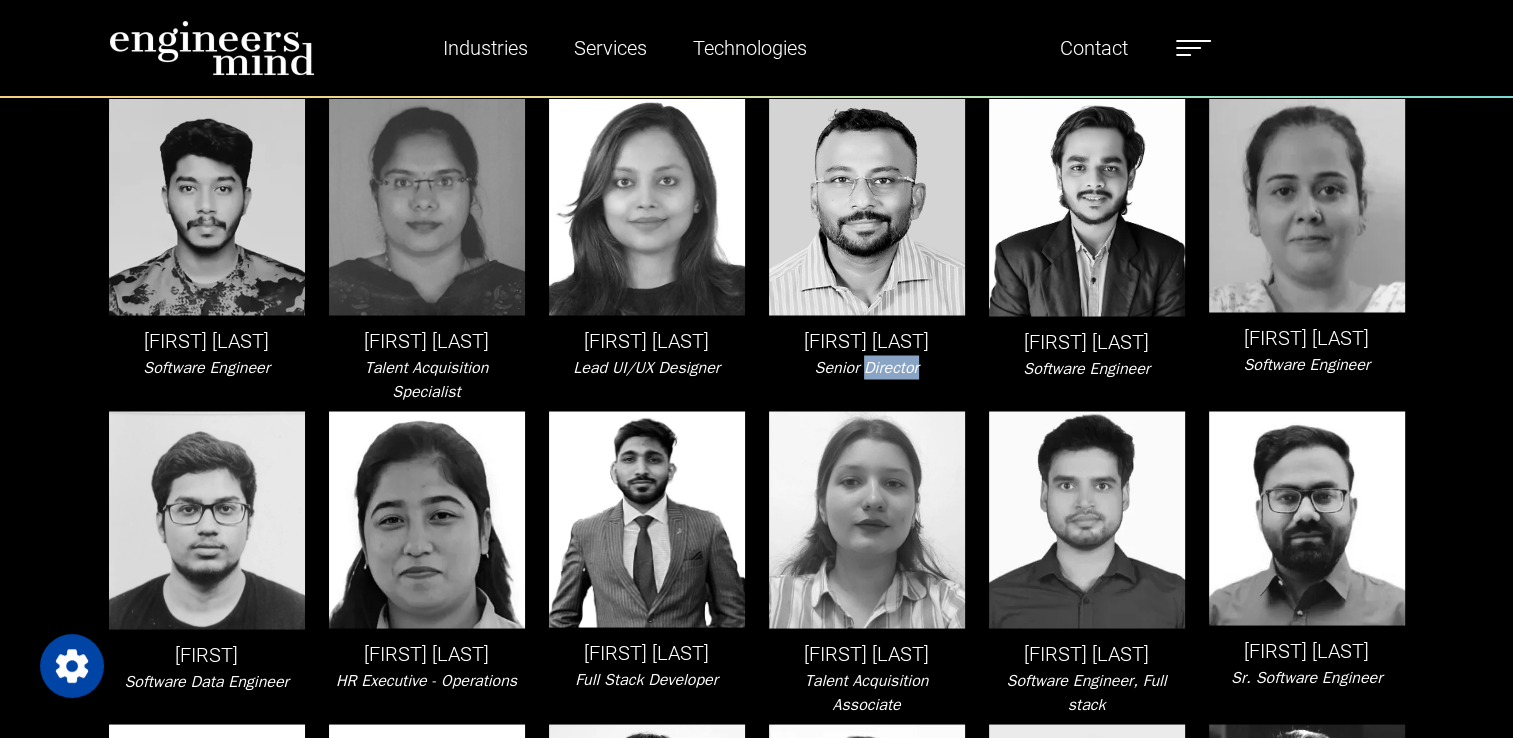 click on "Senior Director" at bounding box center (866, 367) 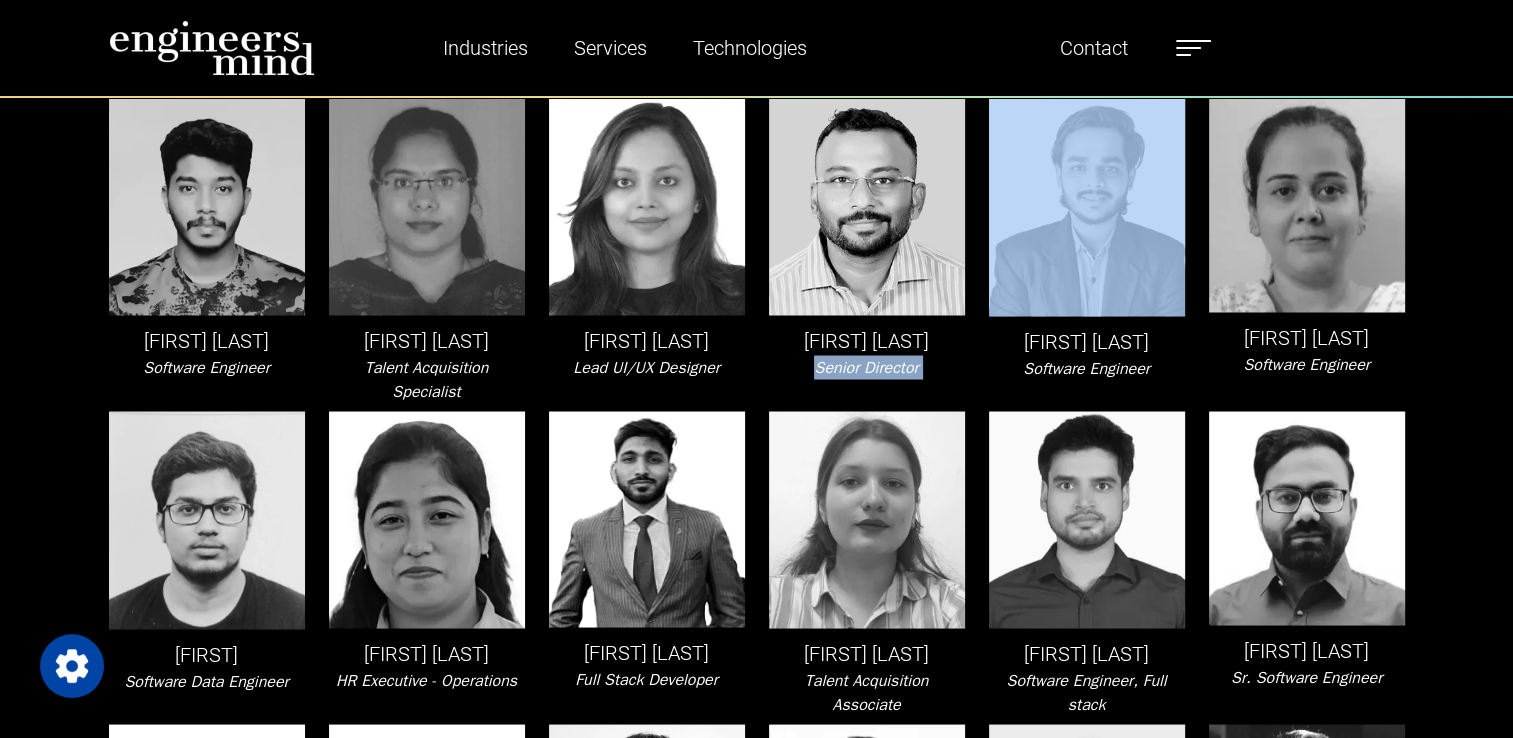 click on "Senior Director" at bounding box center (866, 367) 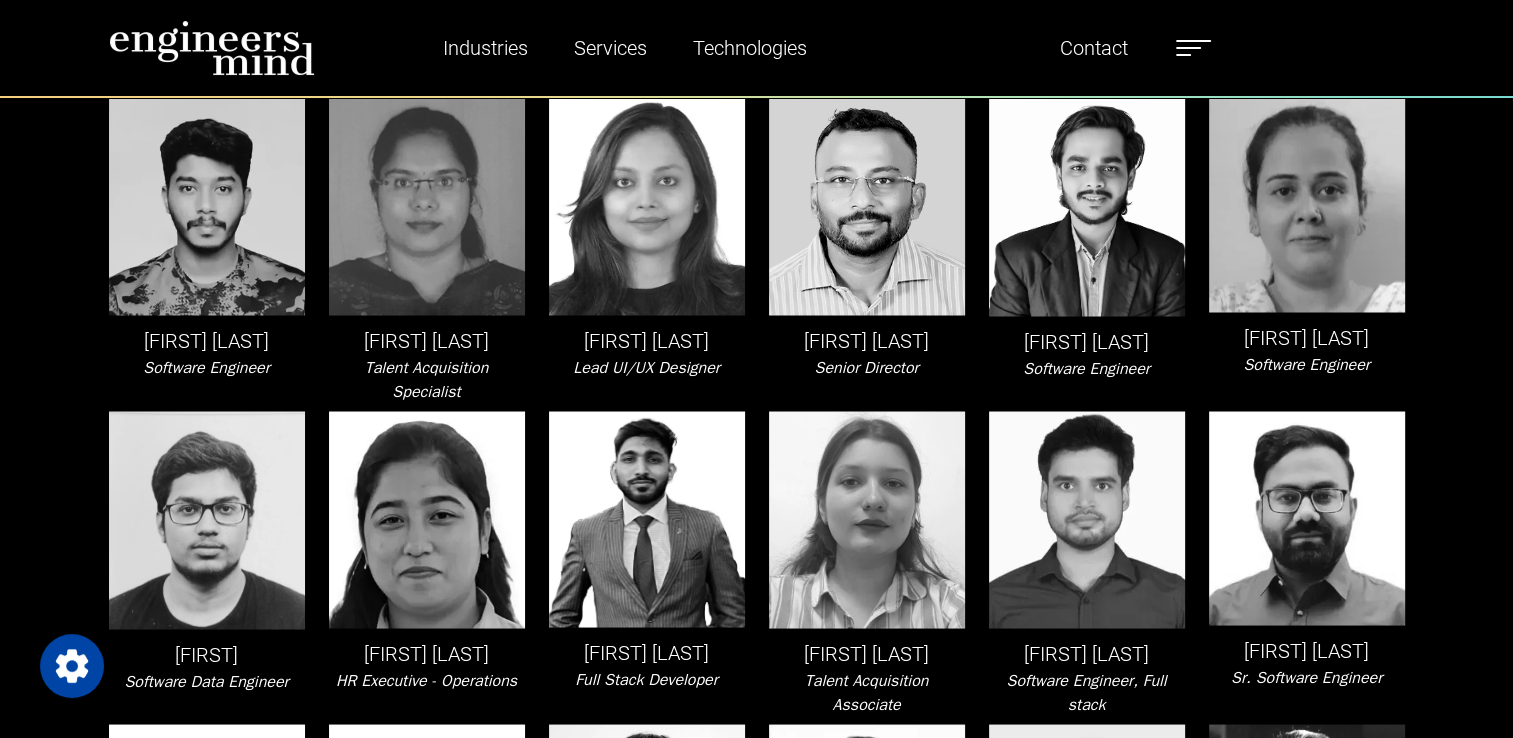 click on "[FIRST] [LAST]" at bounding box center (1087, 341) 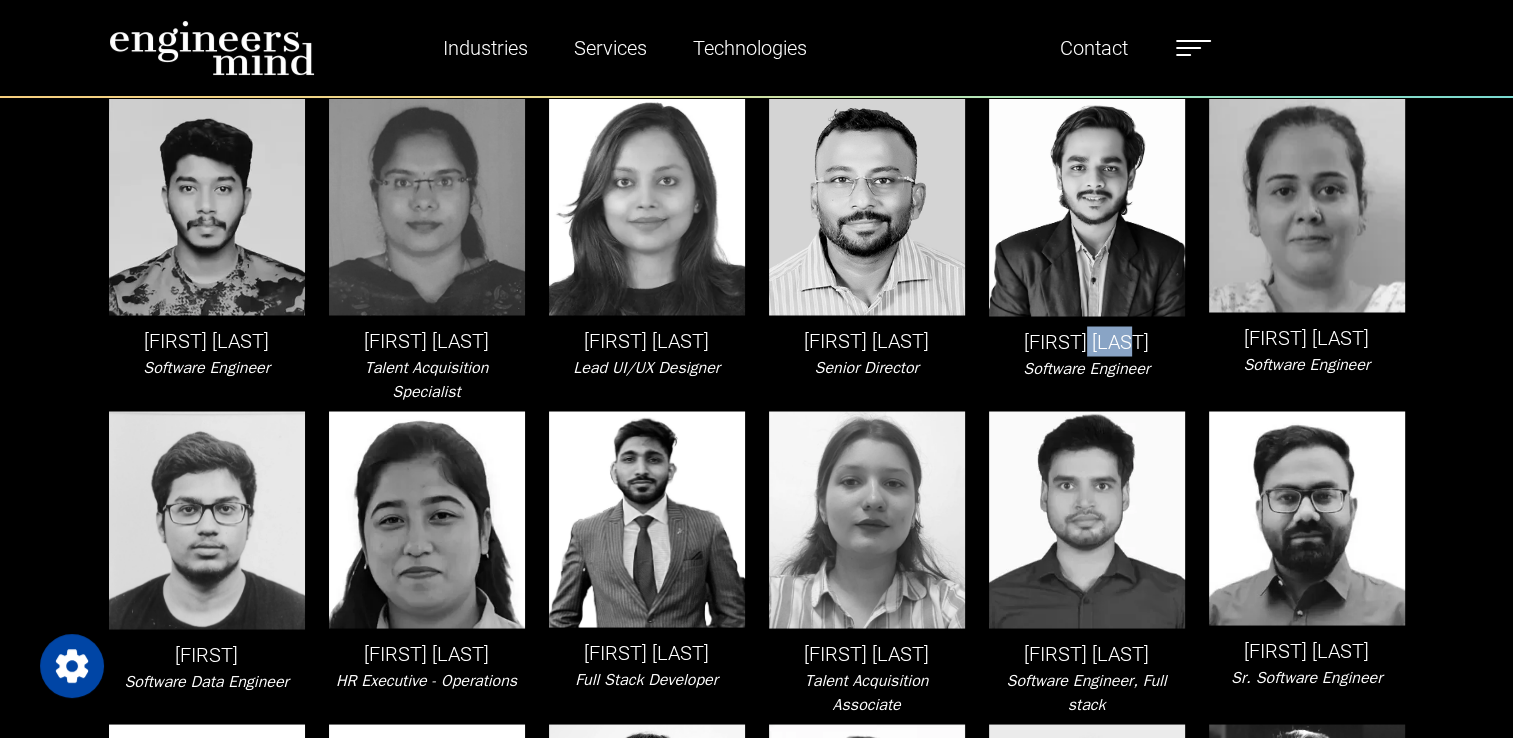 click on "[FIRST] [LAST]" at bounding box center (1087, 341) 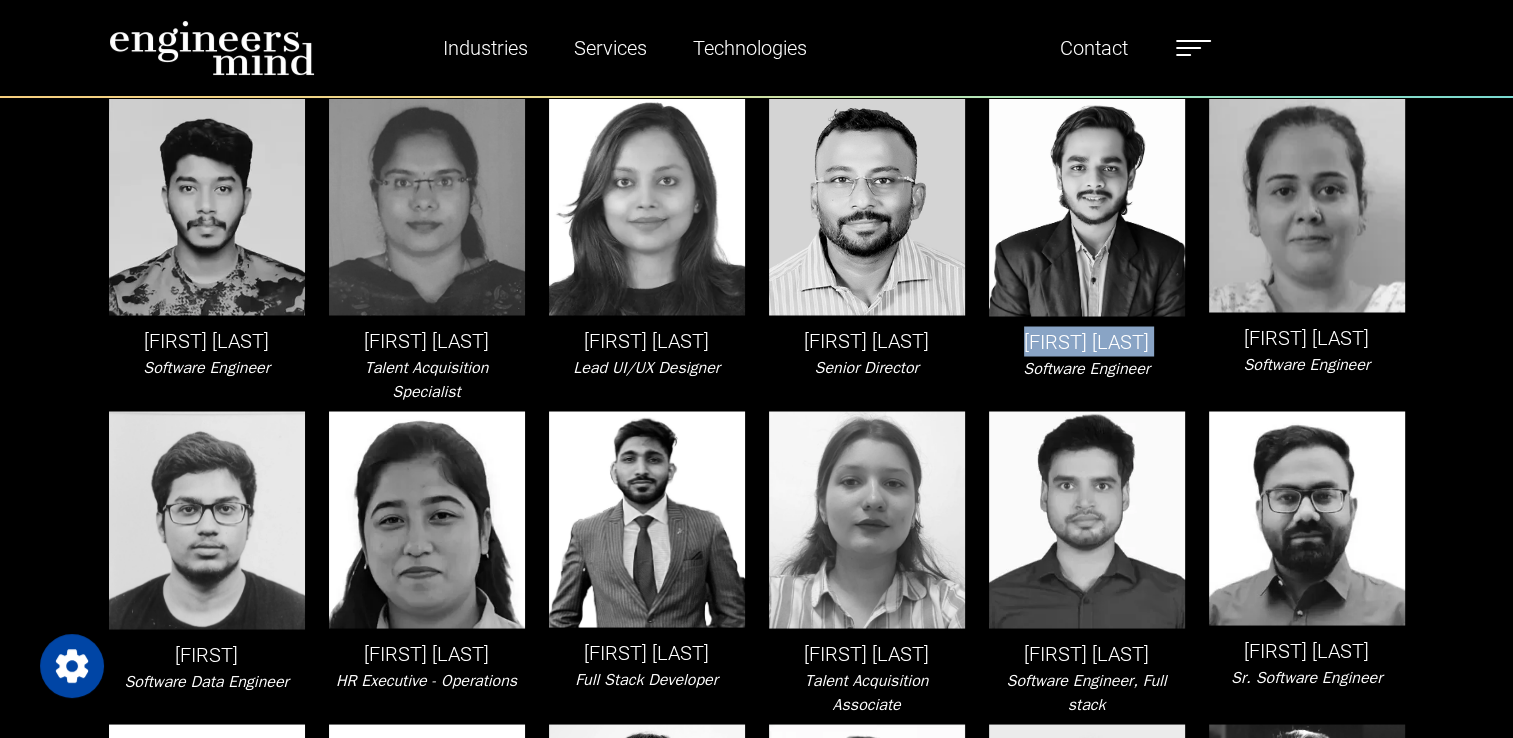 click on "[FIRST] [LAST]" at bounding box center (1087, 341) 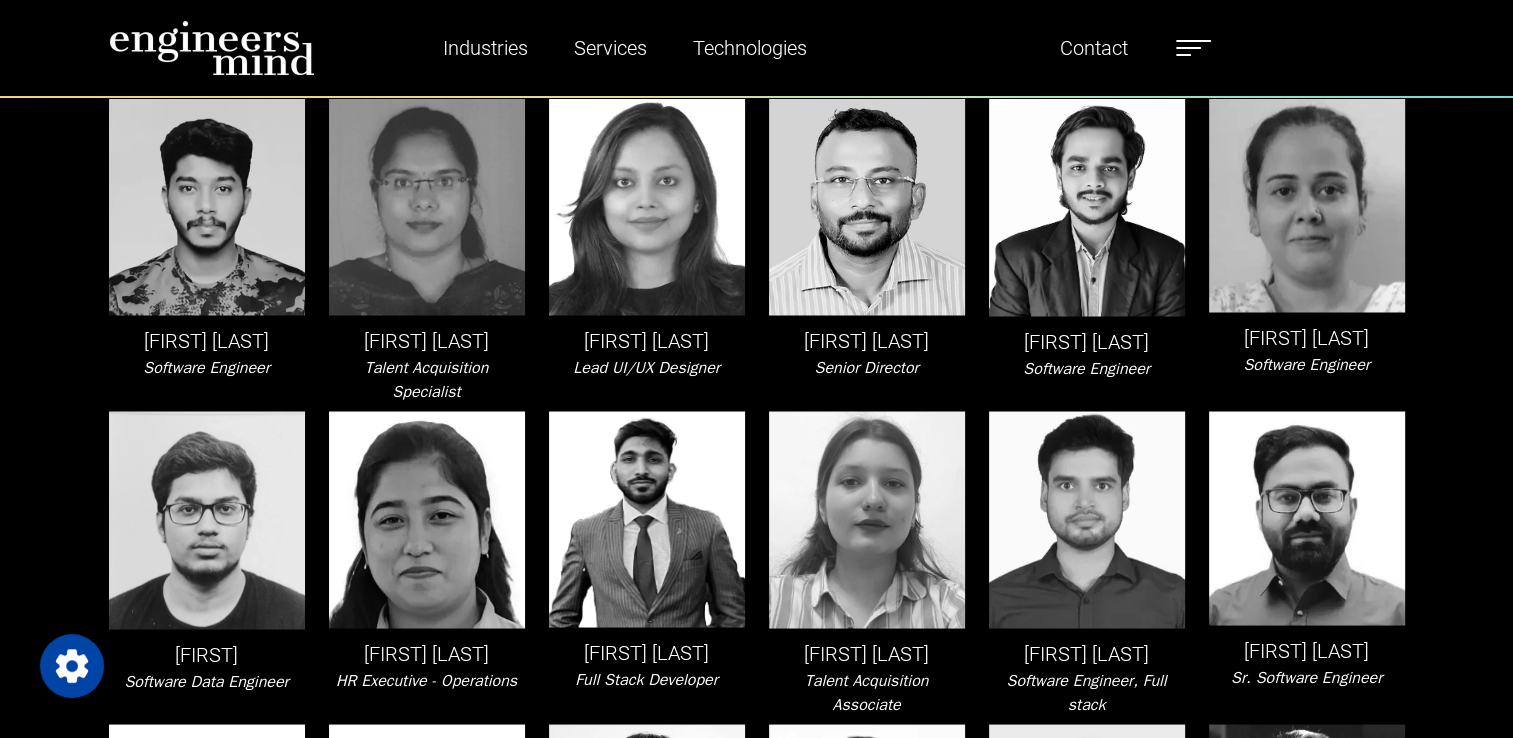 click on "Software Engineer" at bounding box center [1086, 368] 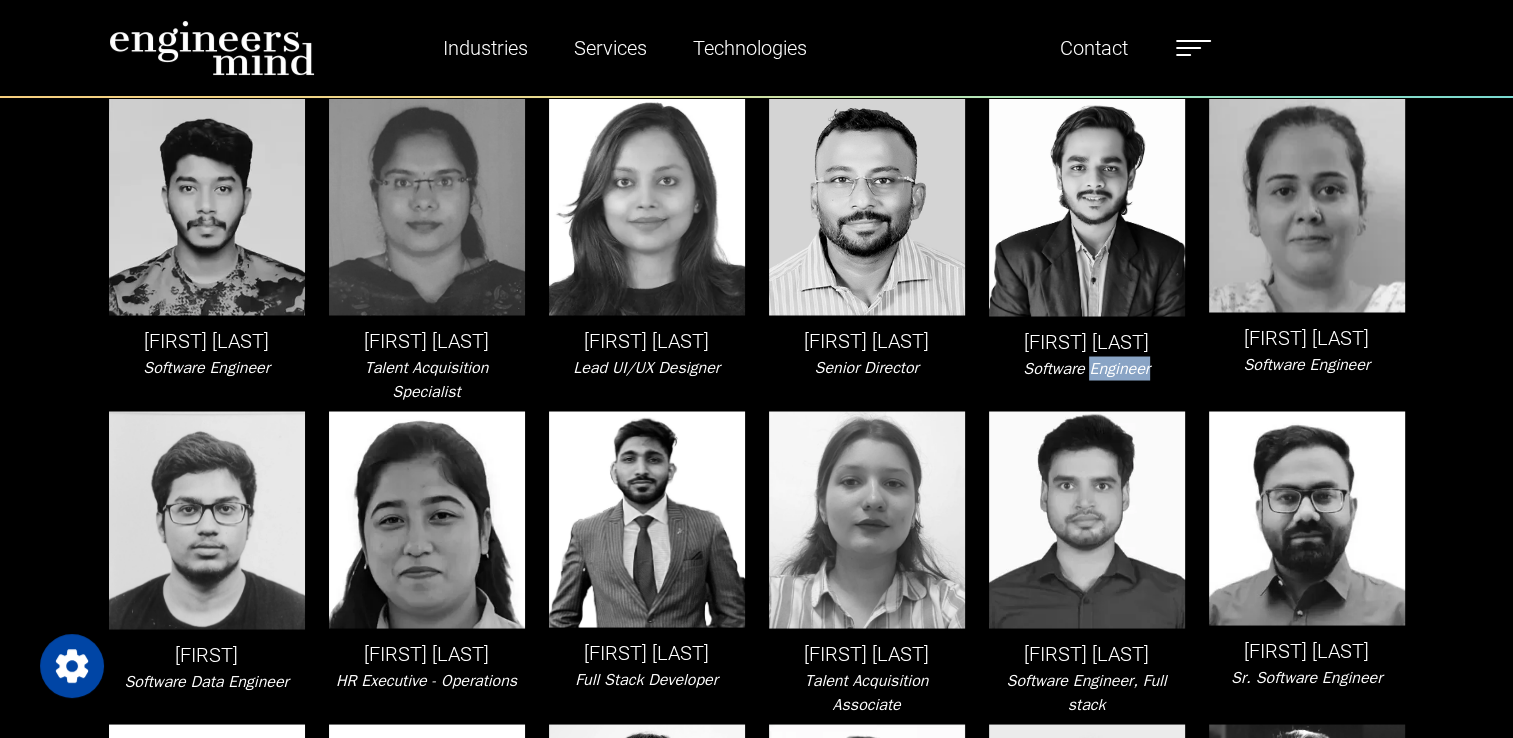 click on "Software Engineer" at bounding box center (1086, 368) 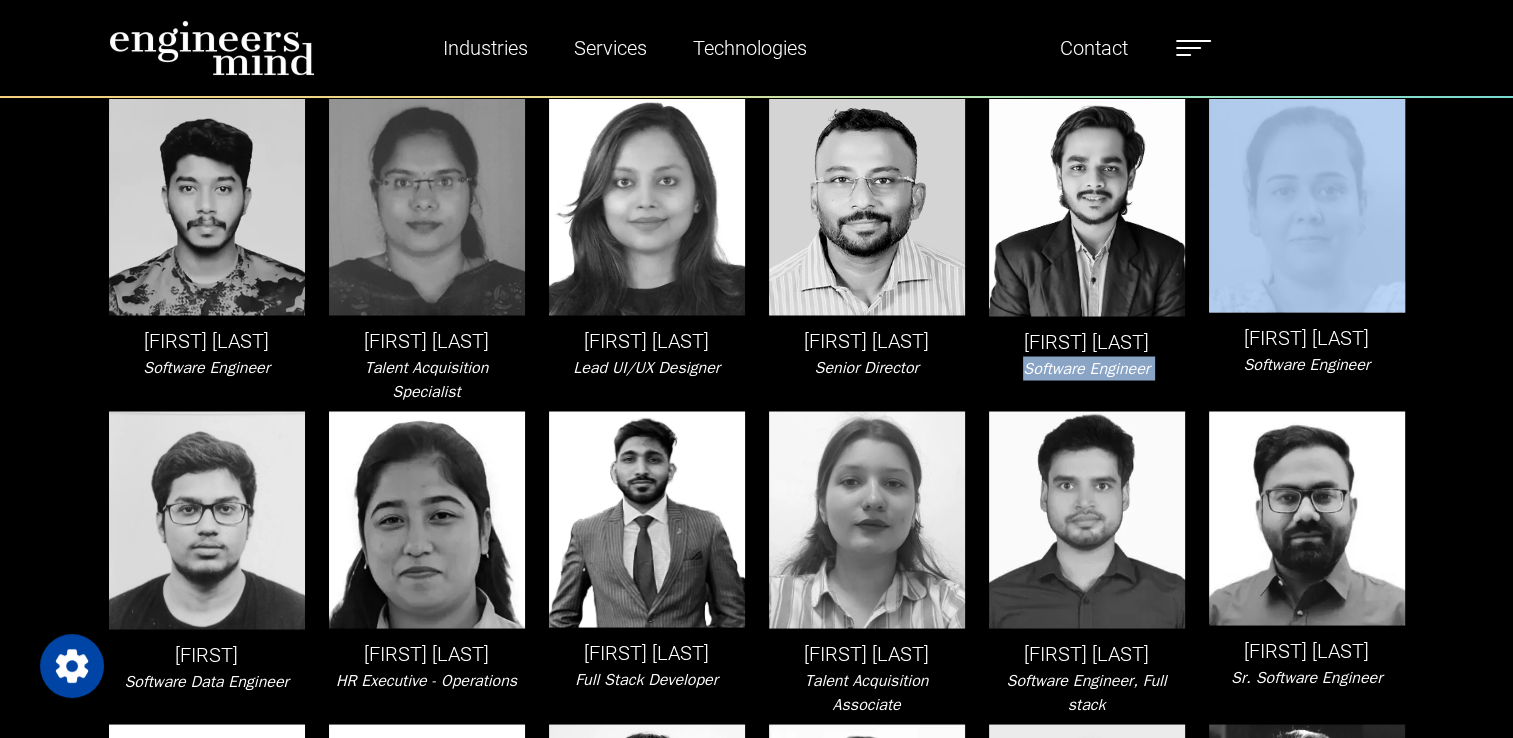 click on "Software Engineer" at bounding box center (1086, 368) 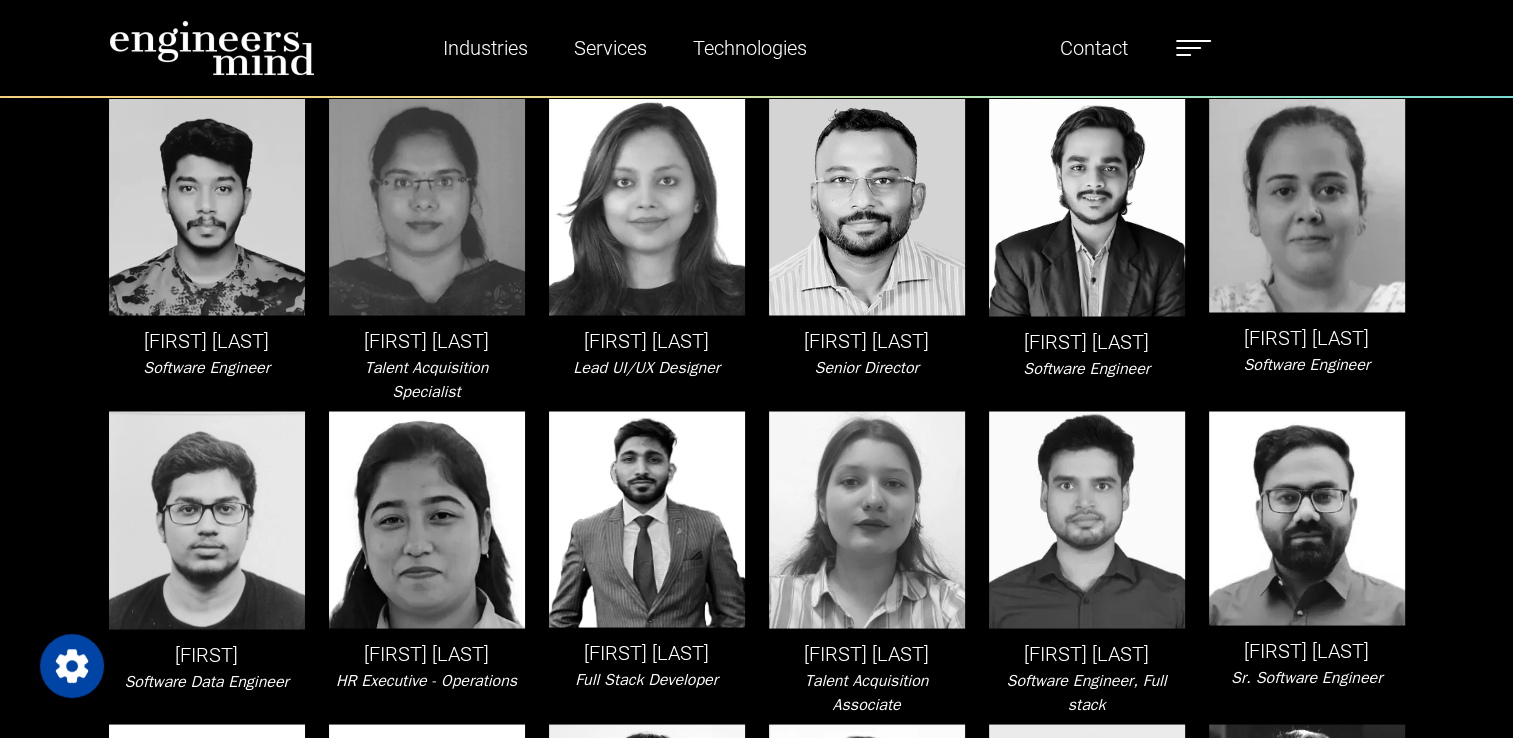 click on "[FIRST] [LAST]" at bounding box center [1307, 337] 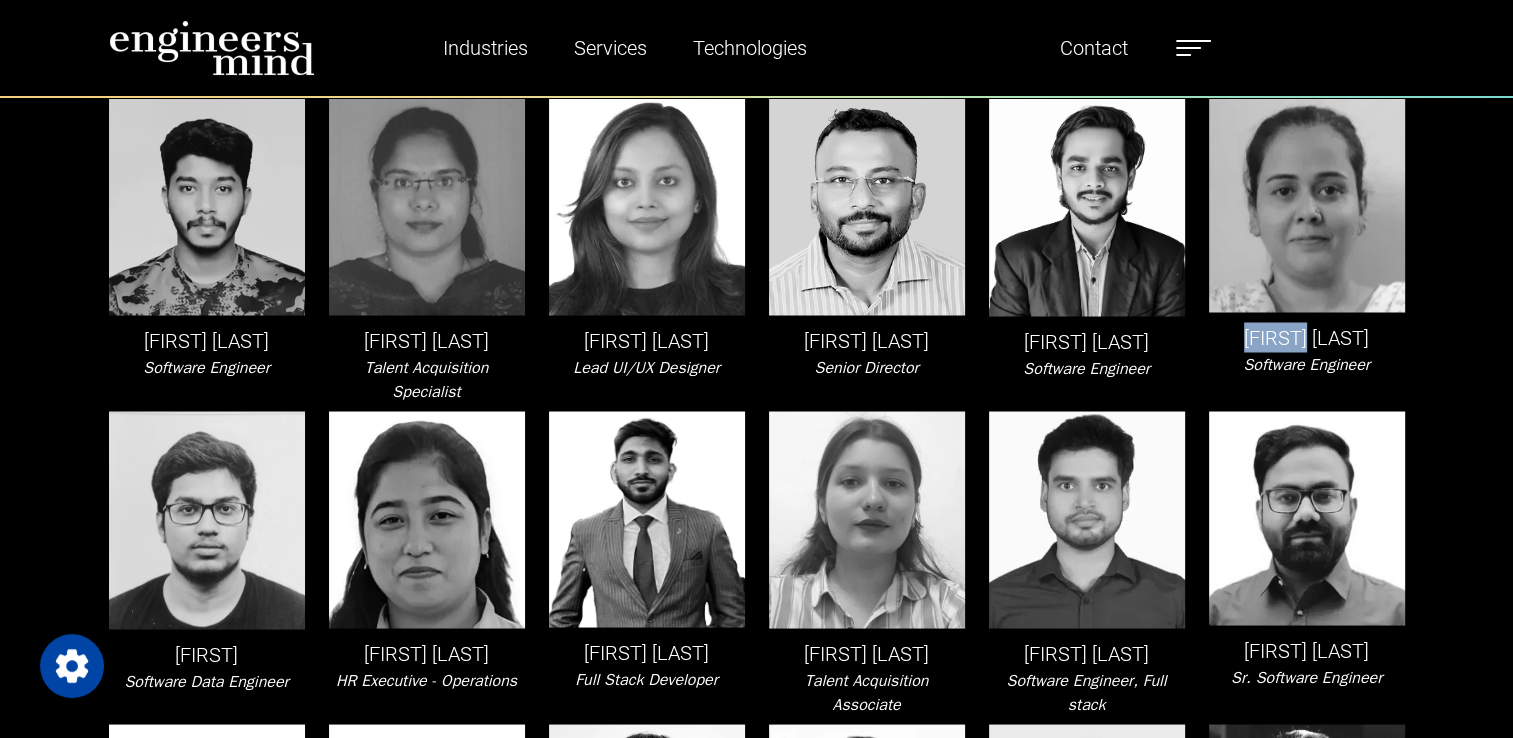click on "[FIRST] [LAST]" at bounding box center (1307, 337) 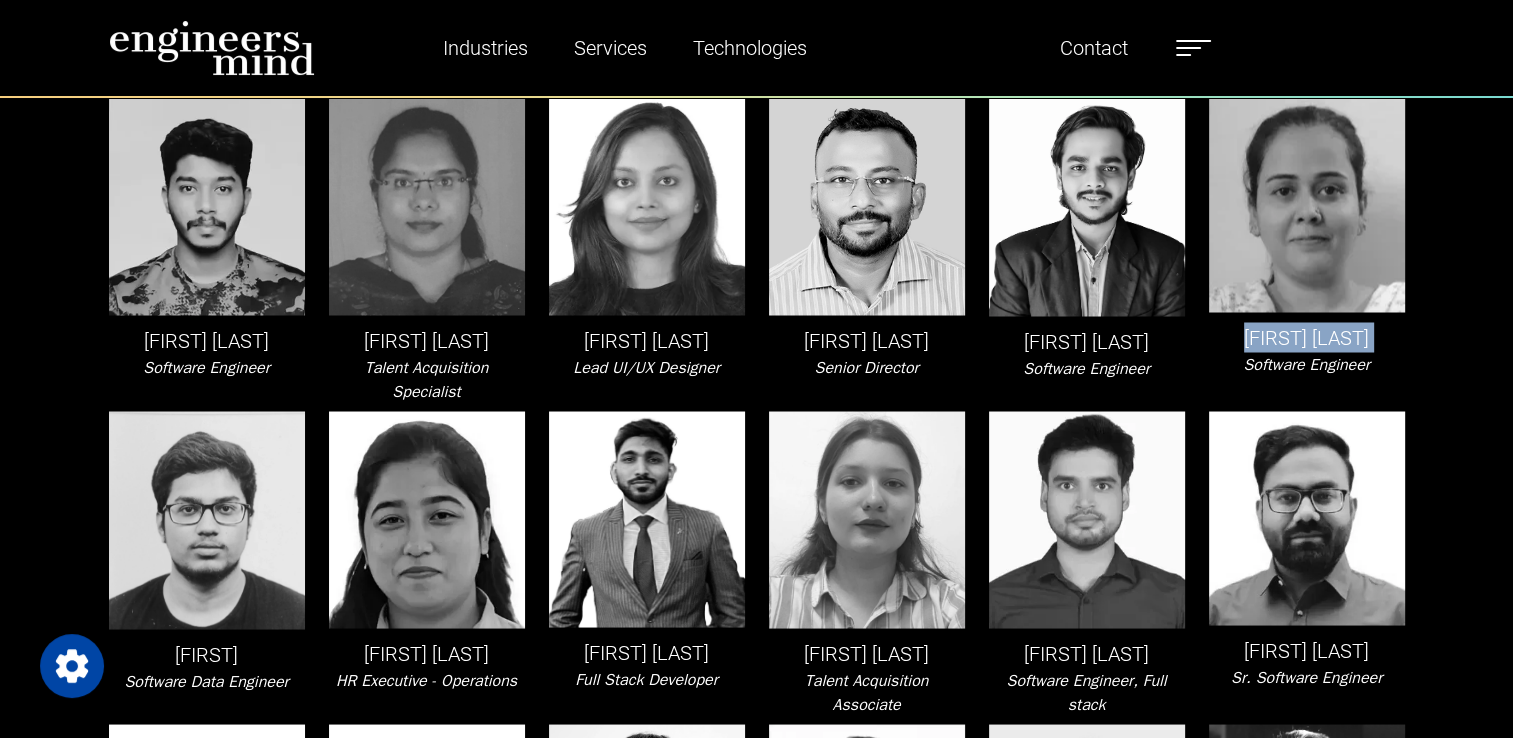 click on "[FIRST] [LAST]" at bounding box center (1307, 337) 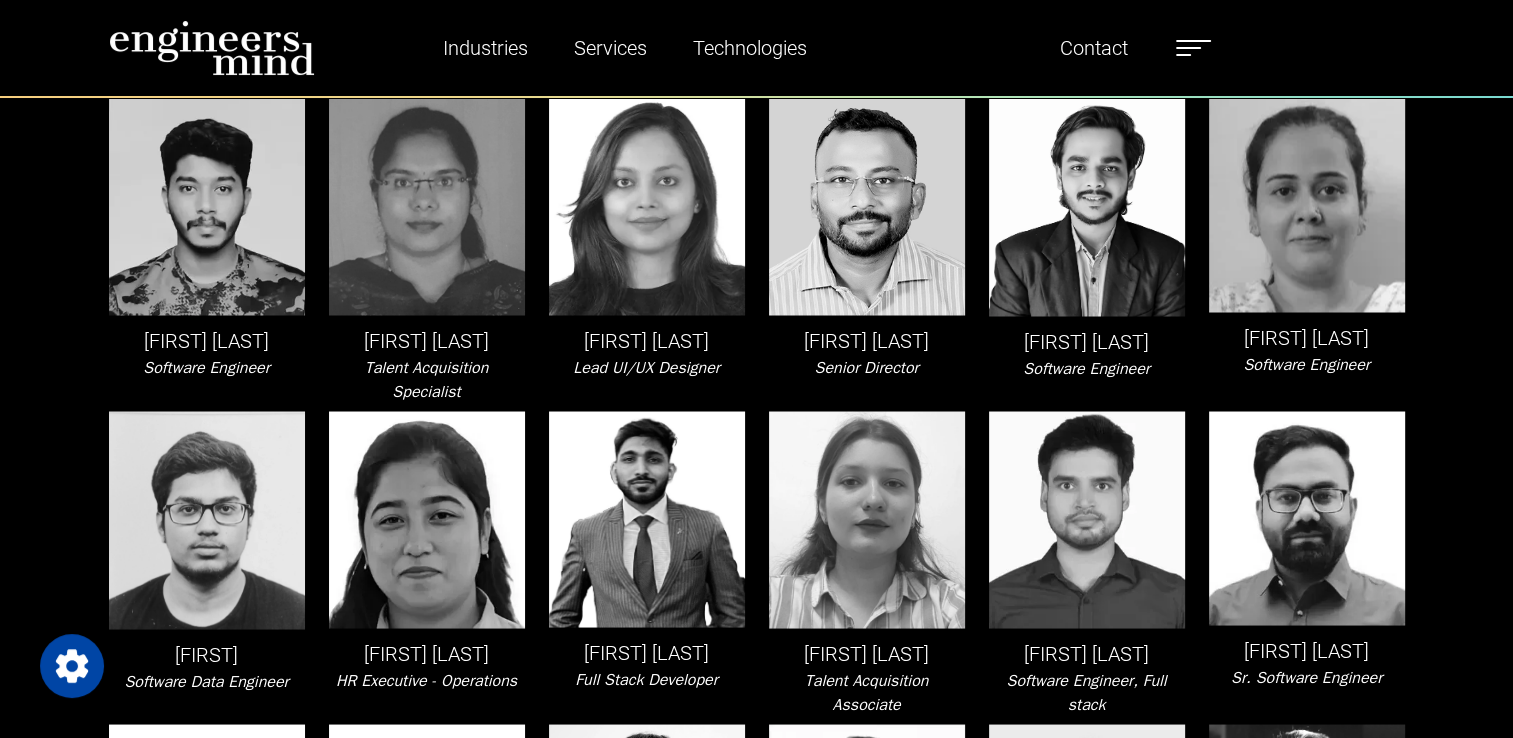 click on "Software Engineer" at bounding box center [1306, 364] 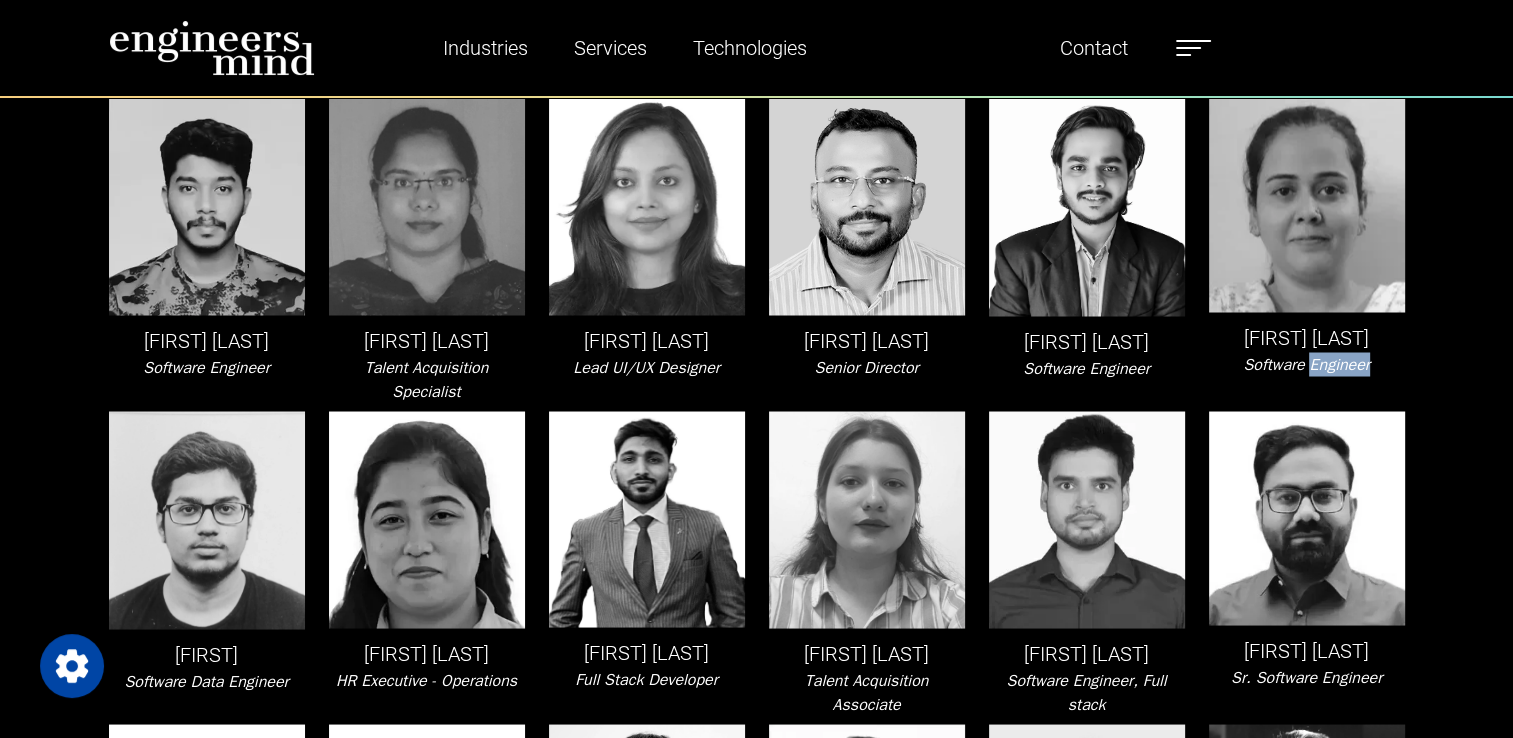 click on "Software Engineer" at bounding box center (1306, 364) 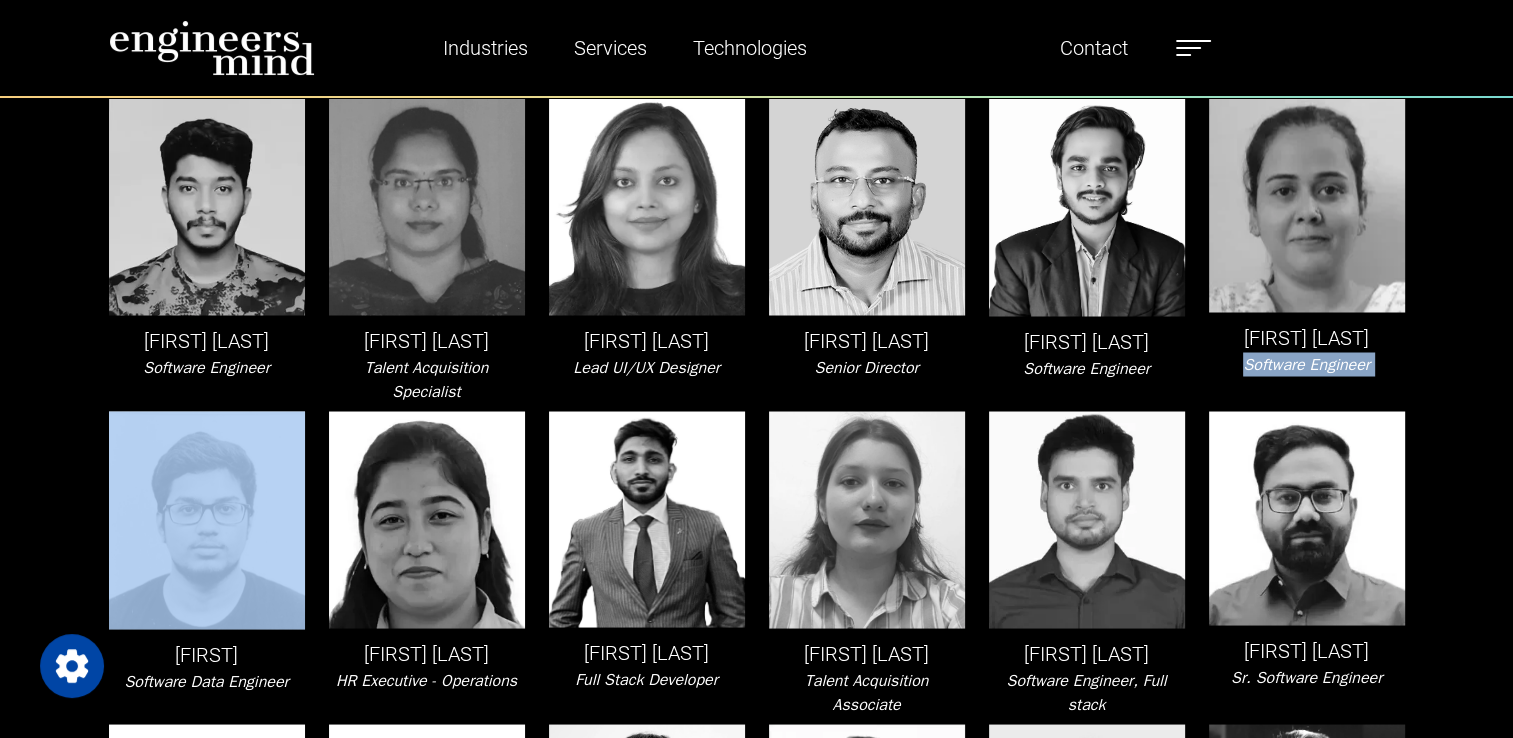 click on "Software Engineer" at bounding box center [1306, 364] 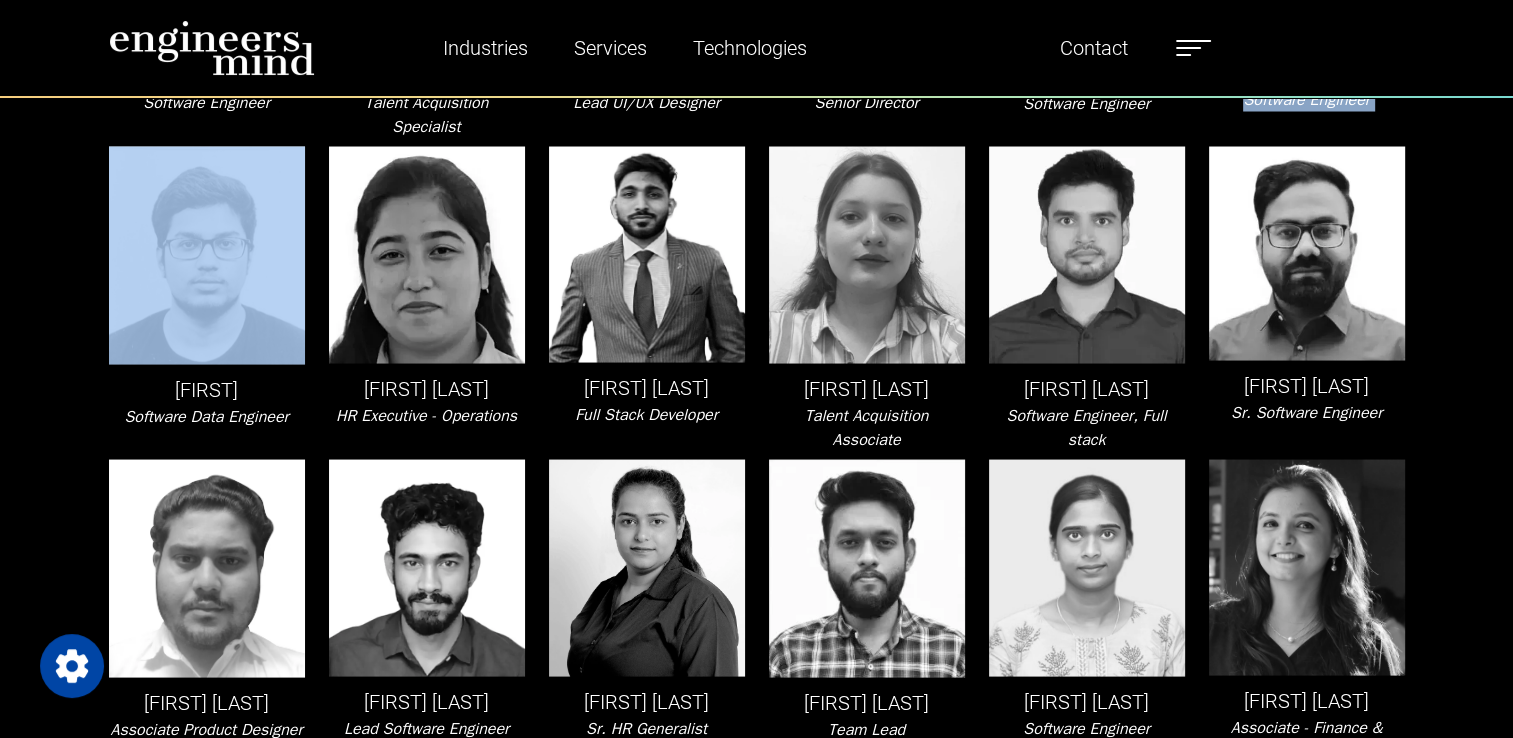 scroll, scrollTop: 3800, scrollLeft: 0, axis: vertical 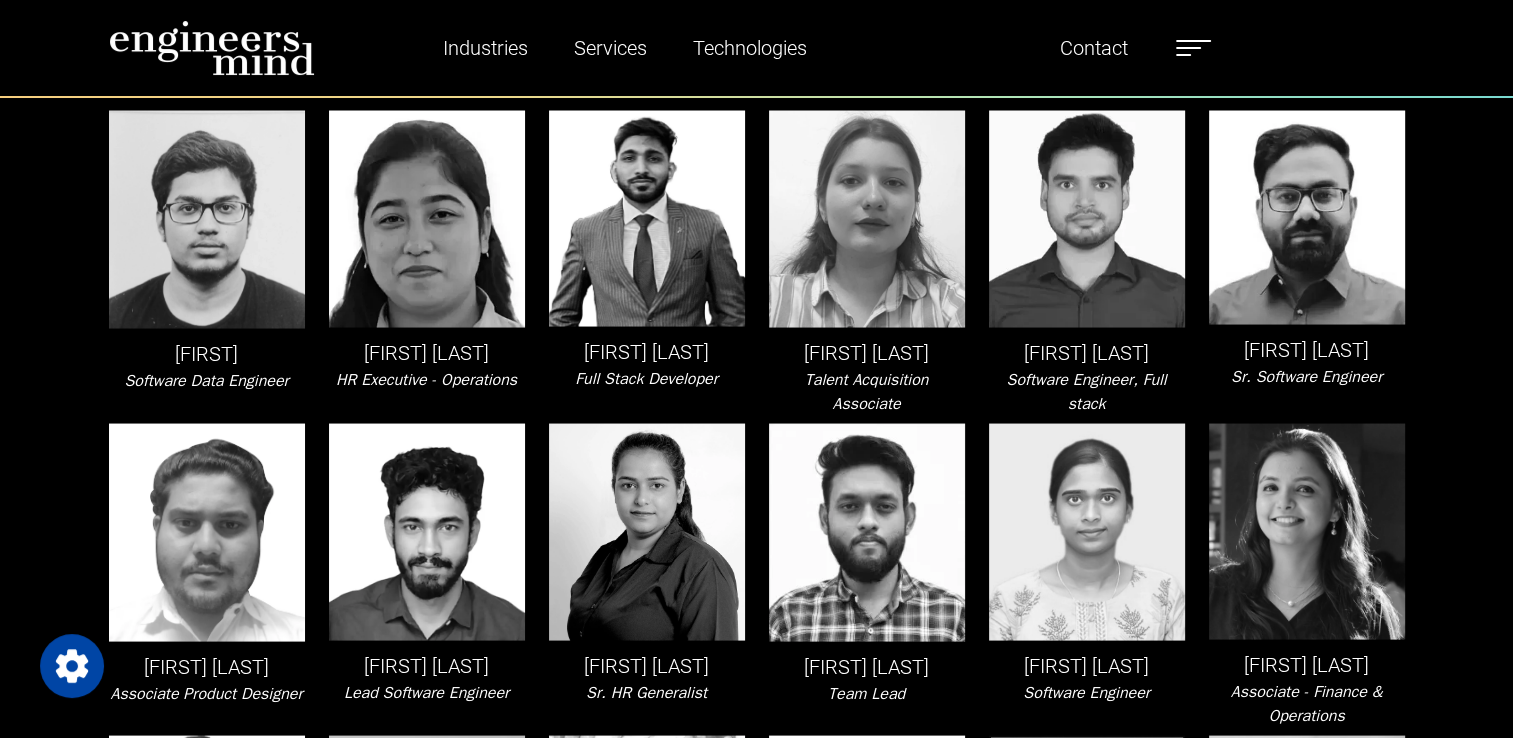 click on "[FIRST]" at bounding box center [207, 354] 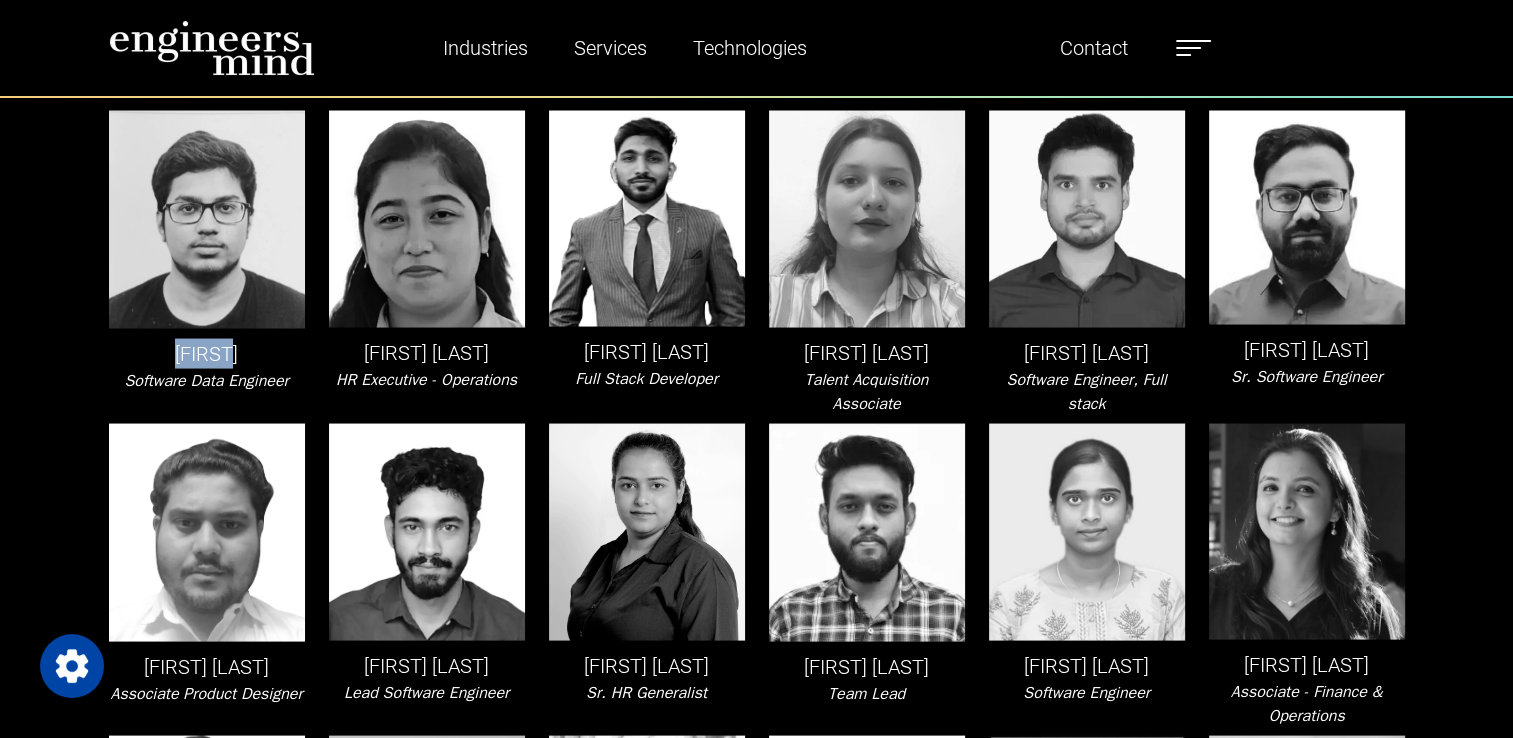click on "[FIRST]" at bounding box center [207, 354] 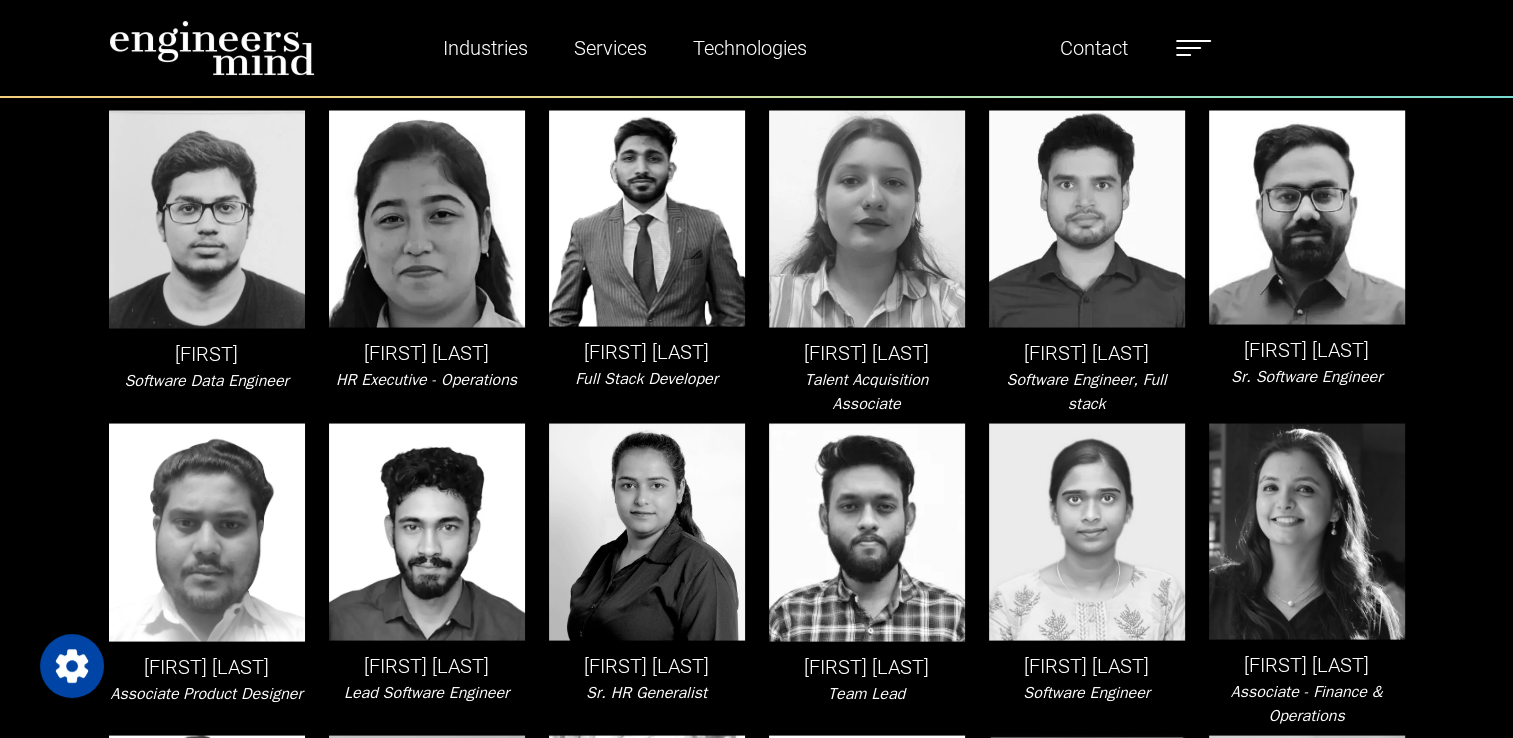 click on "Software Data Engineer" at bounding box center (206, 381) 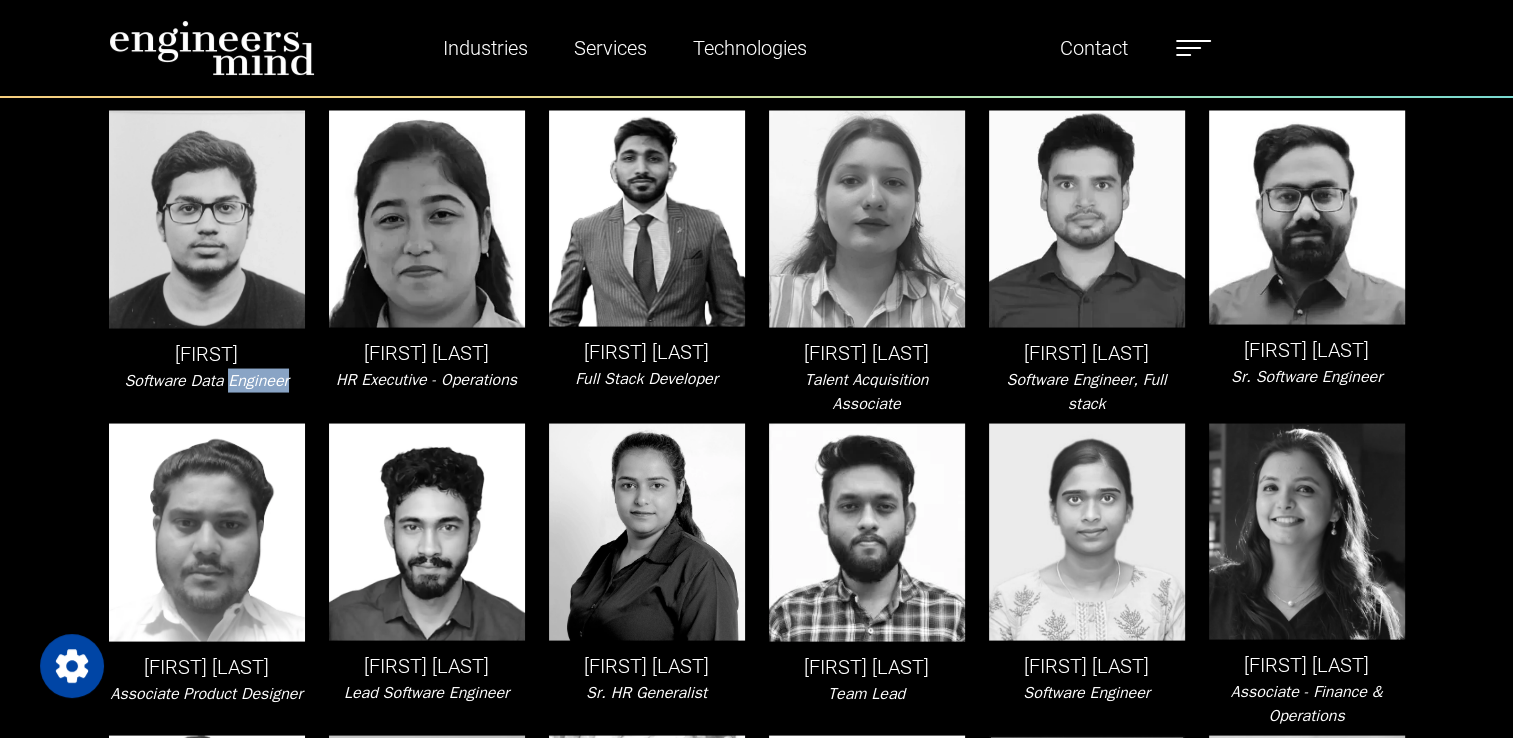 click on "Software Data Engineer" at bounding box center [206, 381] 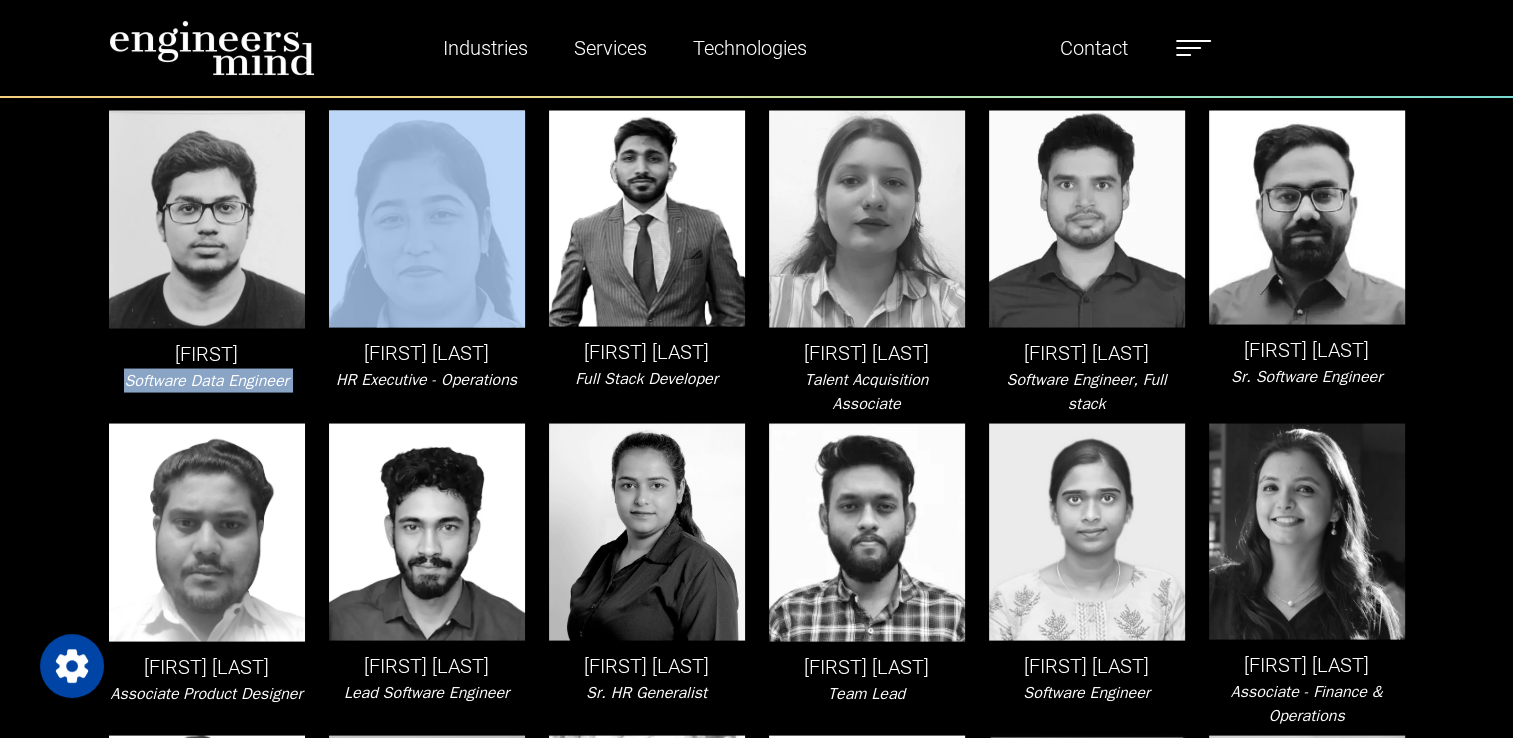 click on "Software Data Engineer" at bounding box center (206, 381) 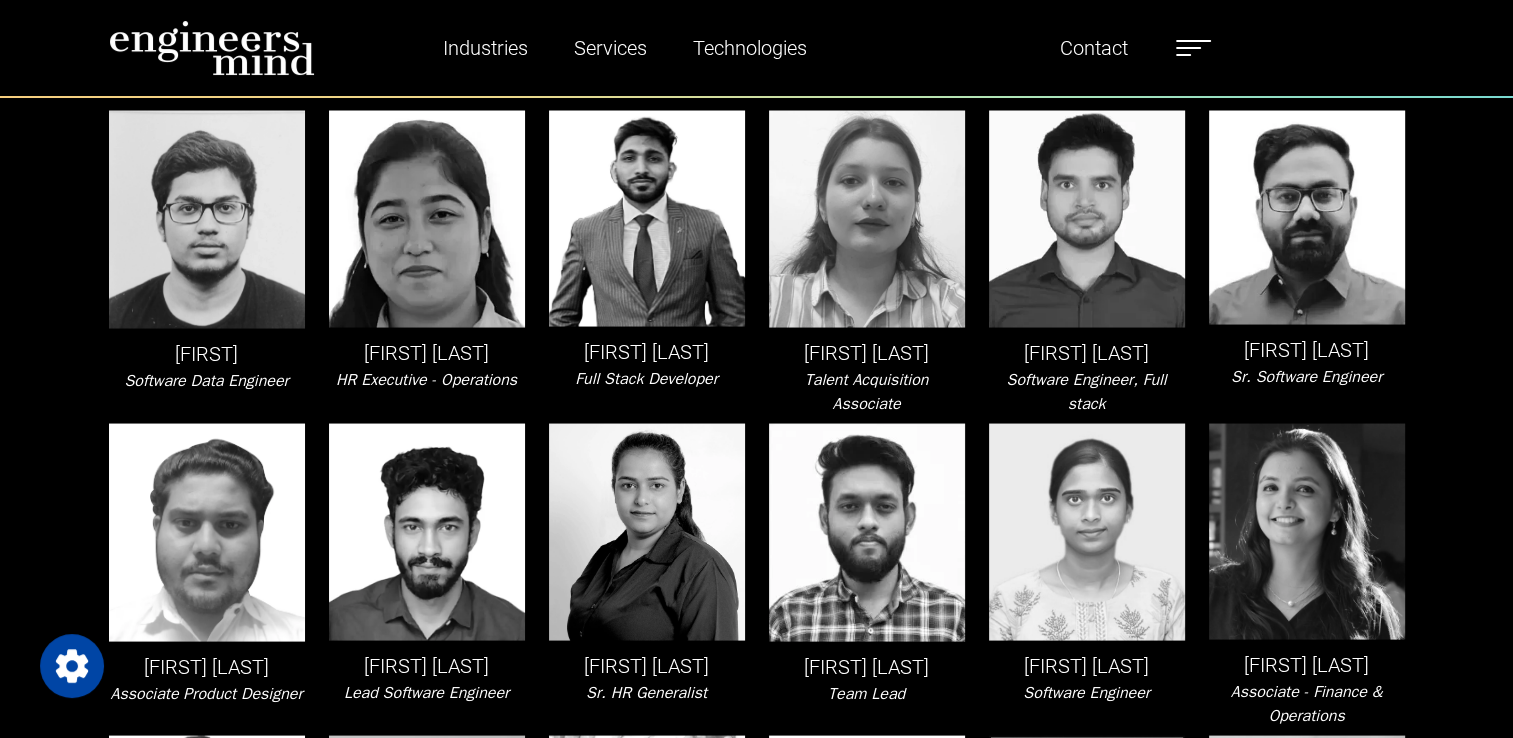 click on "[FIRST] [LAST]" at bounding box center (427, 353) 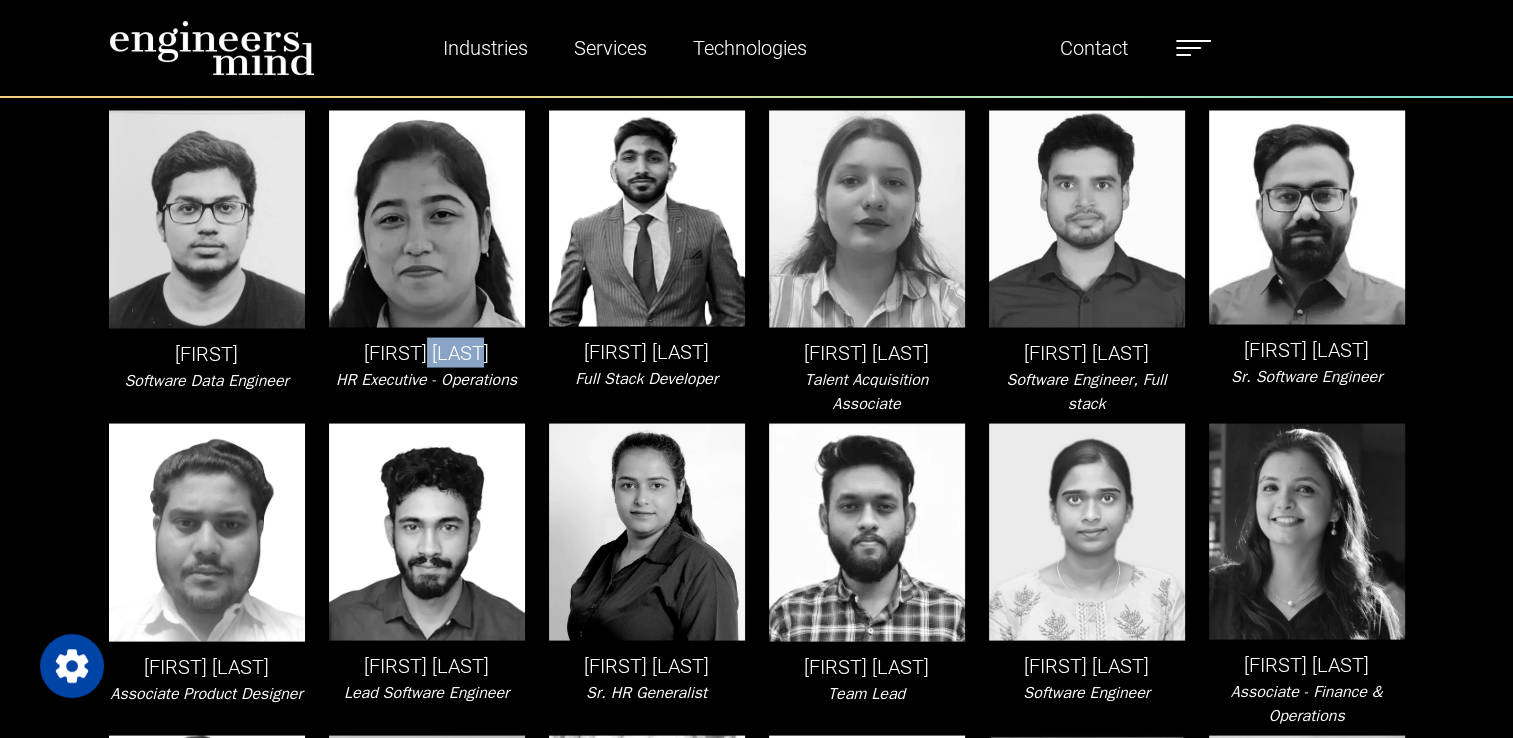 click on "[FIRST] [LAST]" at bounding box center (427, 353) 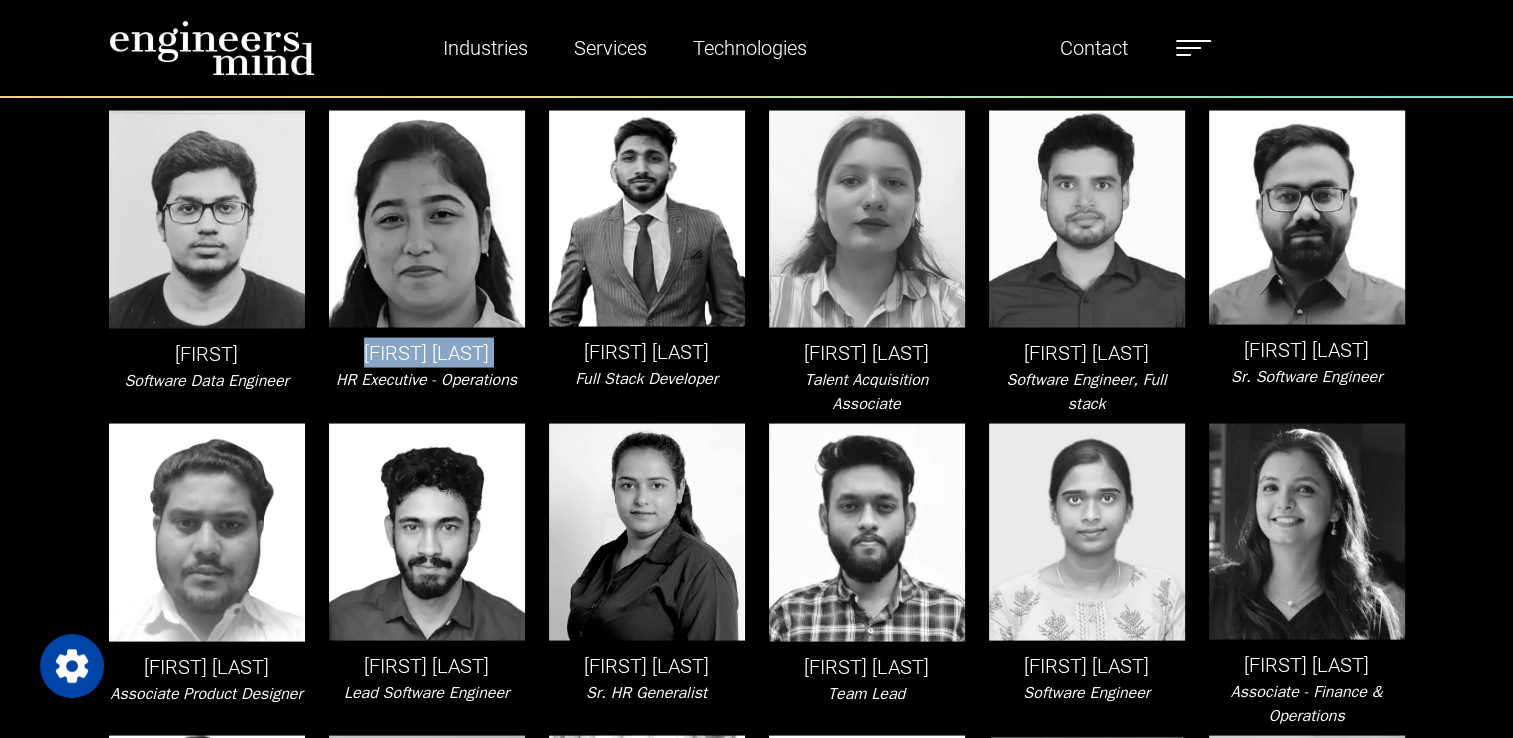 click on "[FIRST] [LAST]" at bounding box center [427, 353] 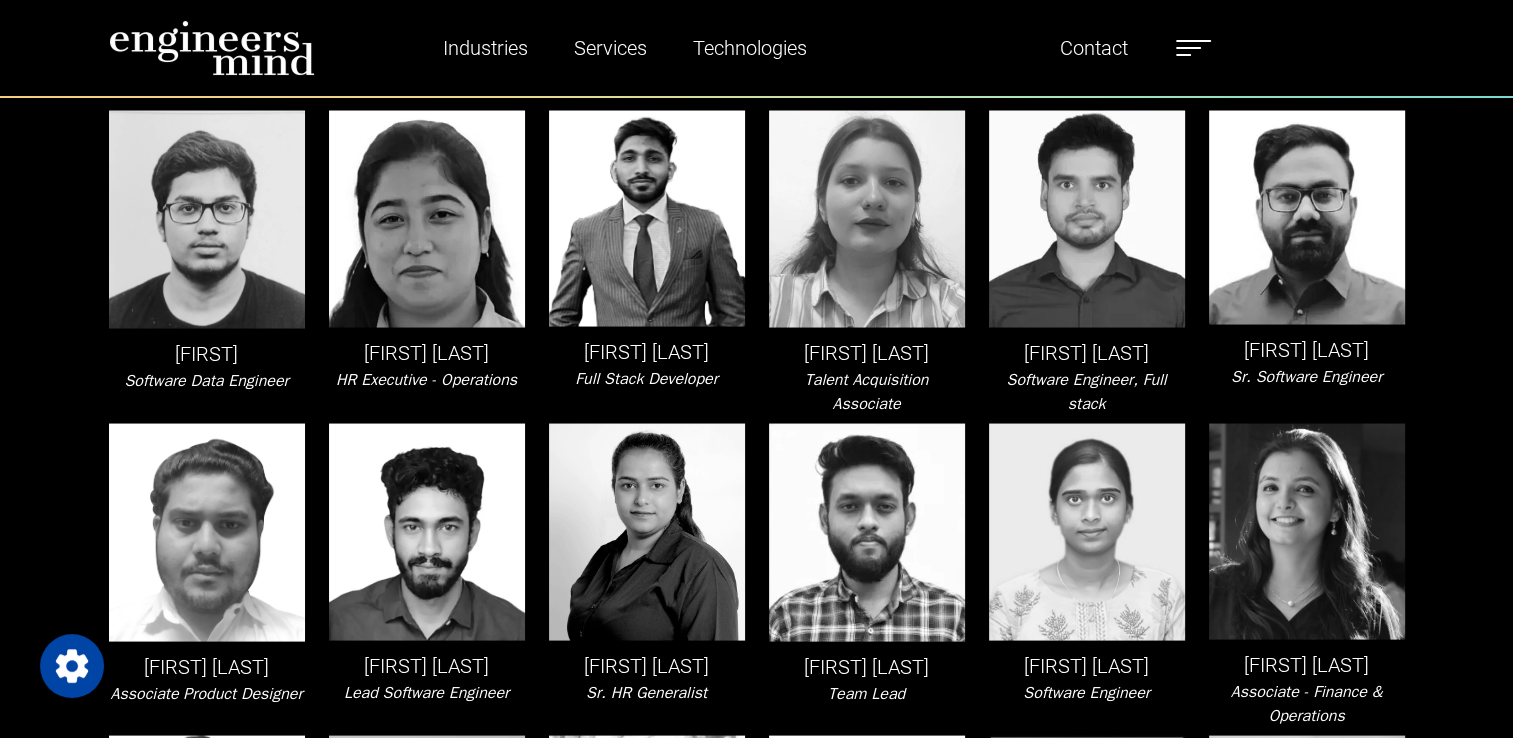 click on "HR Executive - Operations" at bounding box center (426, 380) 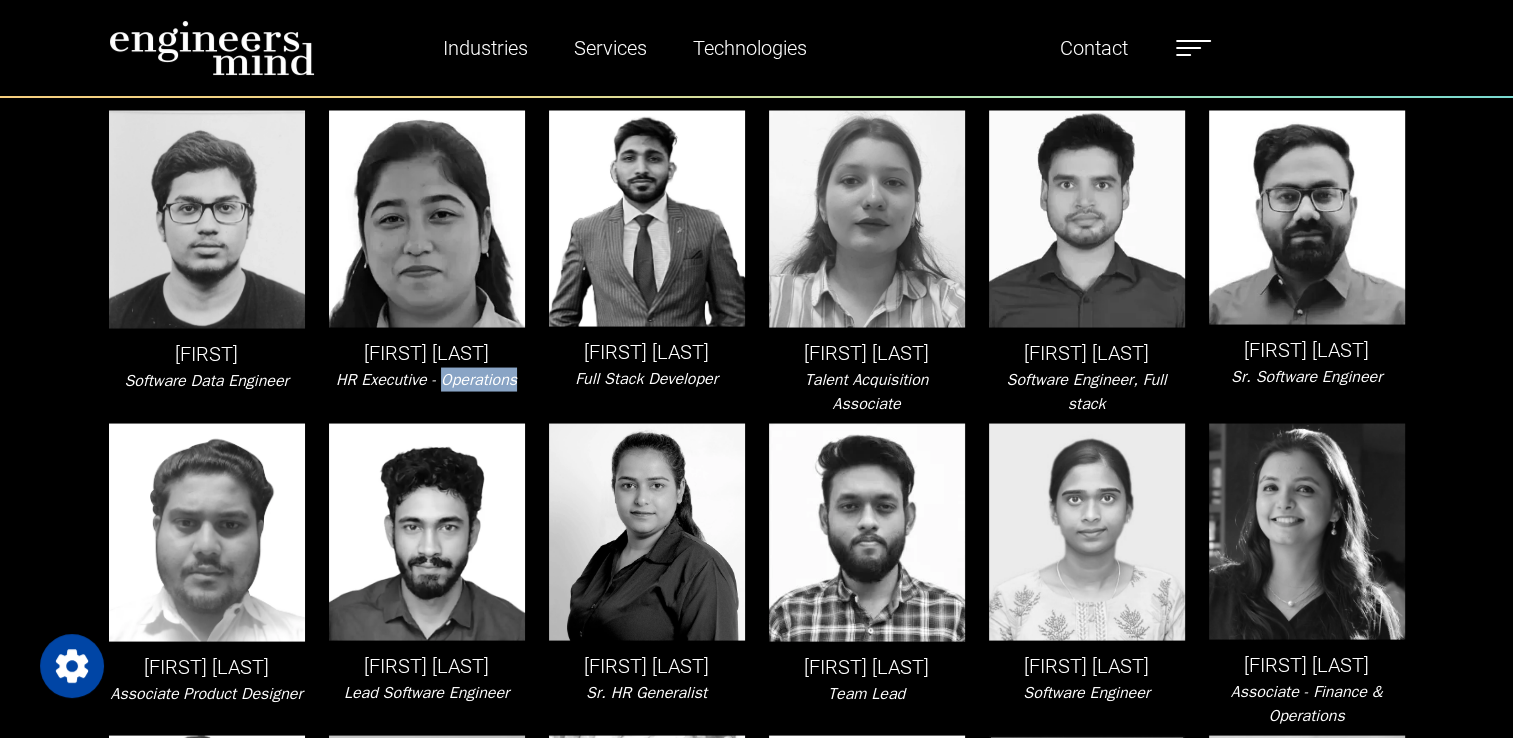 click on "HR Executive - Operations" at bounding box center [426, 380] 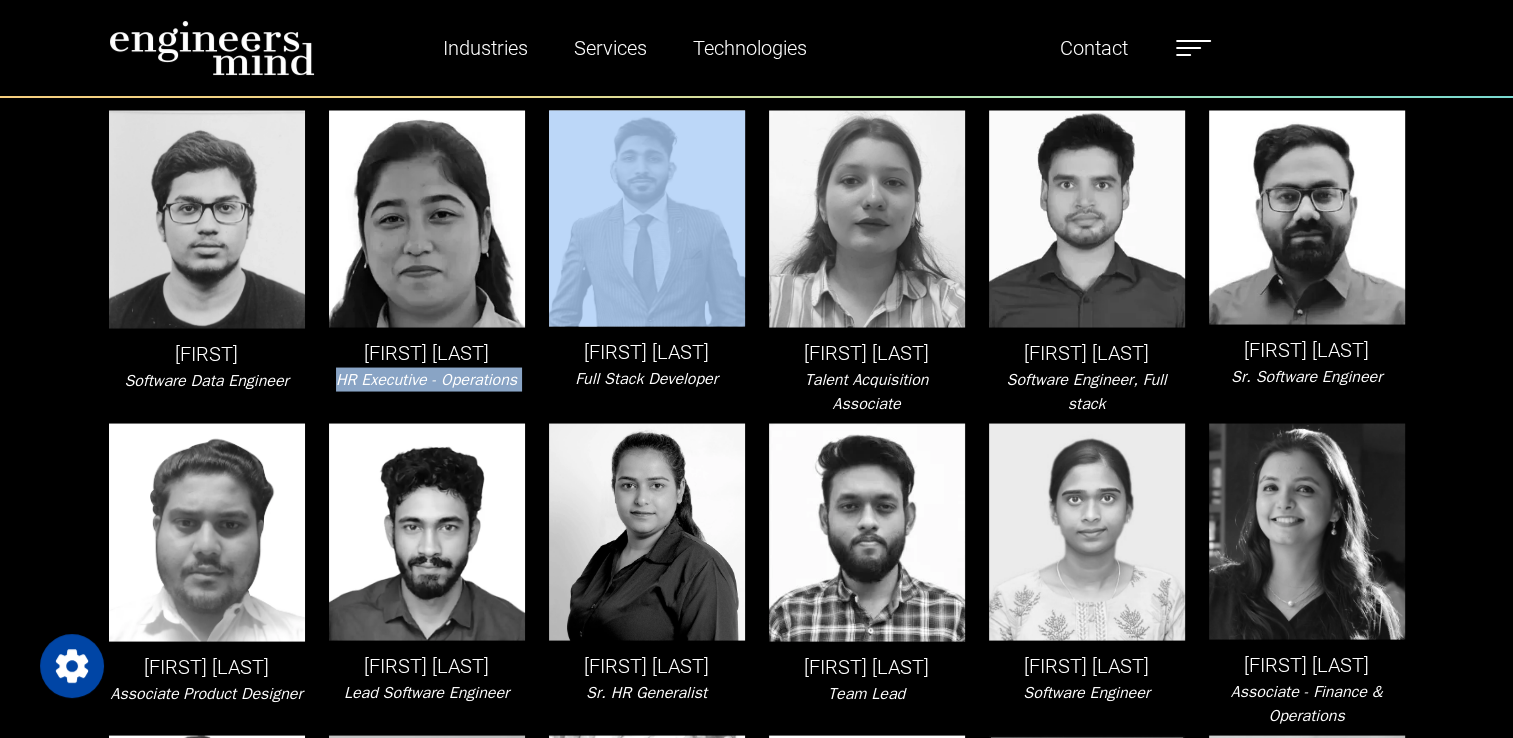 click on "HR Executive - Operations" at bounding box center (426, 380) 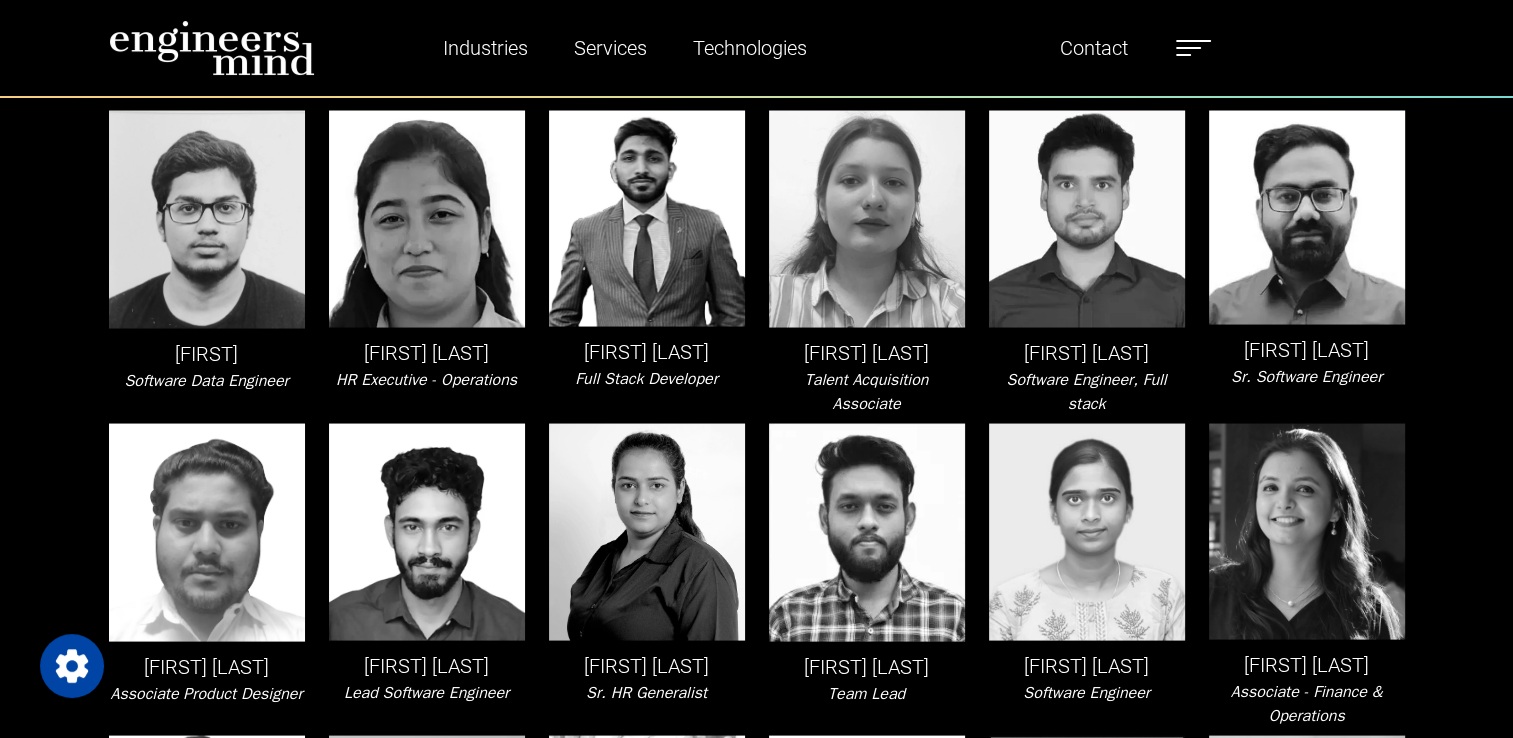 click on "[FIRST] [LAST]" at bounding box center (647, 352) 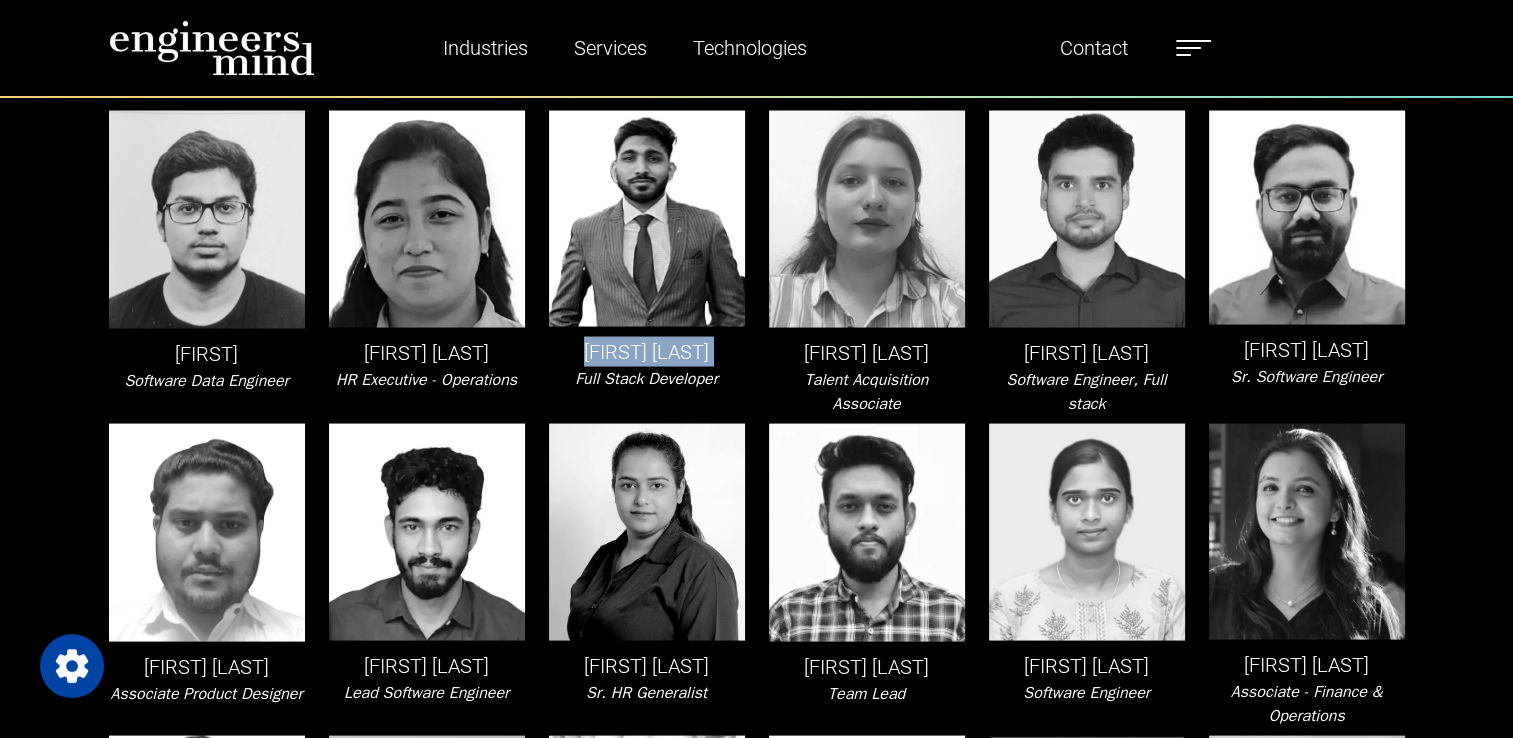 click on "[FIRST] [LAST]" at bounding box center [647, 352] 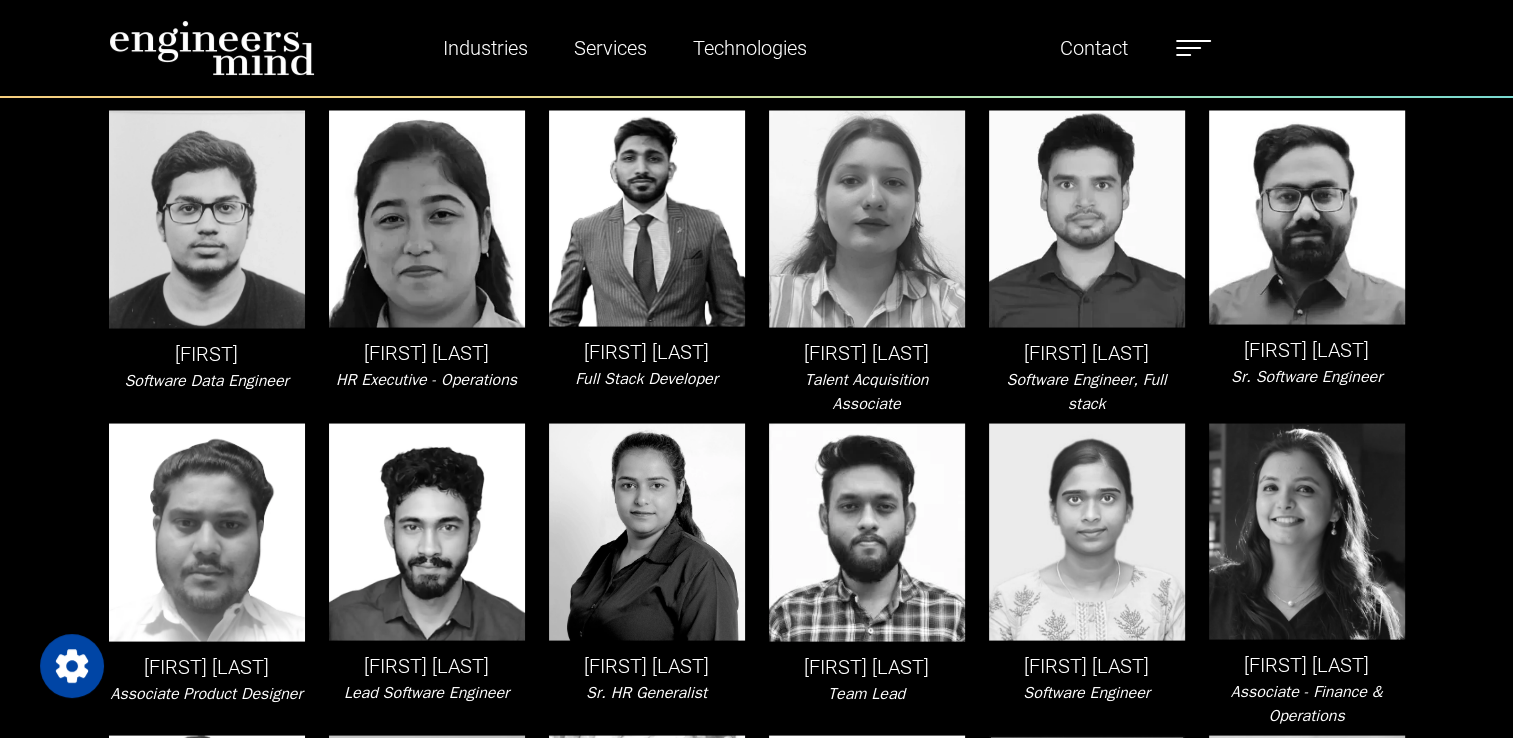 click on "Full Stack Developer" at bounding box center (646, 379) 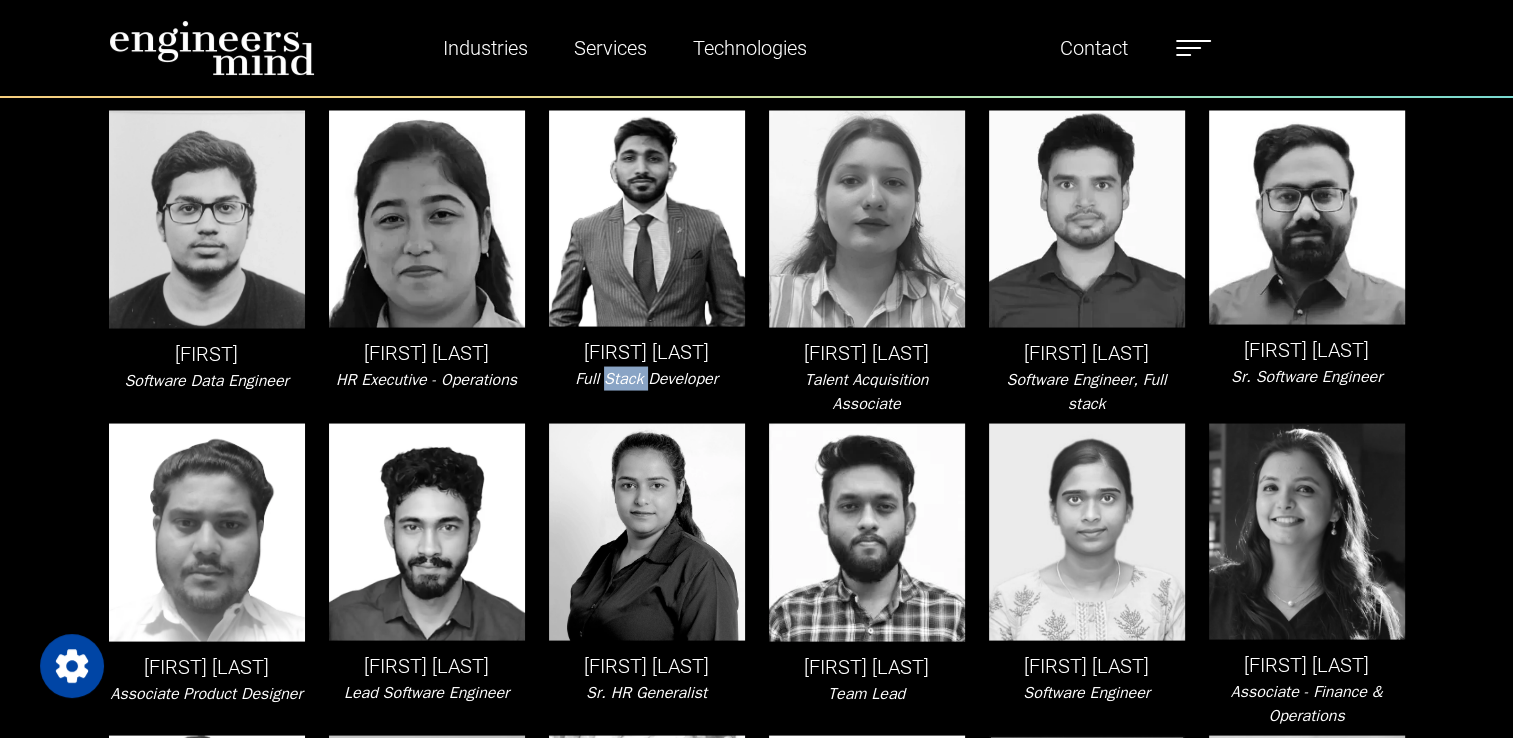 click on "Full Stack Developer" at bounding box center [646, 379] 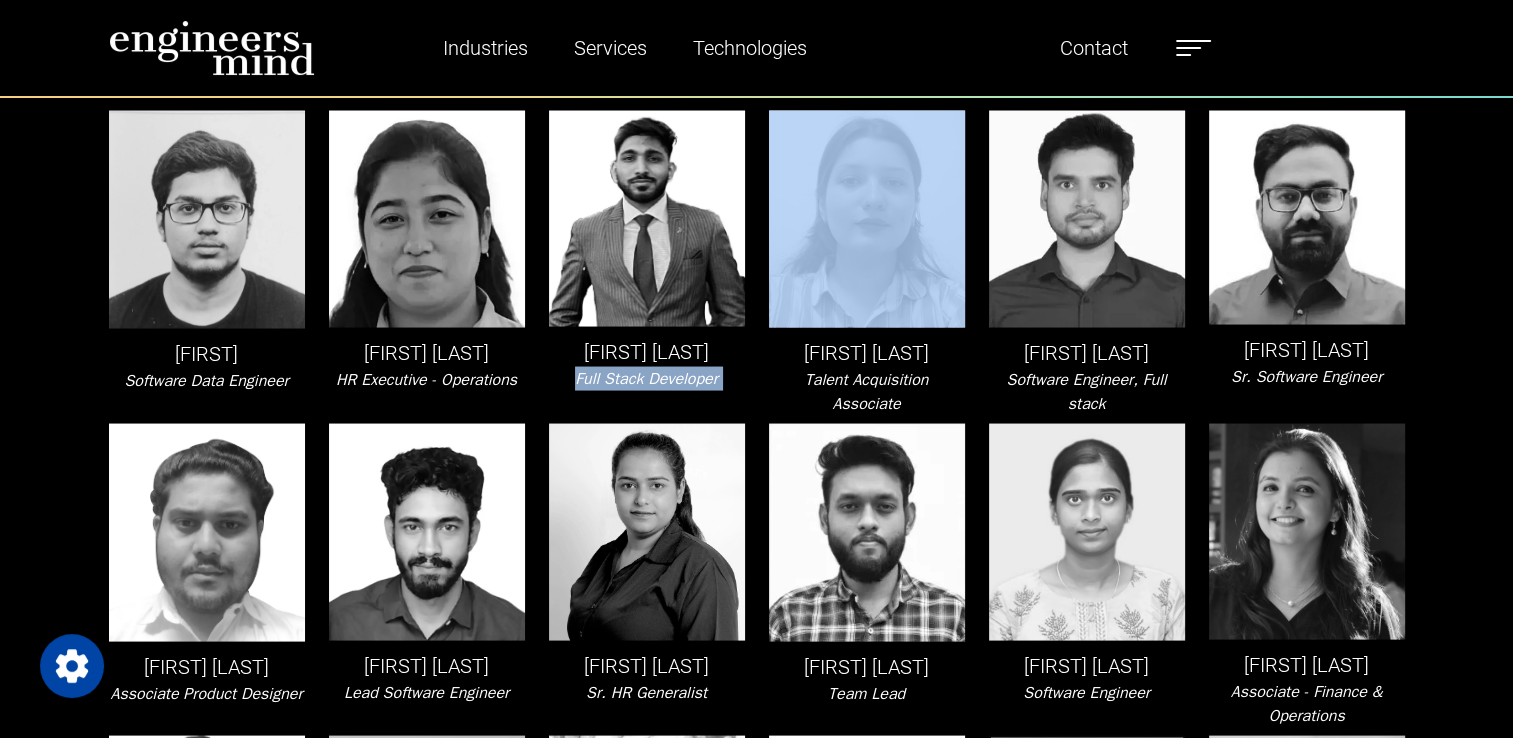 click on "Full Stack Developer" at bounding box center [646, 379] 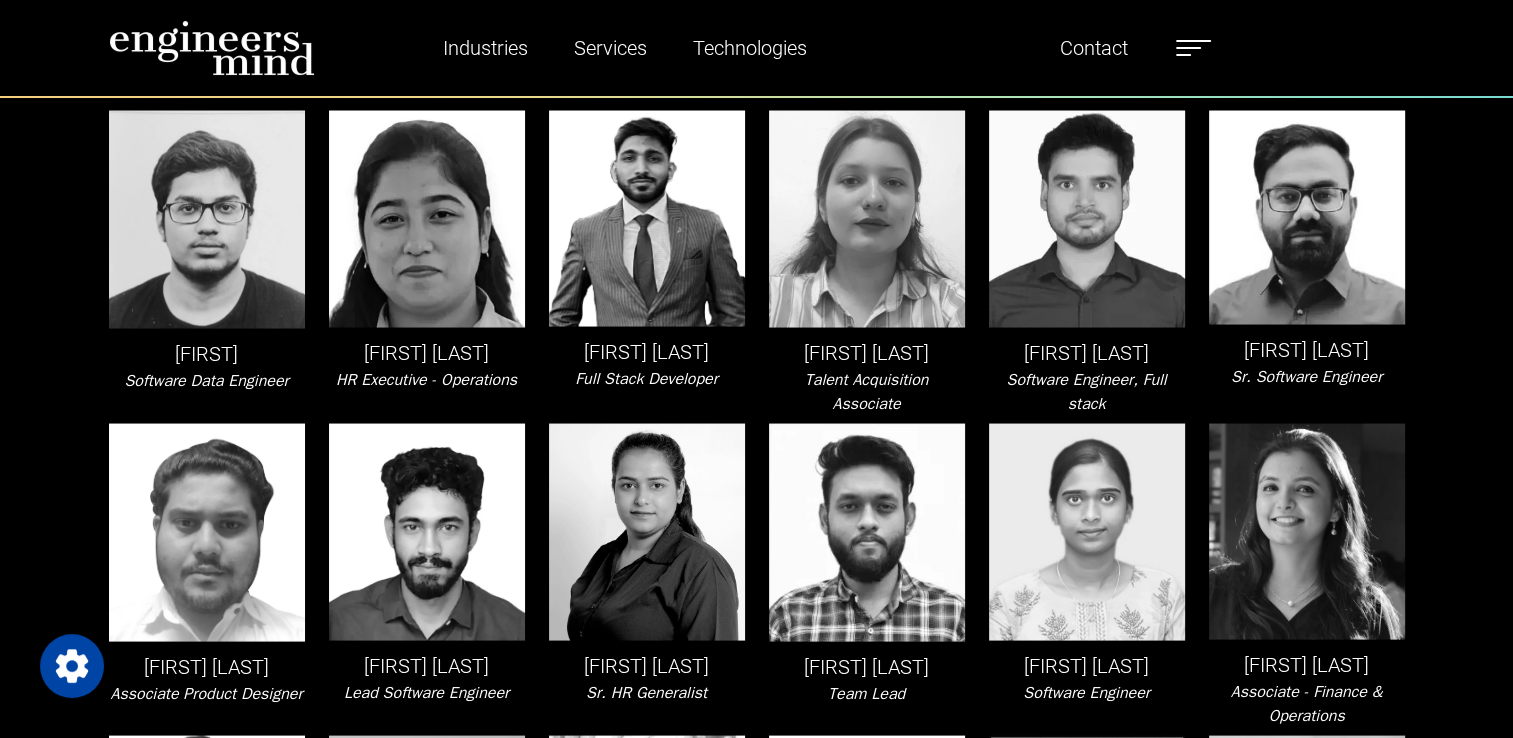 click on "[FIRST] [LAST]" at bounding box center (867, 353) 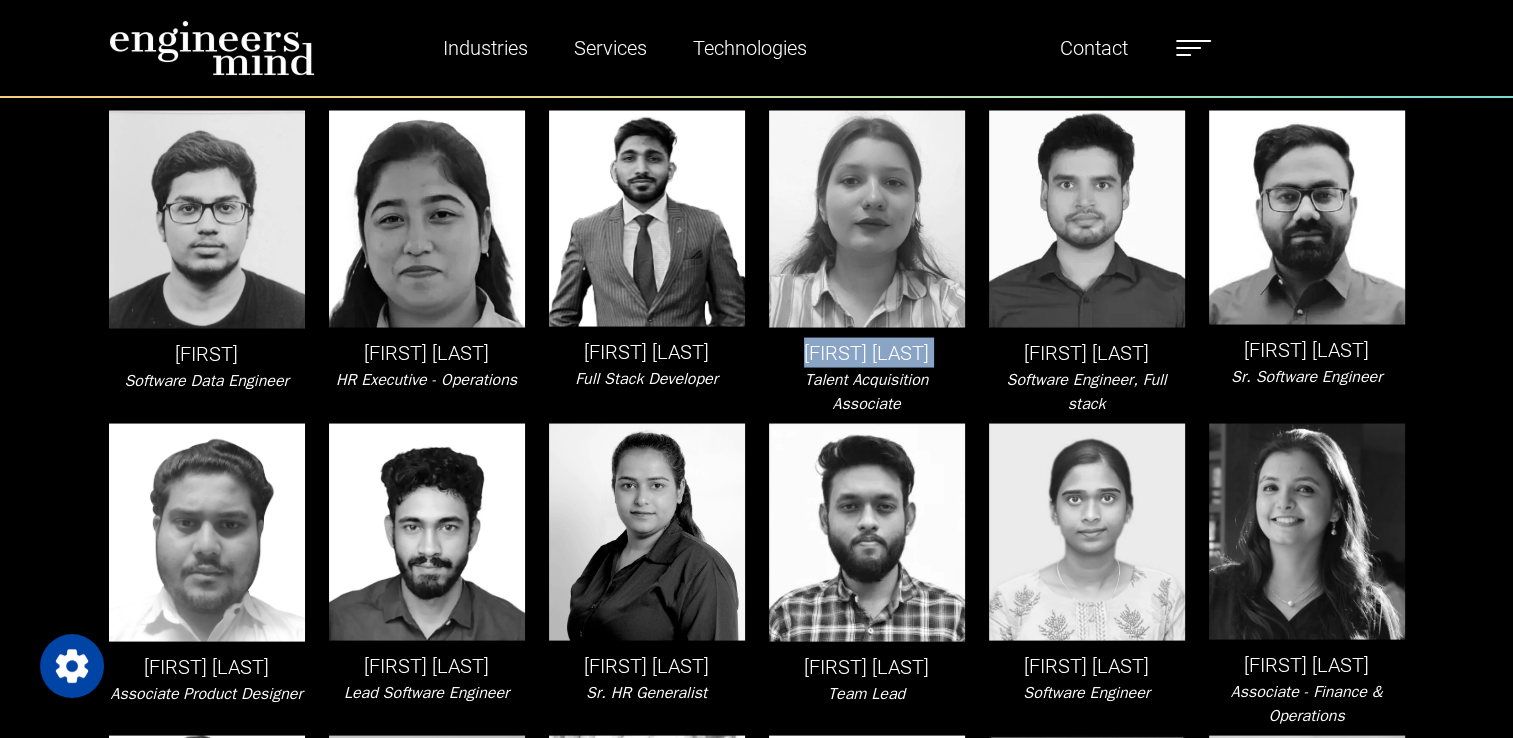 click on "[FIRST] [LAST]" at bounding box center (867, 353) 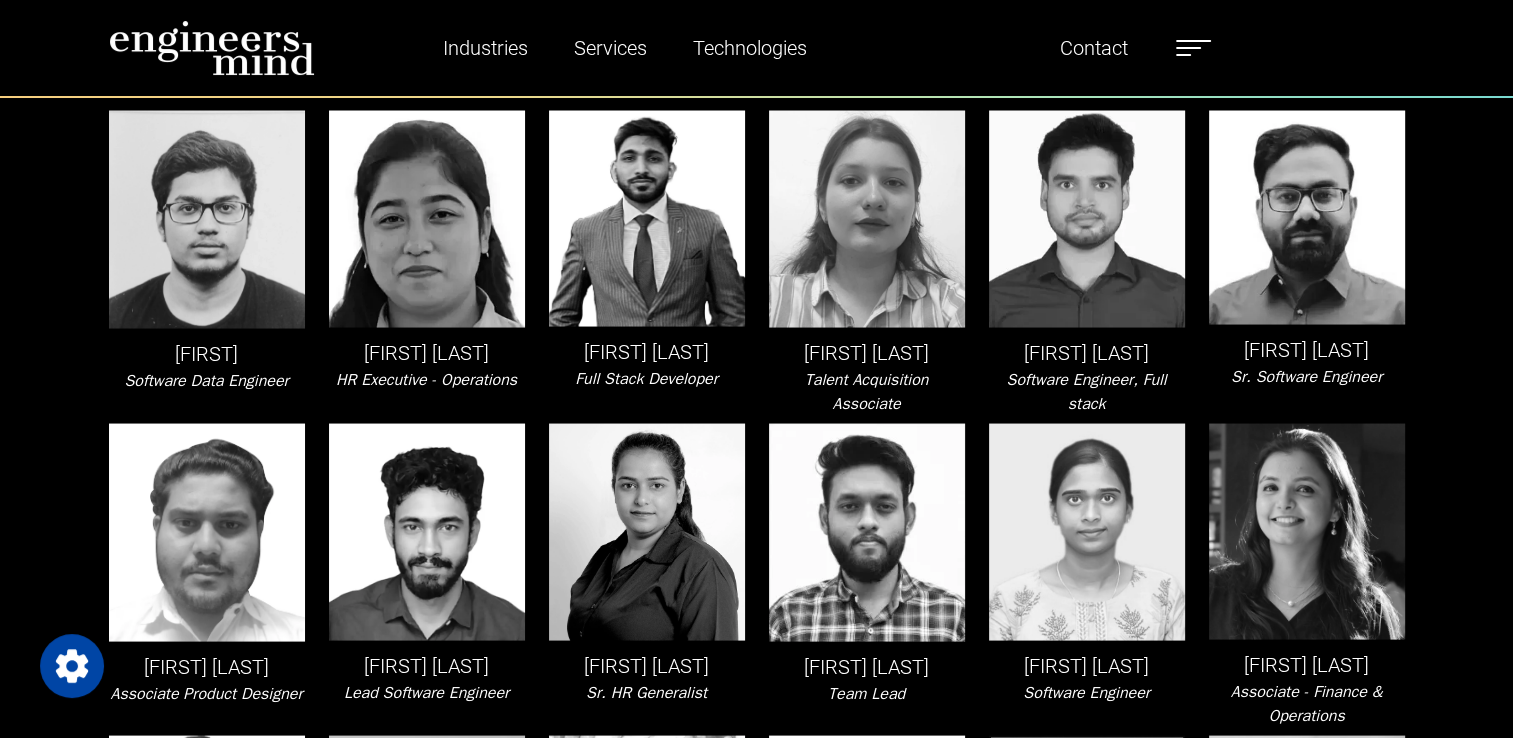 click on "Talent Acquisition Associate" at bounding box center (867, 392) 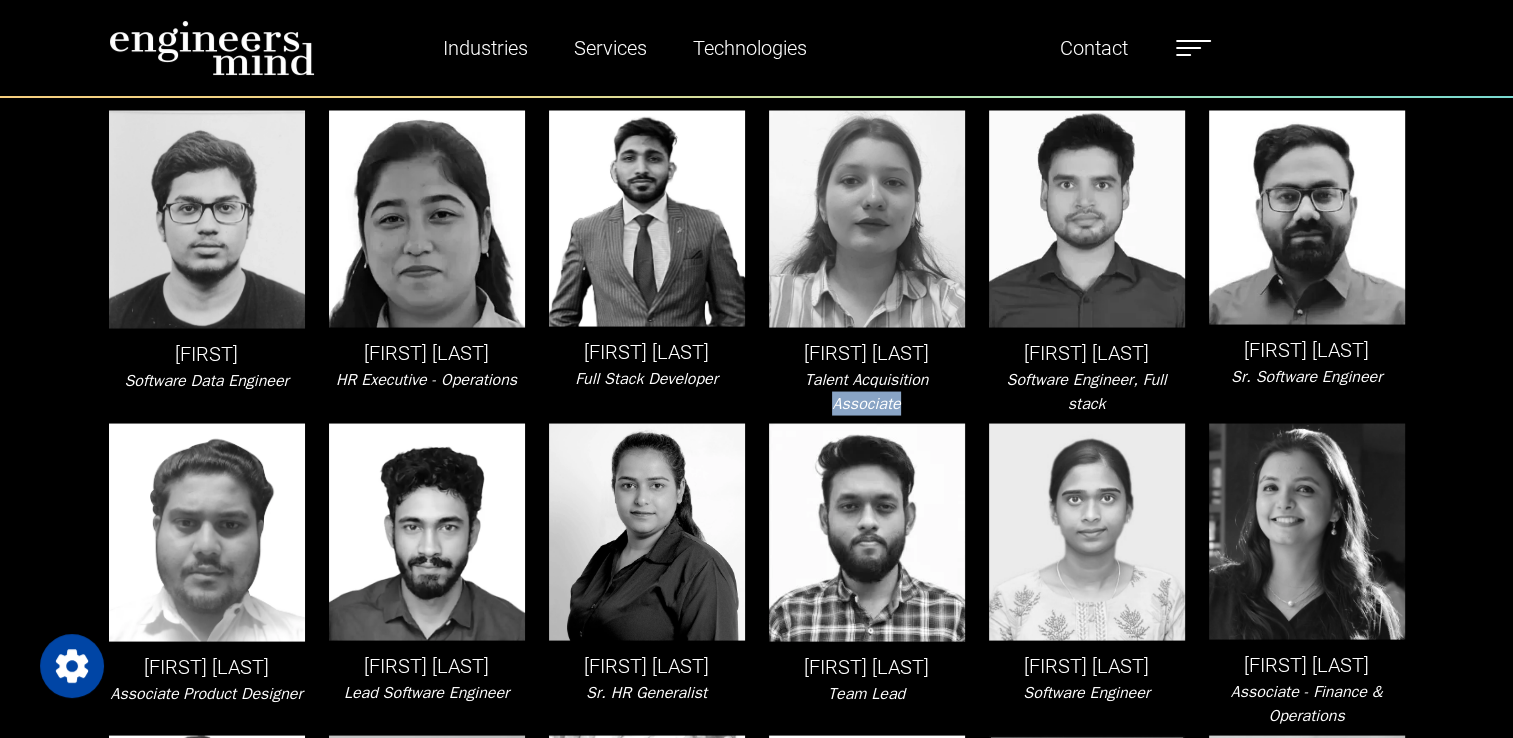click on "Talent Acquisition Associate" at bounding box center (867, 392) 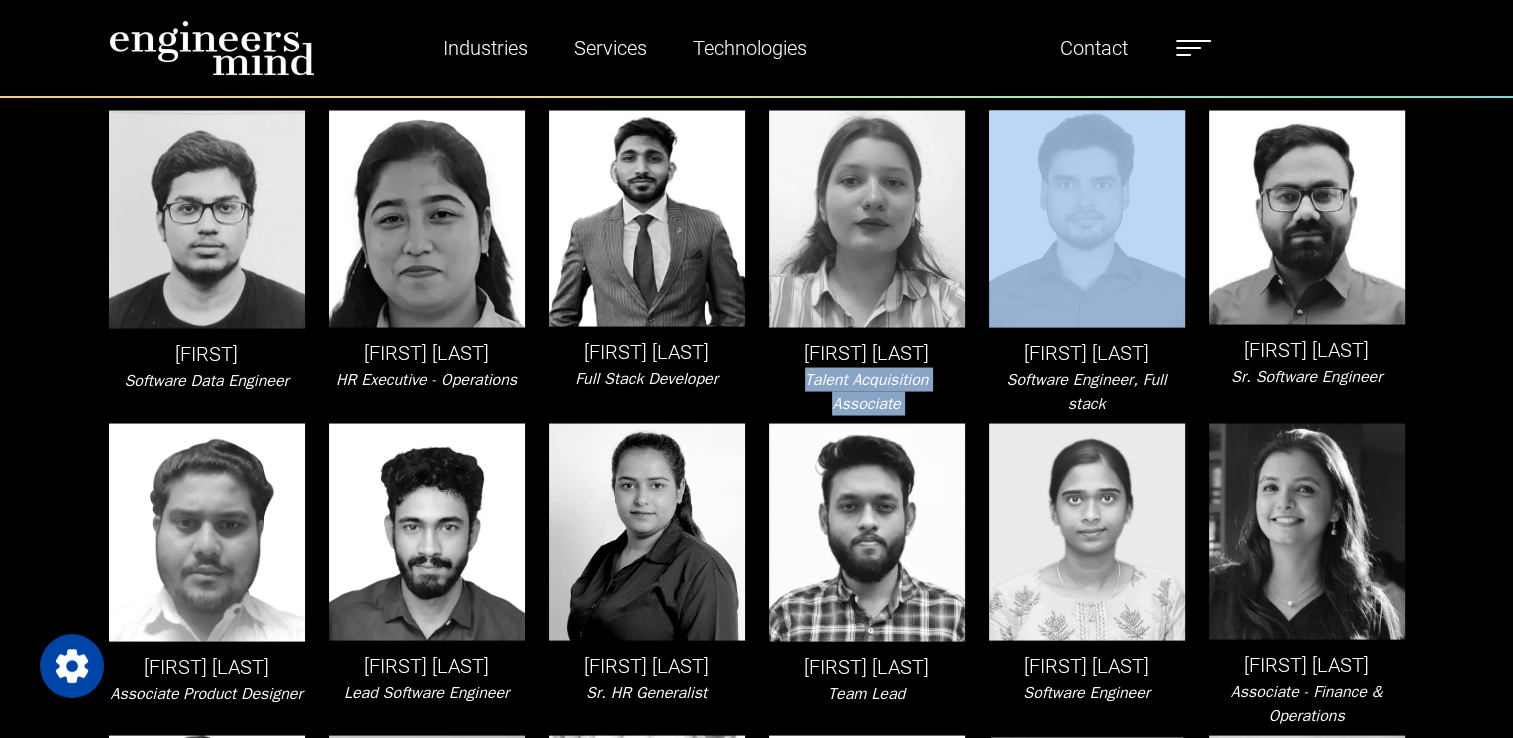 click on "Talent Acquisition Associate" at bounding box center (867, 392) 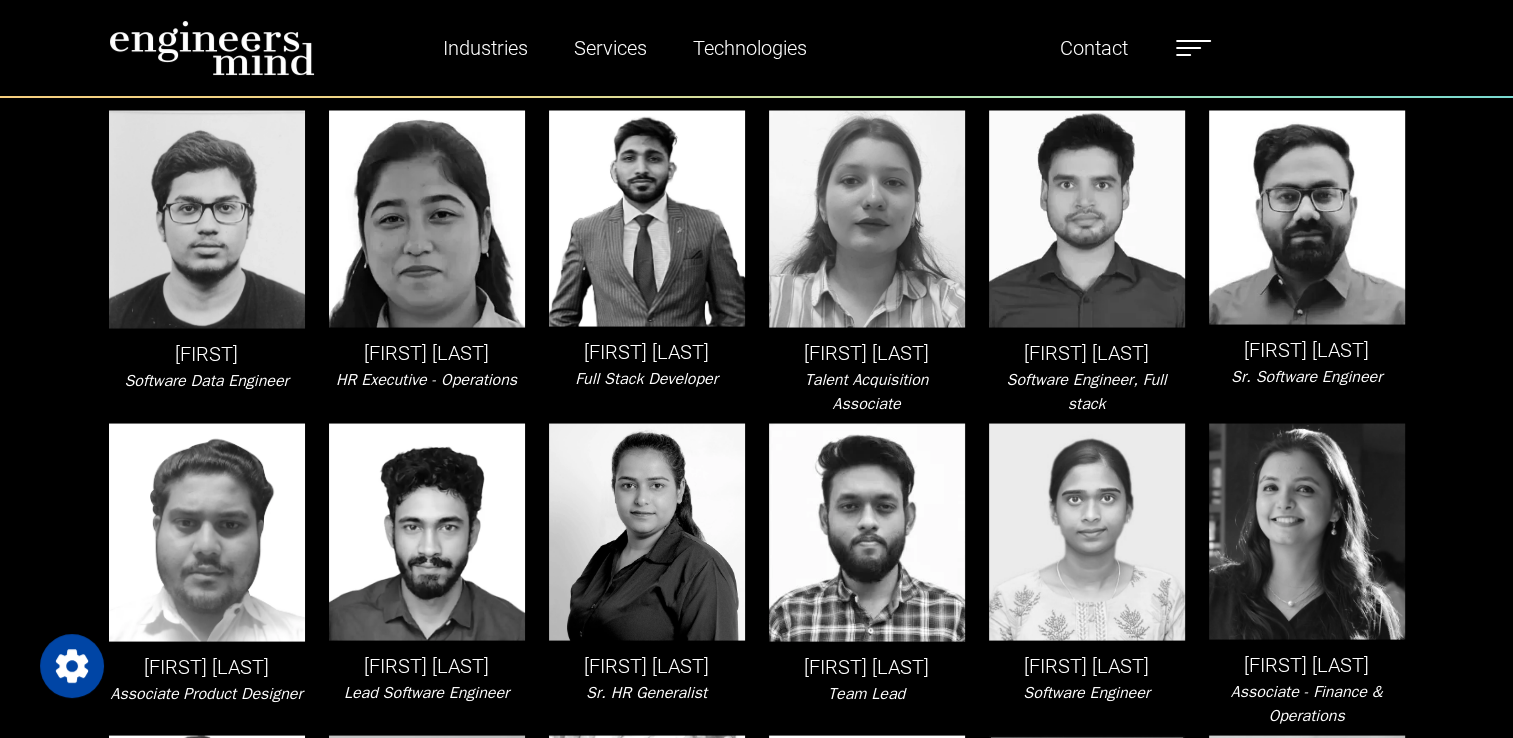 click on "[FIRST] [LAST]" at bounding box center [1087, 353] 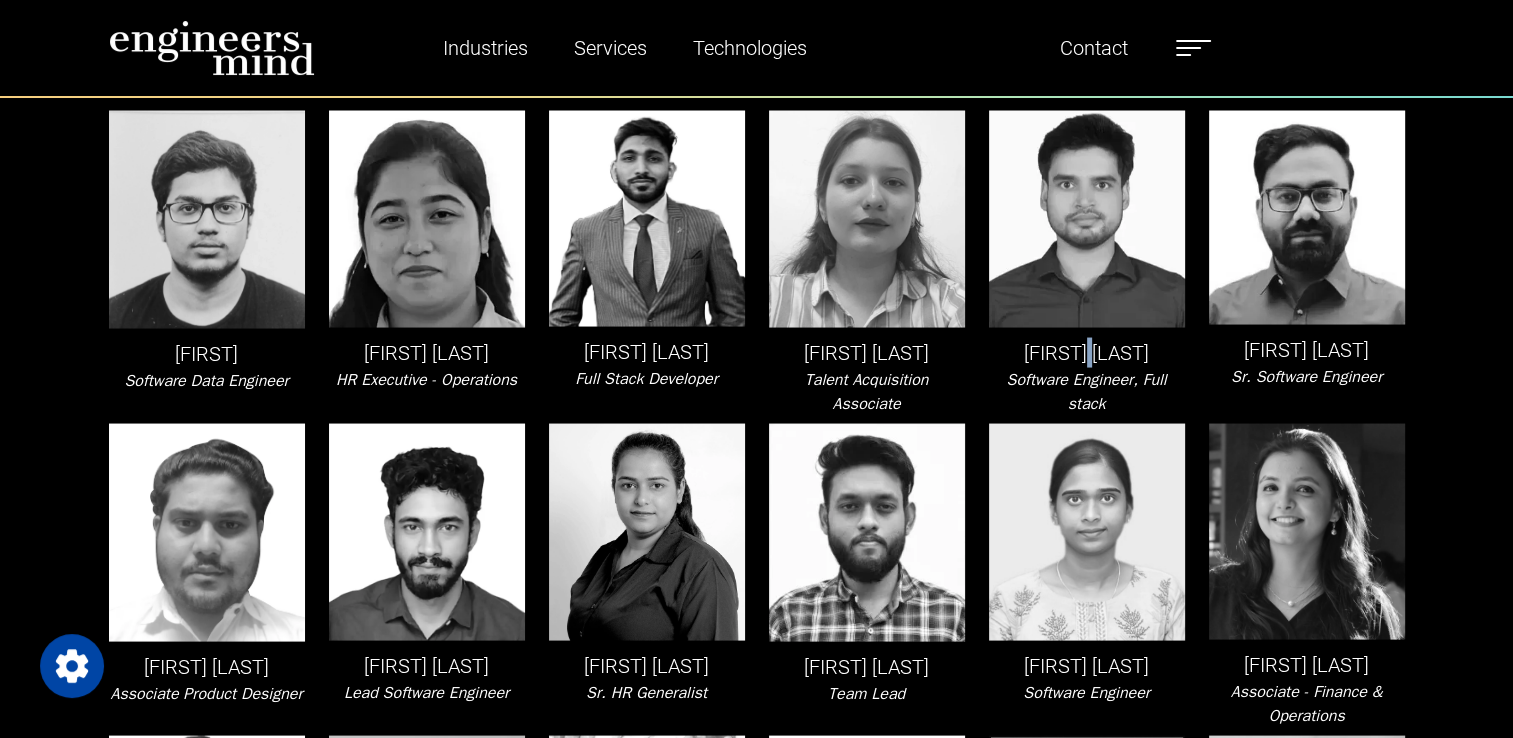 click on "[FIRST] [LAST]" at bounding box center (1087, 353) 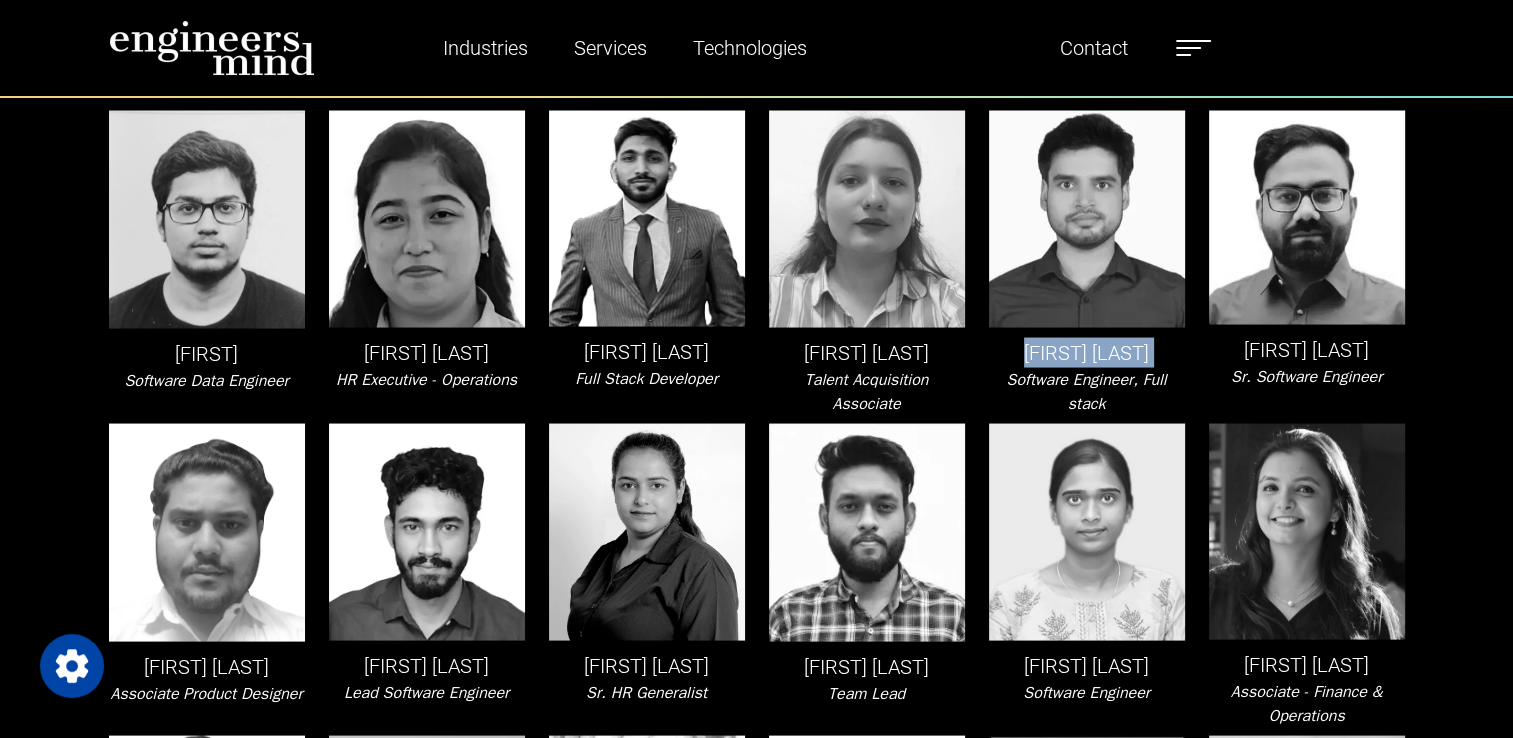 click on "[FIRST] [LAST]" at bounding box center (1087, 353) 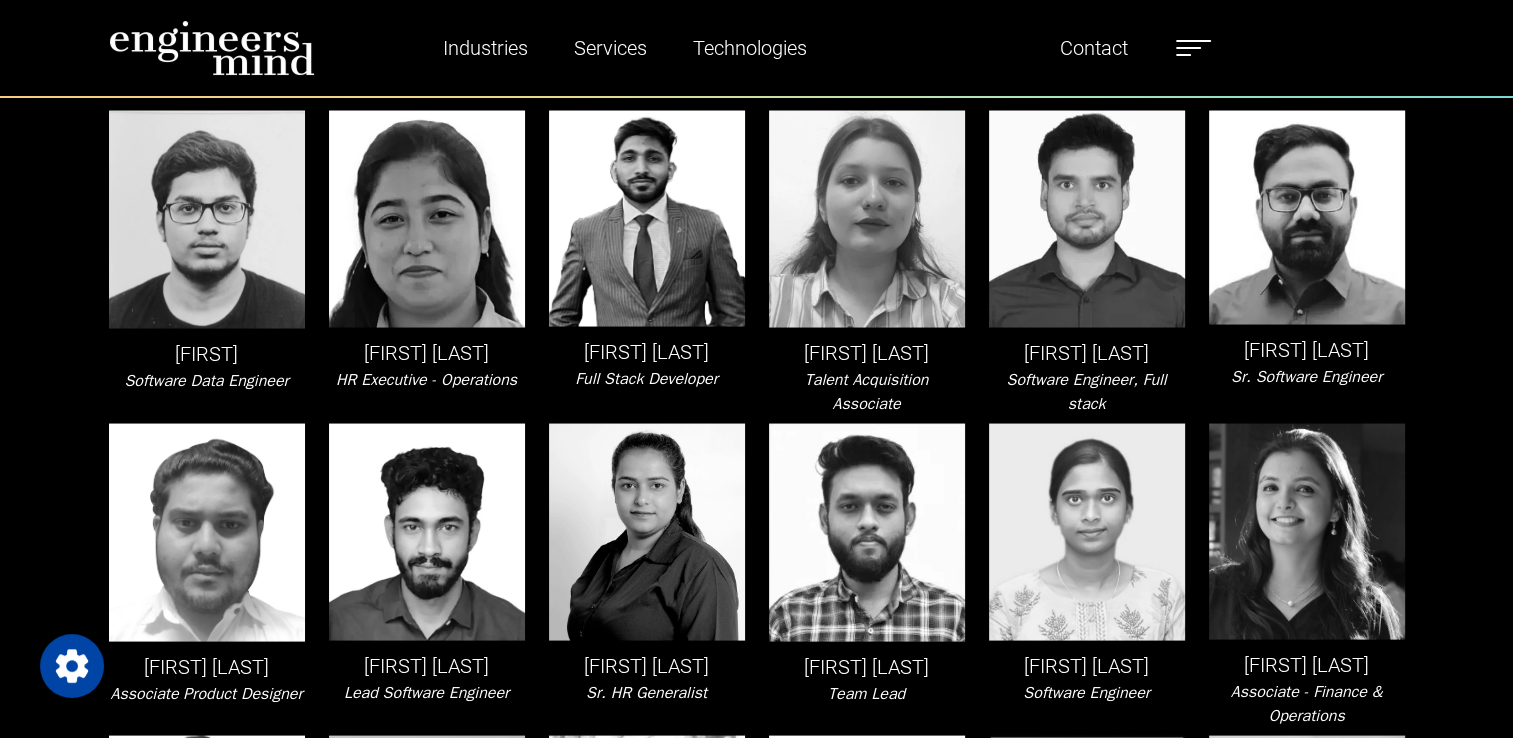 click on "Software Engineer, Full stack" at bounding box center (1086, 392) 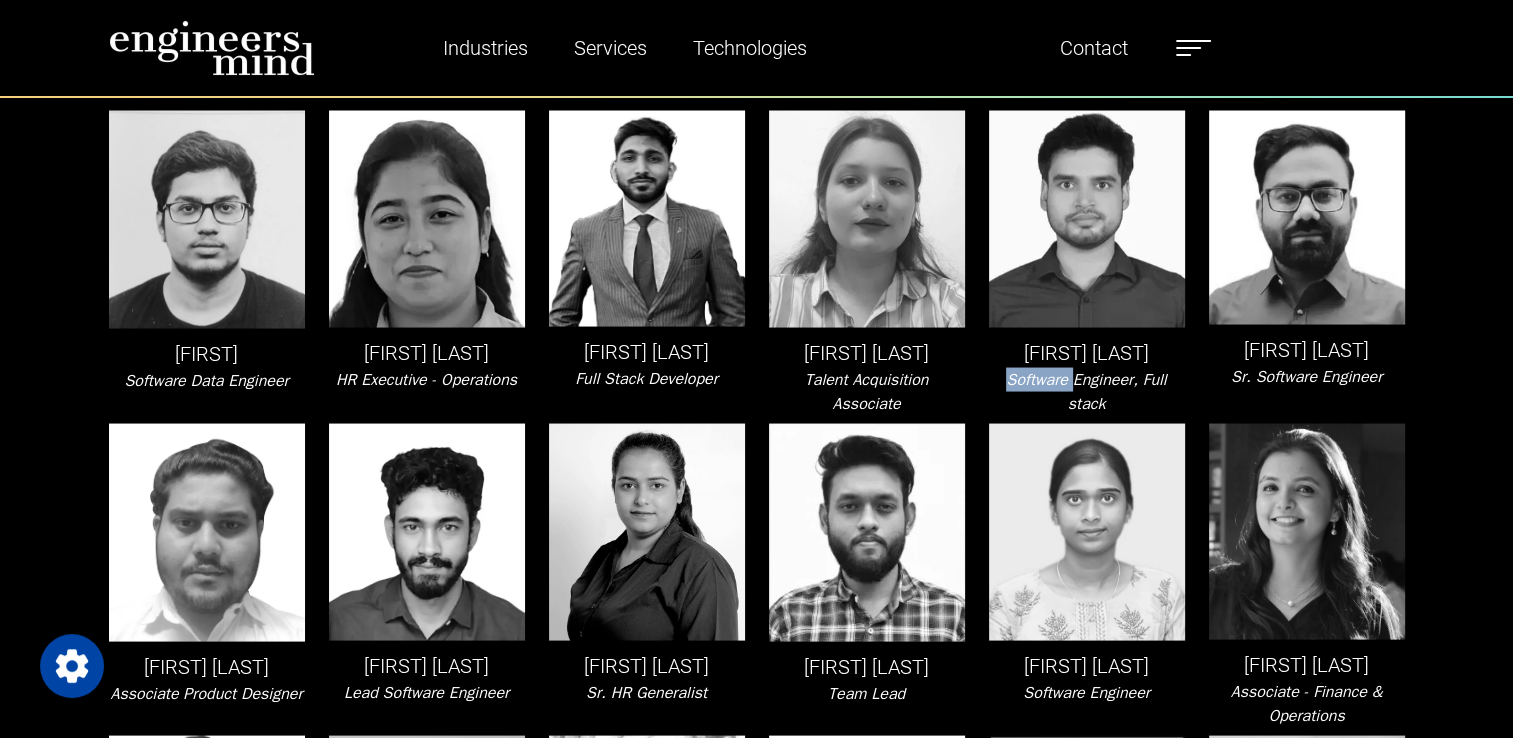 click on "Software Engineer, Full stack" at bounding box center [1086, 392] 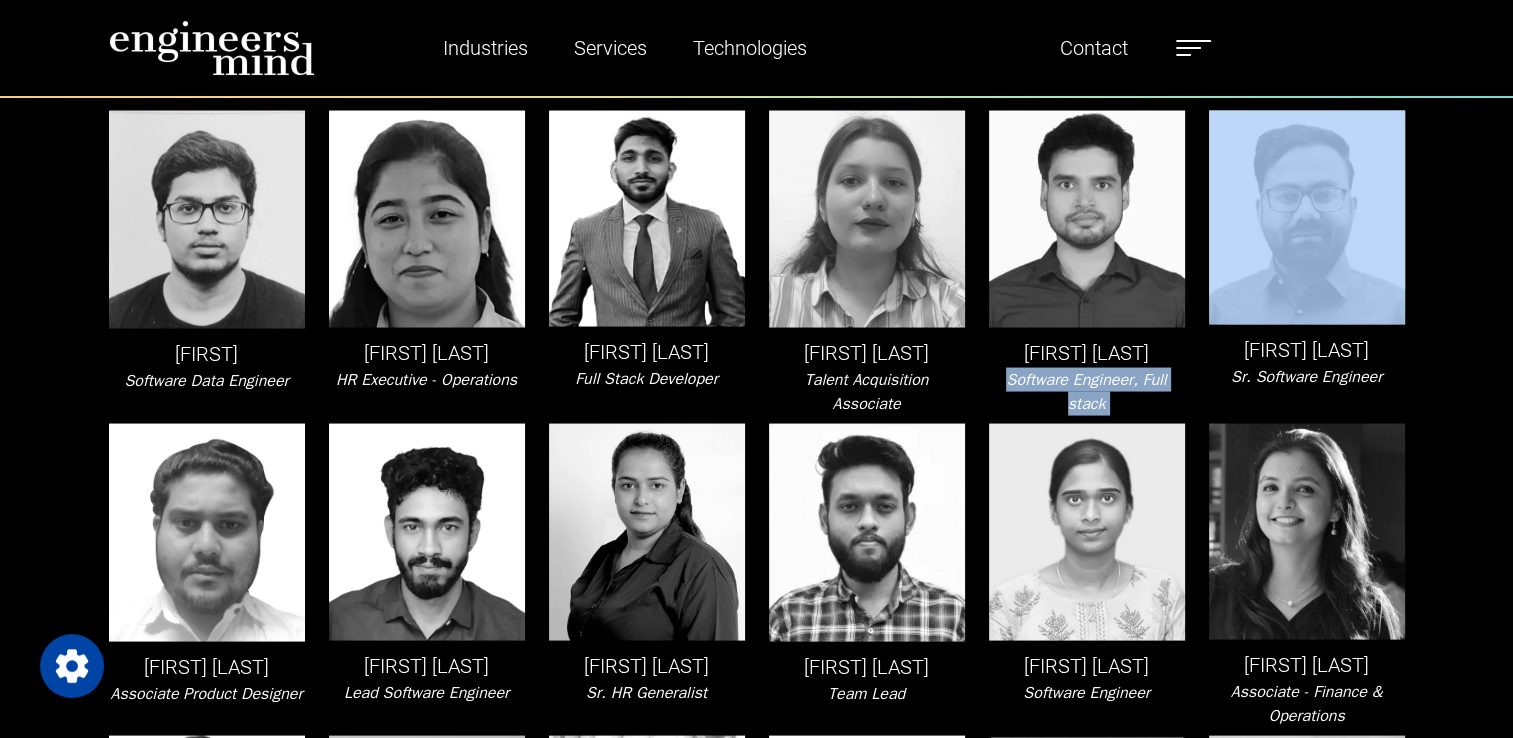 click on "Software Engineer, Full stack" at bounding box center (1086, 392) 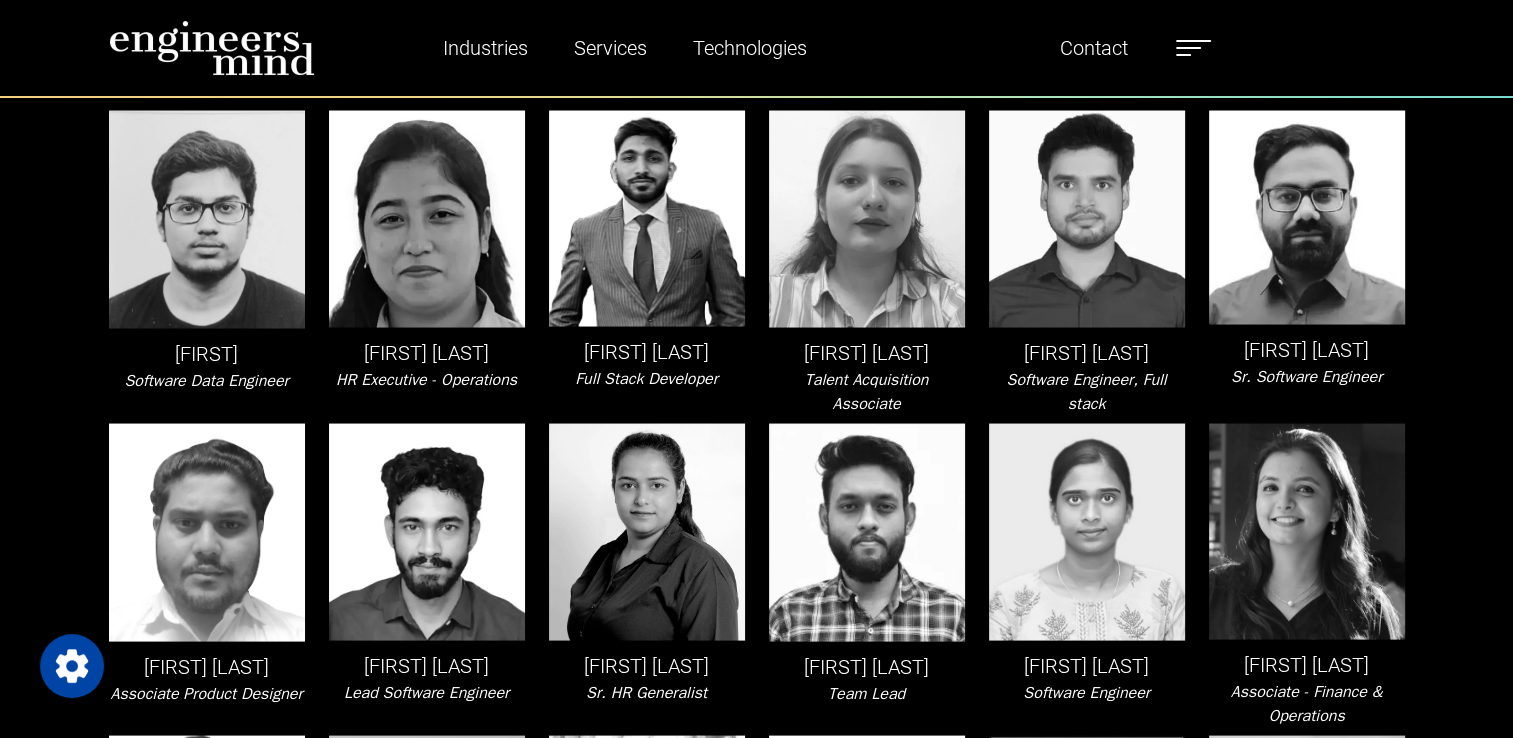 click on "[FIRST] [LAST]" at bounding box center (1307, 350) 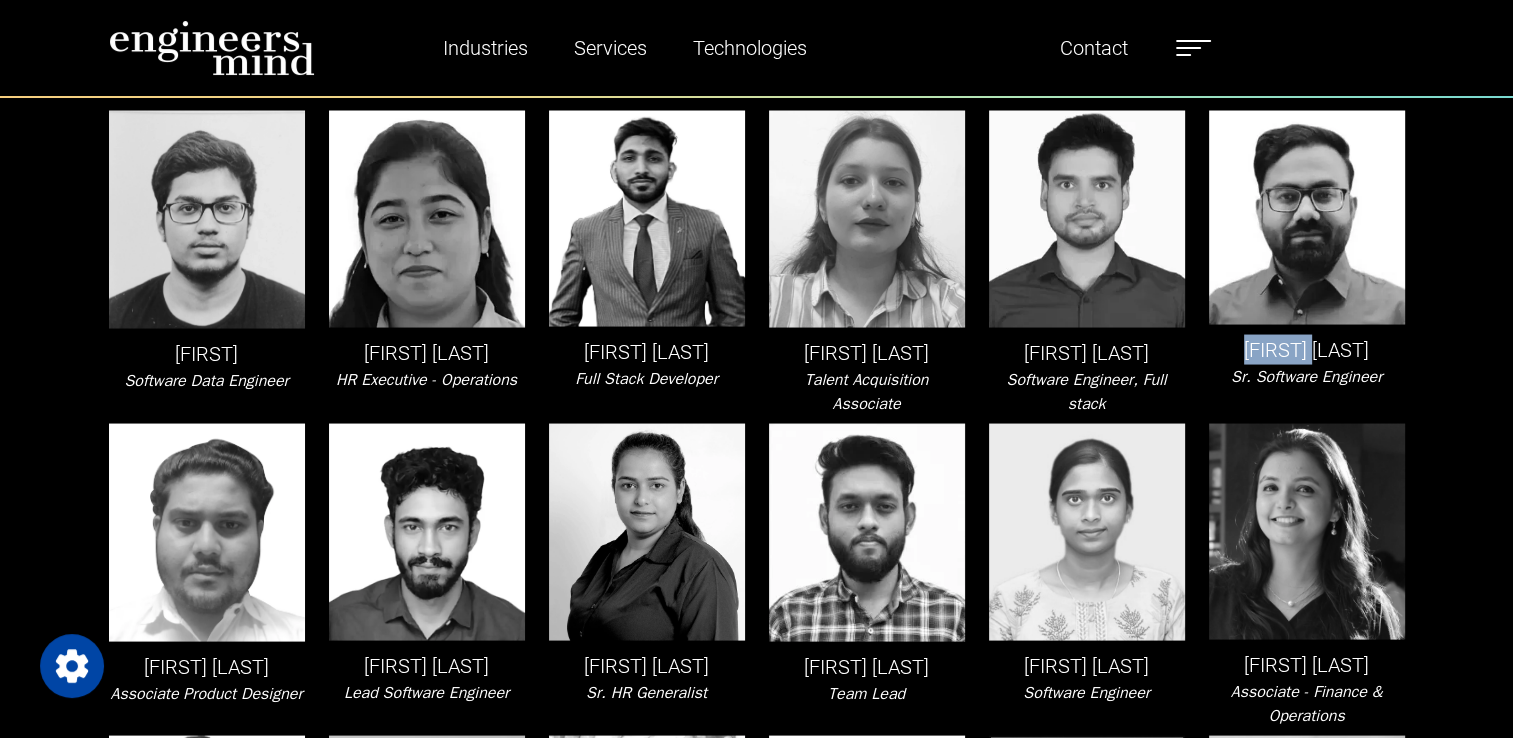 click on "[FIRST] [LAST]" at bounding box center (1307, 350) 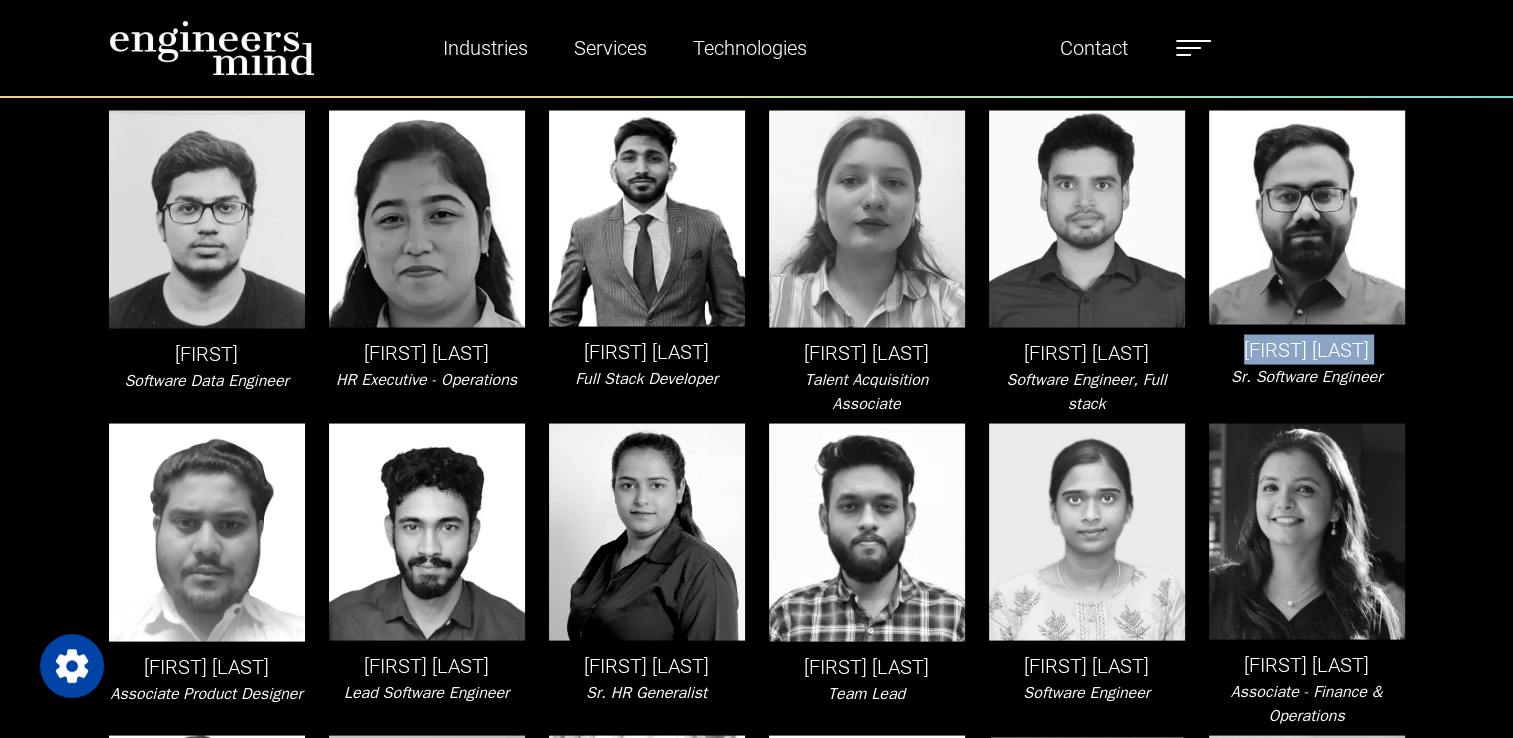 click on "[FIRST] [LAST]" at bounding box center (1307, 350) 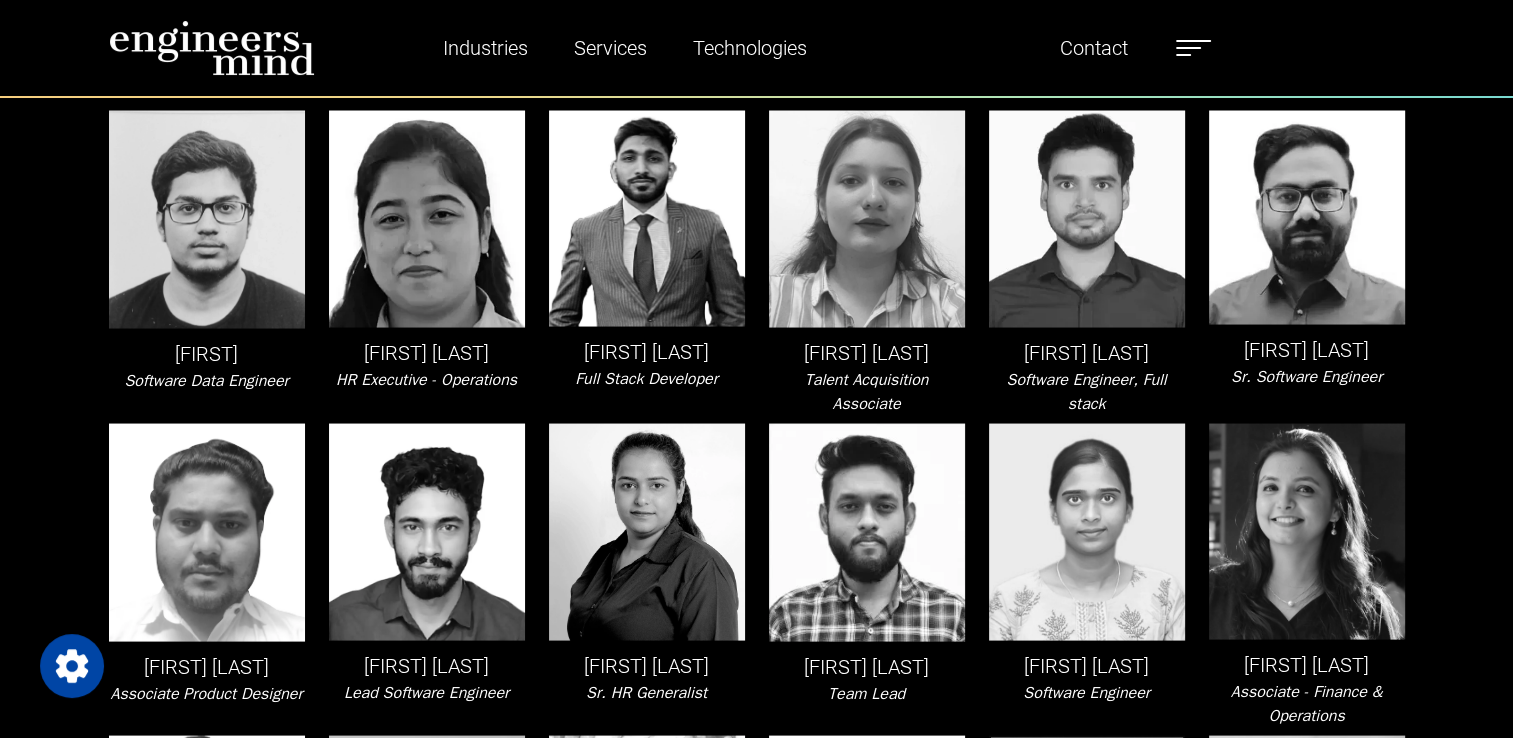 click on "Sr. Software Engineer" at bounding box center (1306, 377) 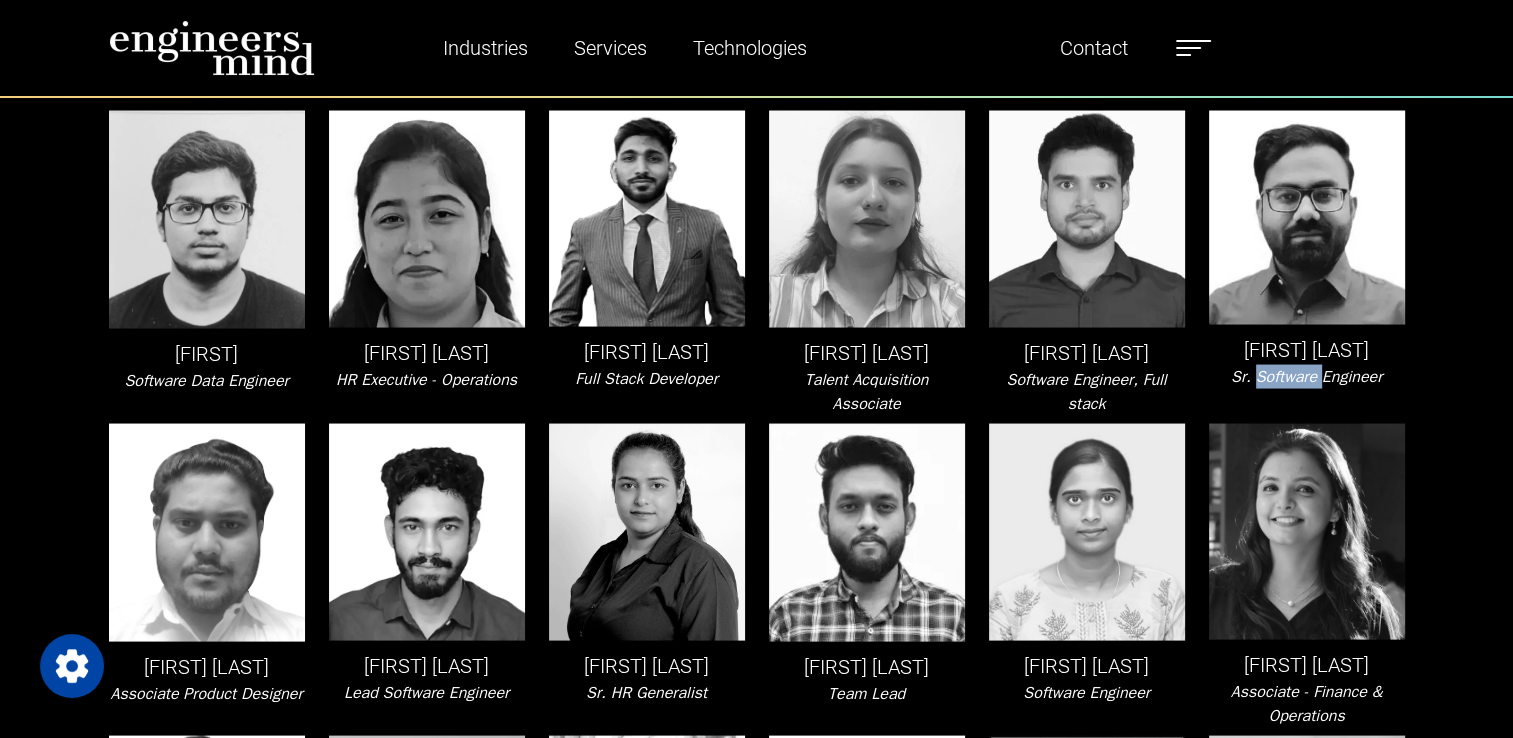 click on "Sr. Software Engineer" at bounding box center (1306, 377) 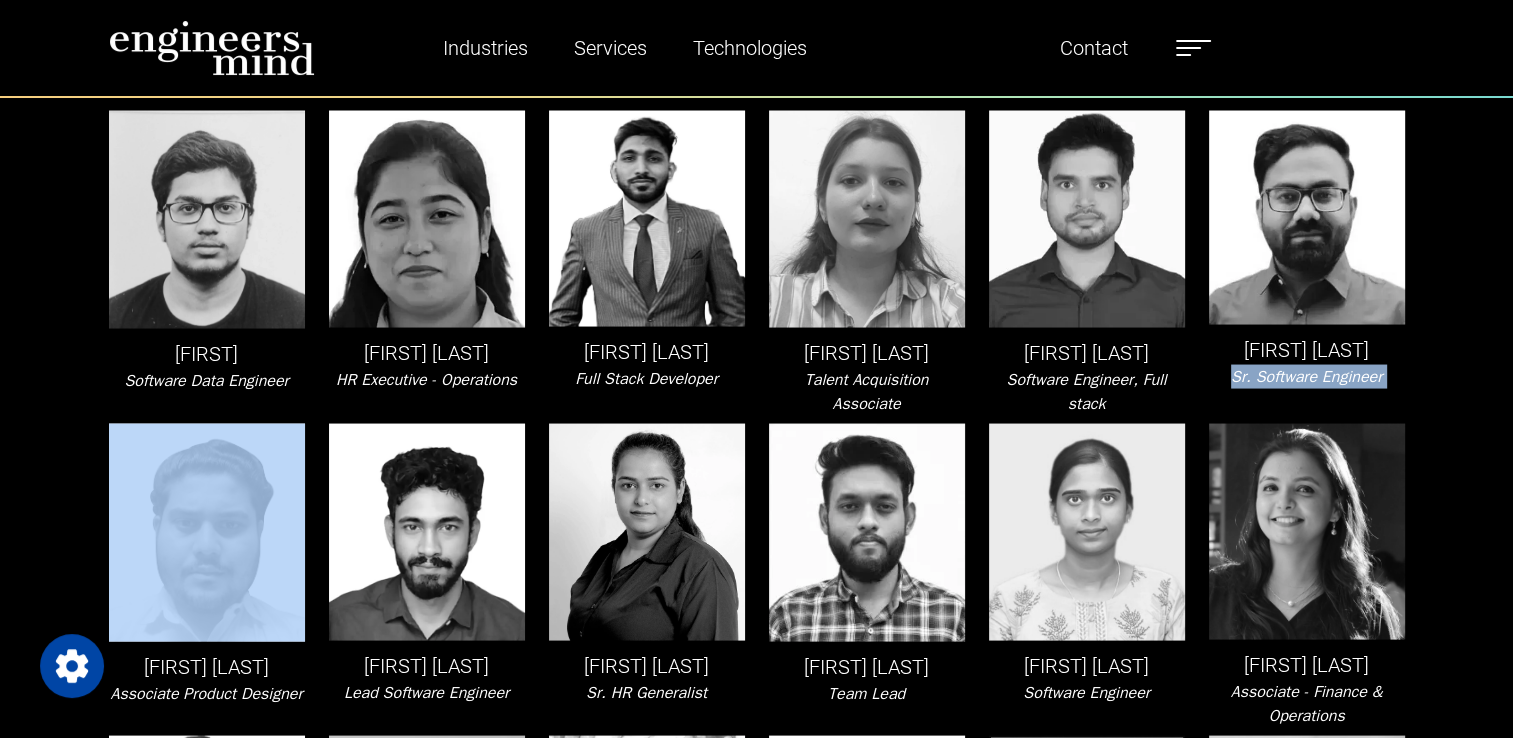 click on "Sr. Software Engineer" at bounding box center (1306, 377) 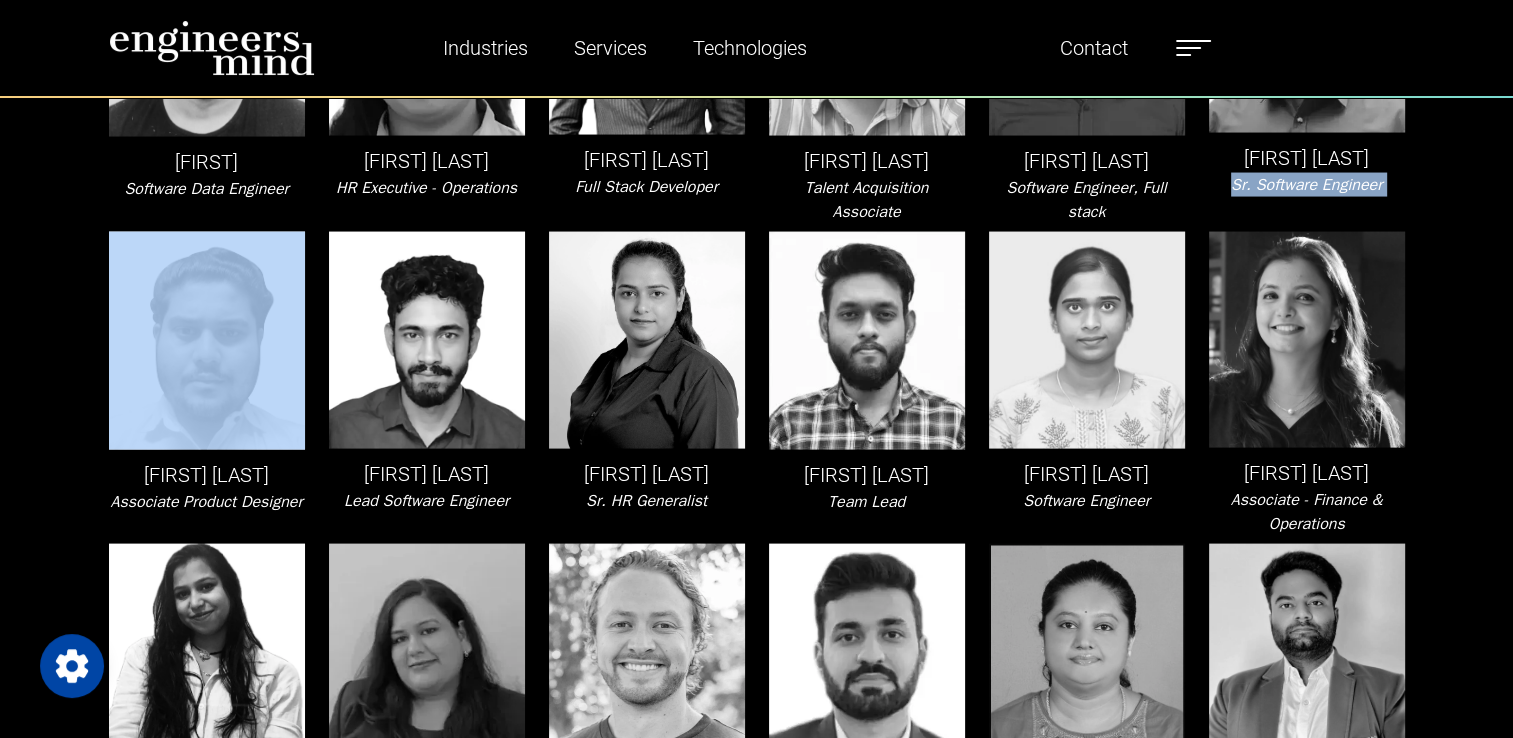 scroll, scrollTop: 4000, scrollLeft: 0, axis: vertical 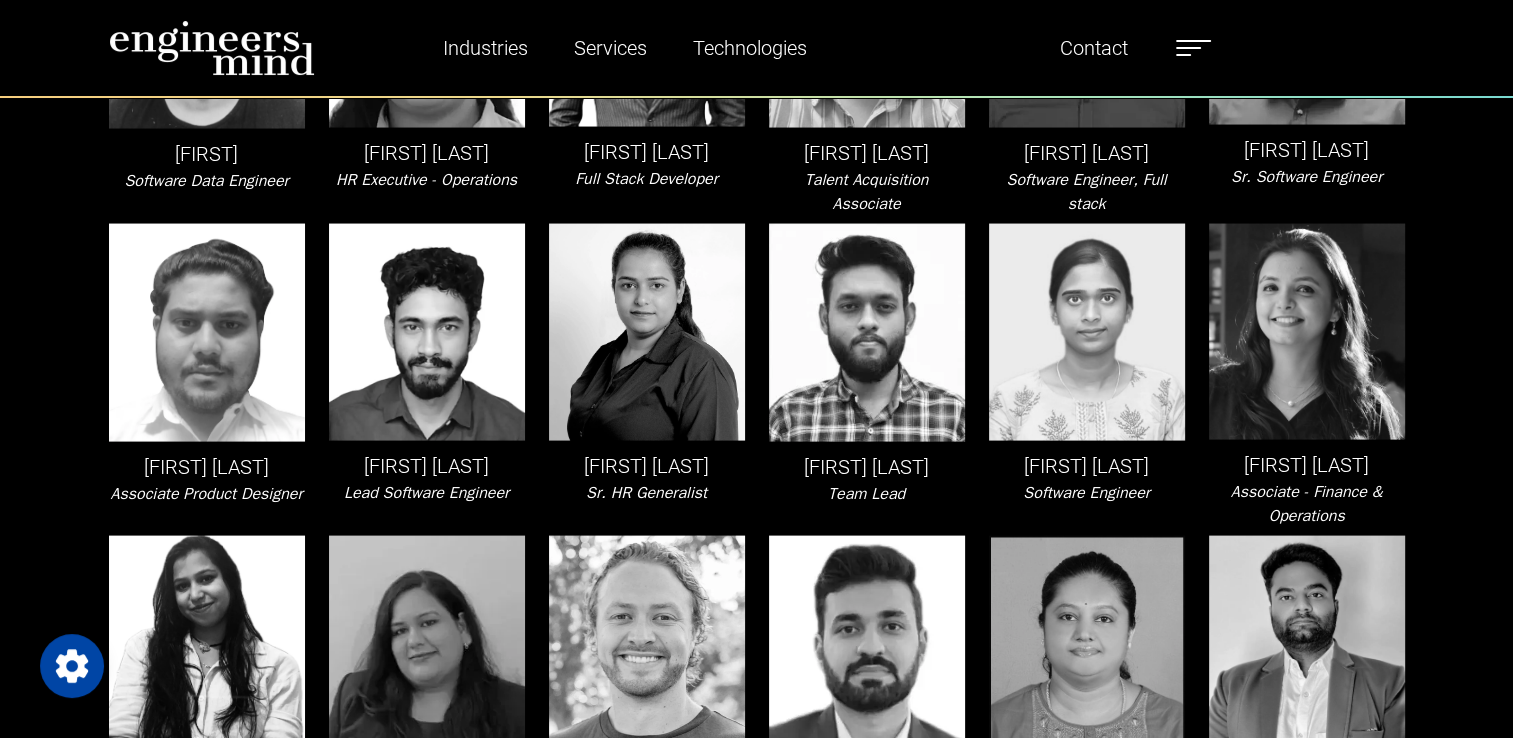 click on "[FIRST] [LAST]" at bounding box center (207, 467) 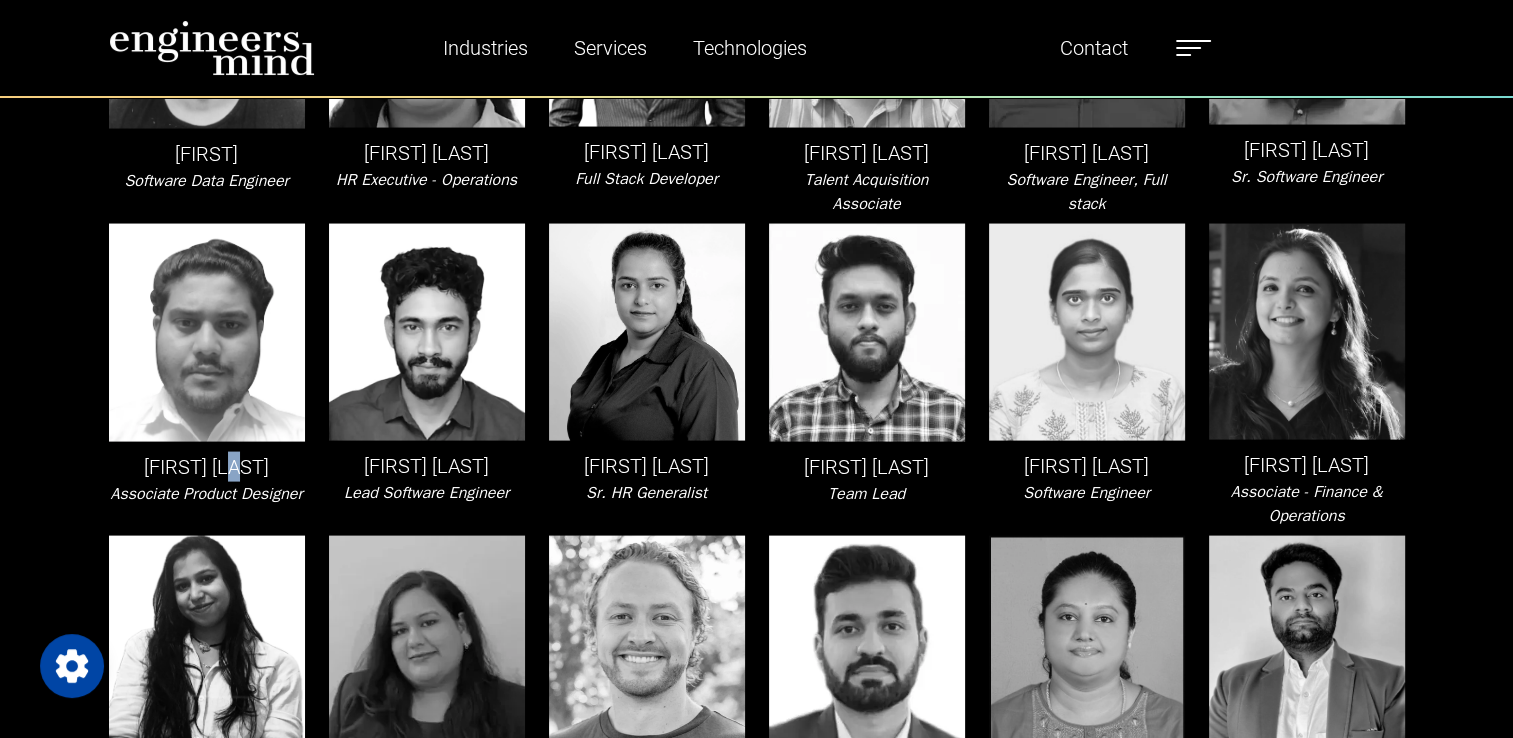 click on "[FIRST] [LAST]" at bounding box center [207, 467] 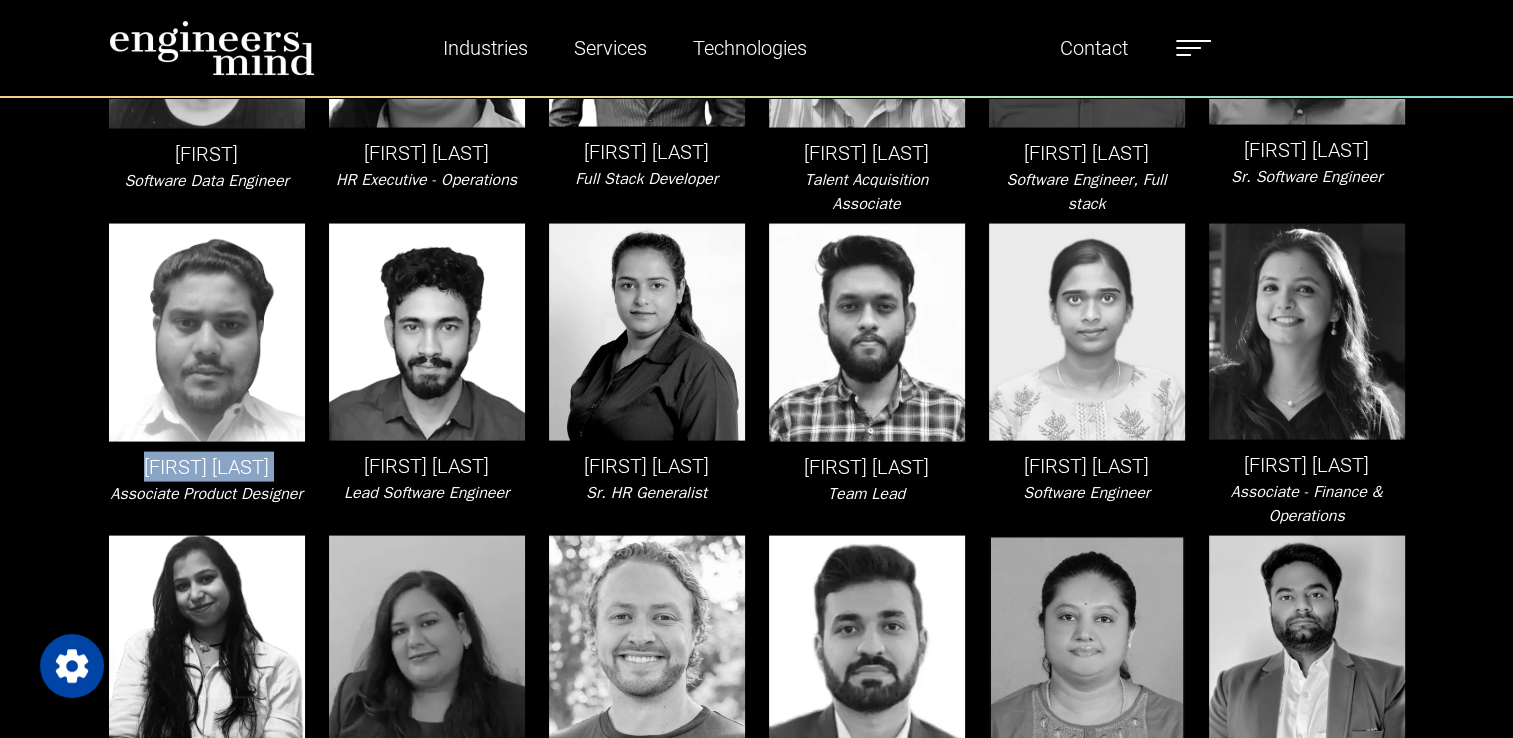 click on "[FIRST] [LAST]" at bounding box center [207, 467] 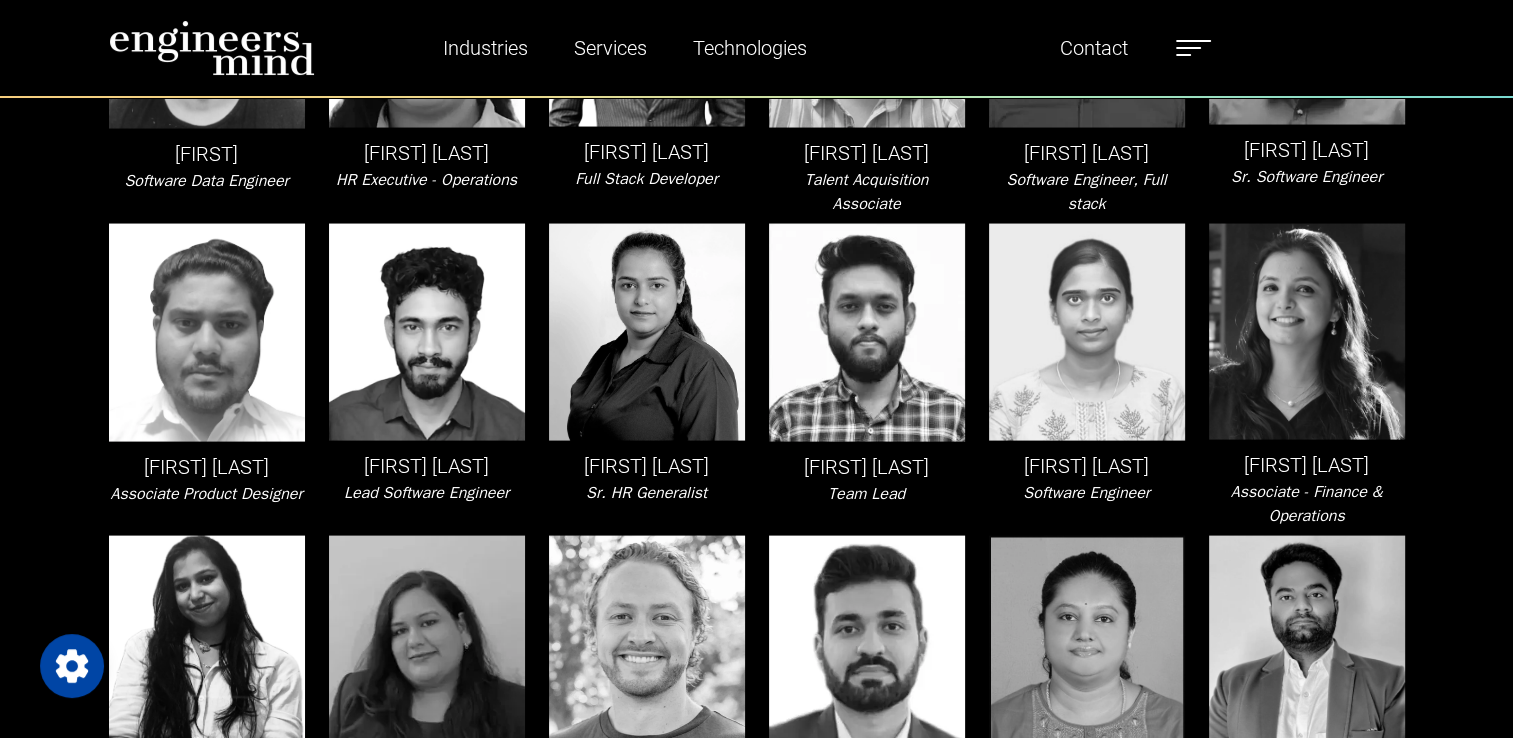 click on "Associate Product Designer" at bounding box center (206, 494) 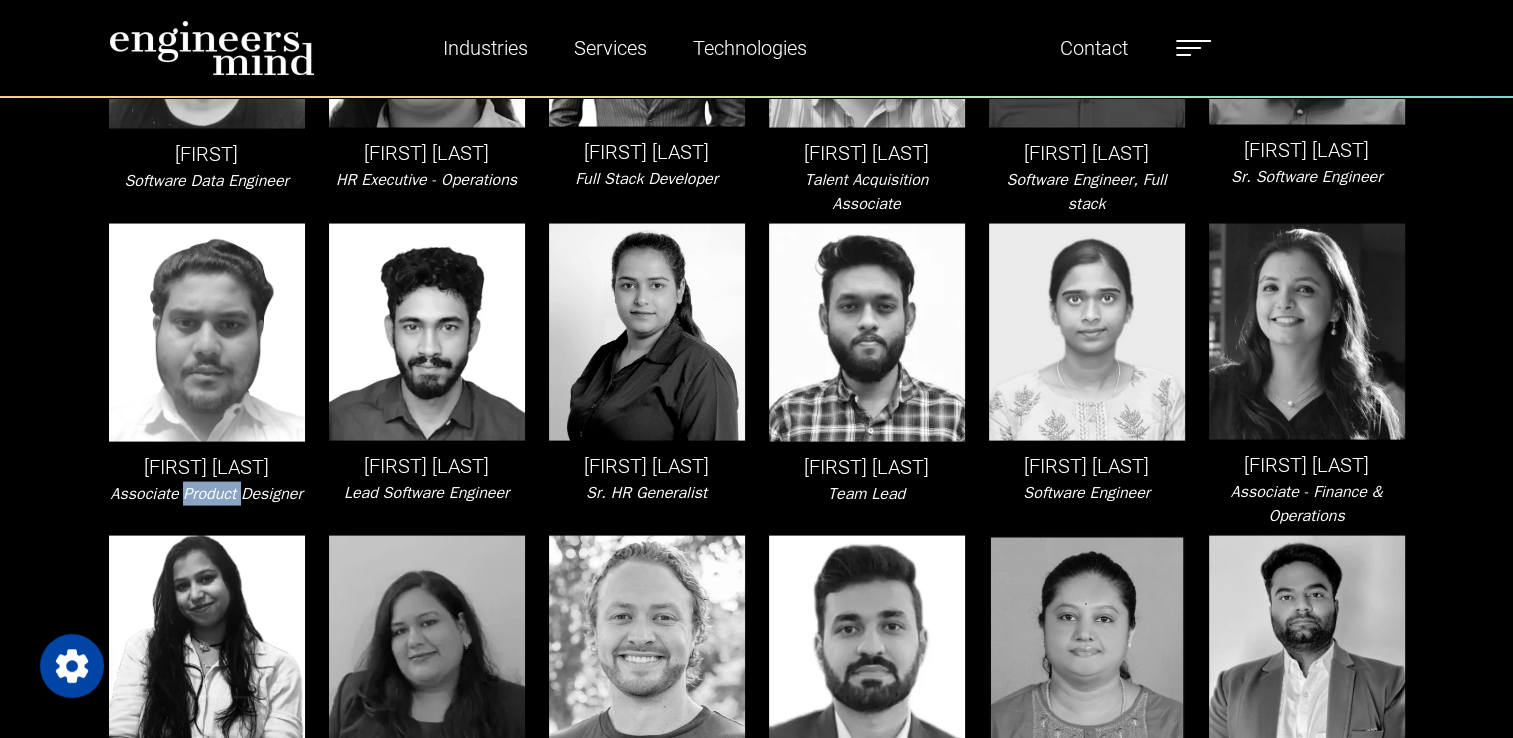 click on "Associate Product Designer" at bounding box center (206, 494) 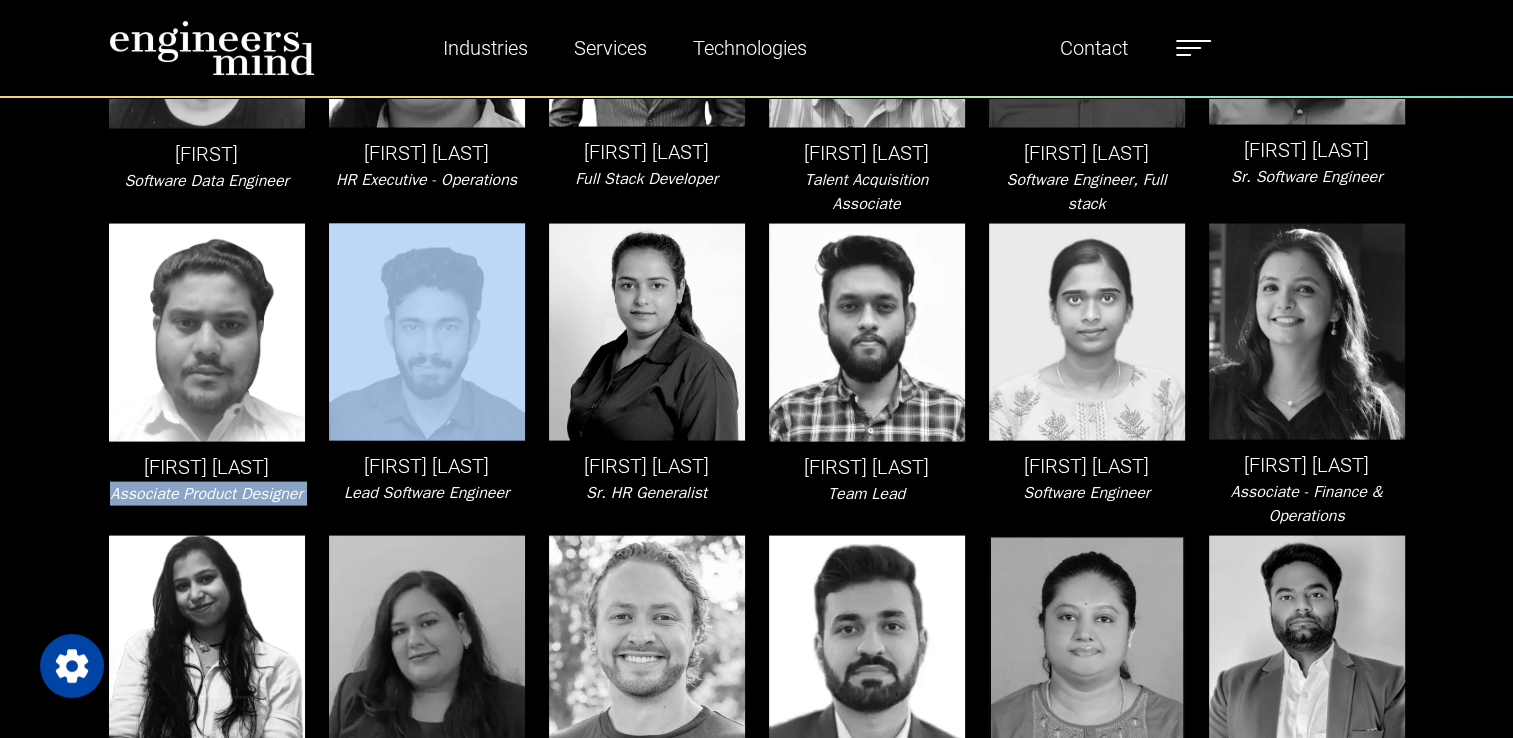 click on "Associate Product Designer" at bounding box center (206, 494) 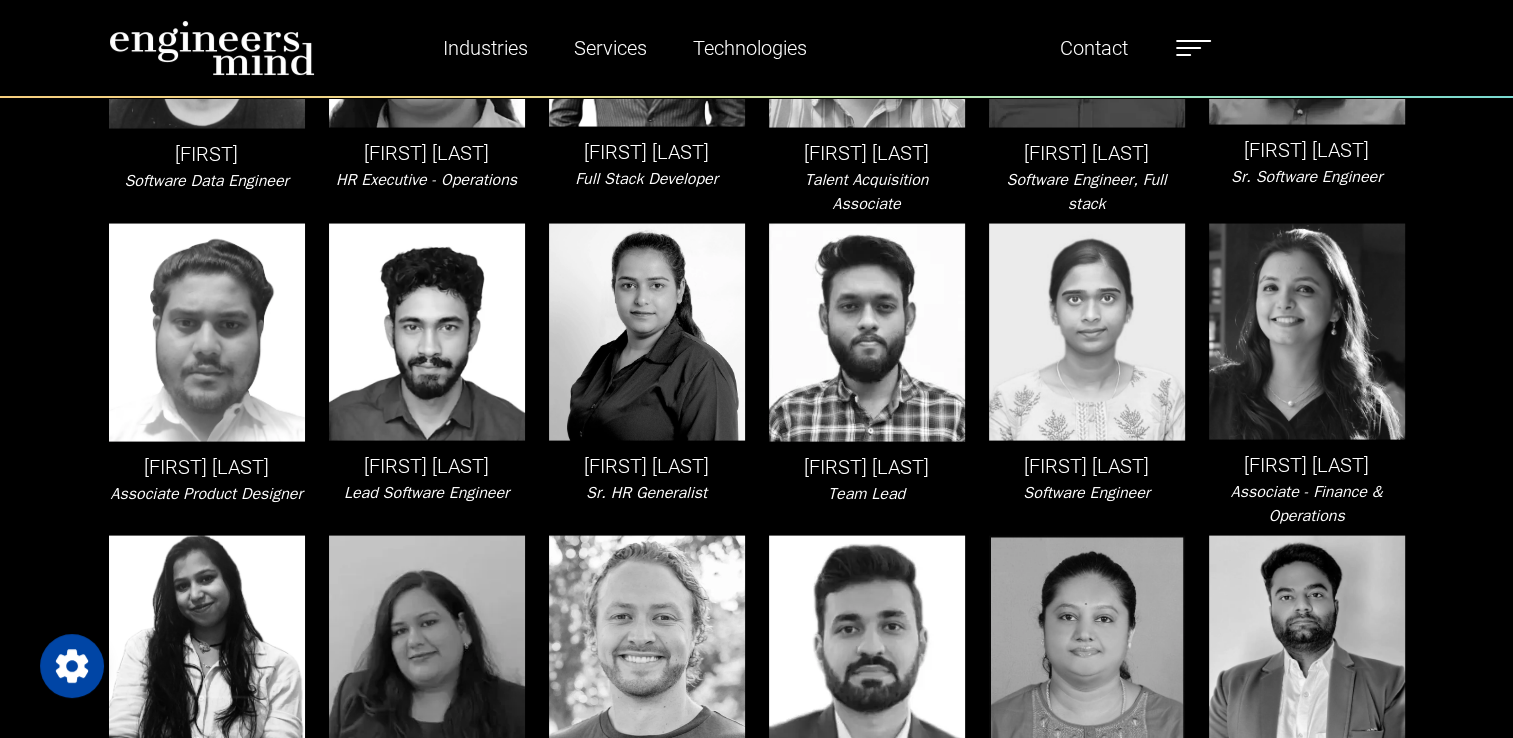 click on "[FIRST] [LAST]" at bounding box center [427, 466] 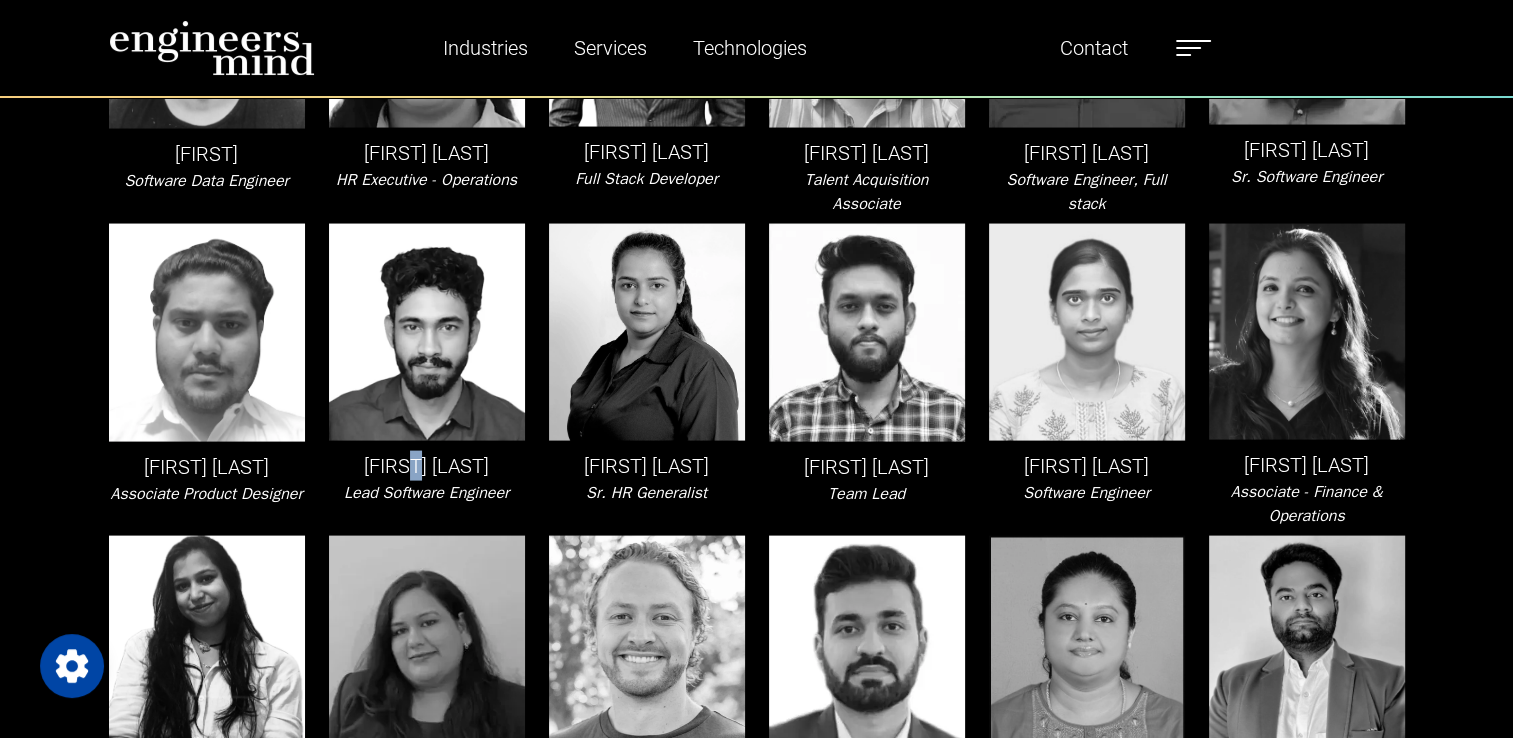 click on "[FIRST] [LAST]" at bounding box center [427, 466] 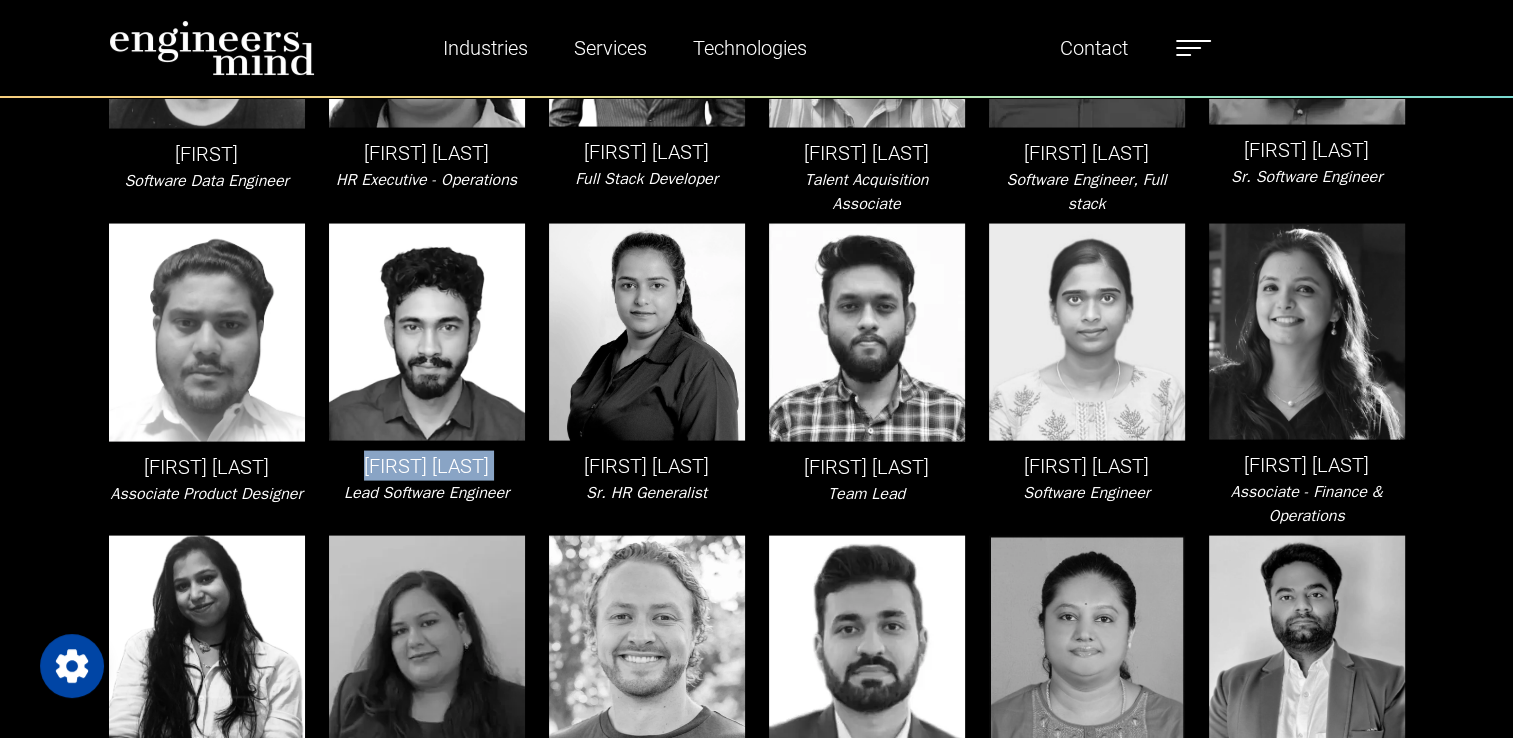click on "[FIRST] [LAST]" at bounding box center (427, 466) 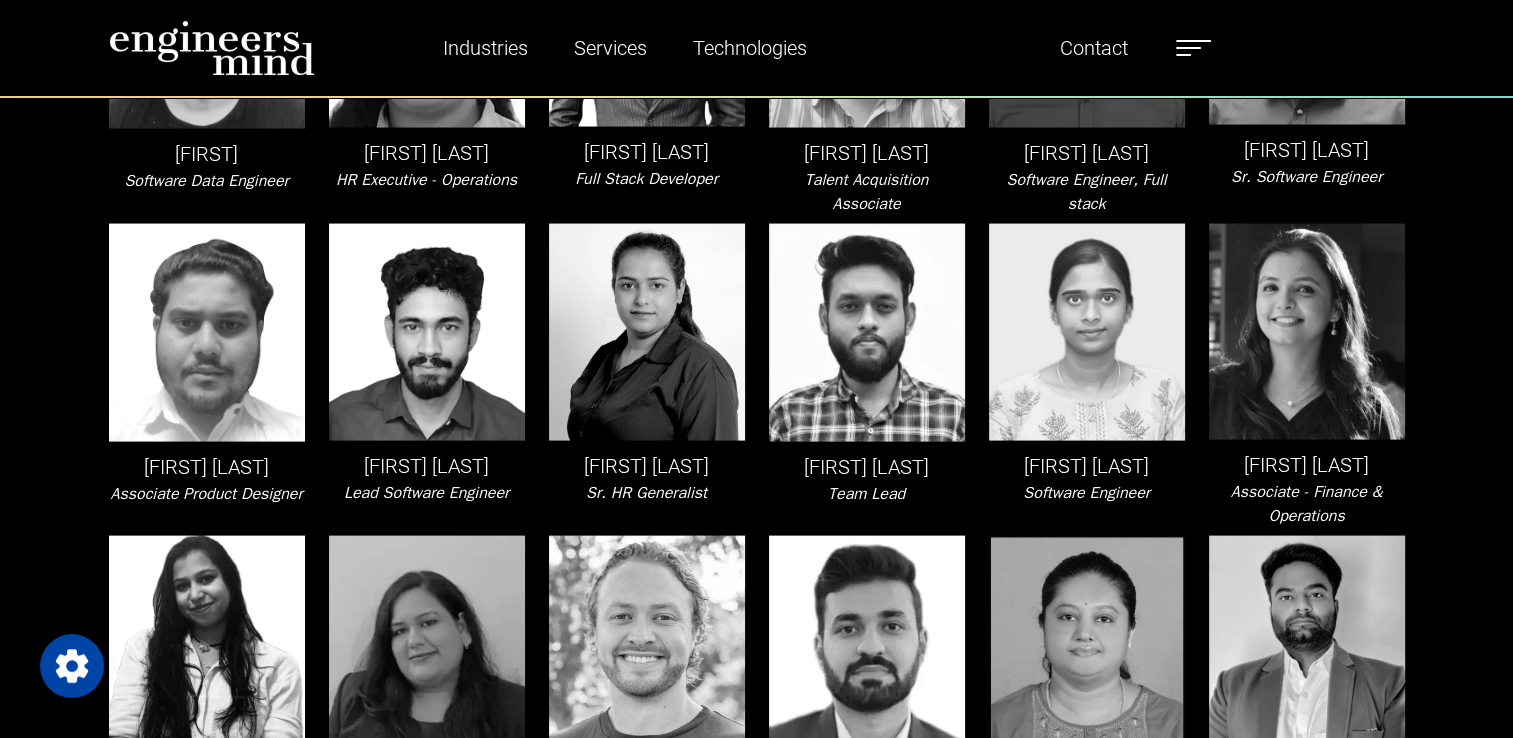 click on "Lead Software Engineer" at bounding box center [426, 493] 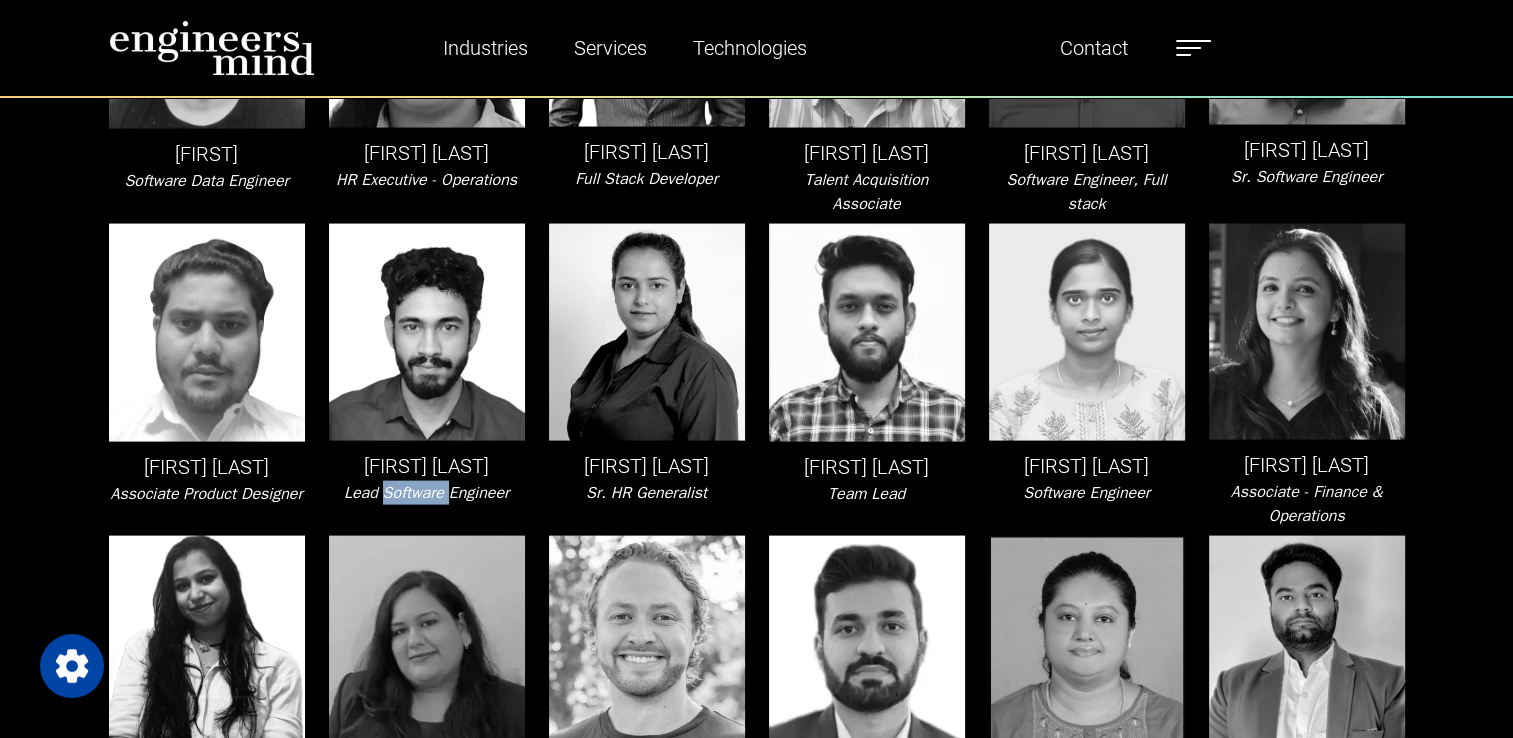 click on "Lead Software Engineer" at bounding box center (426, 493) 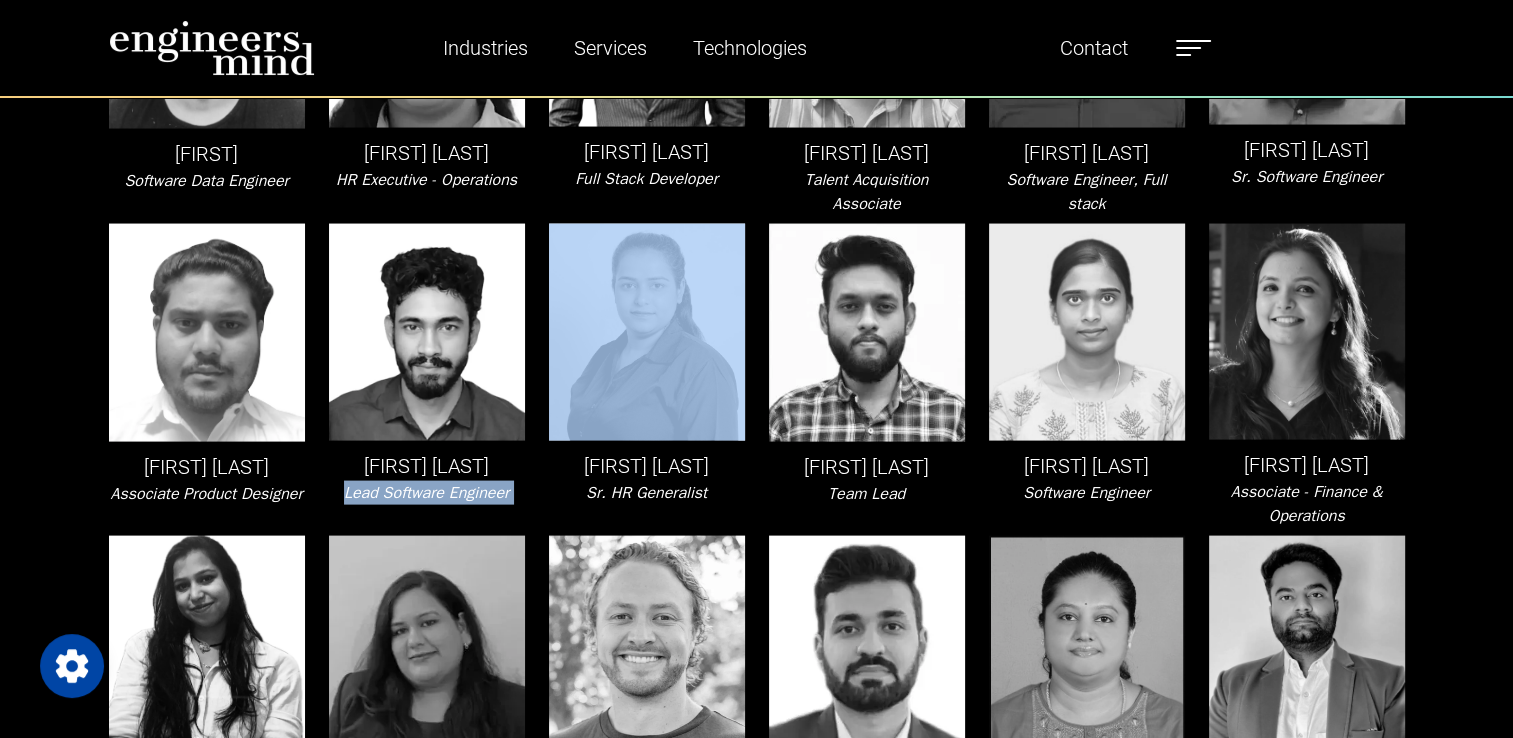 click on "Lead Software Engineer" at bounding box center (426, 493) 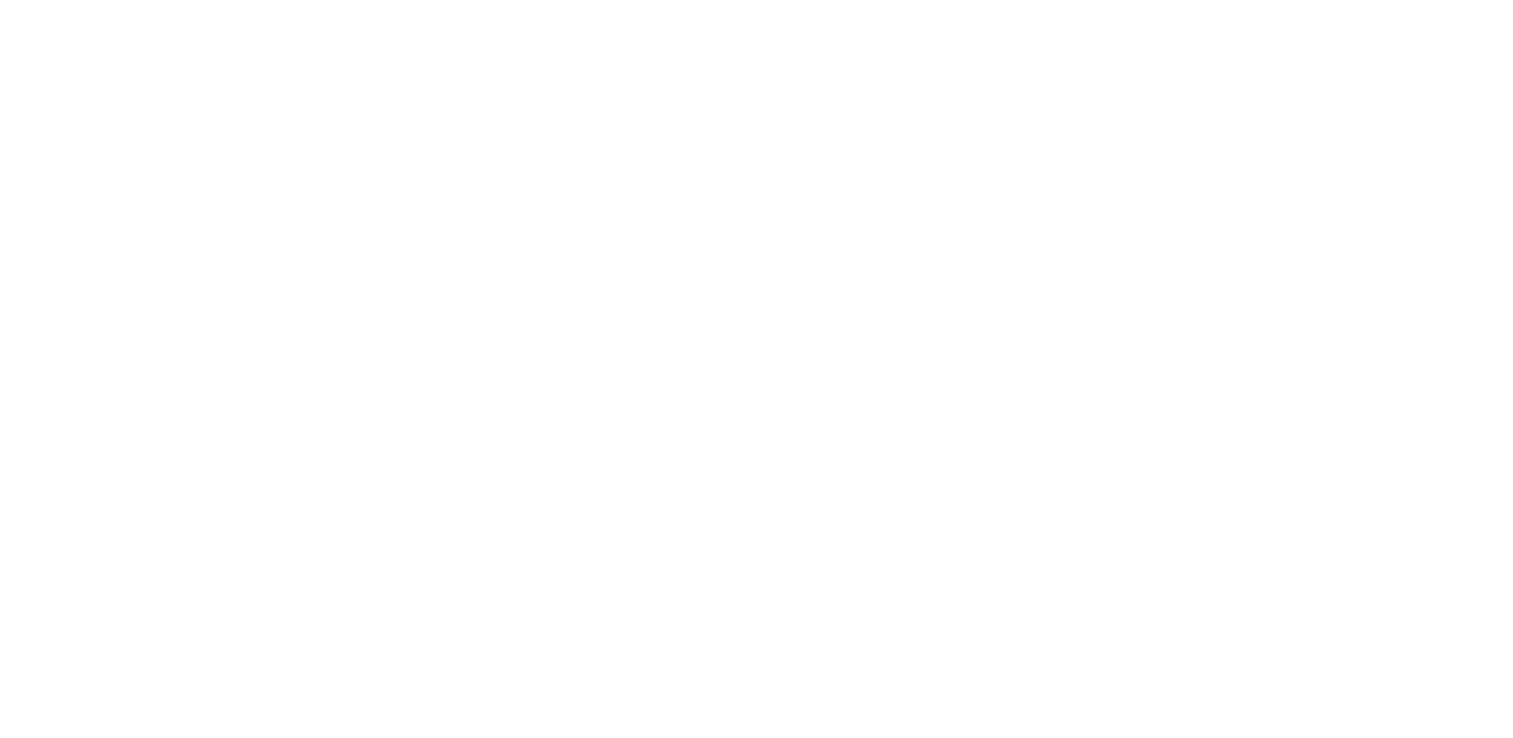 scroll, scrollTop: 0, scrollLeft: 0, axis: both 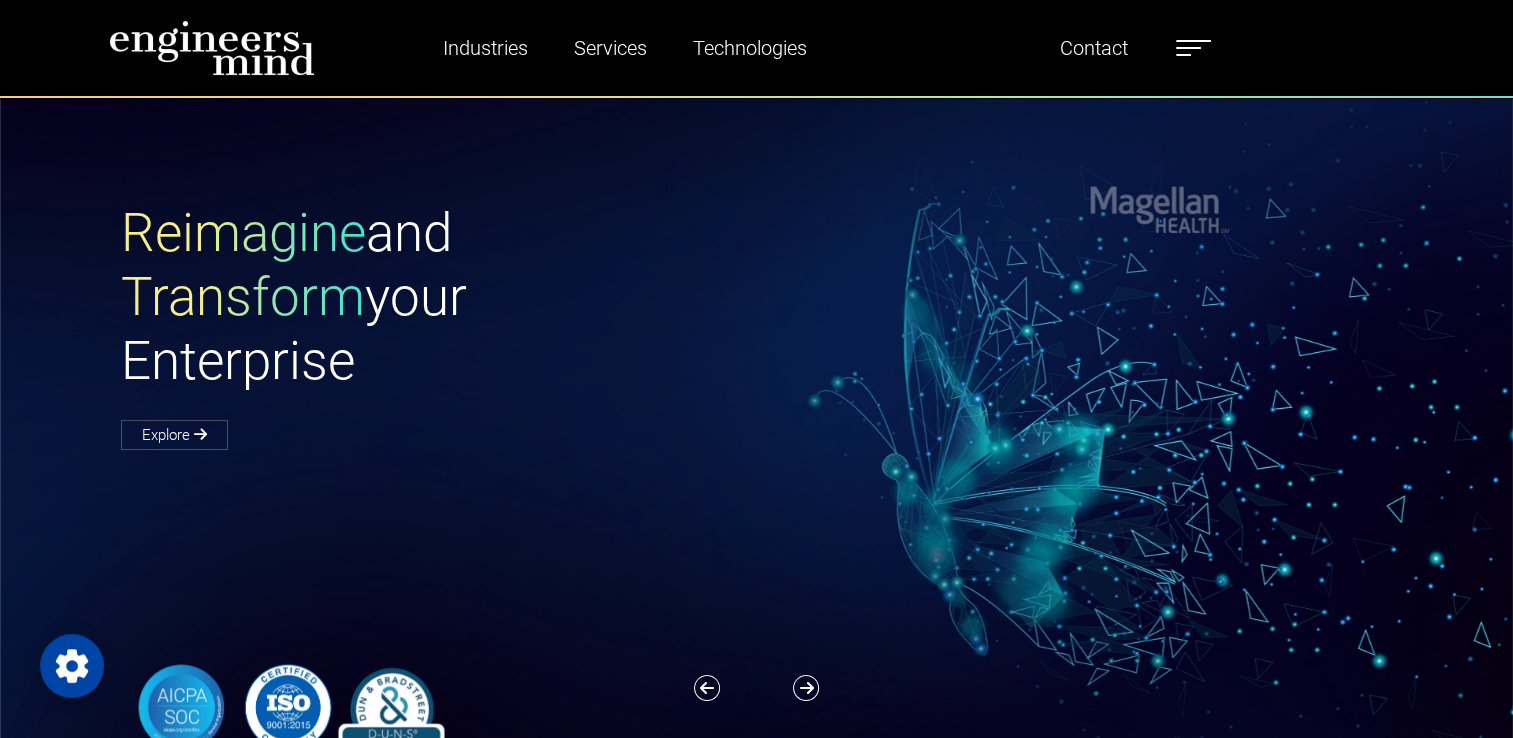click at bounding box center (1193, 48) 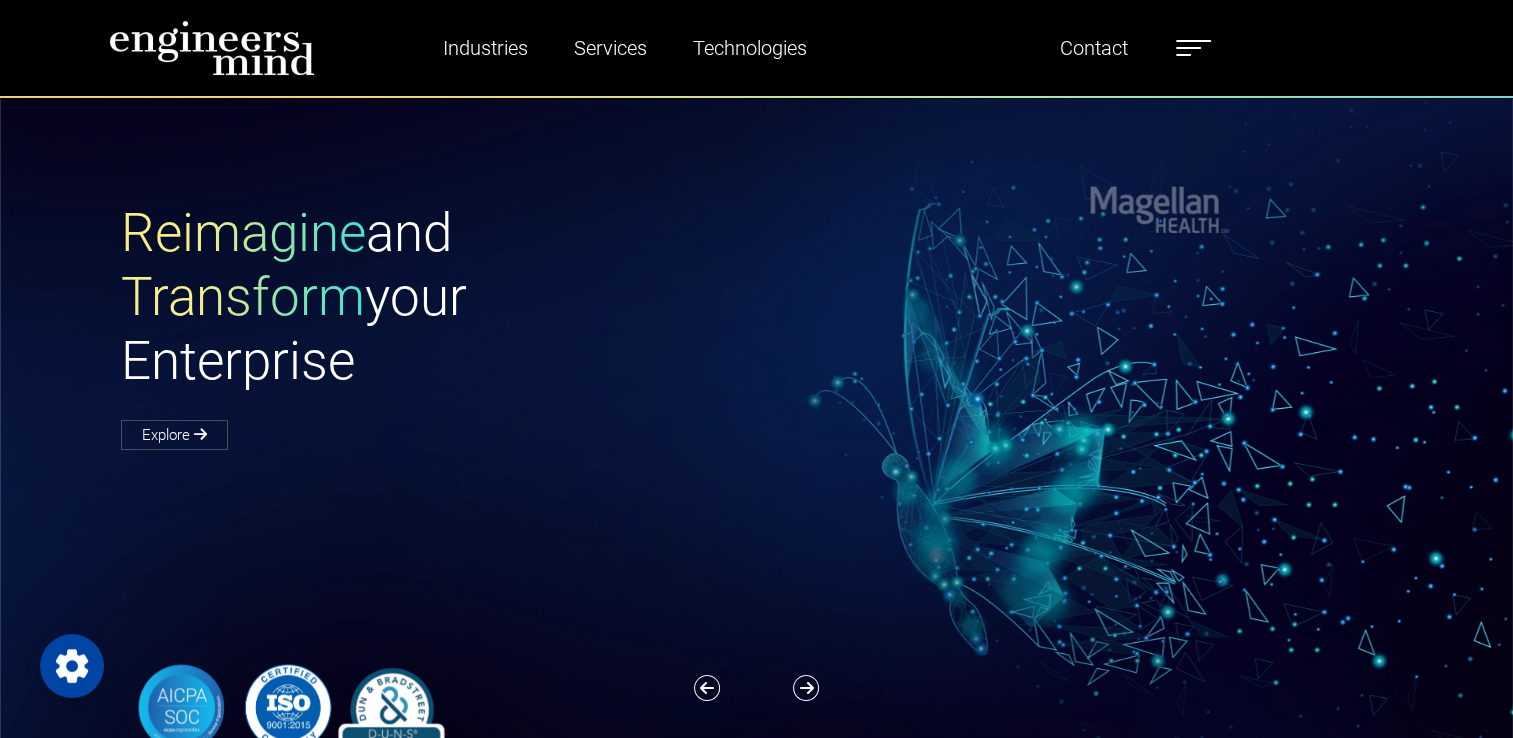 click on "Reimagine  and   Transform  your Enterprise Explore" at bounding box center [768, 478] 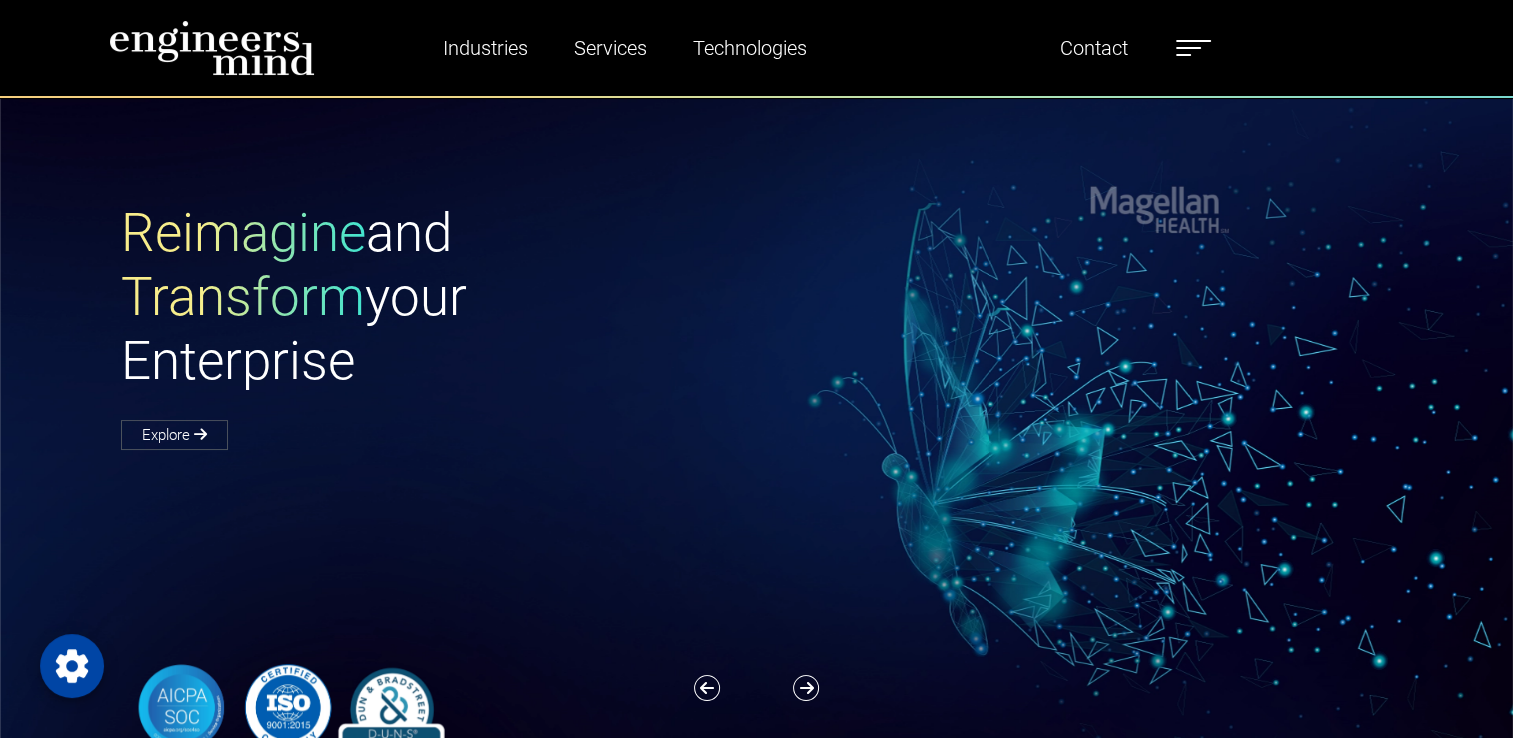 click at bounding box center [1193, 48] 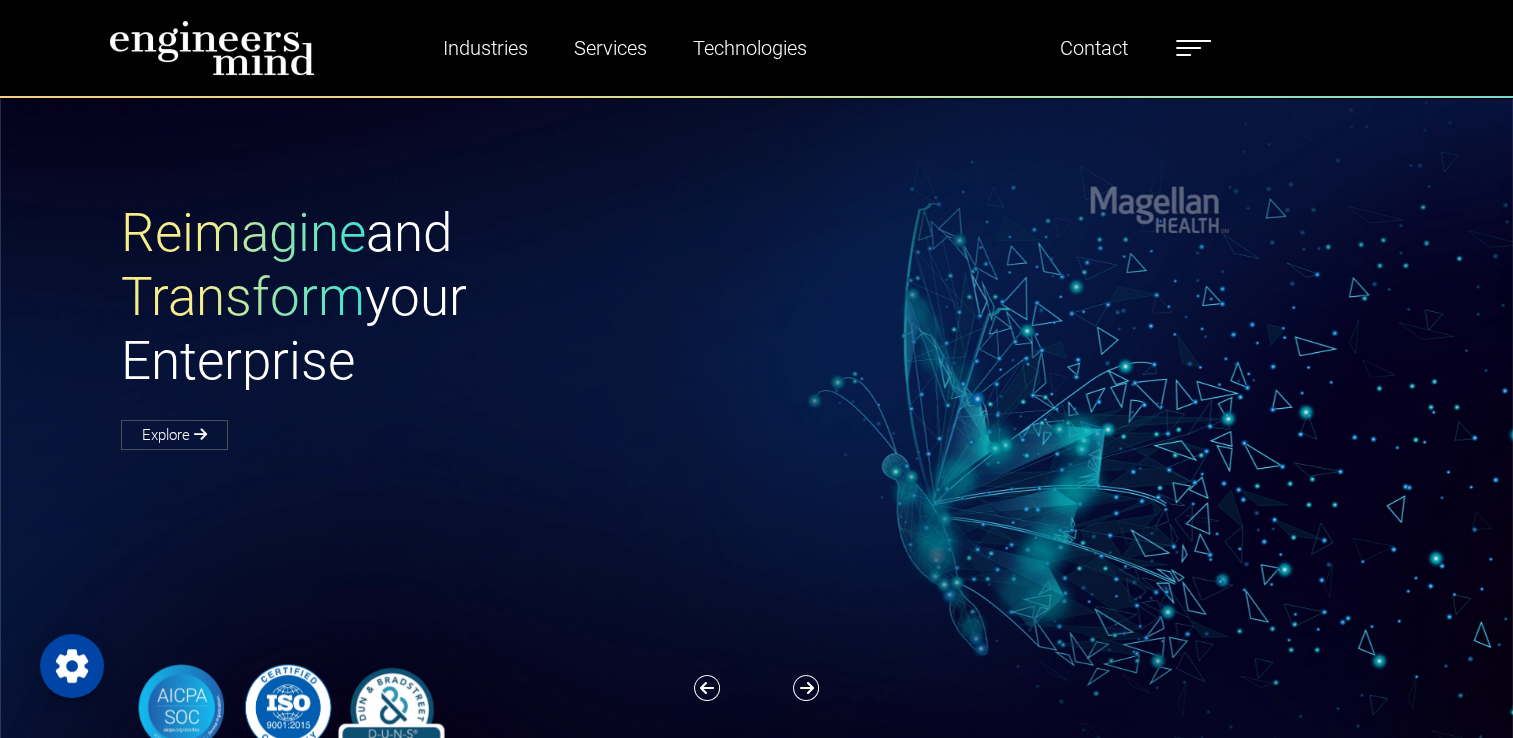 click on "Team" at bounding box center [1747, 215] 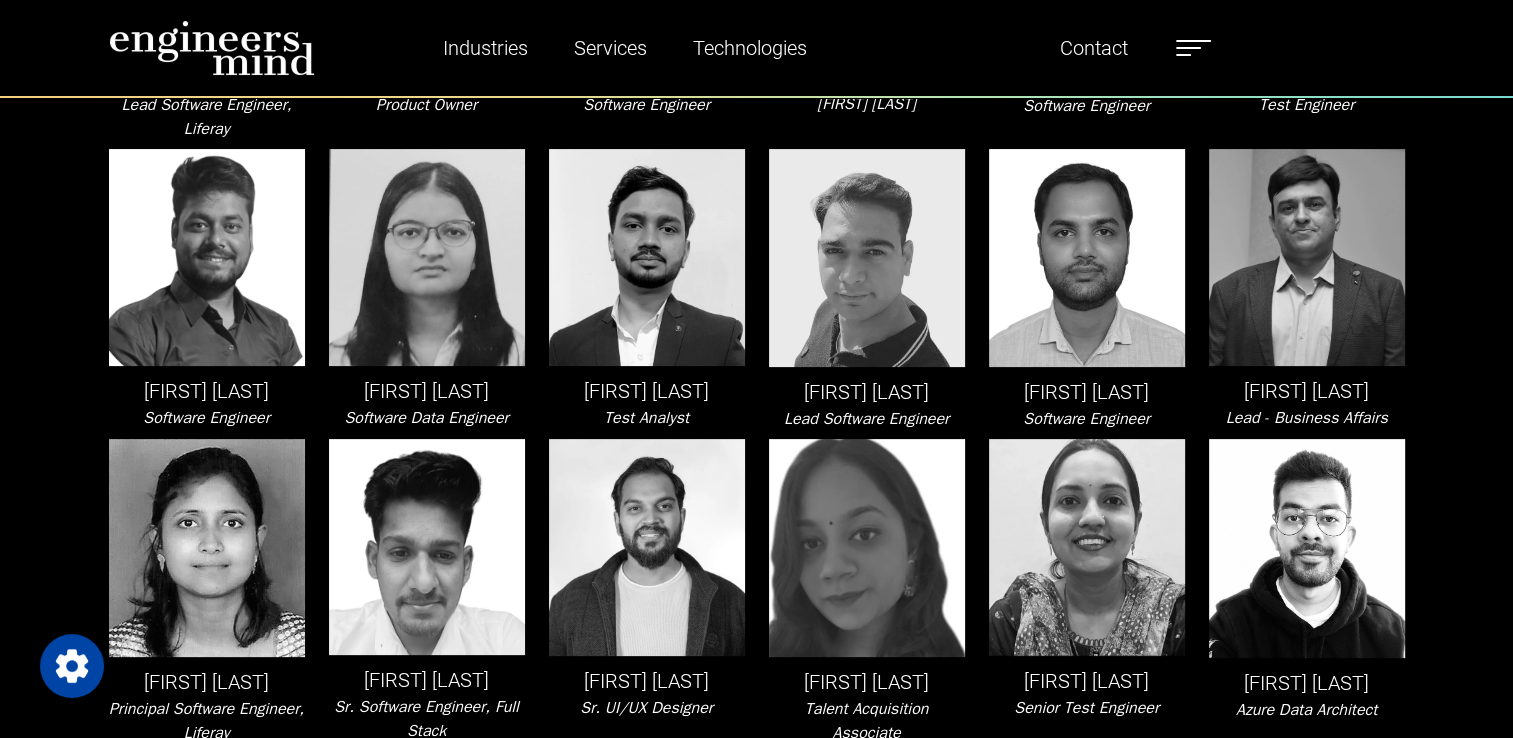 scroll, scrollTop: 600, scrollLeft: 0, axis: vertical 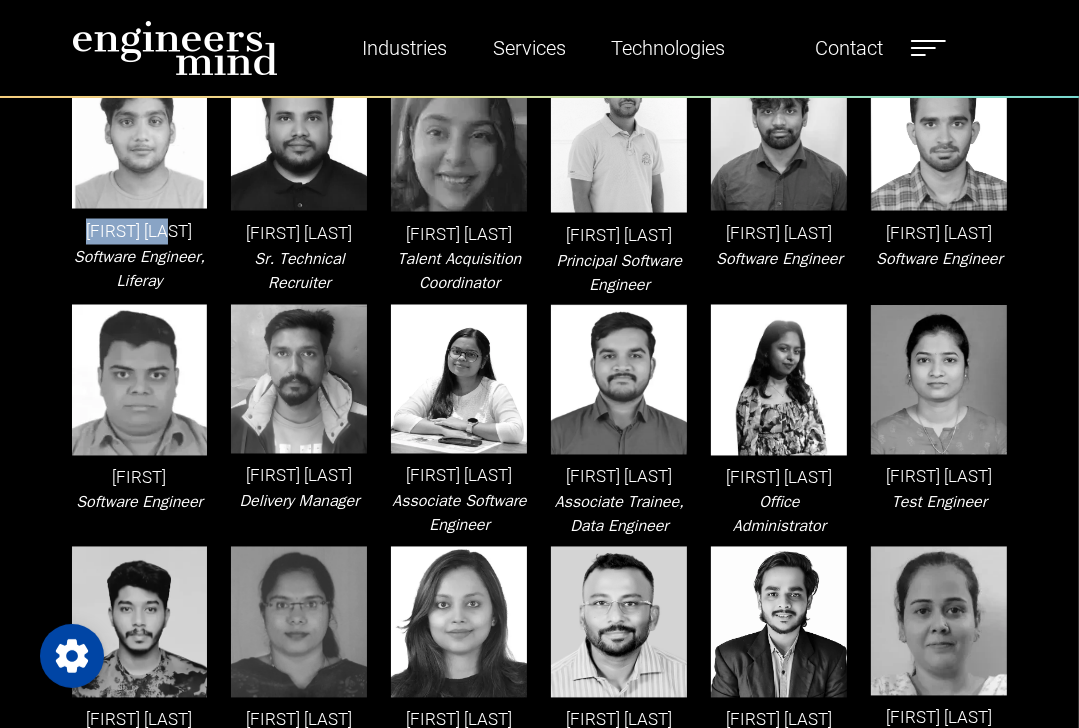 drag, startPoint x: 100, startPoint y: 335, endPoint x: 181, endPoint y: 339, distance: 81.09871 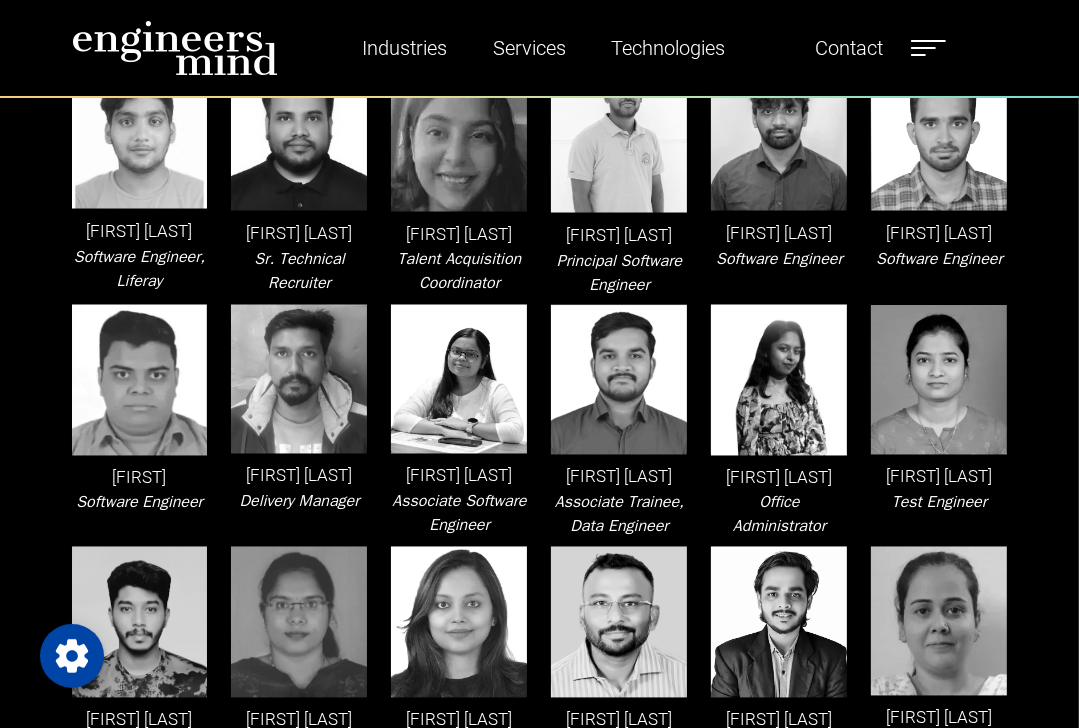 click on "Software Engineer, Liferay" at bounding box center [139, 269] 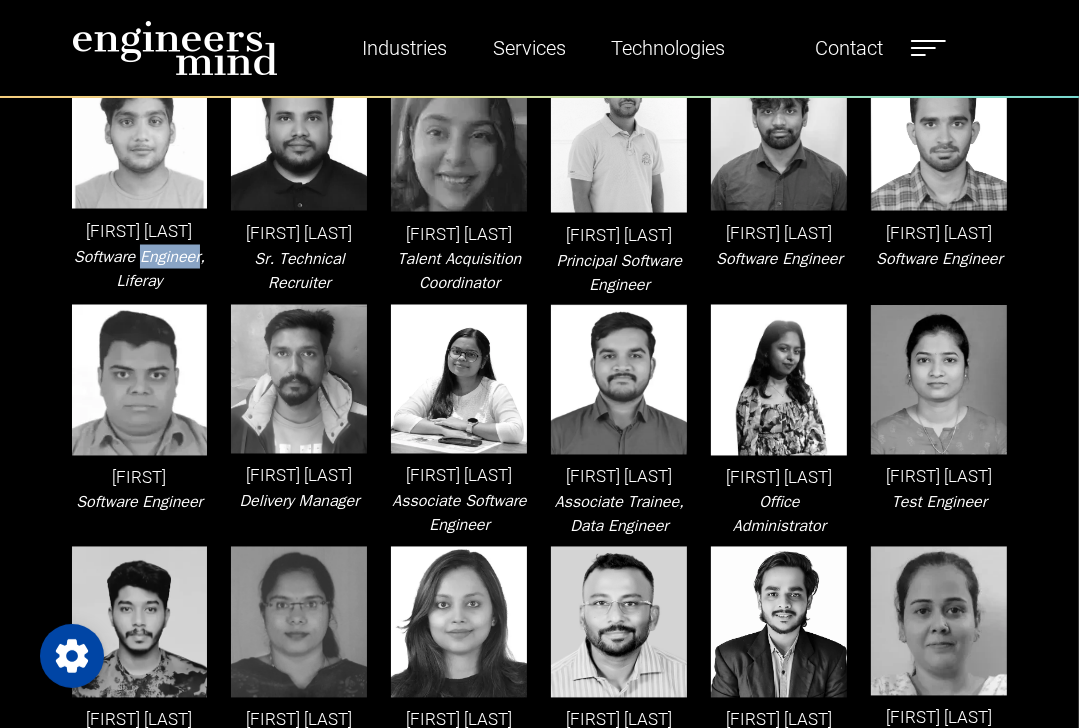 click on "Software Engineer, Liferay" at bounding box center [139, 269] 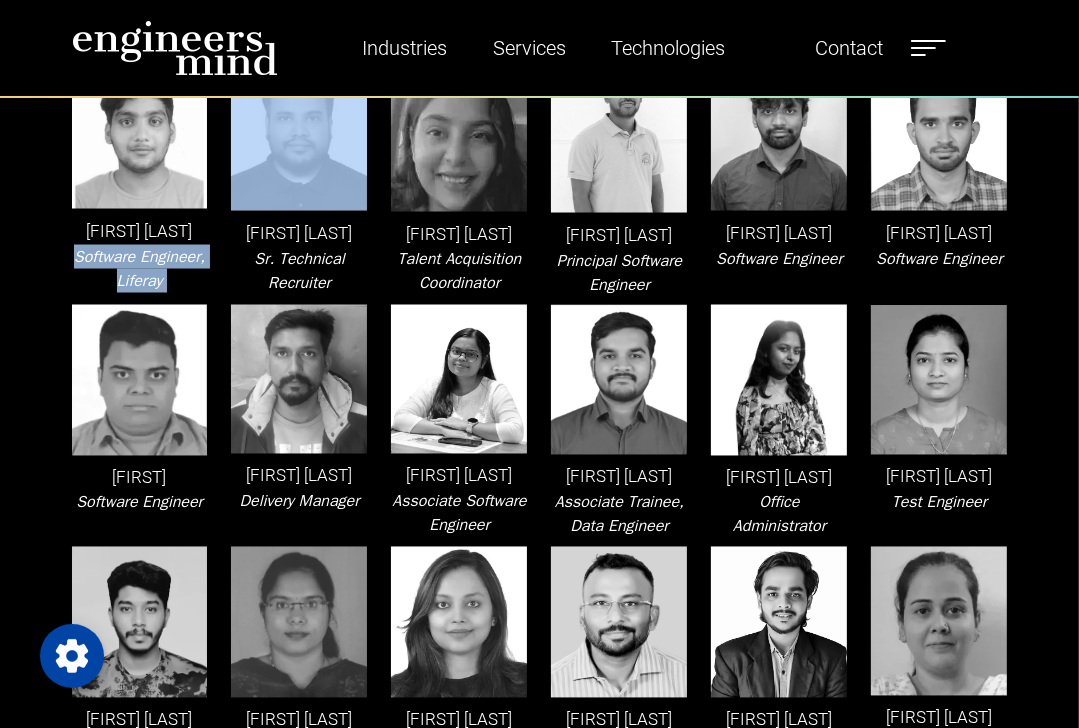 click on "Software Engineer, Liferay" at bounding box center [139, 269] 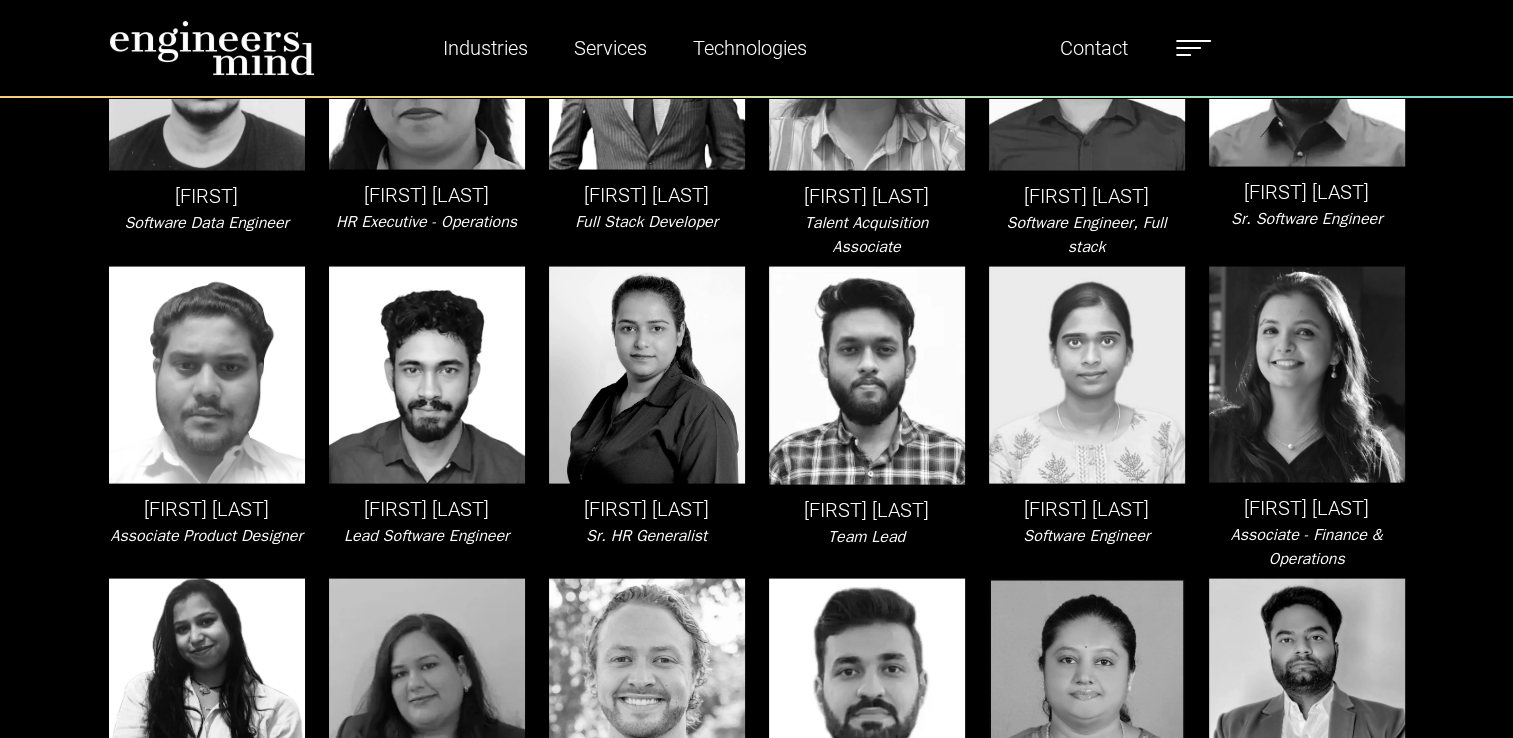 scroll, scrollTop: 4000, scrollLeft: 0, axis: vertical 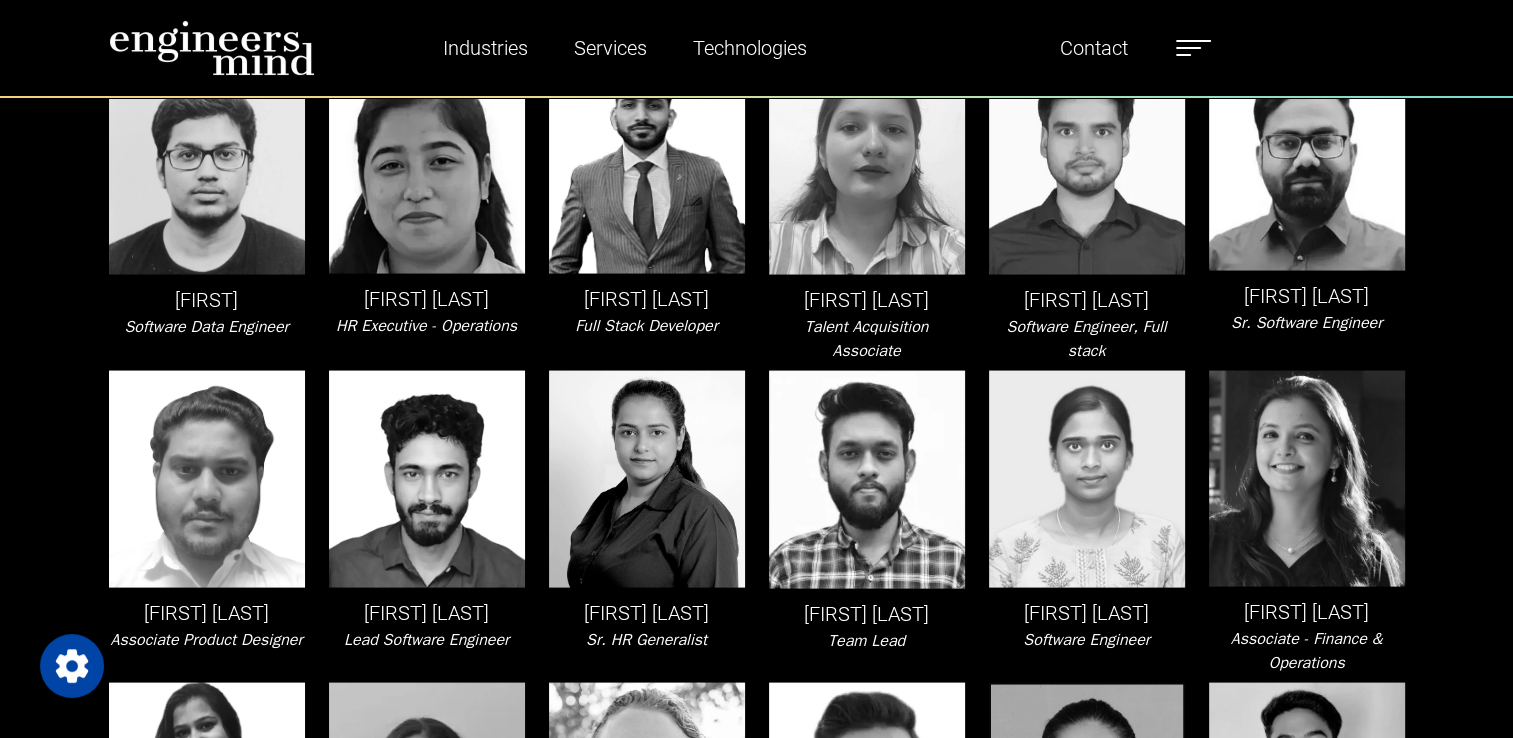 click on "[FIRST] [LAST]" at bounding box center [647, 613] 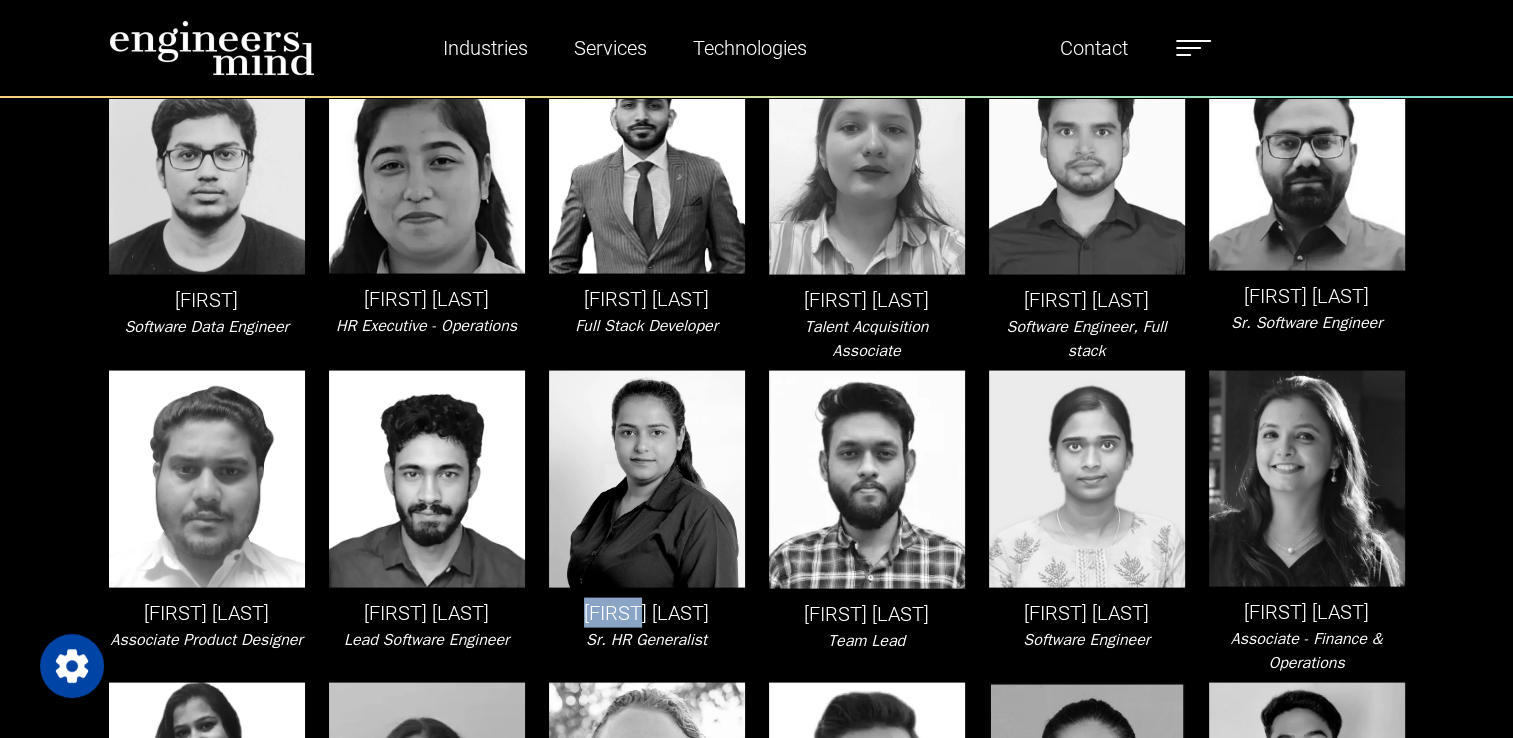 click on "[FIRST] [LAST]" at bounding box center (647, 613) 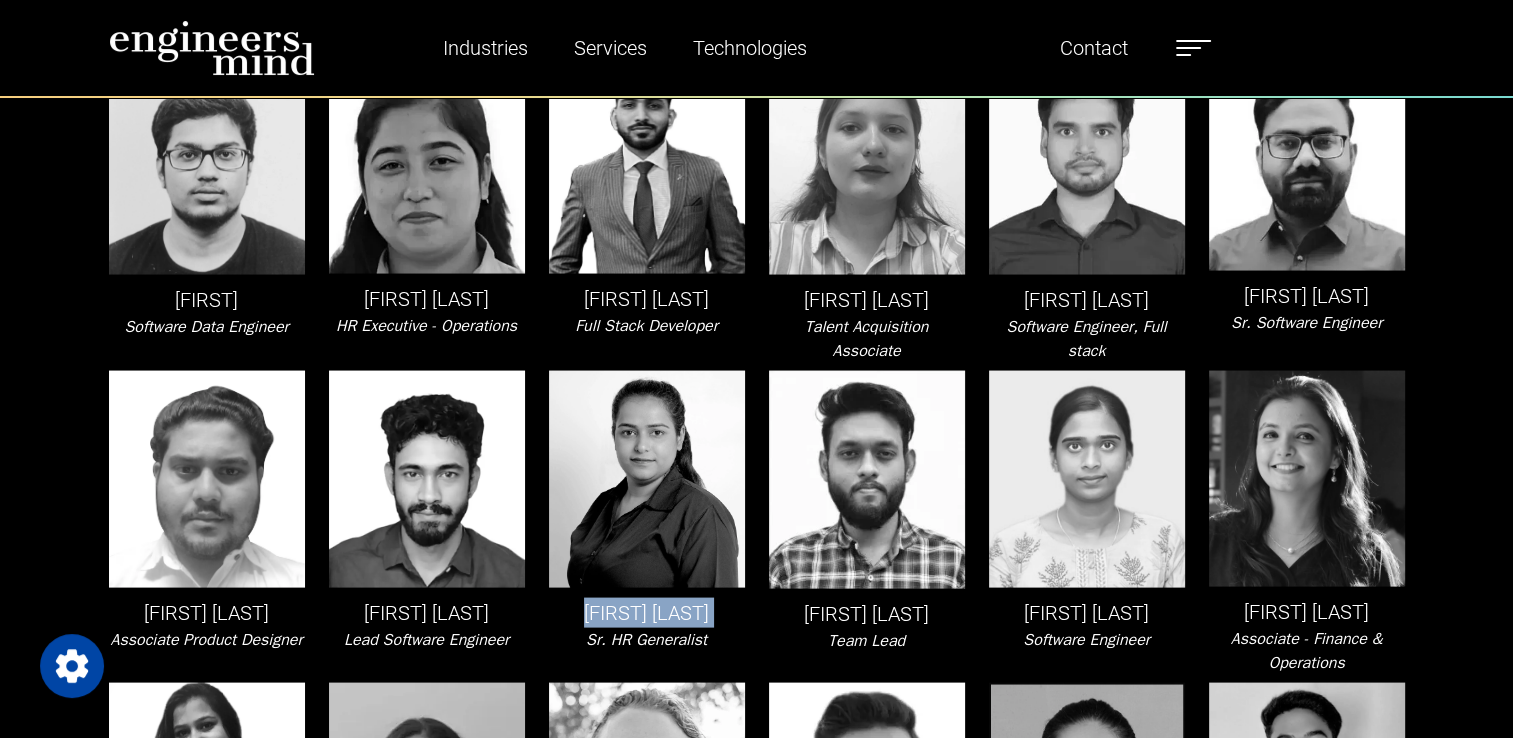 click on "[FIRST] [LAST]" at bounding box center [647, 613] 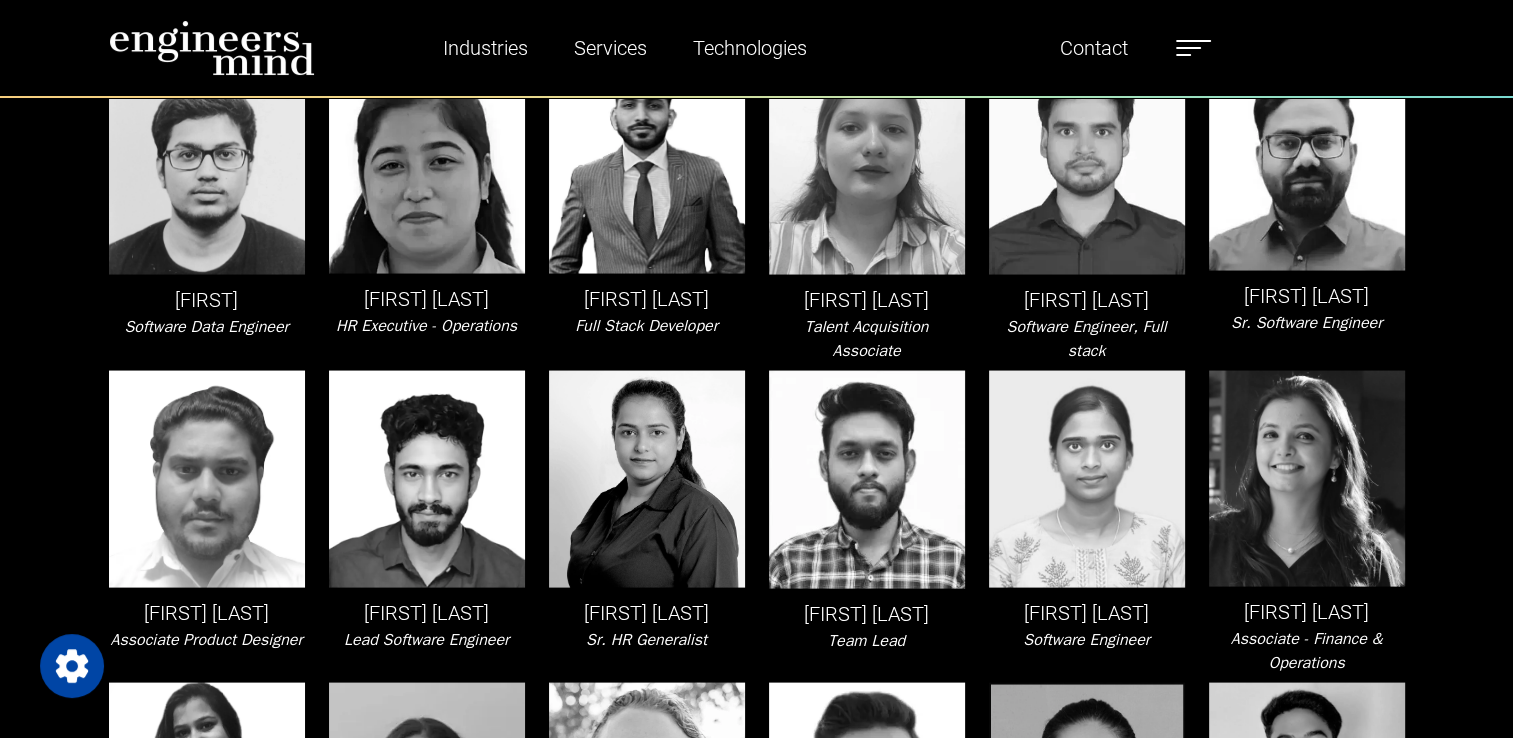 click on "Sr. HR Generalist" at bounding box center (646, 640) 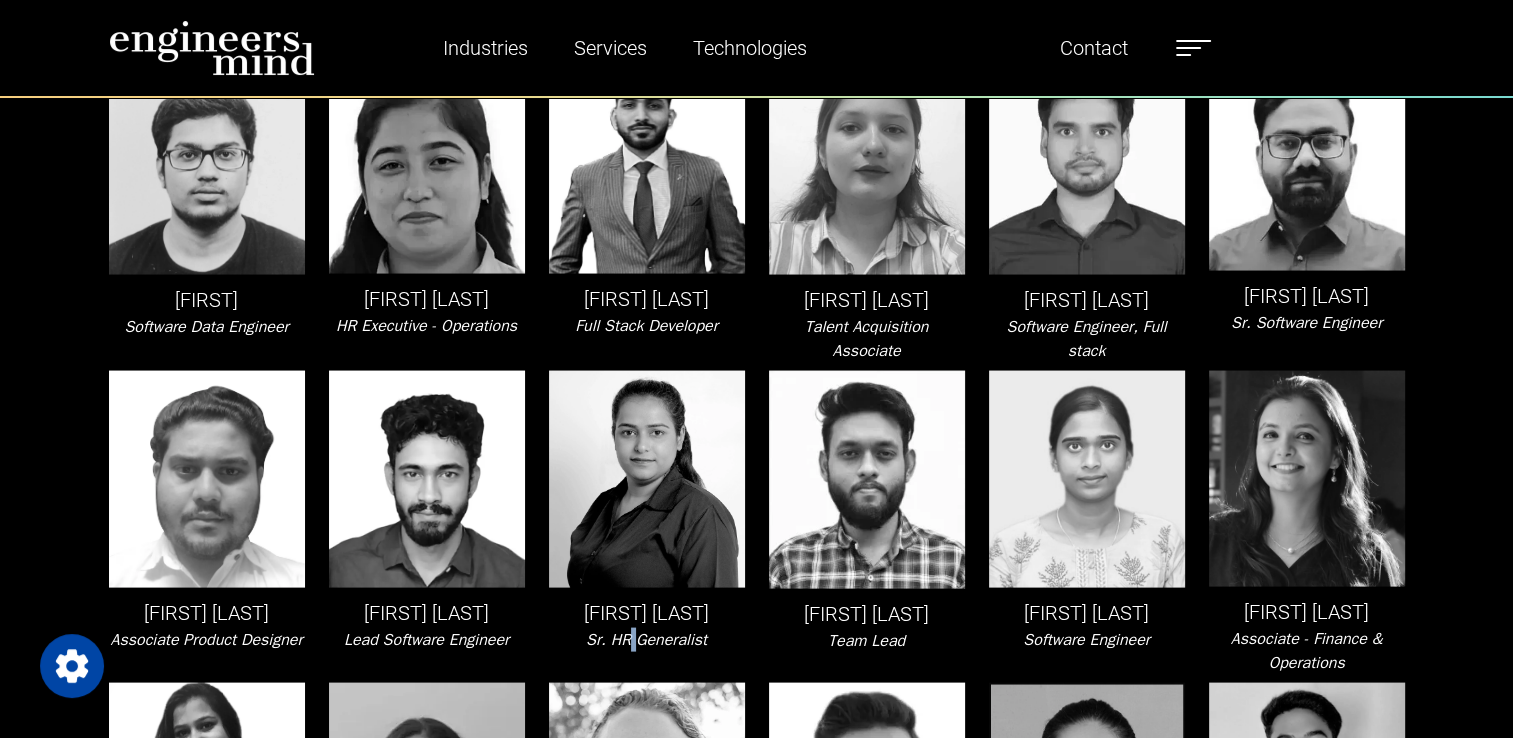 click on "Sr. HR Generalist" at bounding box center [646, 640] 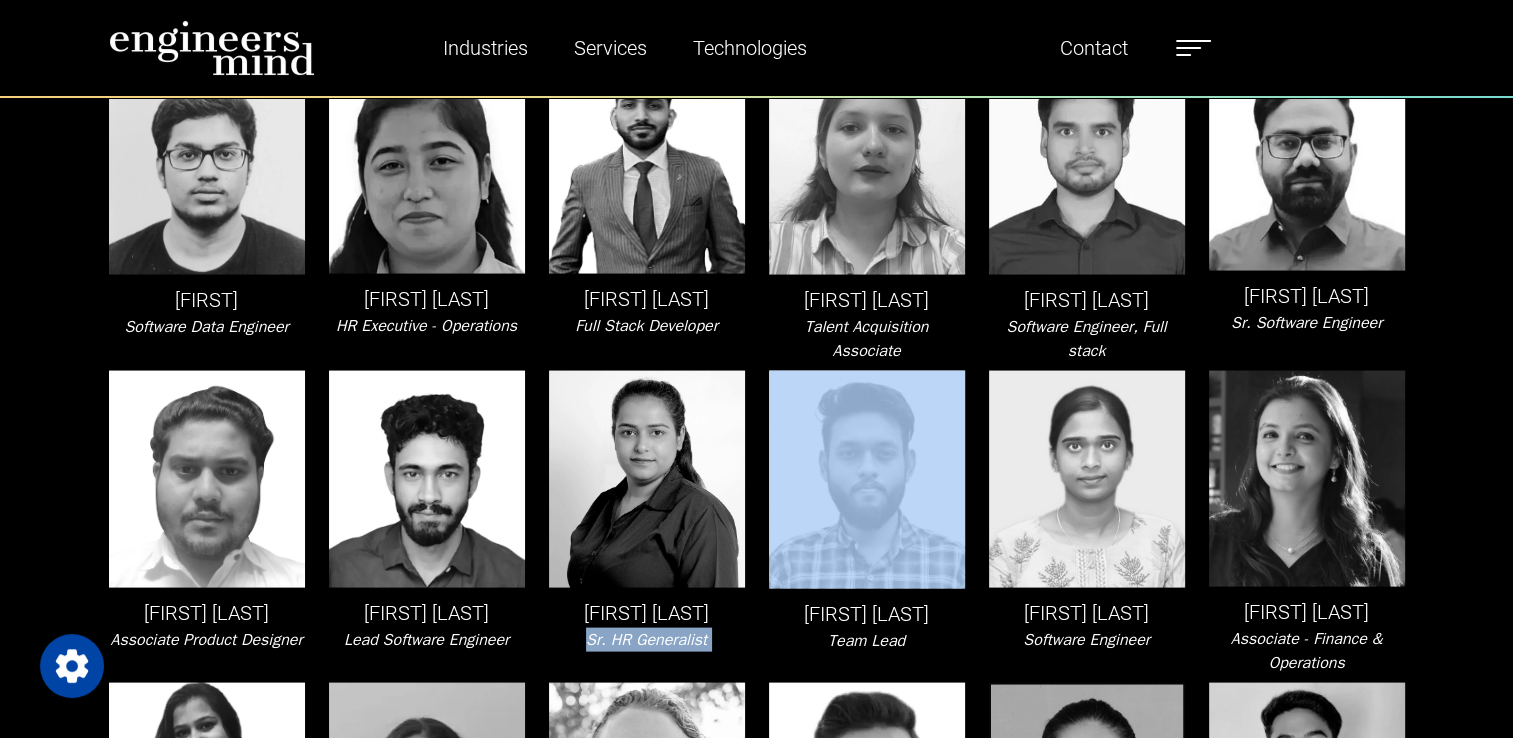 click on "Sr. HR Generalist" at bounding box center (646, 640) 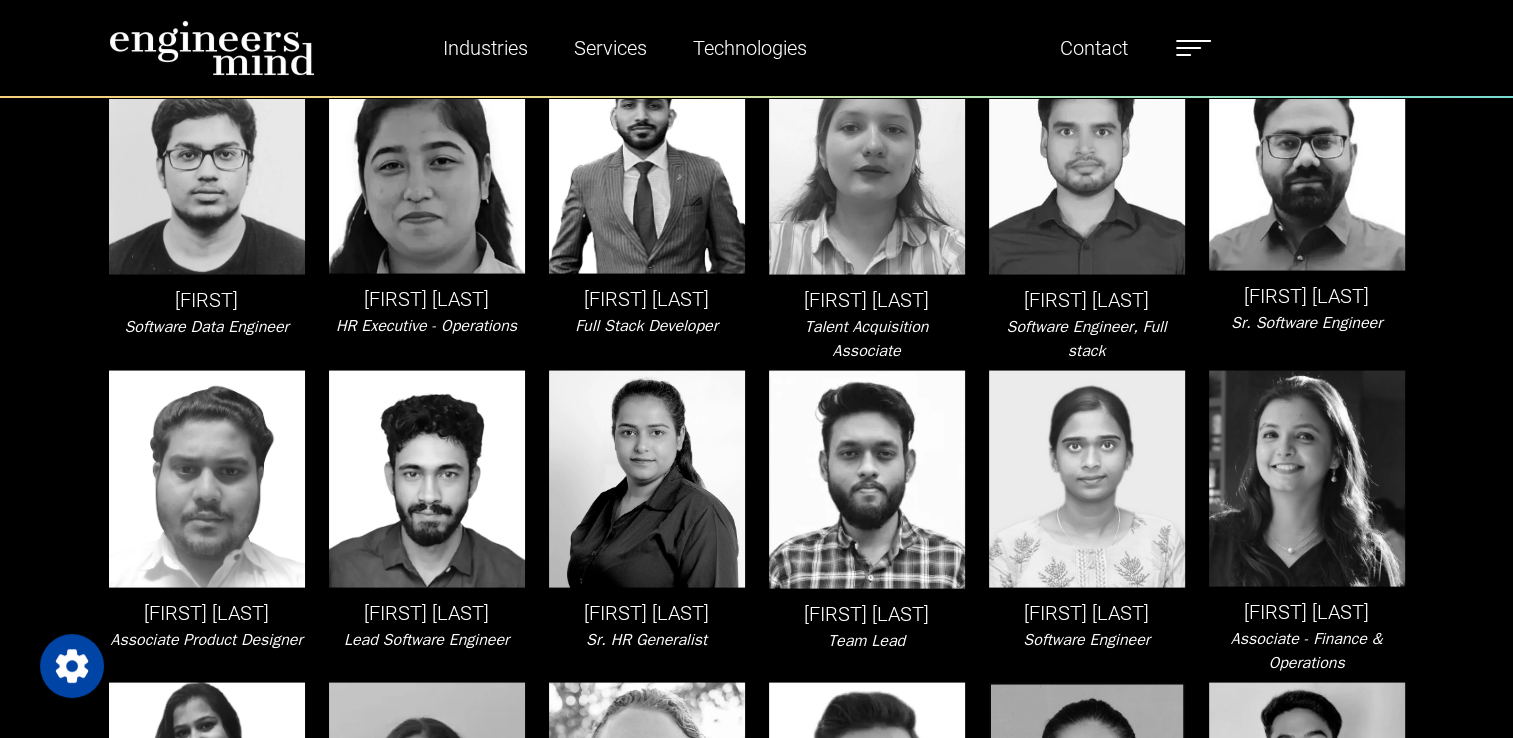 click on "[FIRST] [LAST]" at bounding box center [867, 614] 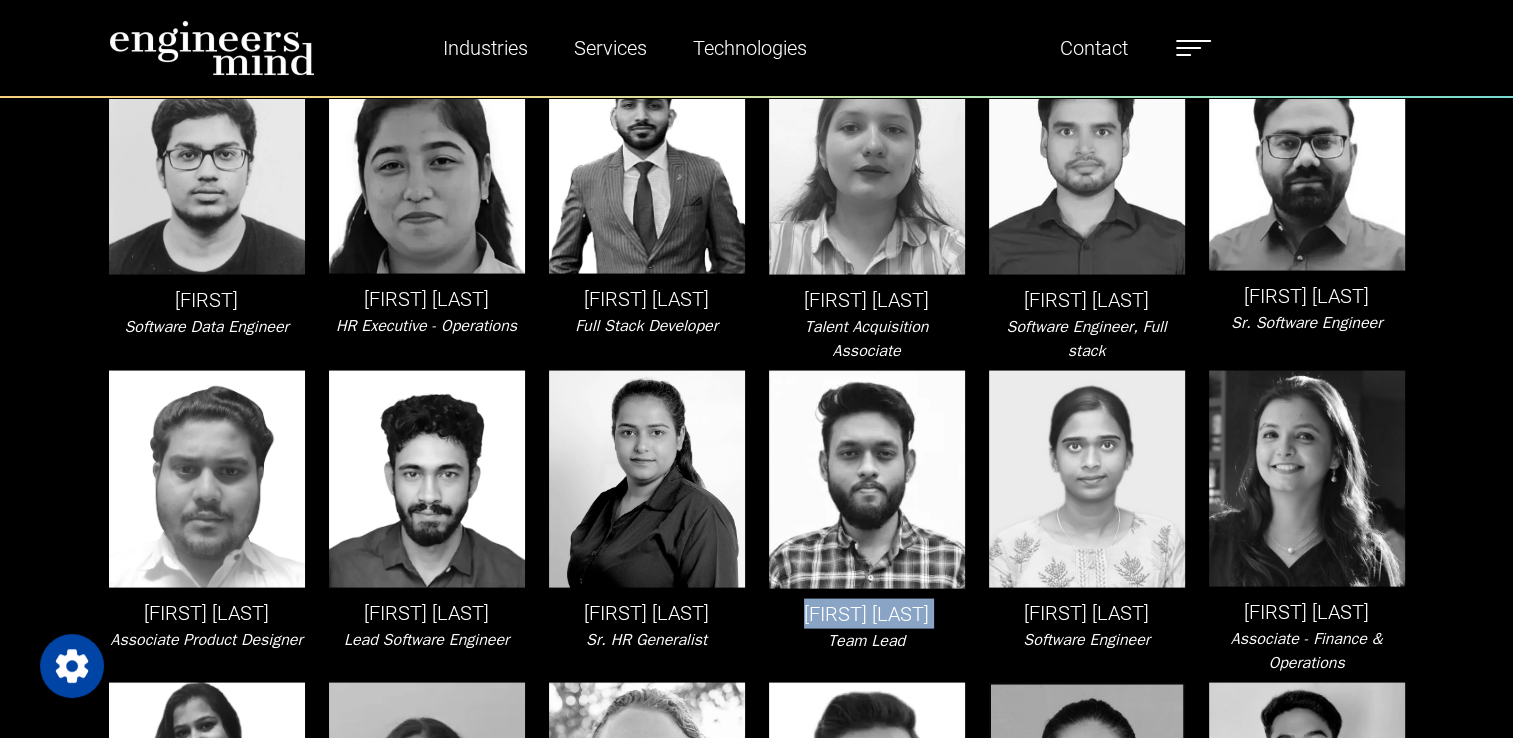 click on "[FIRST] [LAST]" at bounding box center [867, 614] 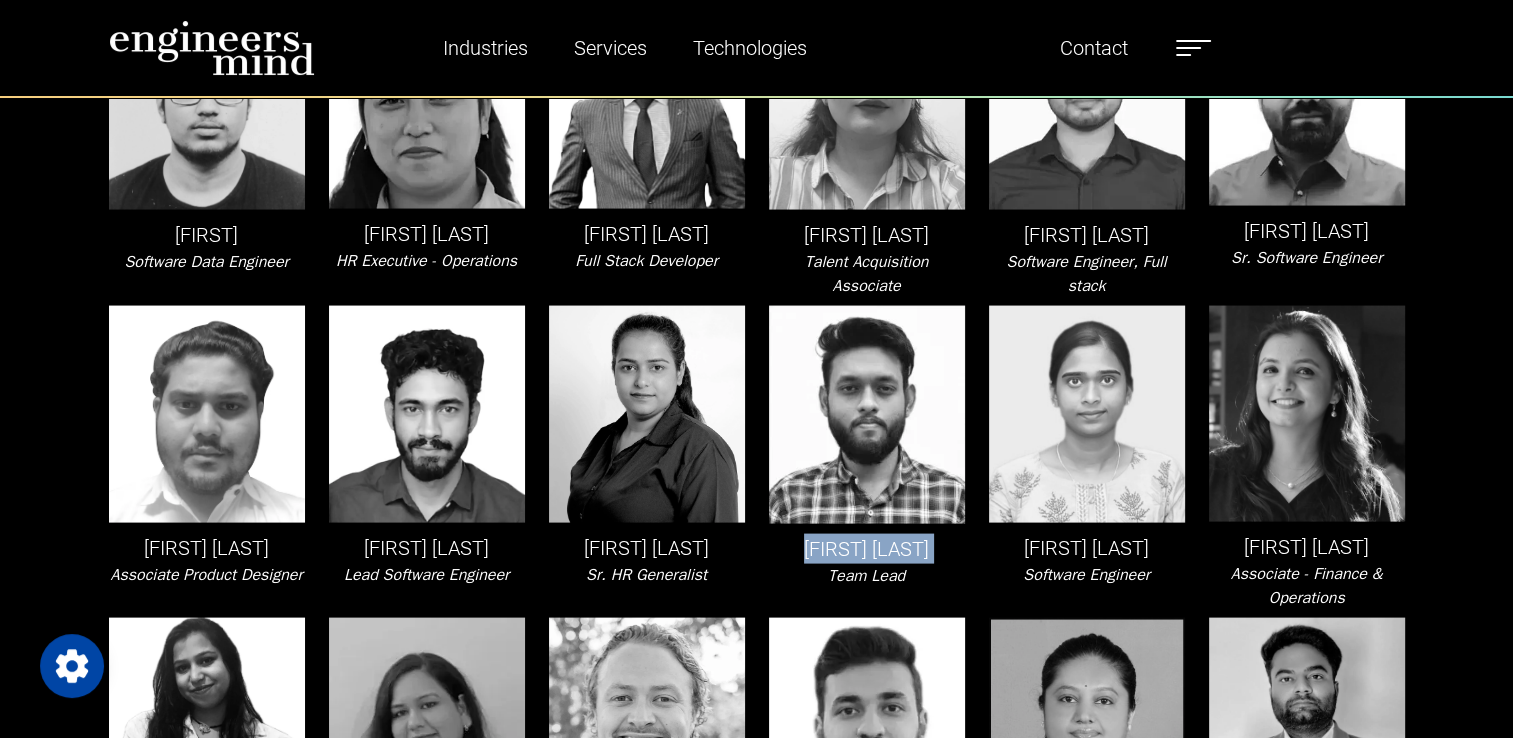scroll, scrollTop: 4000, scrollLeft: 0, axis: vertical 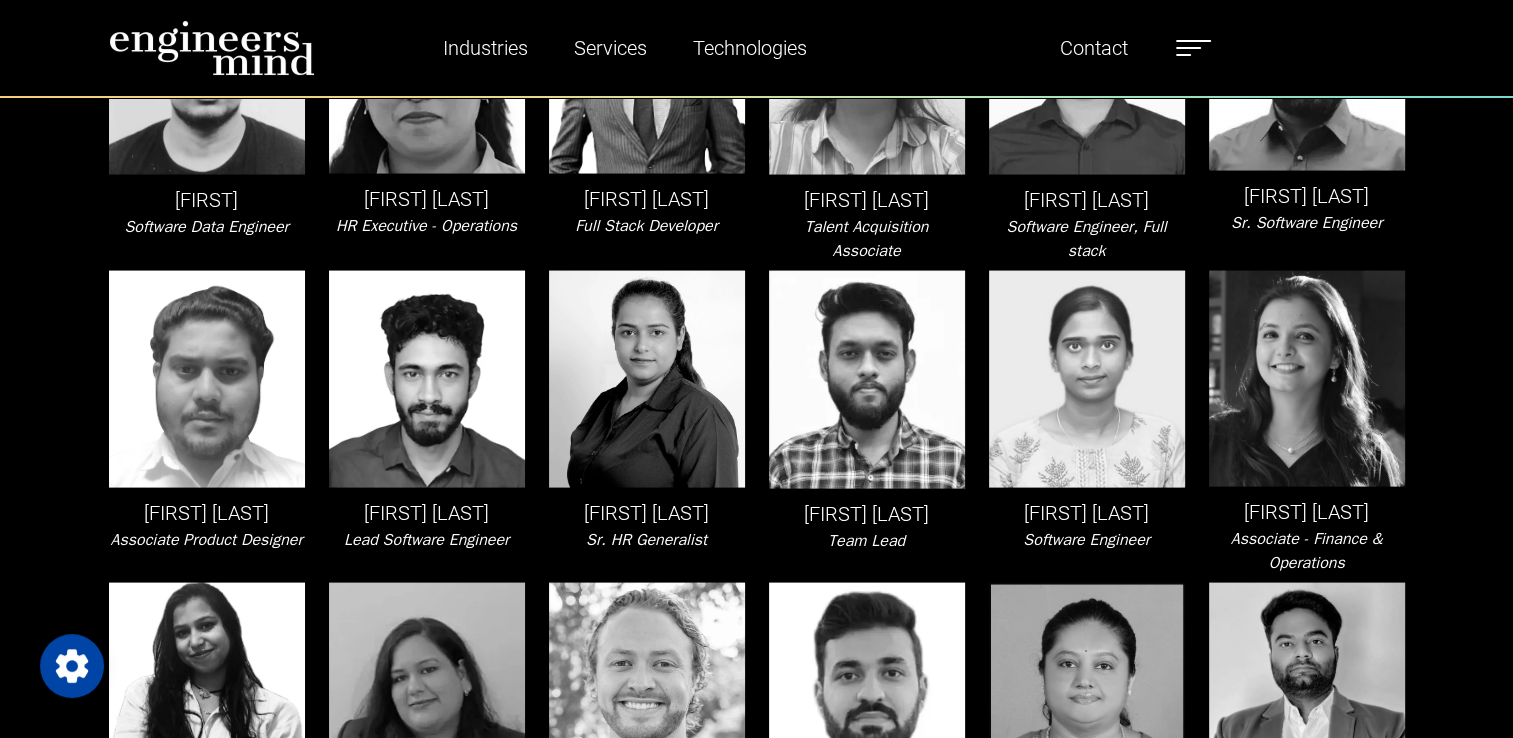 click on "Team Lead" at bounding box center [866, 541] 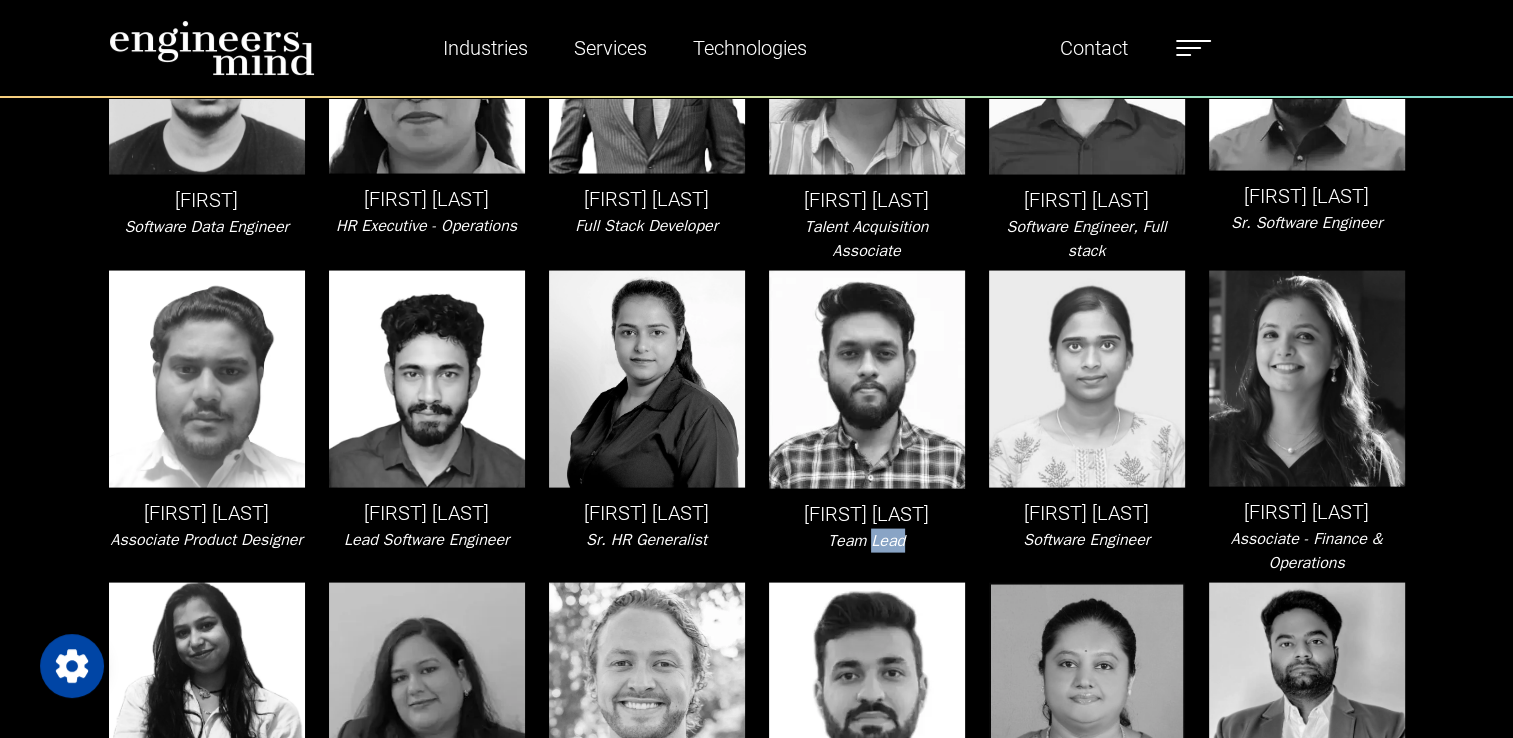 click on "Team Lead" at bounding box center (866, 541) 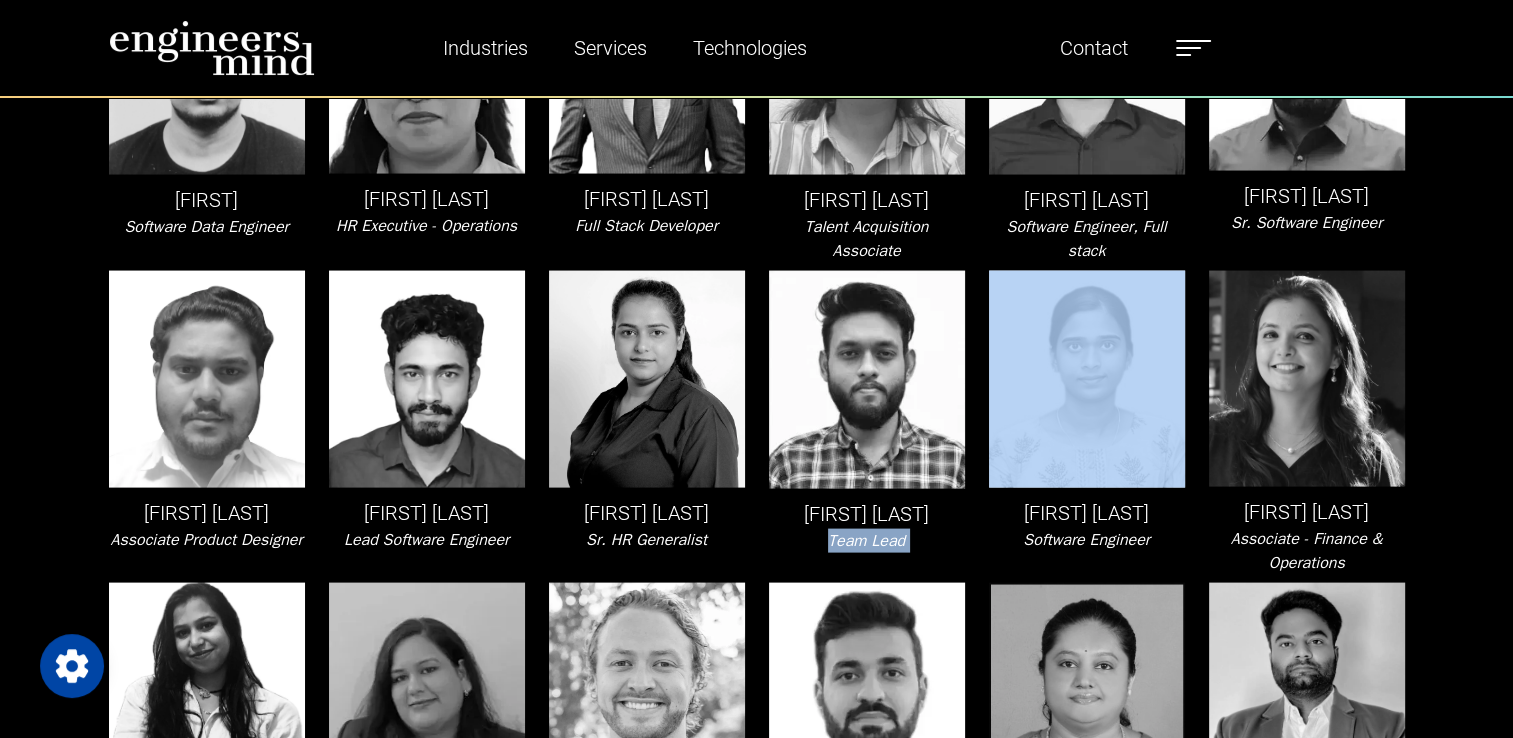 click on "Team Lead" at bounding box center [866, 541] 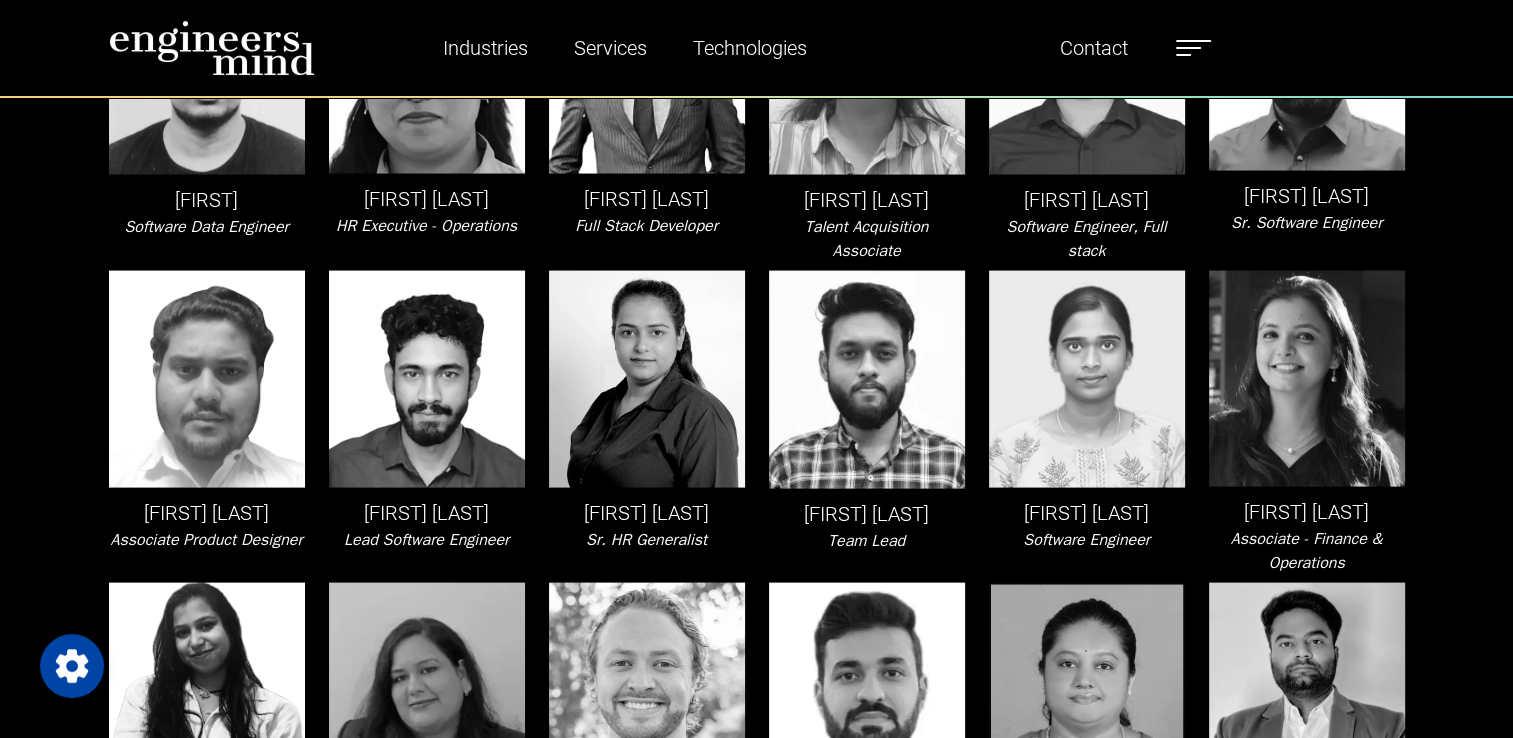 click on "[FIRST] [LAST]" at bounding box center (1087, 513) 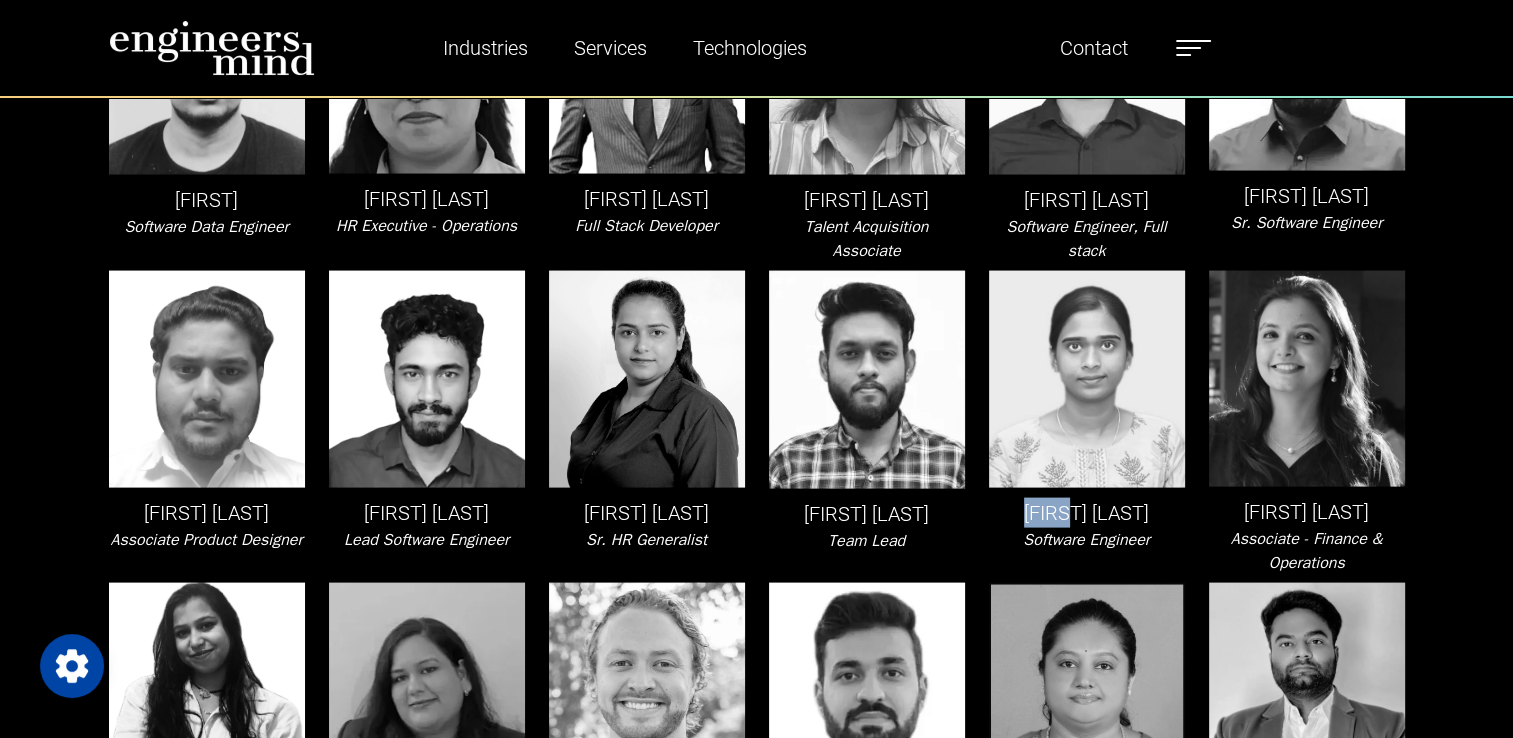 click on "[FIRST] [LAST]" at bounding box center [1087, 513] 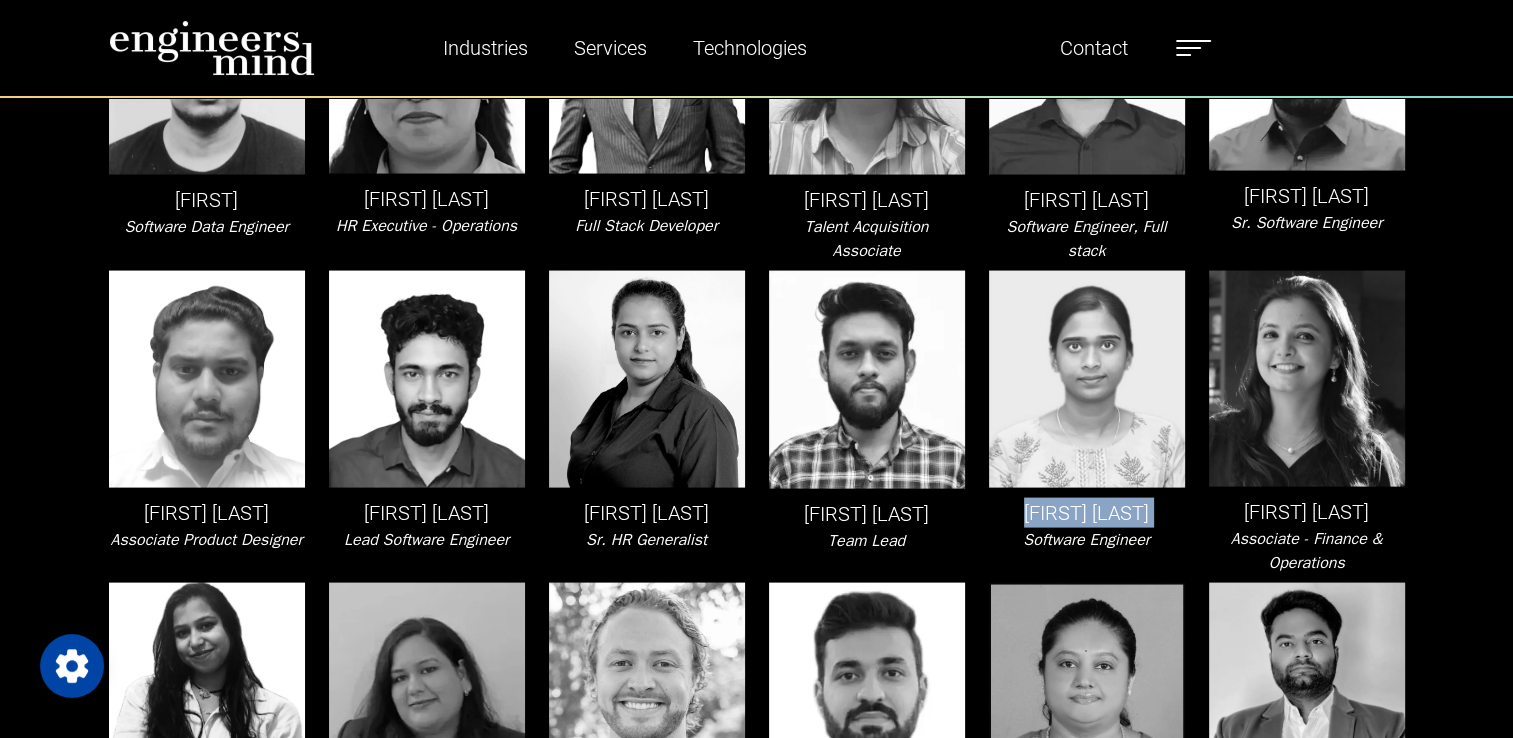 click on "[FIRST] [LAST]" at bounding box center (1087, 513) 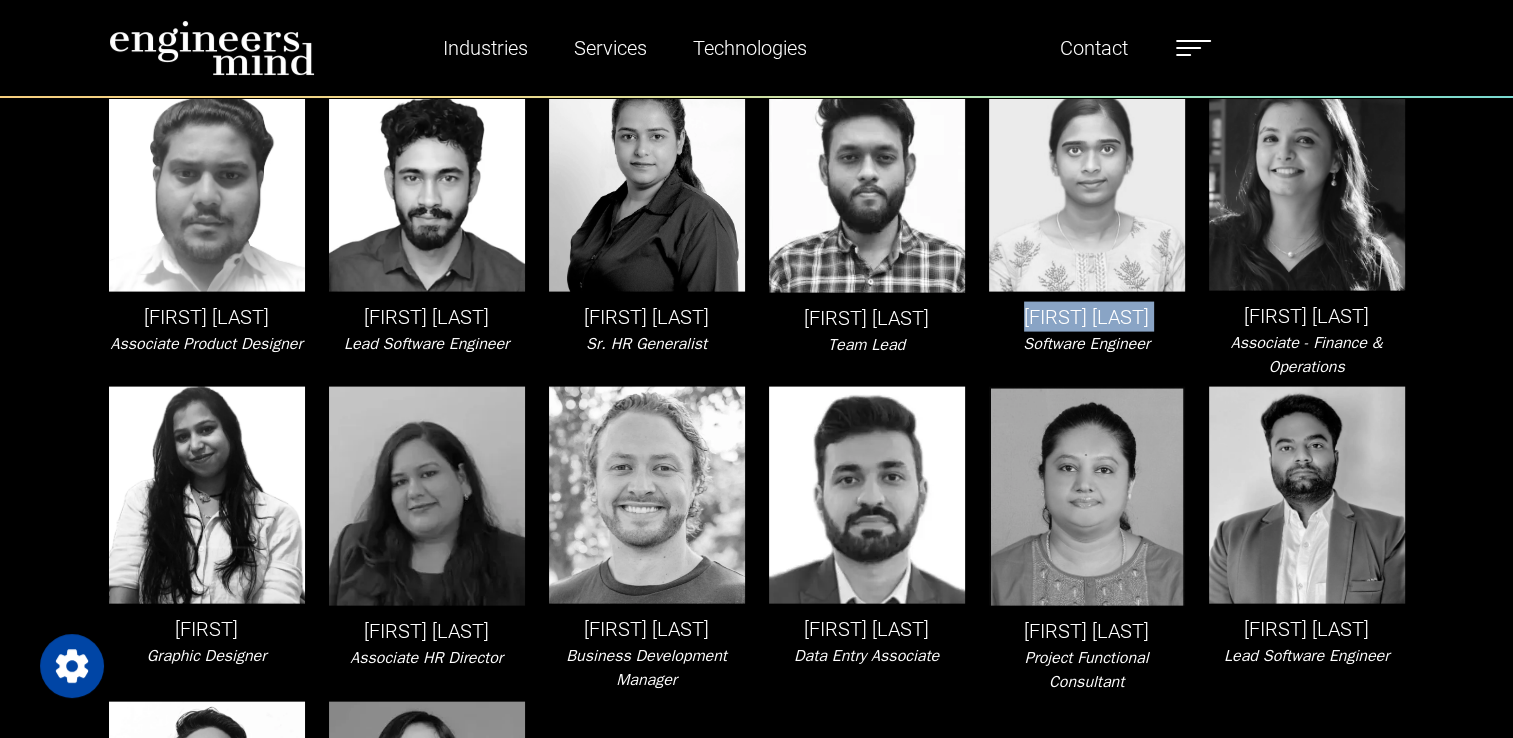 scroll, scrollTop: 4200, scrollLeft: 0, axis: vertical 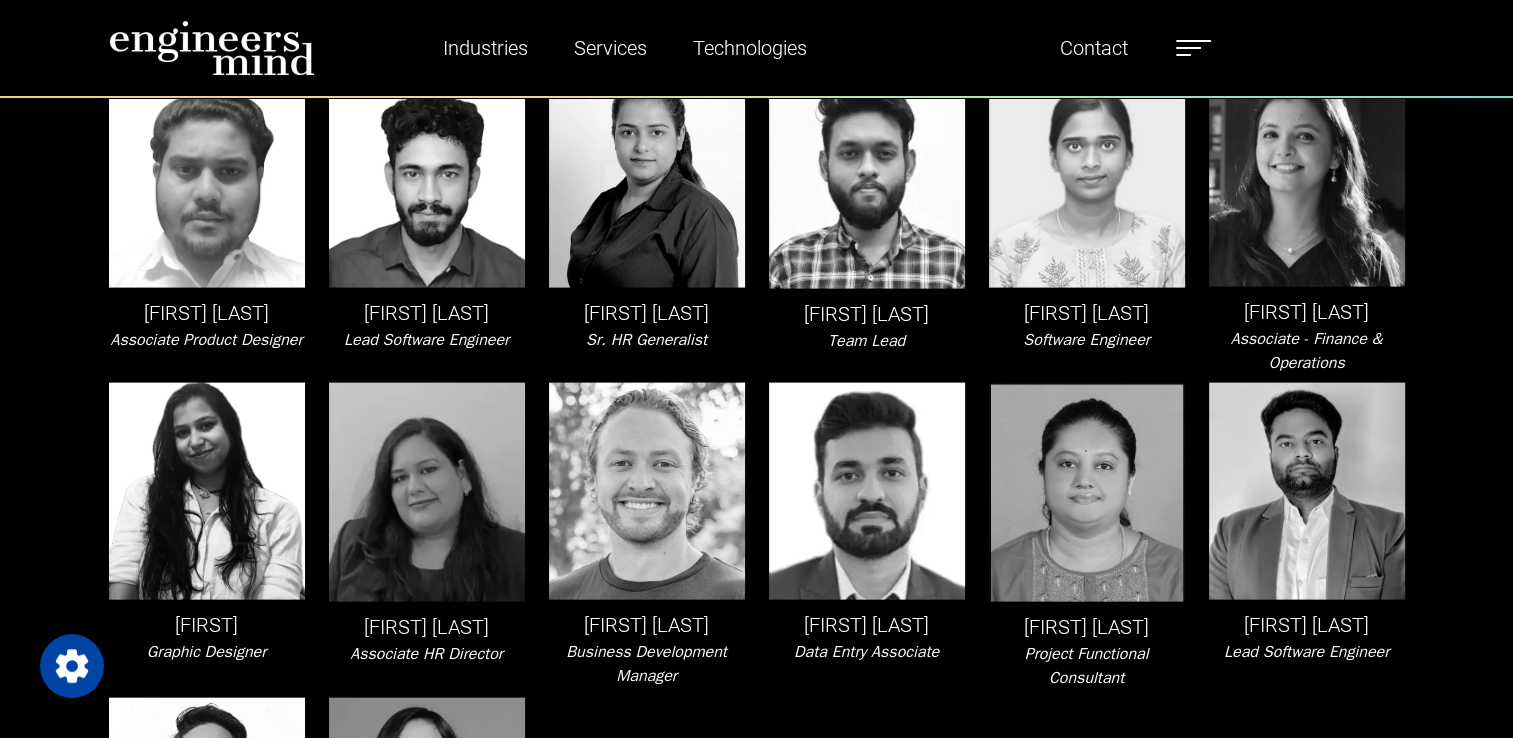 click on "Software Engineer" at bounding box center (1086, 340) 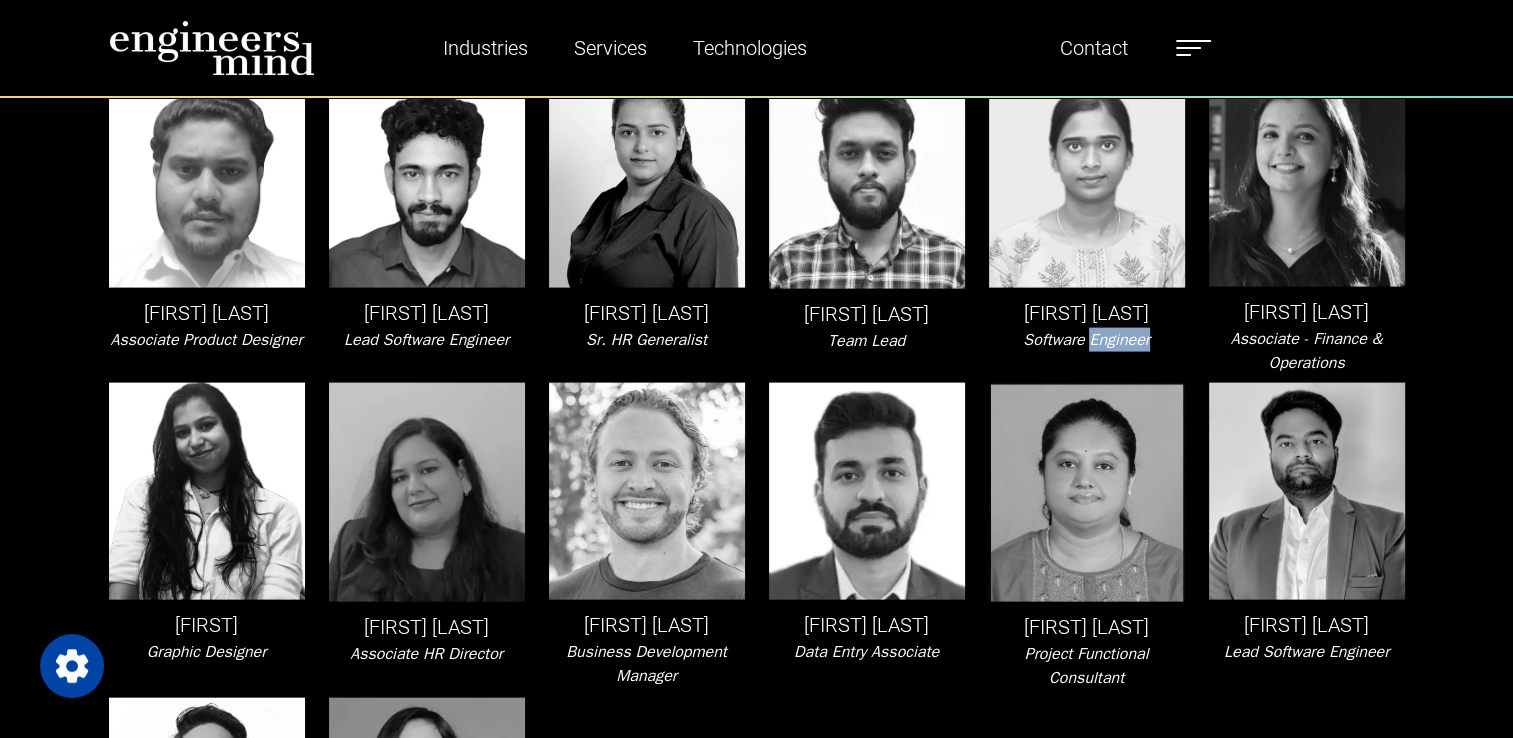 click on "Software Engineer" at bounding box center [1086, 340] 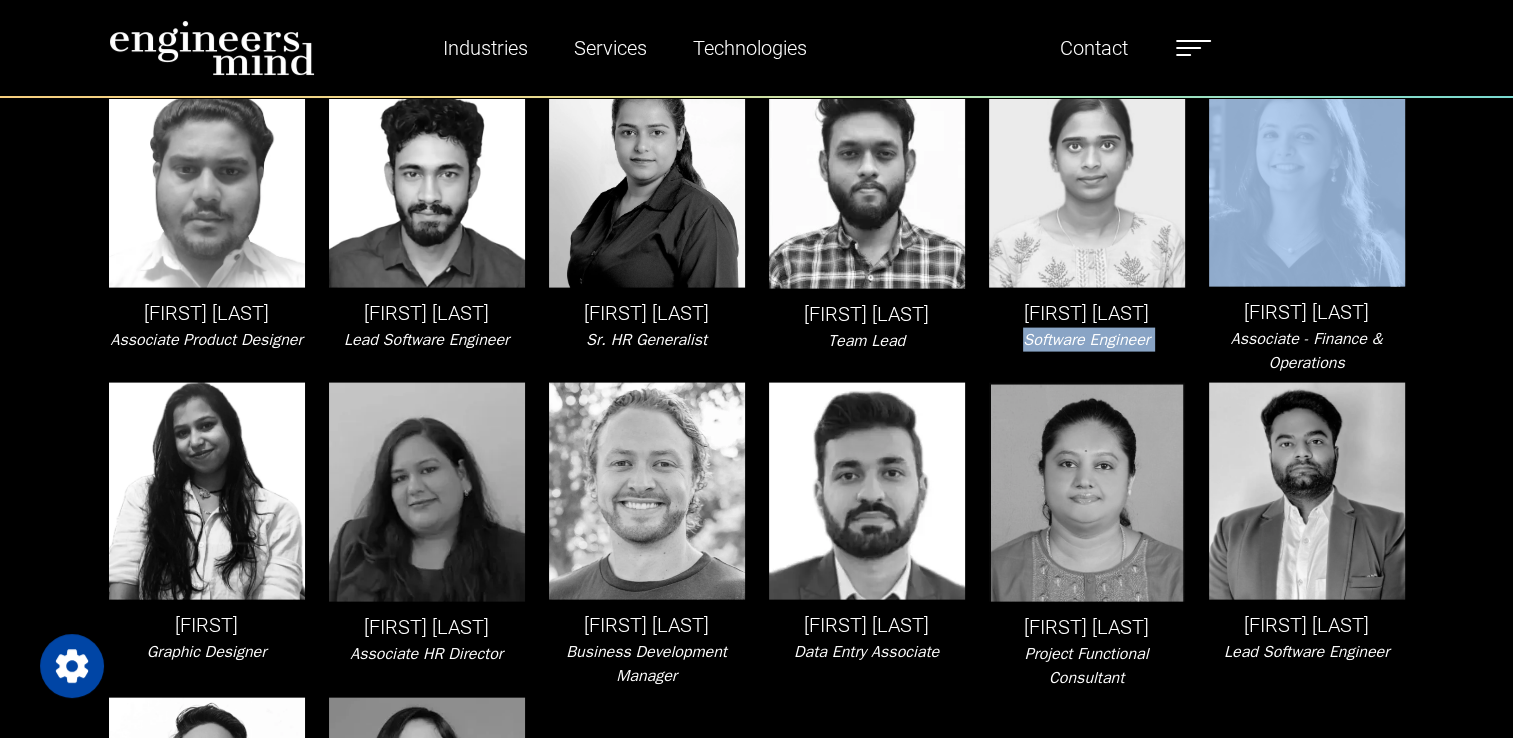 click on "Software Engineer" at bounding box center [1086, 340] 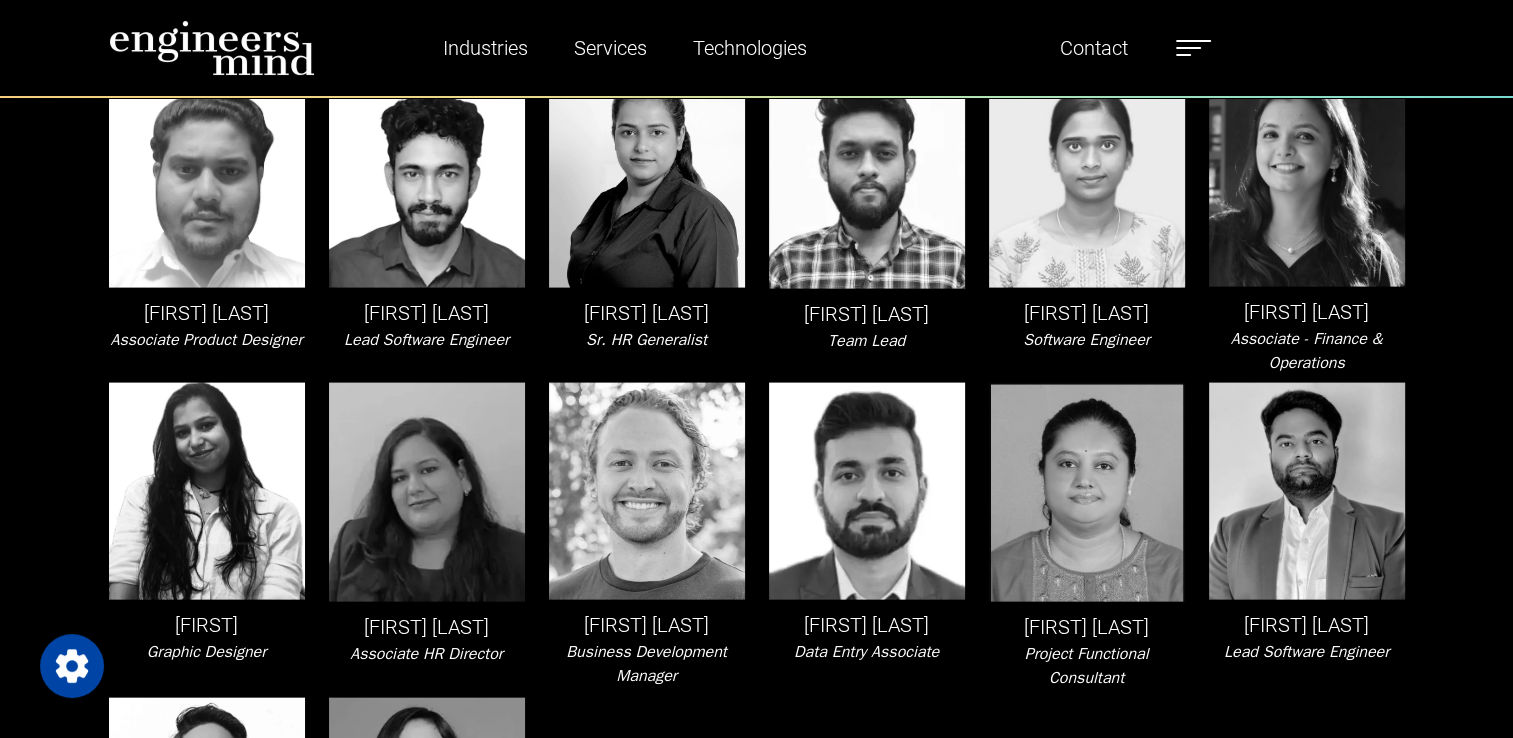 click on "[FIRST] [LAST]" at bounding box center (1307, 312) 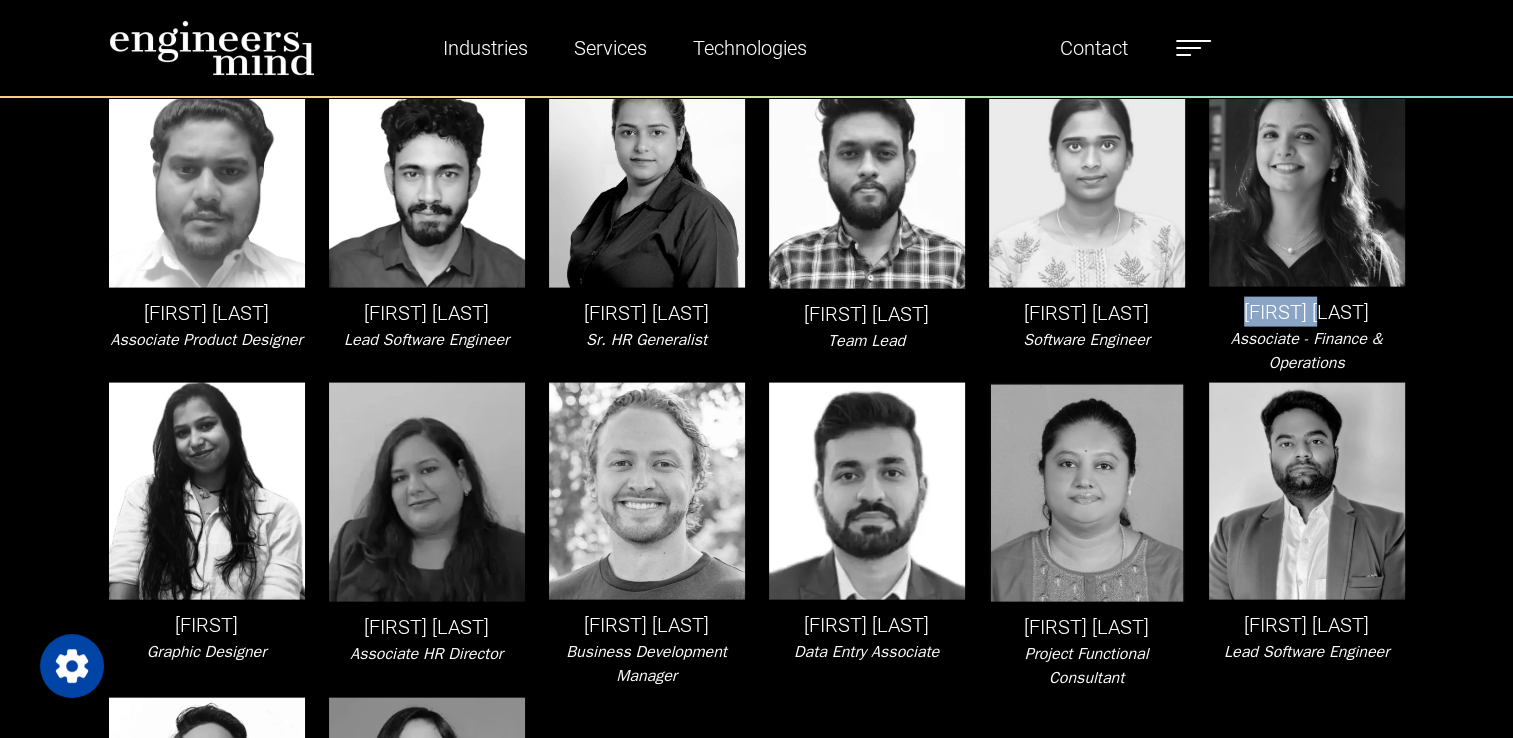 click on "[FIRST] [LAST]" at bounding box center (1307, 312) 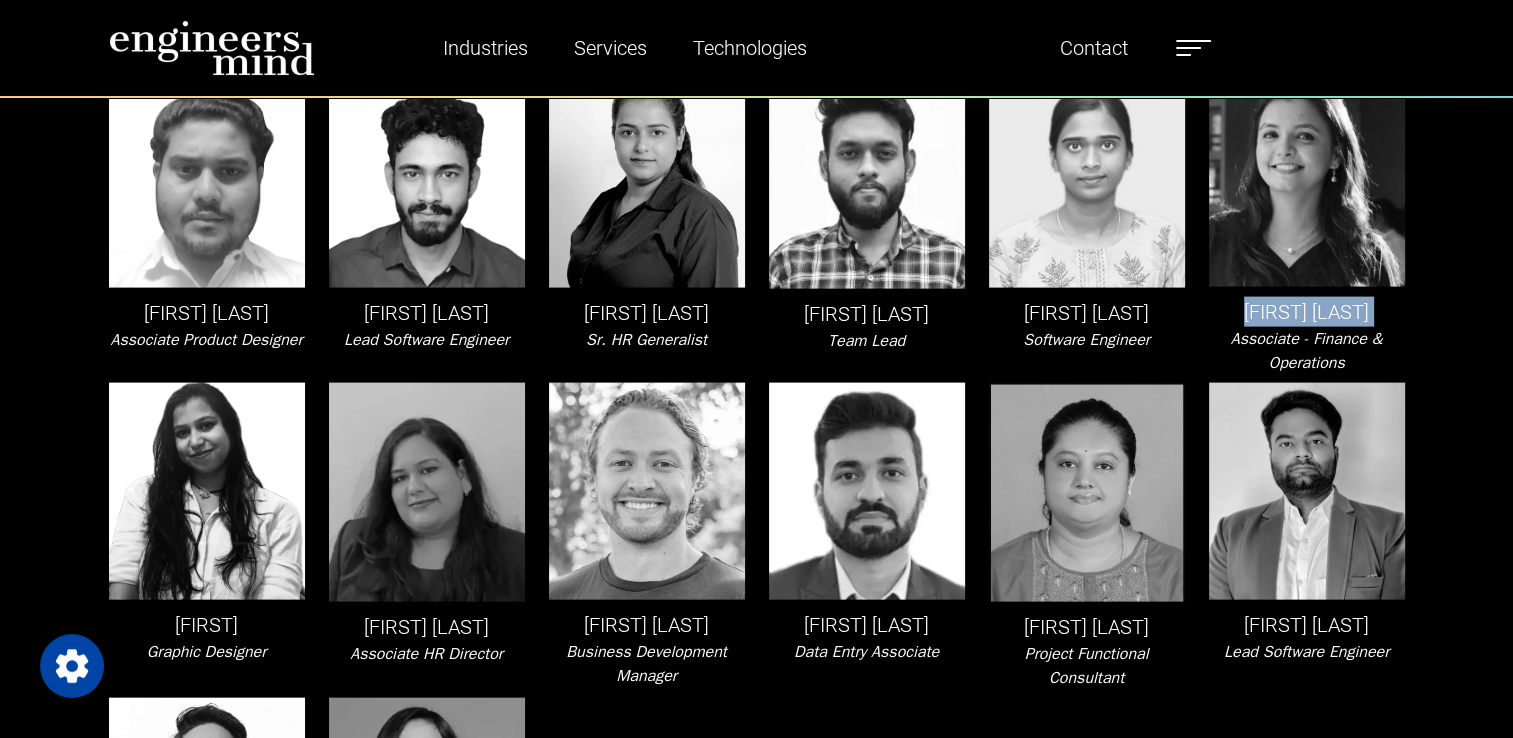 click on "[FIRST] [LAST]" at bounding box center [1307, 312] 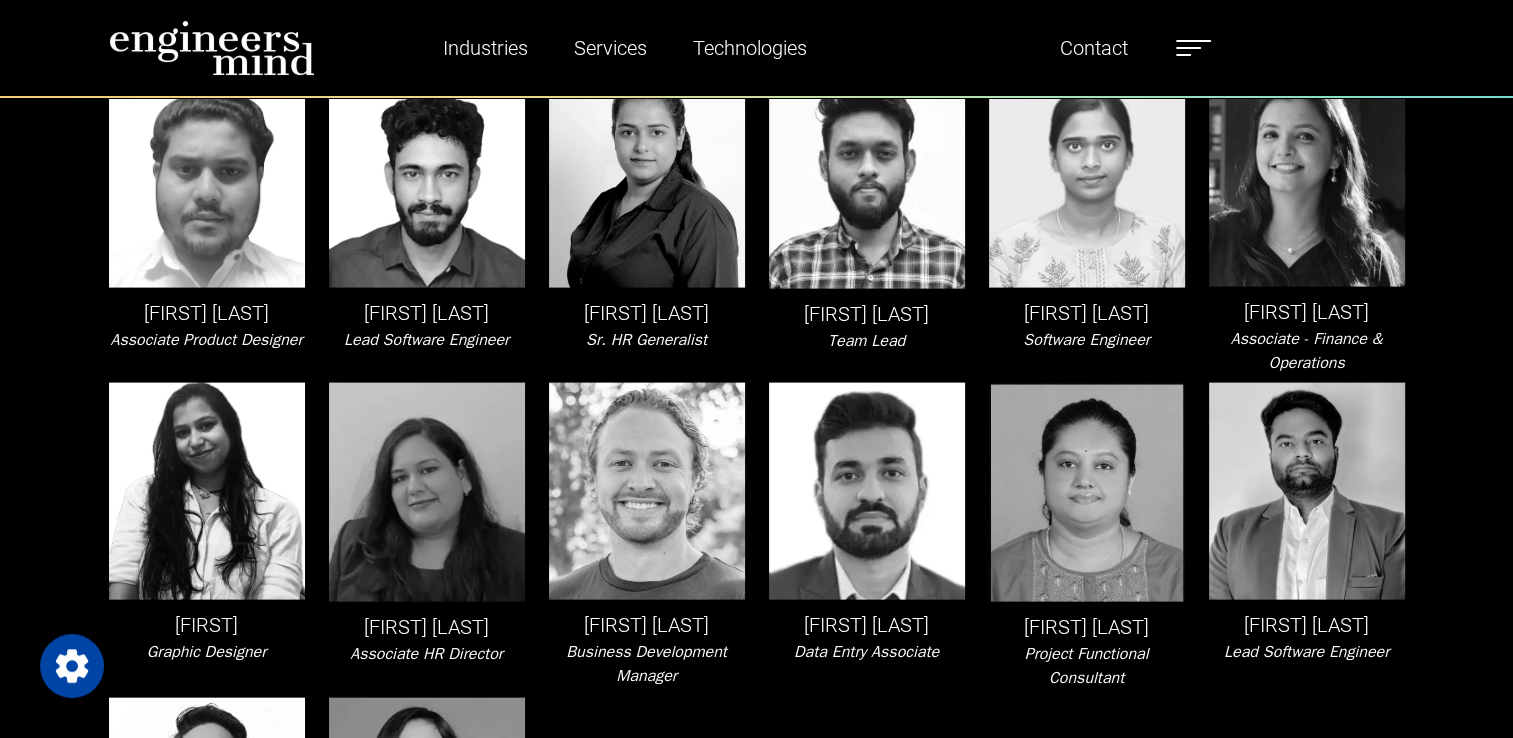 click on "Associate - Finance & Operations" at bounding box center [1307, 351] 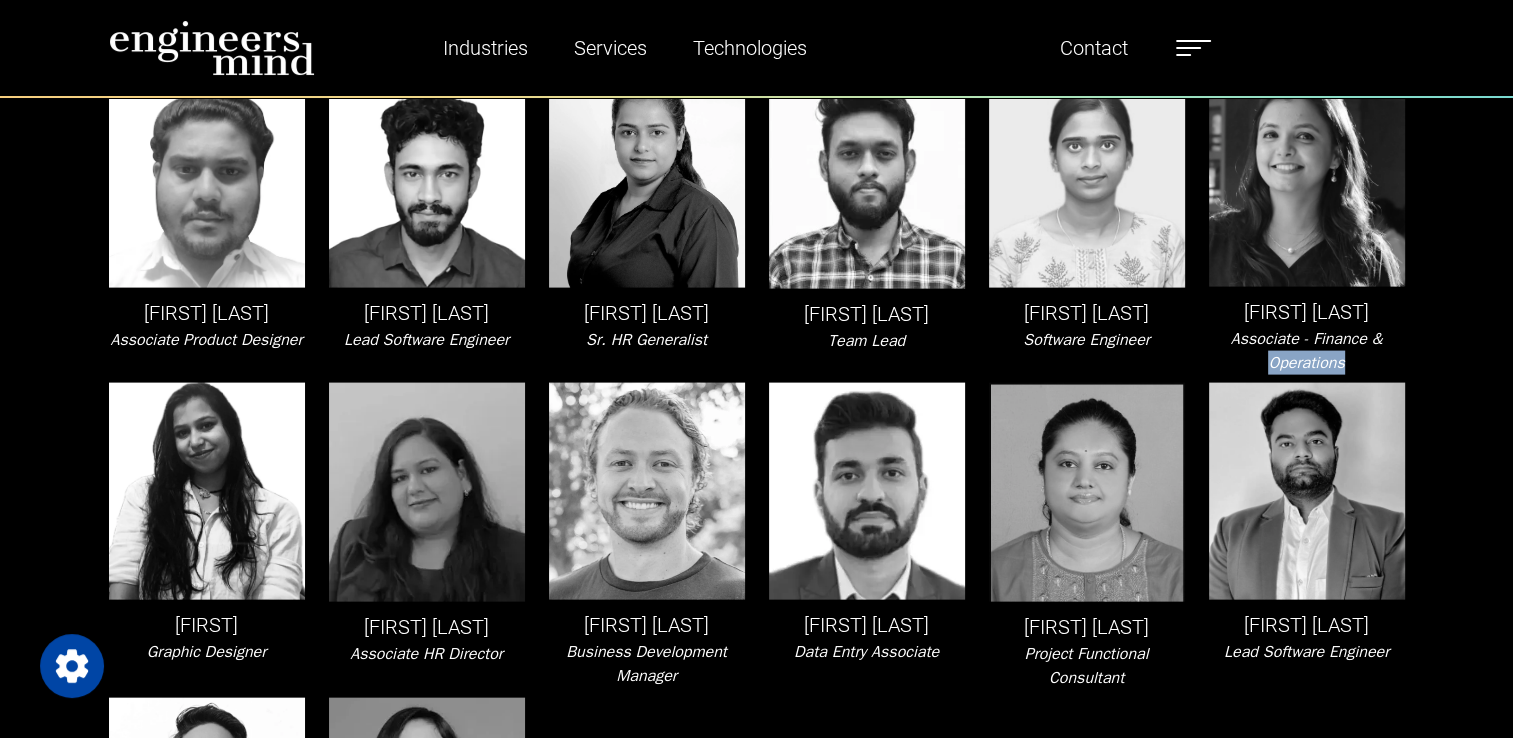click on "Associate - Finance & Operations" at bounding box center (1307, 351) 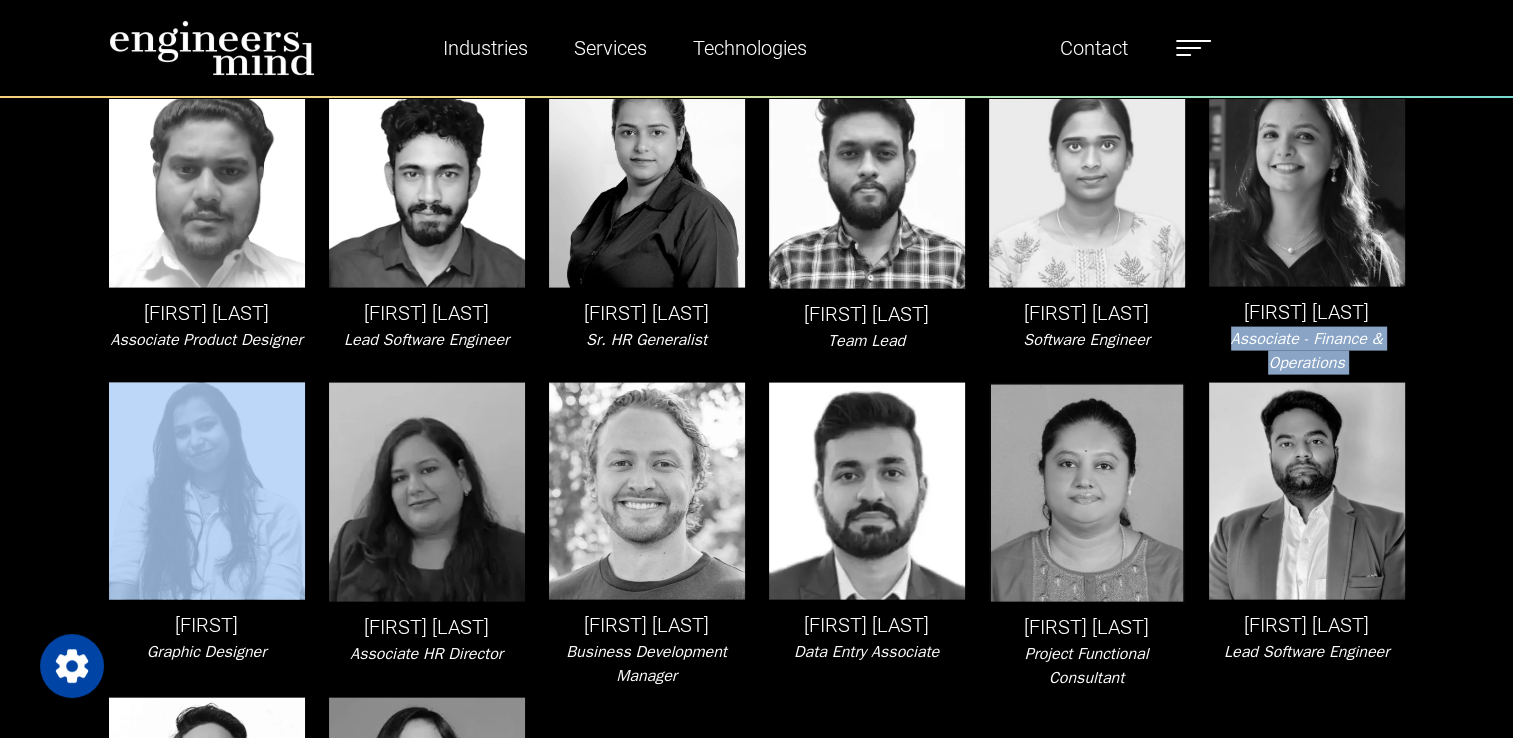 click on "Associate - Finance & Operations" at bounding box center (1307, 351) 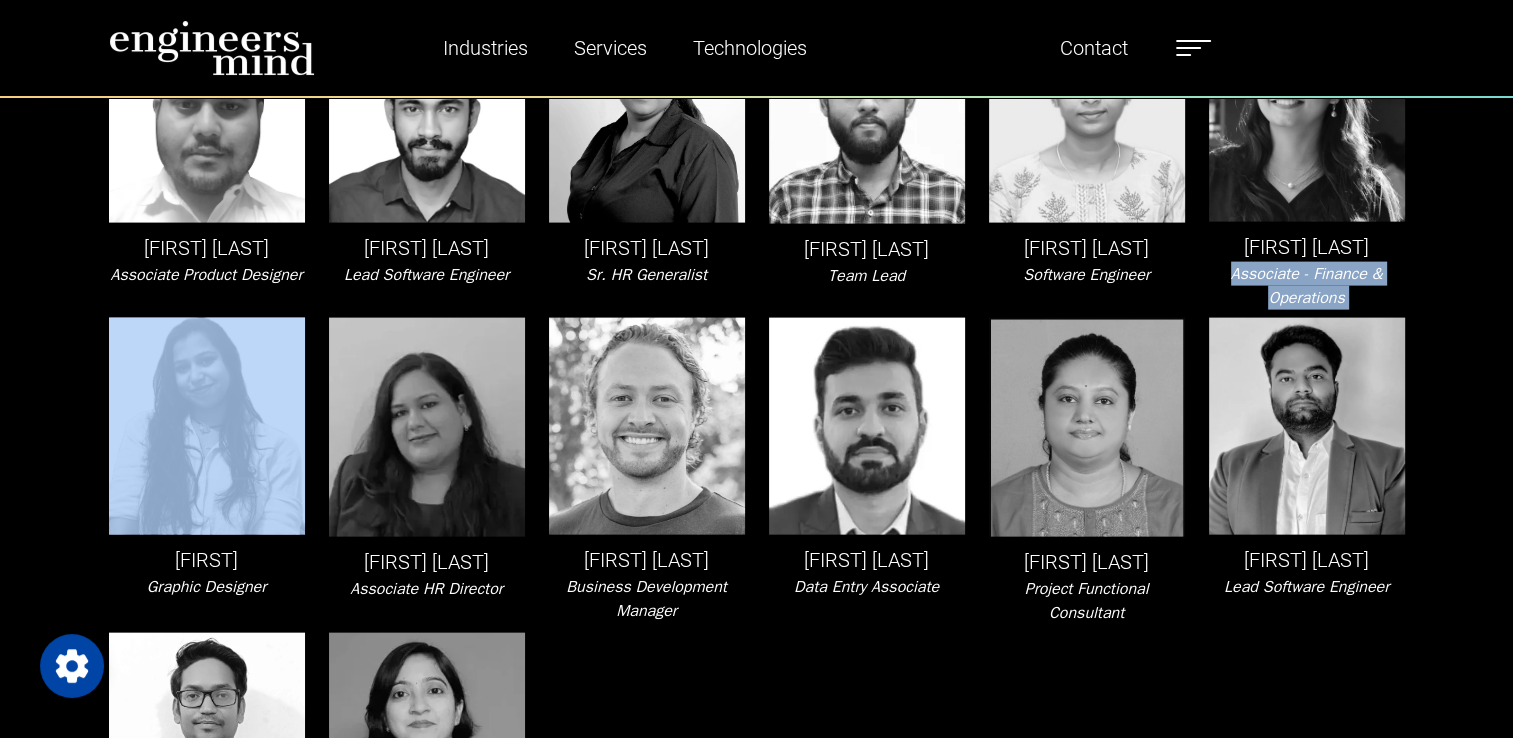 scroll, scrollTop: 4300, scrollLeft: 0, axis: vertical 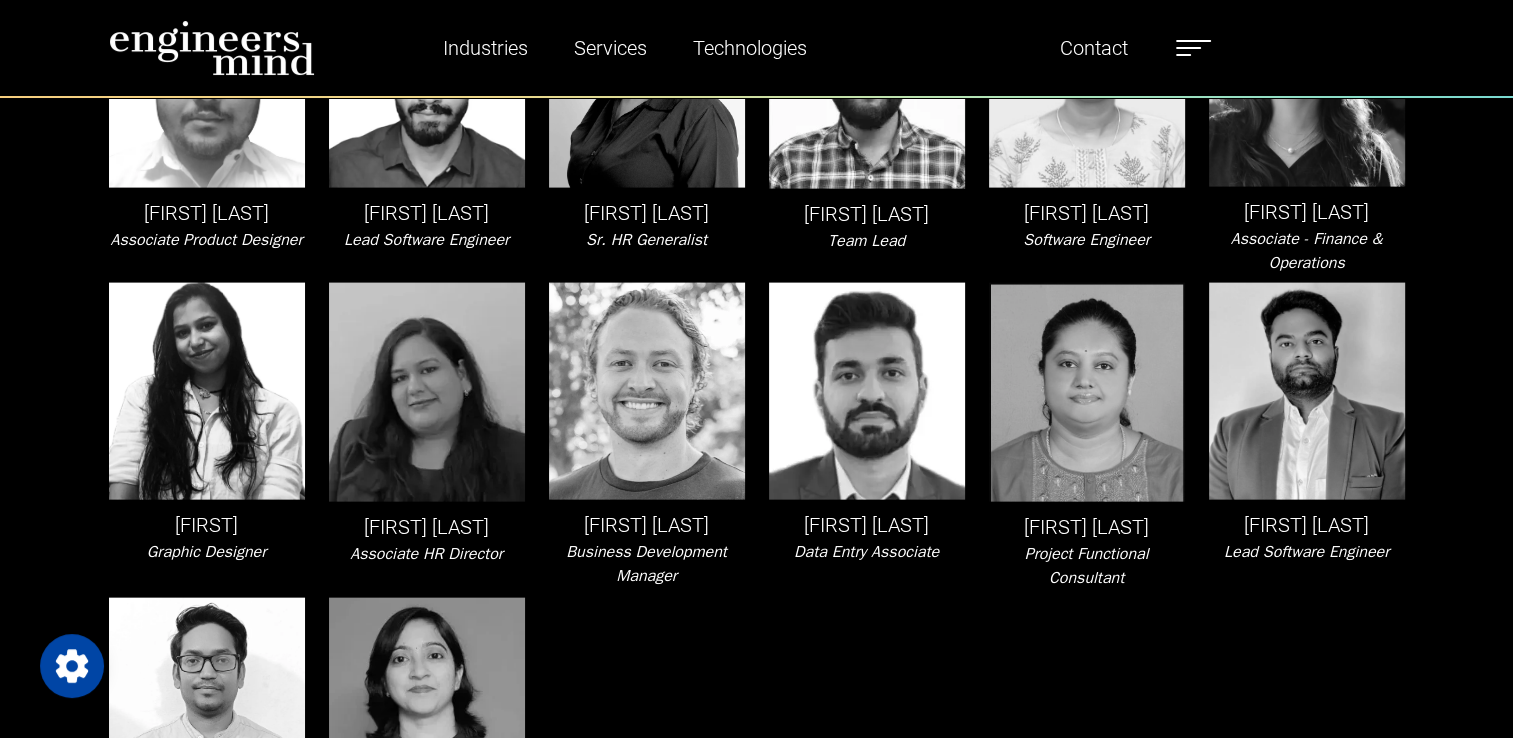 click on "[FIRST]" at bounding box center [207, 525] 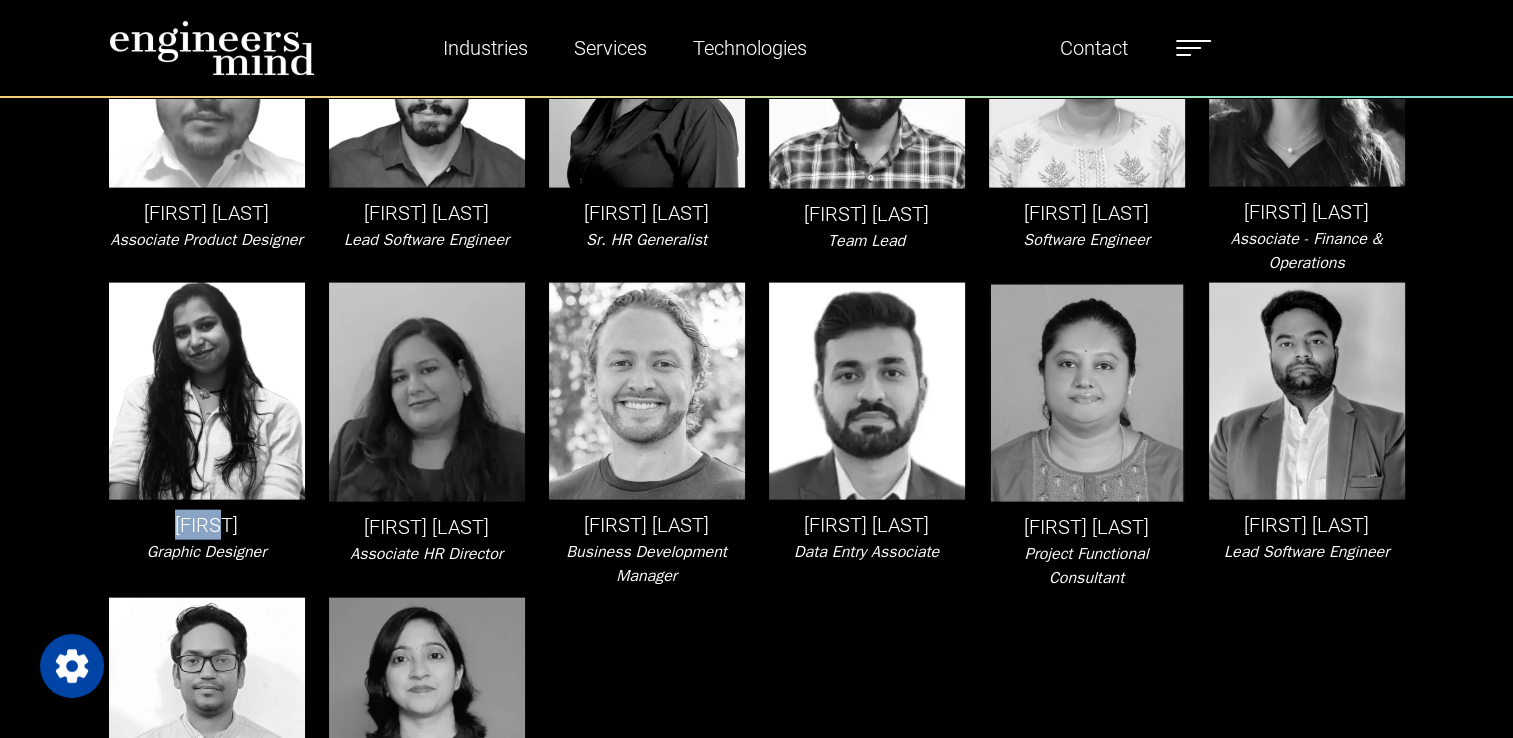 click on "[FIRST]" at bounding box center (207, 525) 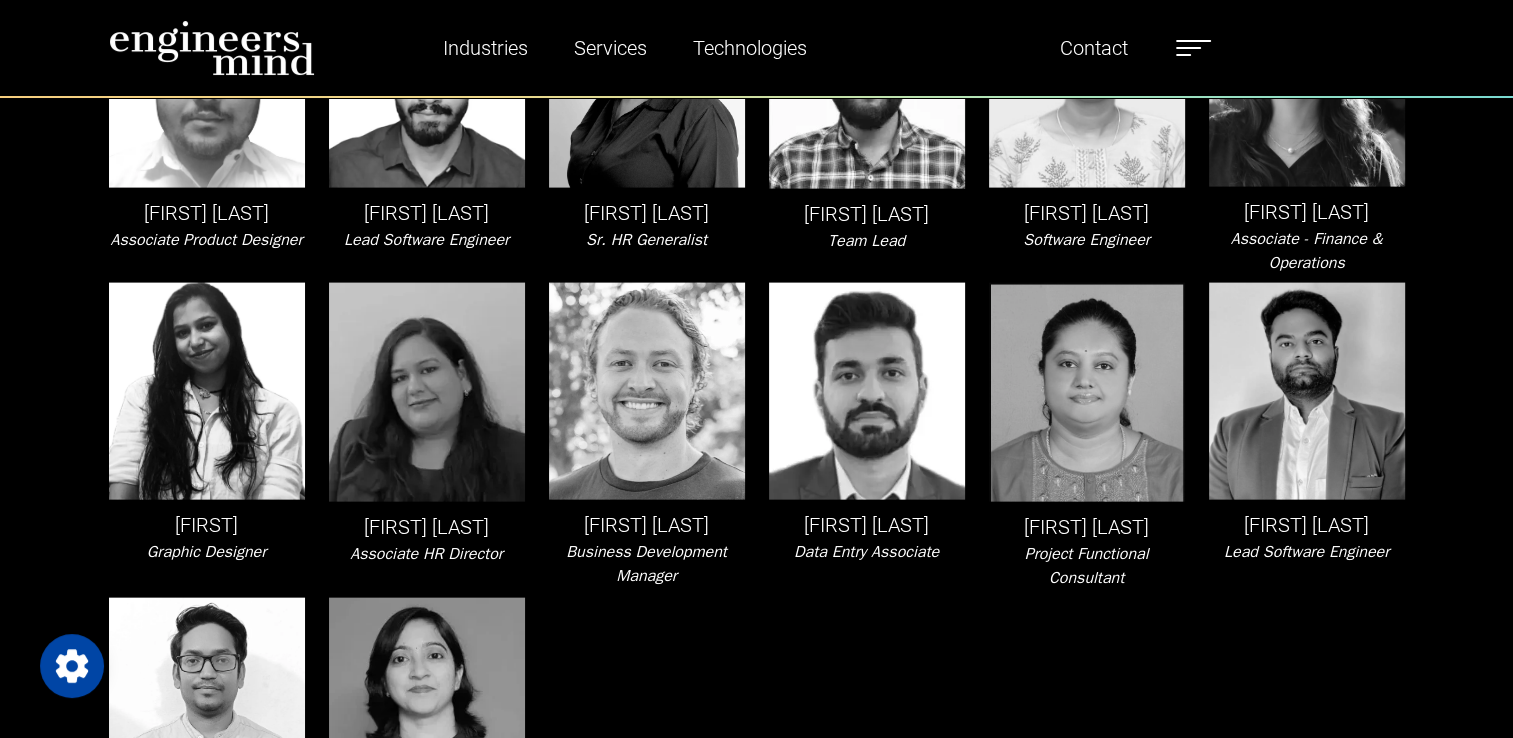 click on "Graphic Designer" at bounding box center (207, 552) 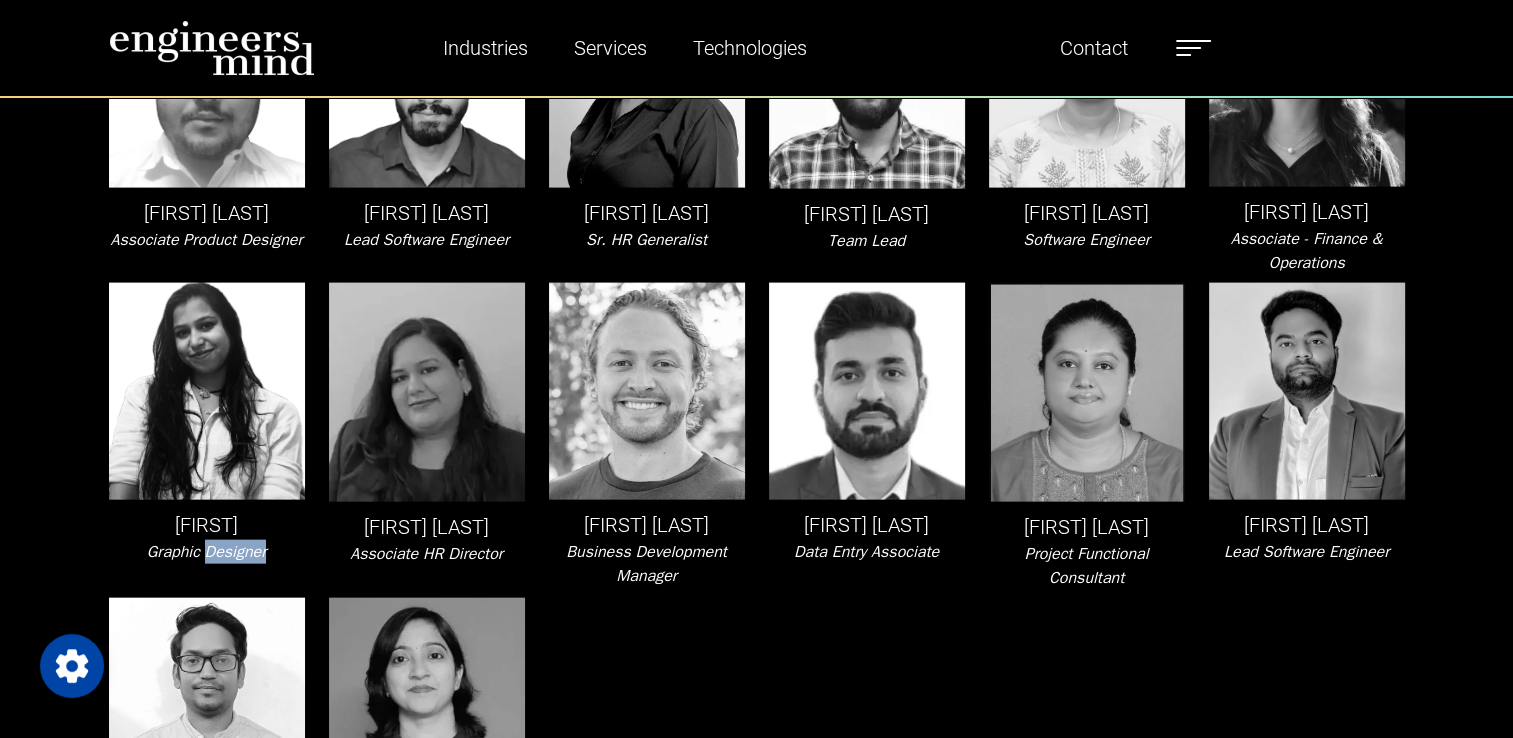 click on "Graphic Designer" at bounding box center (207, 552) 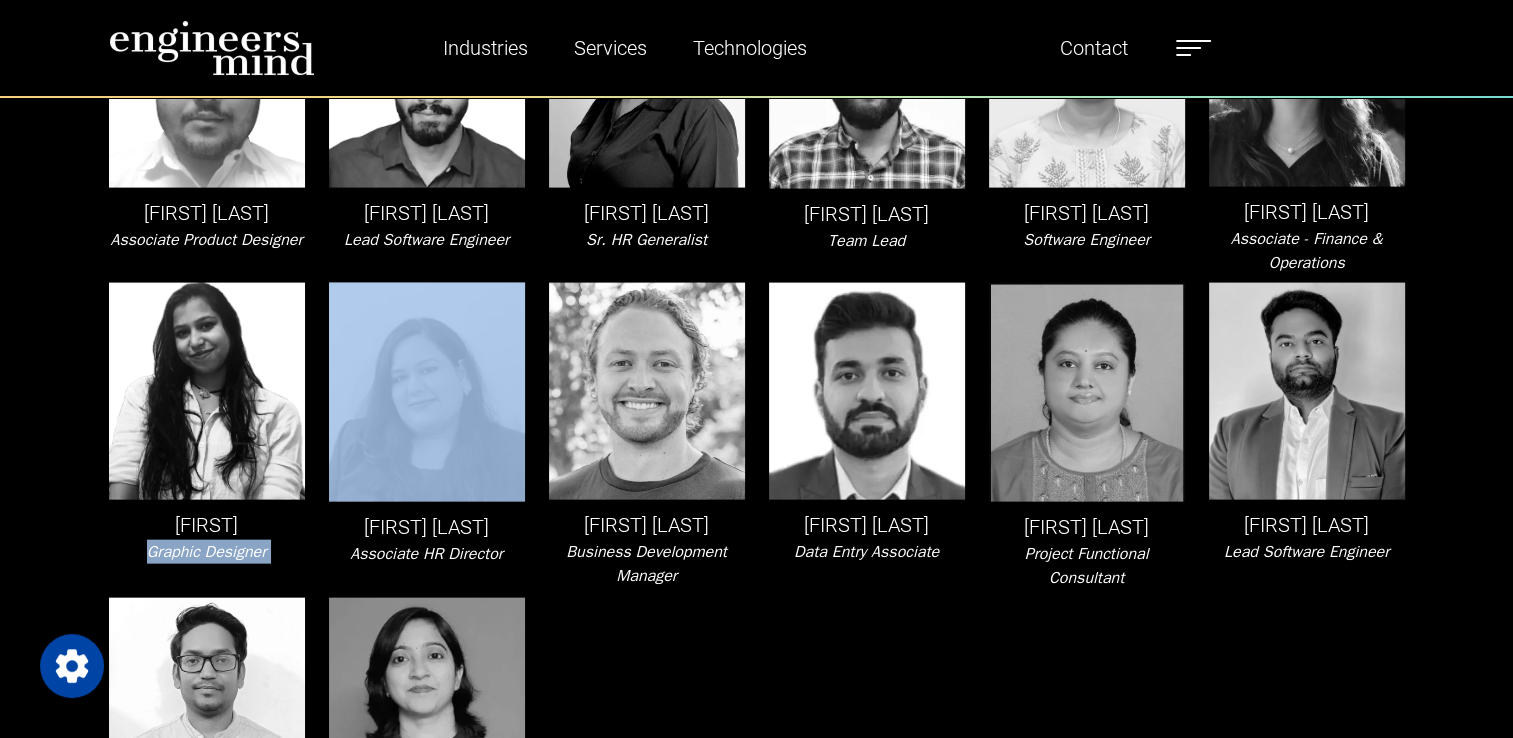 click on "Graphic Designer" at bounding box center (207, 552) 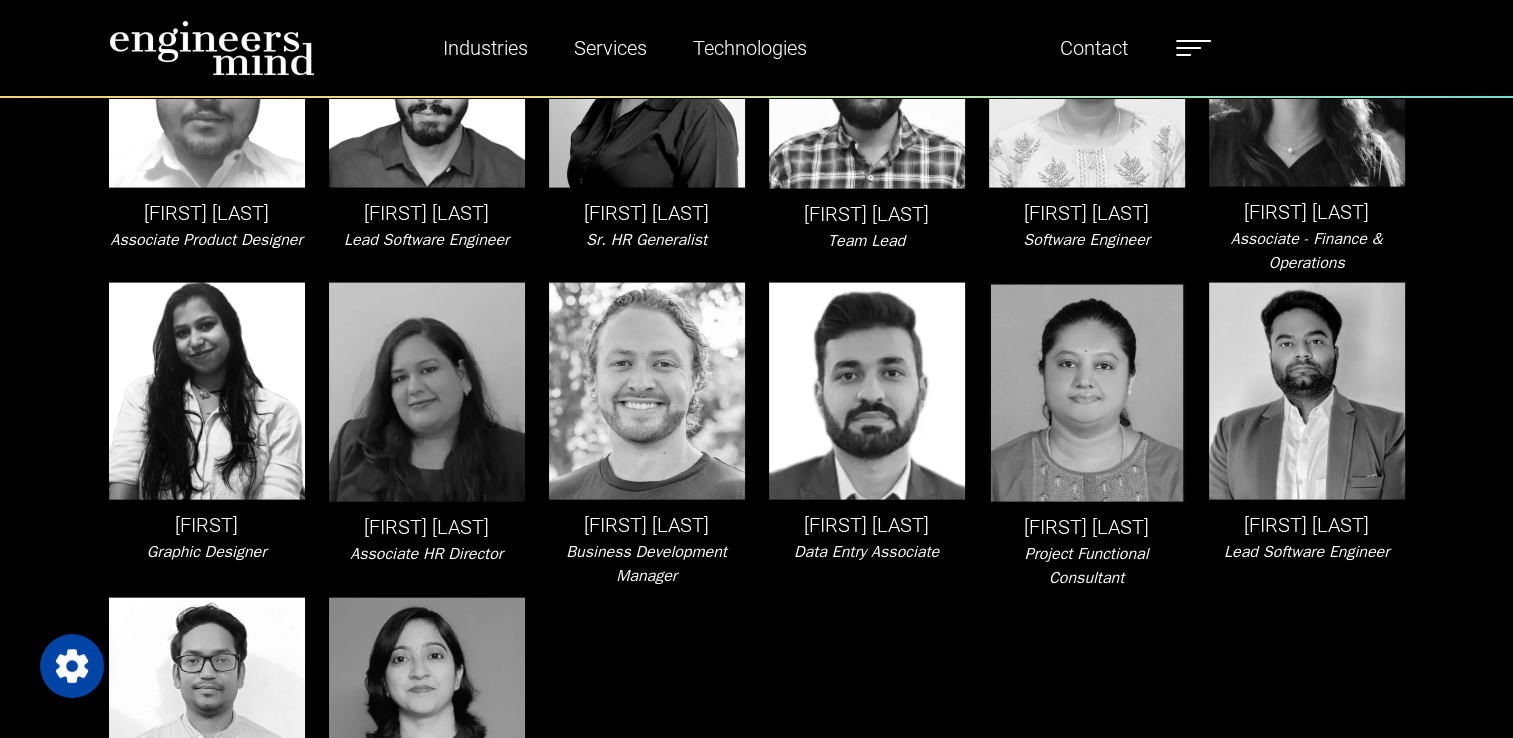 click on "[FIRST] [LAST]" at bounding box center [427, 527] 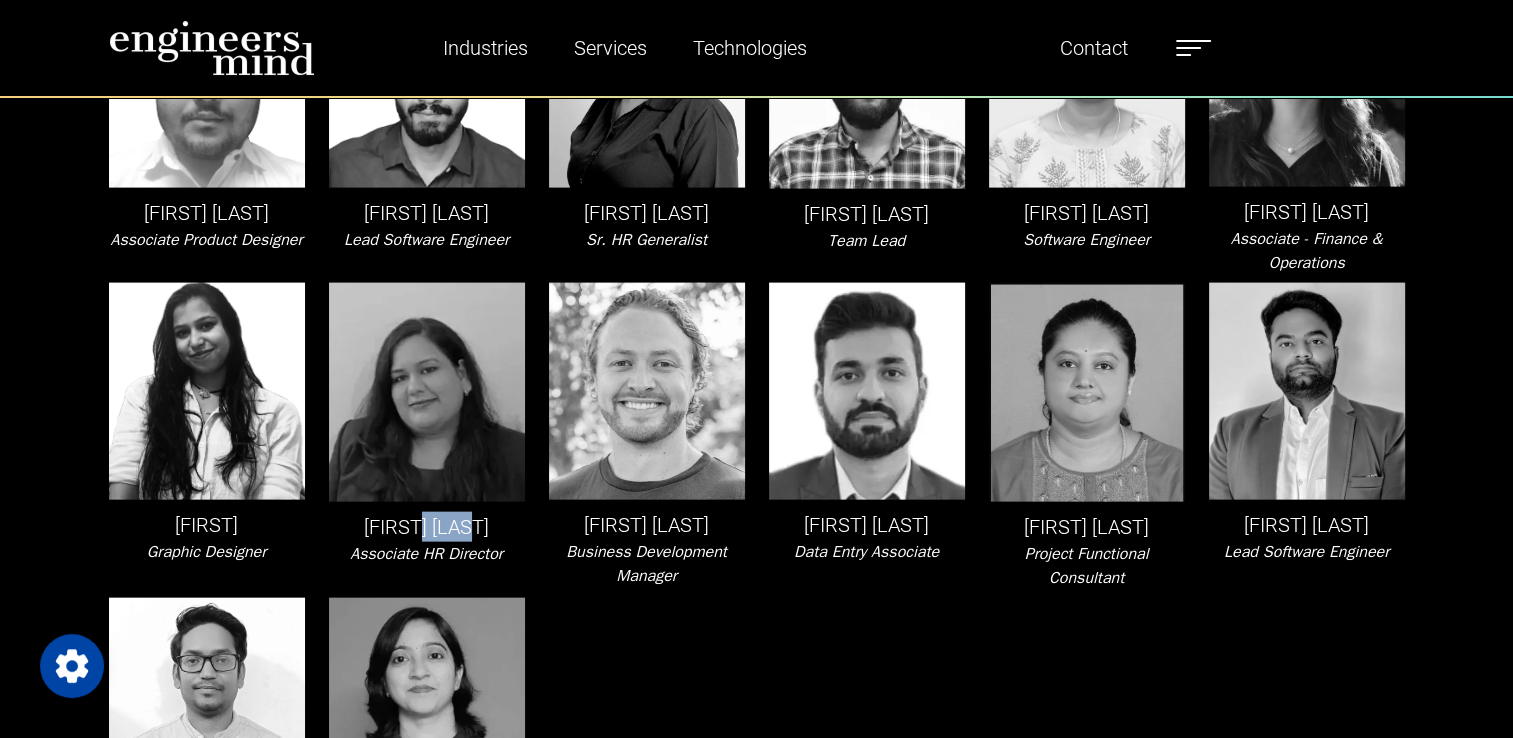 click on "[FIRST] [LAST]" at bounding box center [427, 527] 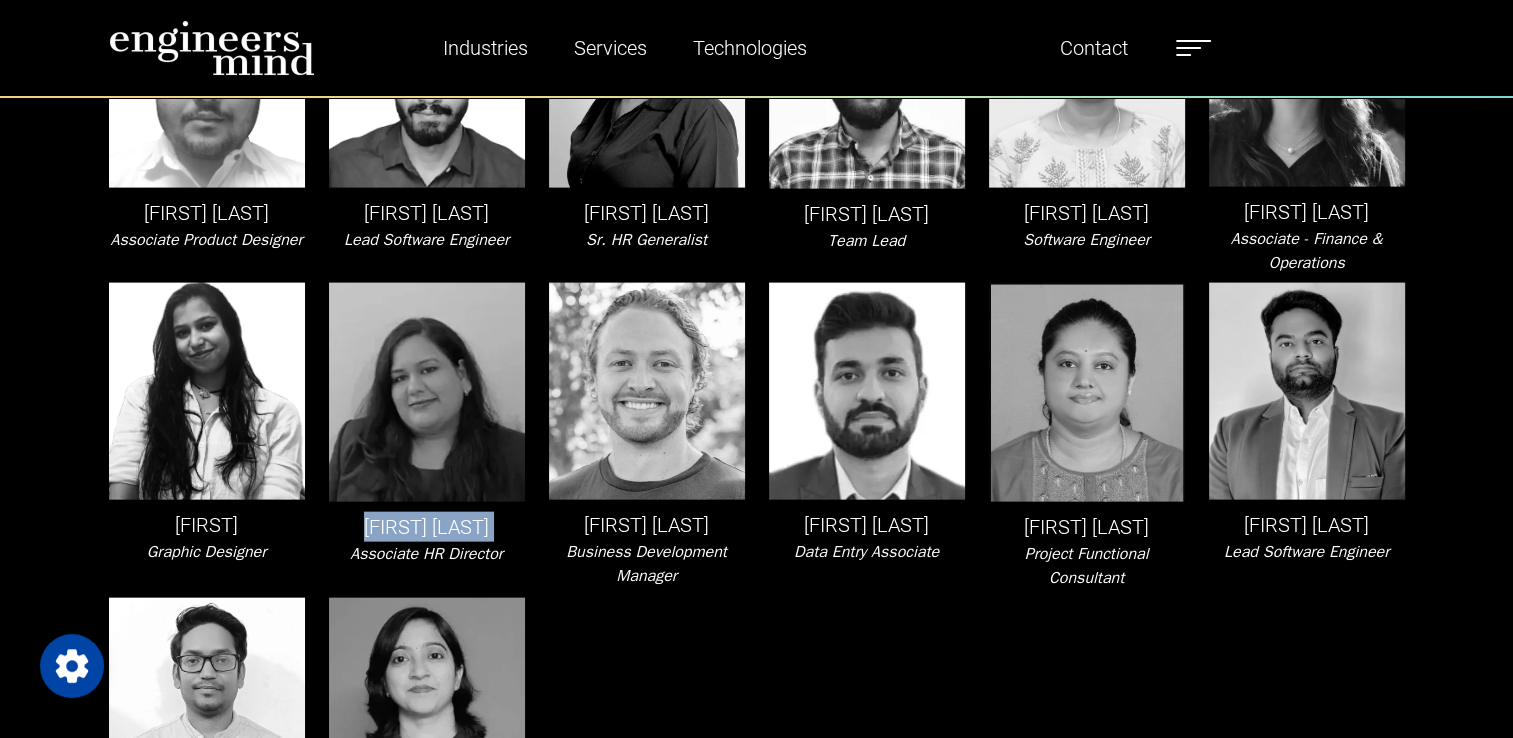 click on "[FIRST] [LAST]" at bounding box center [427, 527] 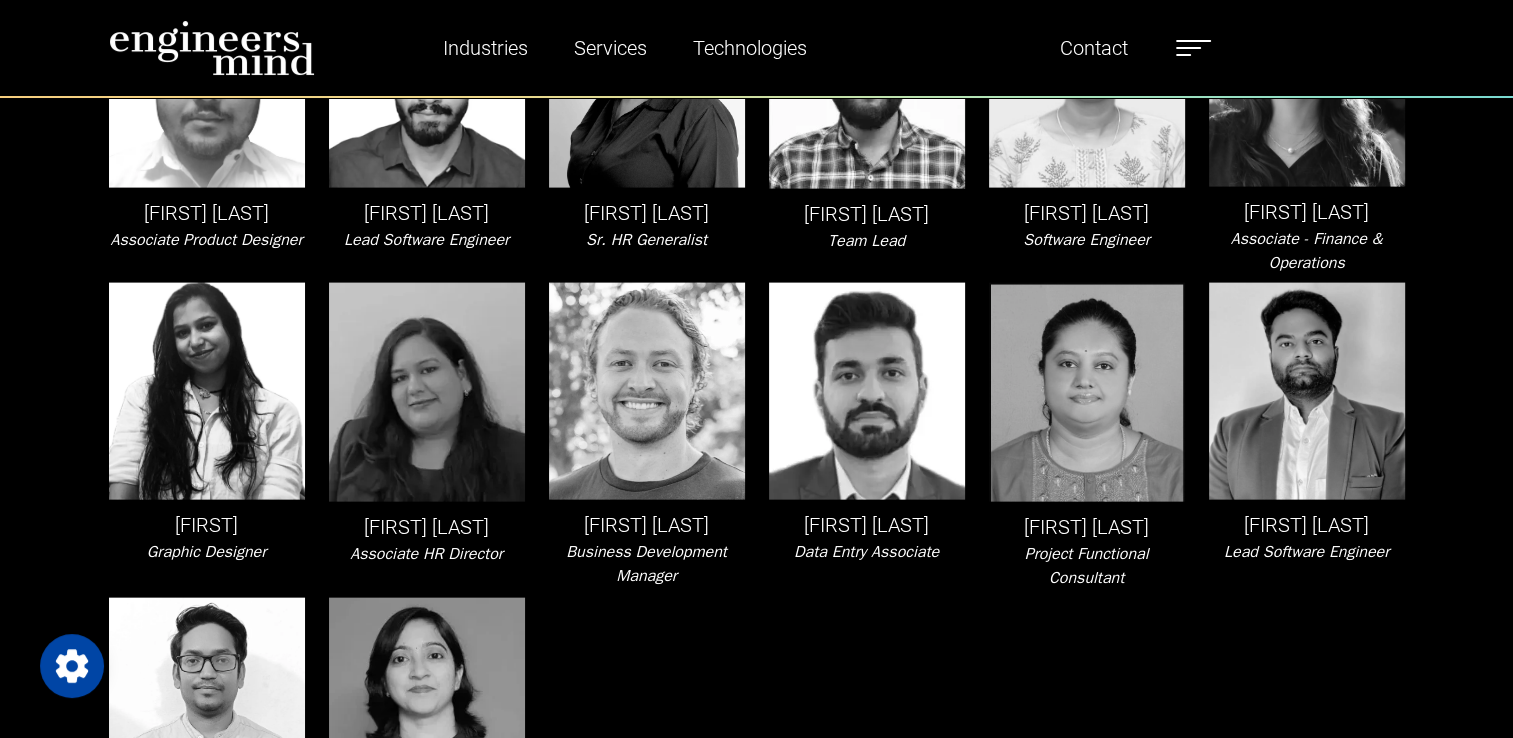 click on "[FIRST] [LAST] [TITLE]" at bounding box center (427, 436) 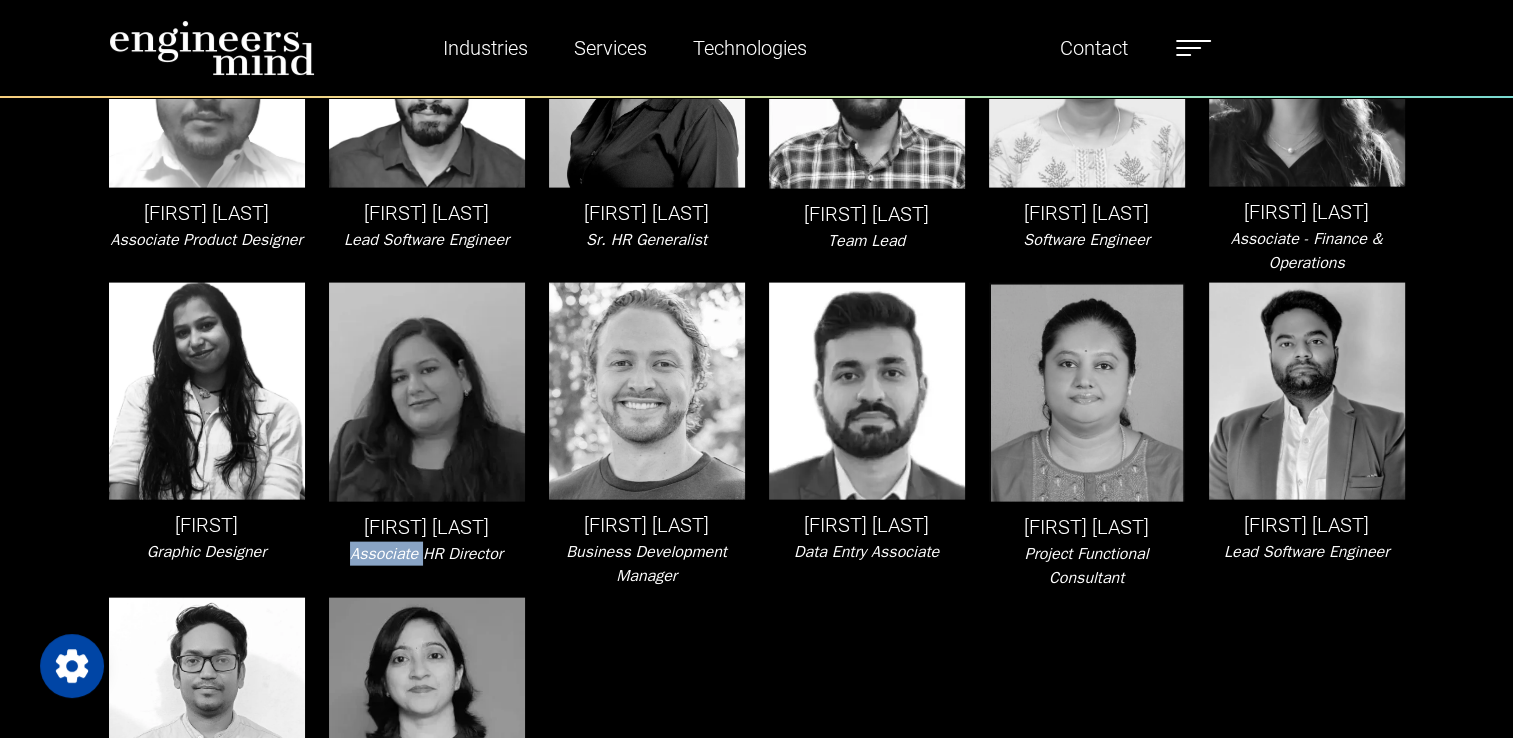 click on "[FIRST] [LAST] [TITLE]" at bounding box center [427, 436] 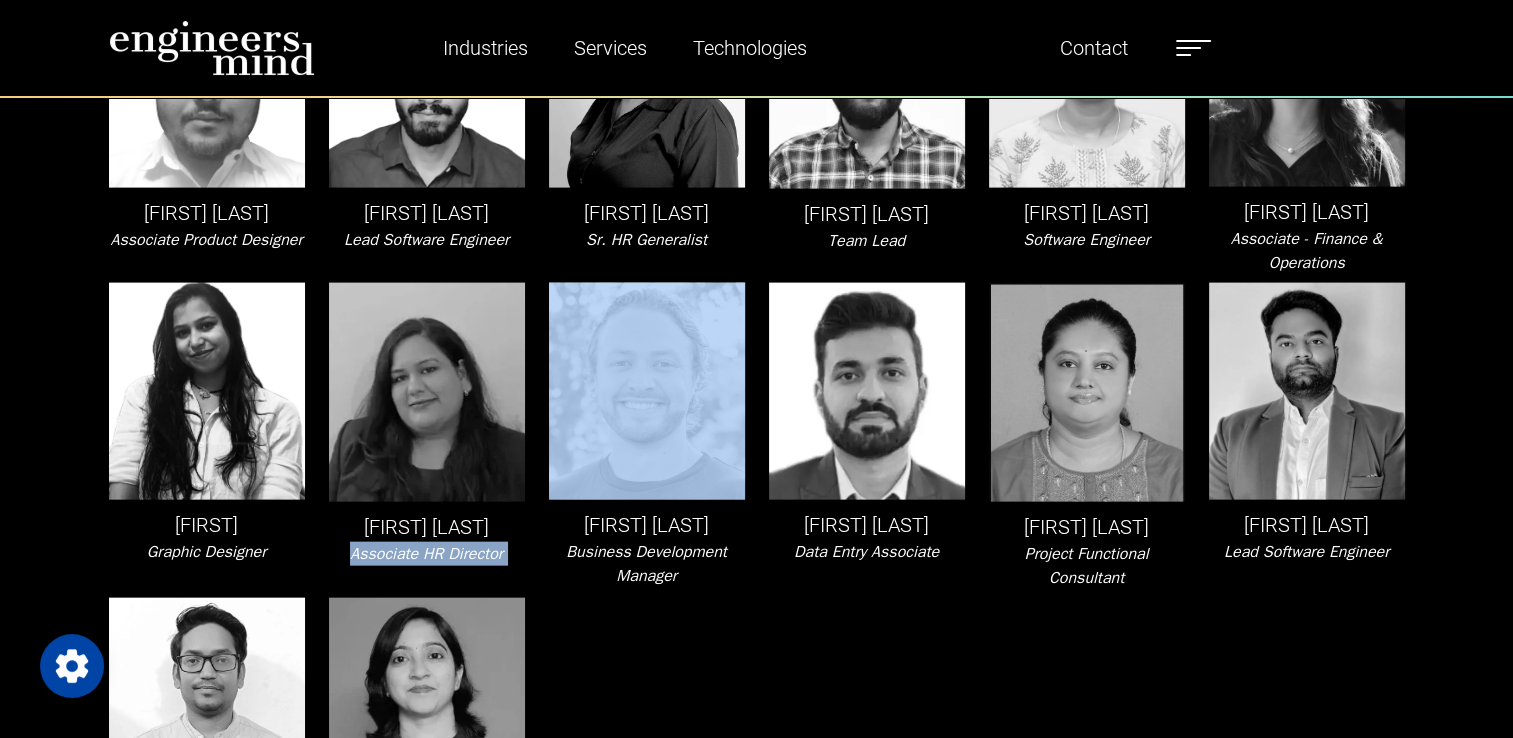 click on "Associate HR Director" at bounding box center [426, 554] 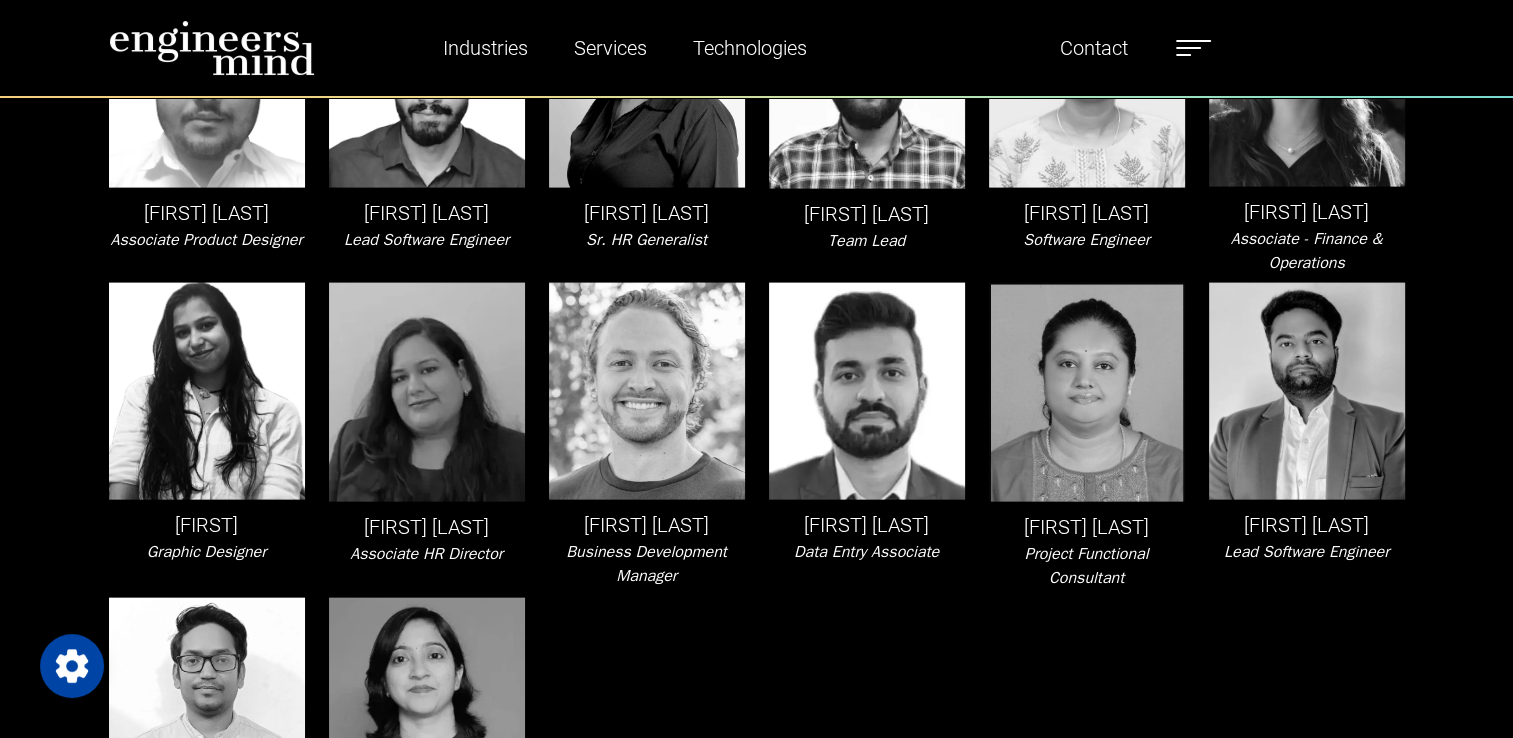 click on "[FIRST] [LAST]" at bounding box center [647, 525] 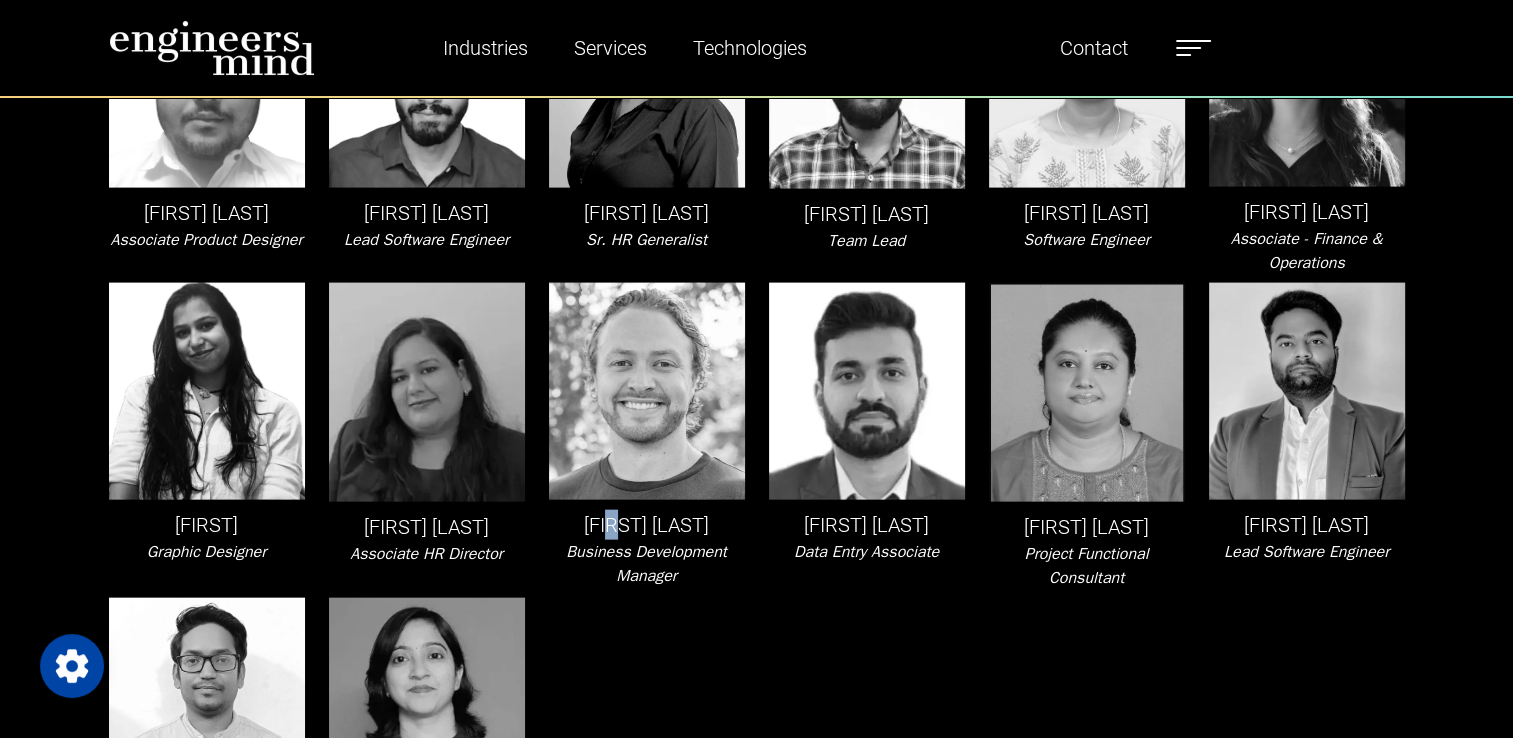 click on "[FIRST] [LAST]" at bounding box center [647, 525] 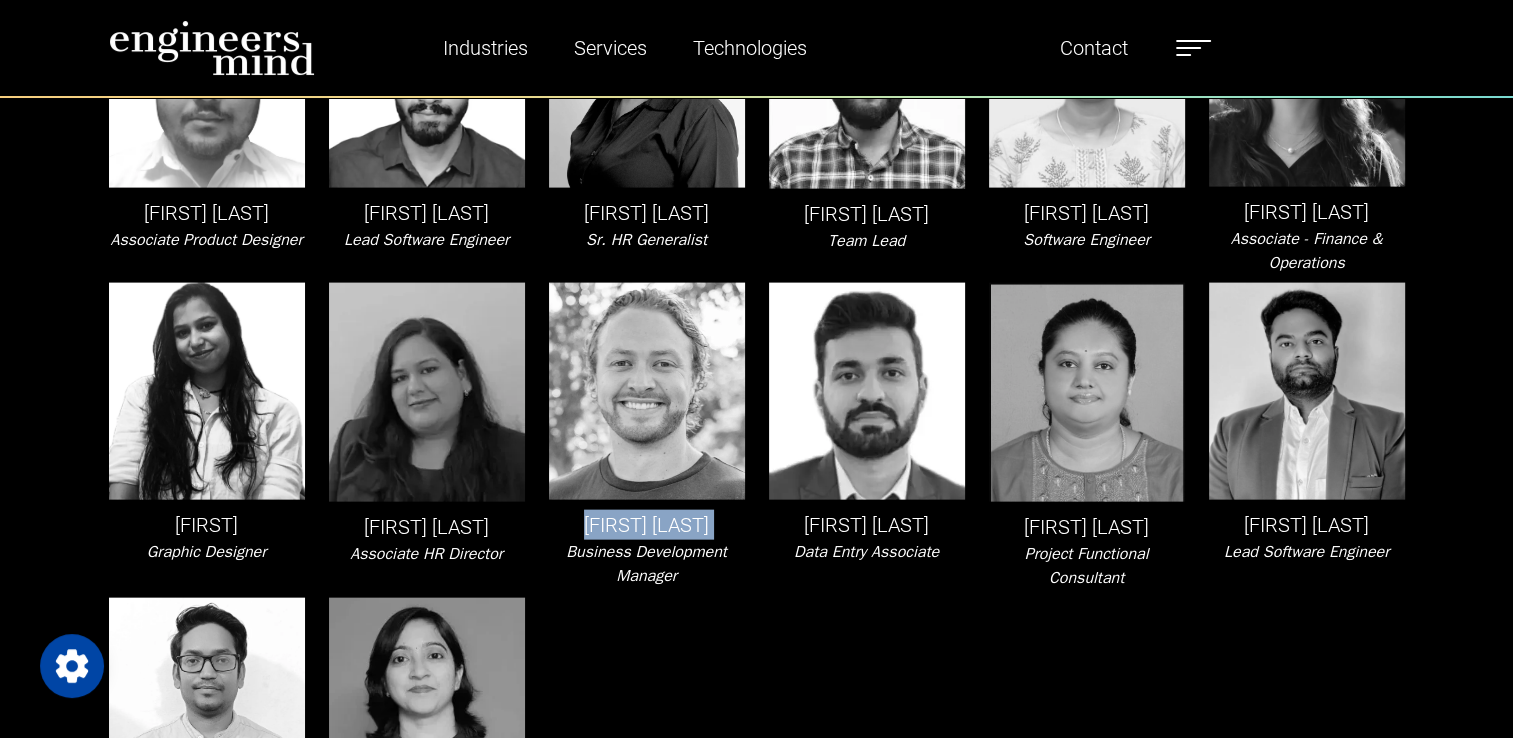 click on "[FIRST] [LAST]" at bounding box center (647, 525) 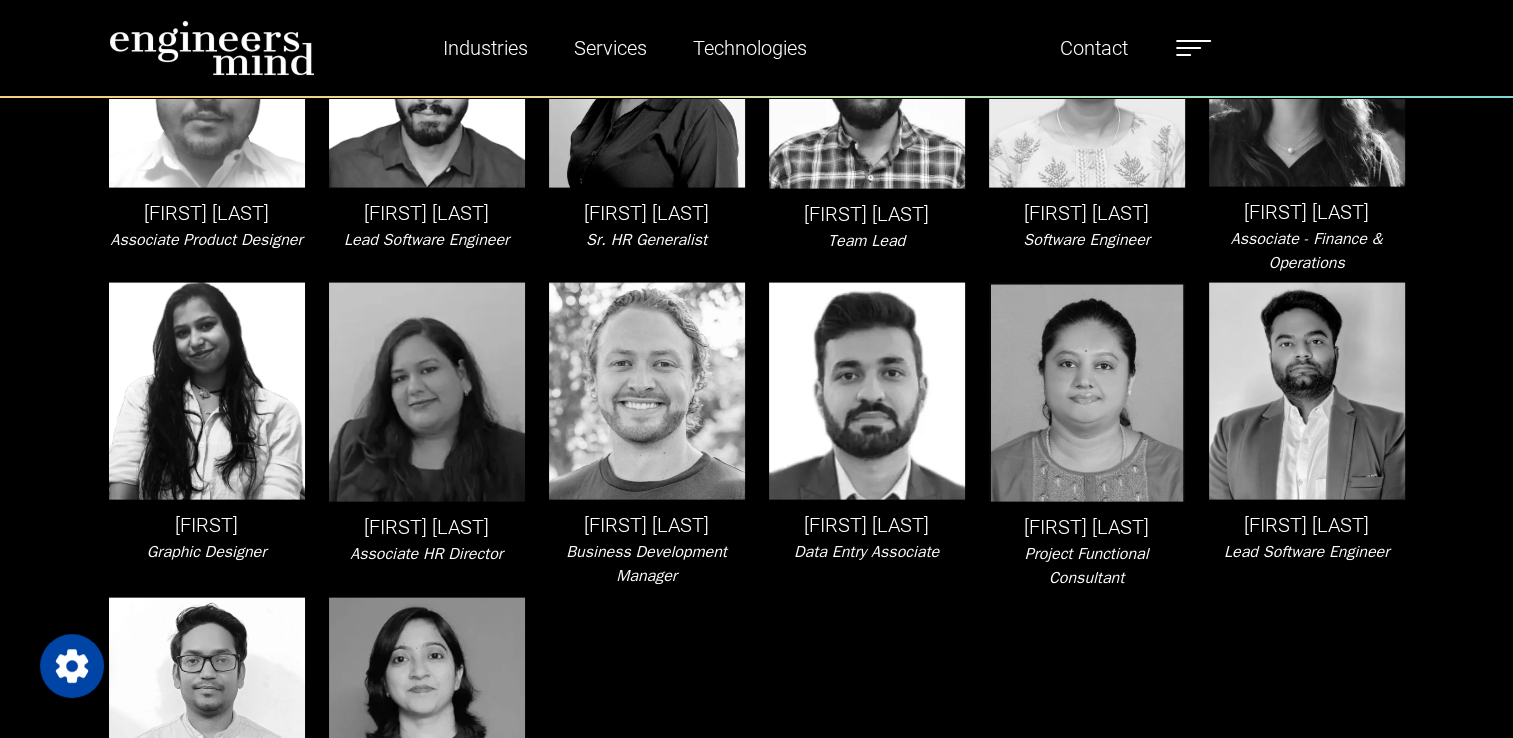 click on "Business Development Manager" at bounding box center (646, 564) 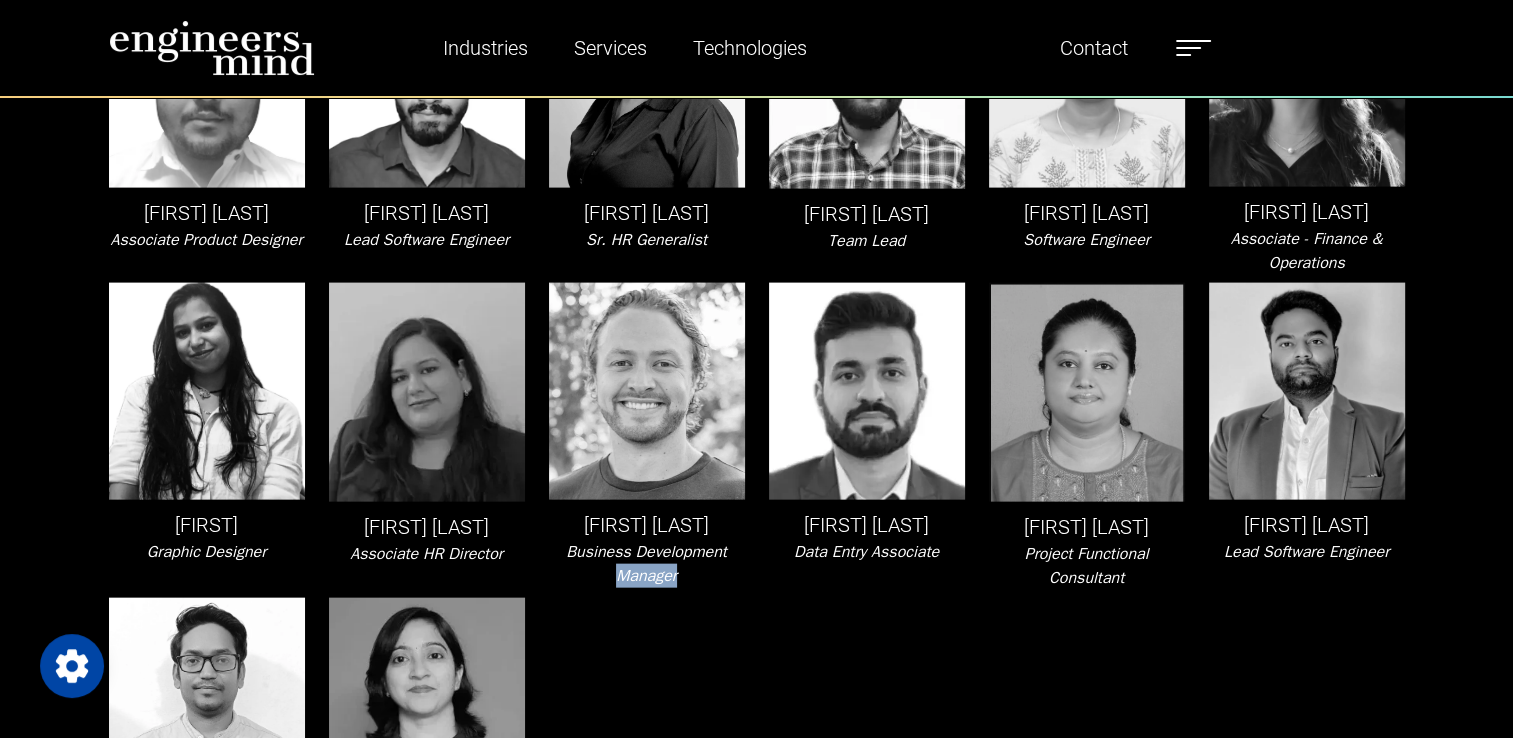 click on "Business Development Manager" at bounding box center (646, 564) 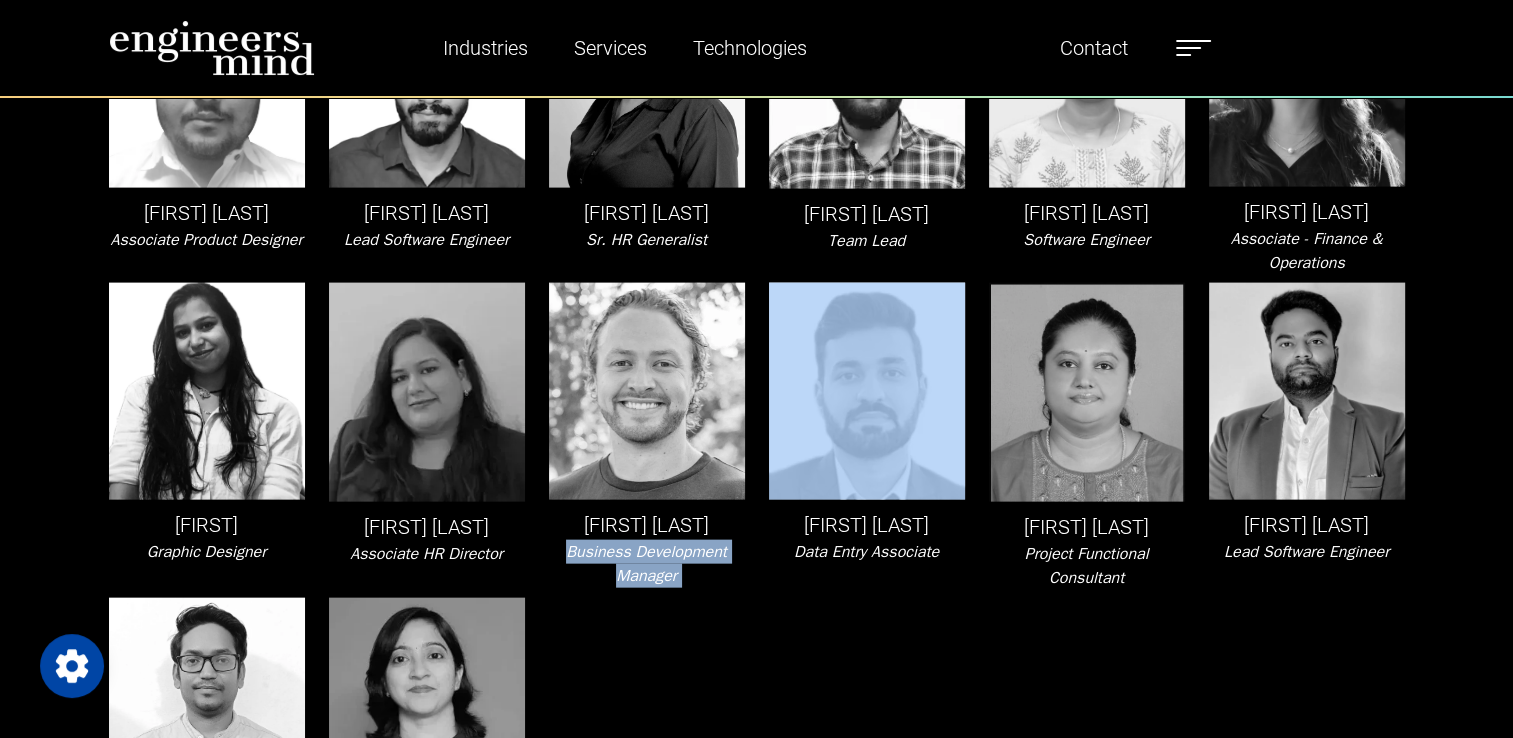 click on "Business Development Manager" at bounding box center [646, 564] 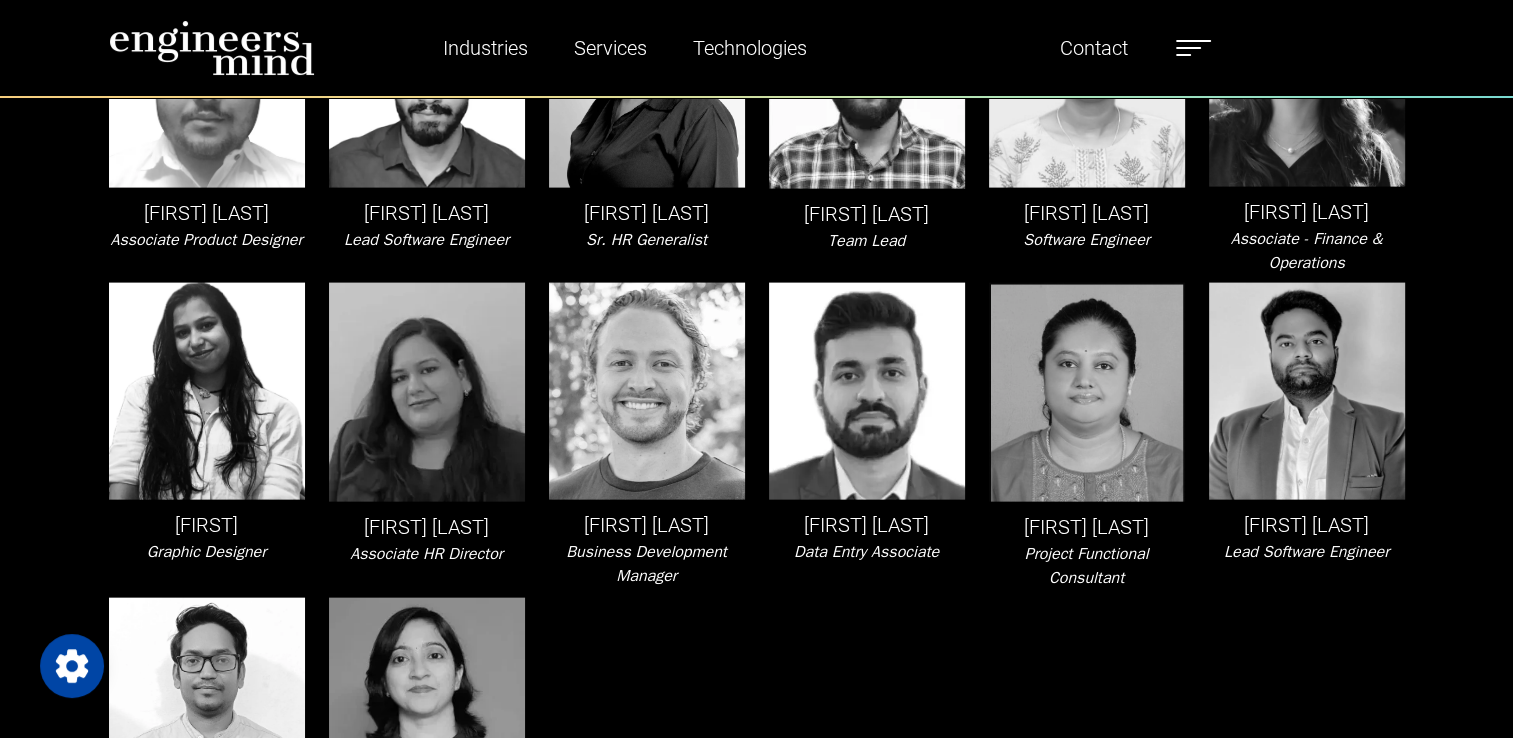 click on "[FIRST] [LAST]" at bounding box center [867, 525] 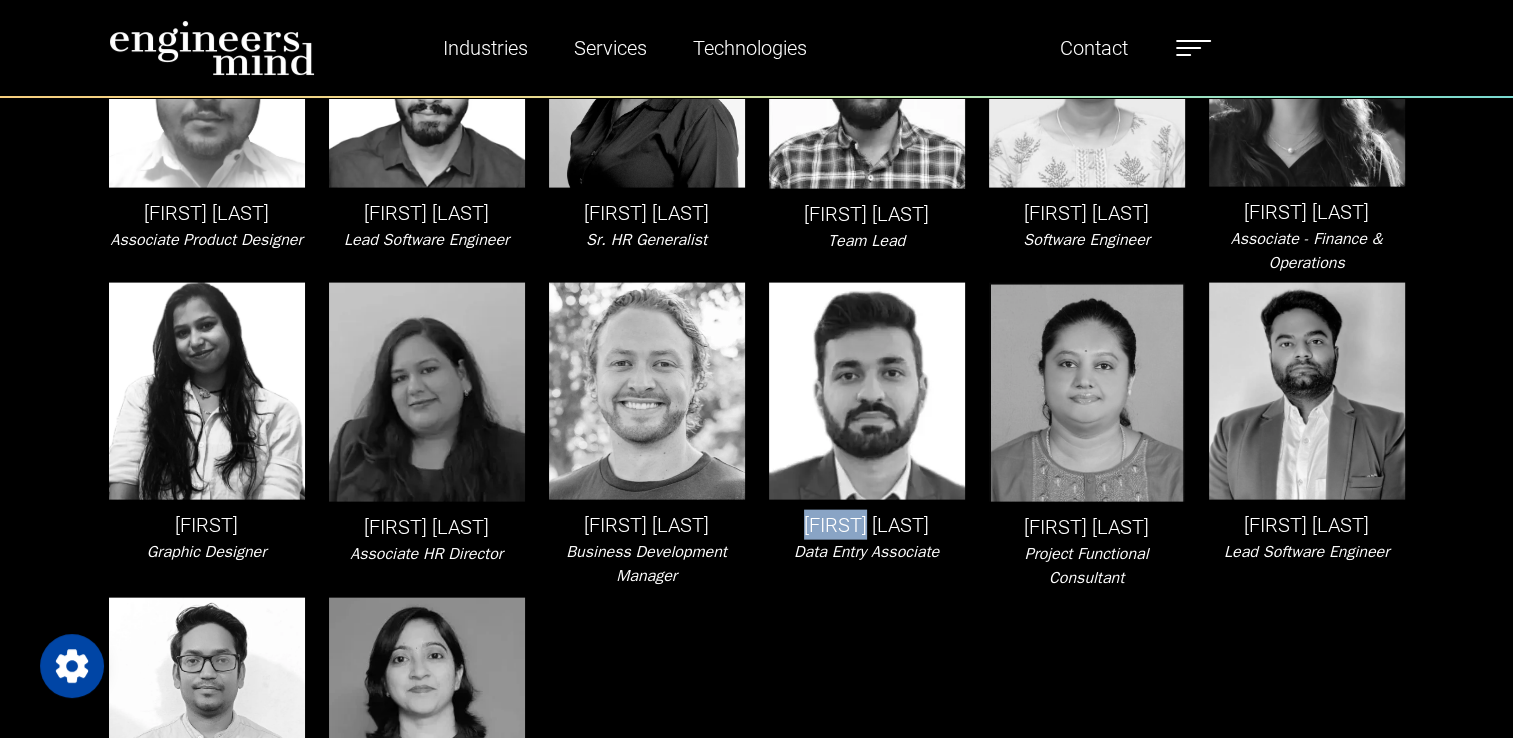 click on "[FIRST] [LAST]" at bounding box center [867, 525] 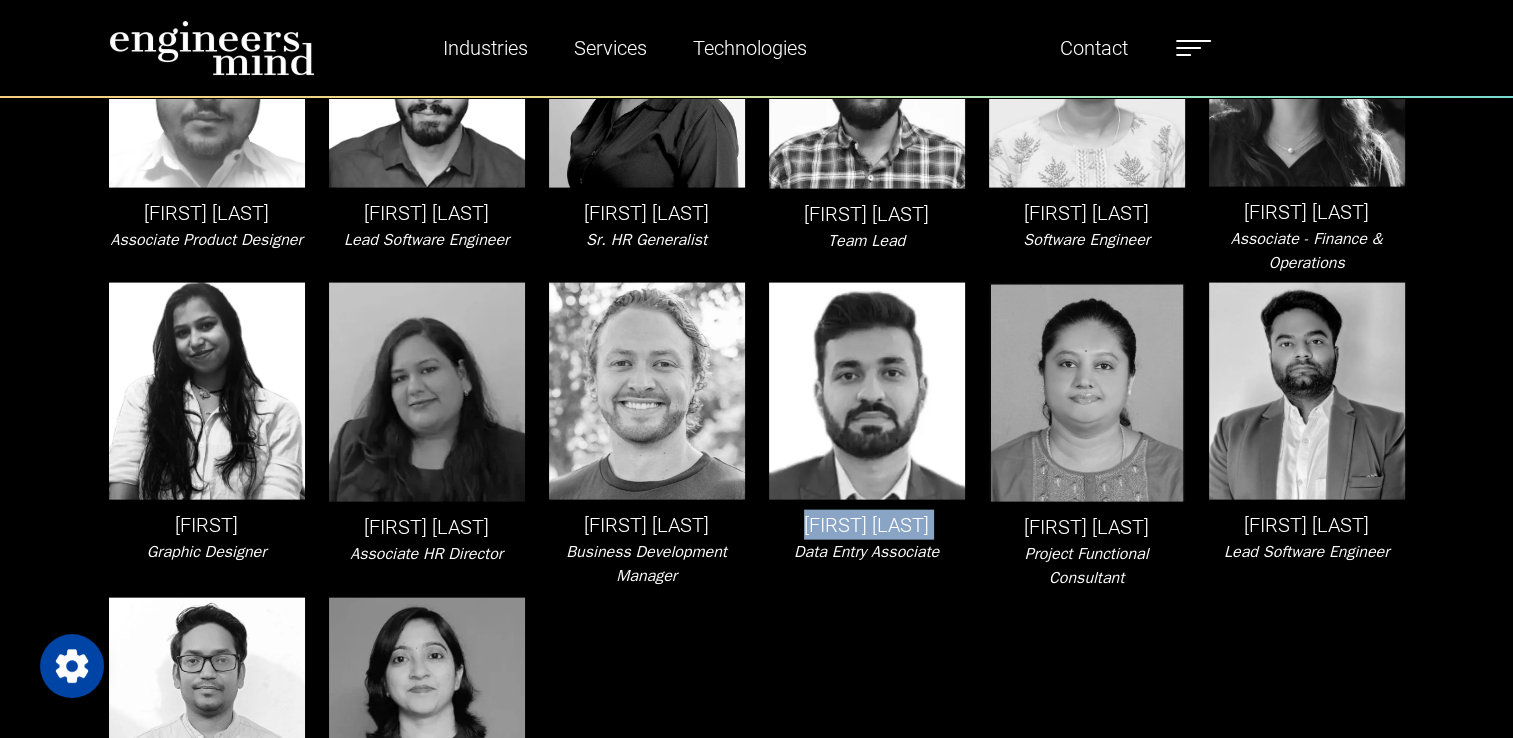 click on "[FIRST] [LAST]" at bounding box center (867, 525) 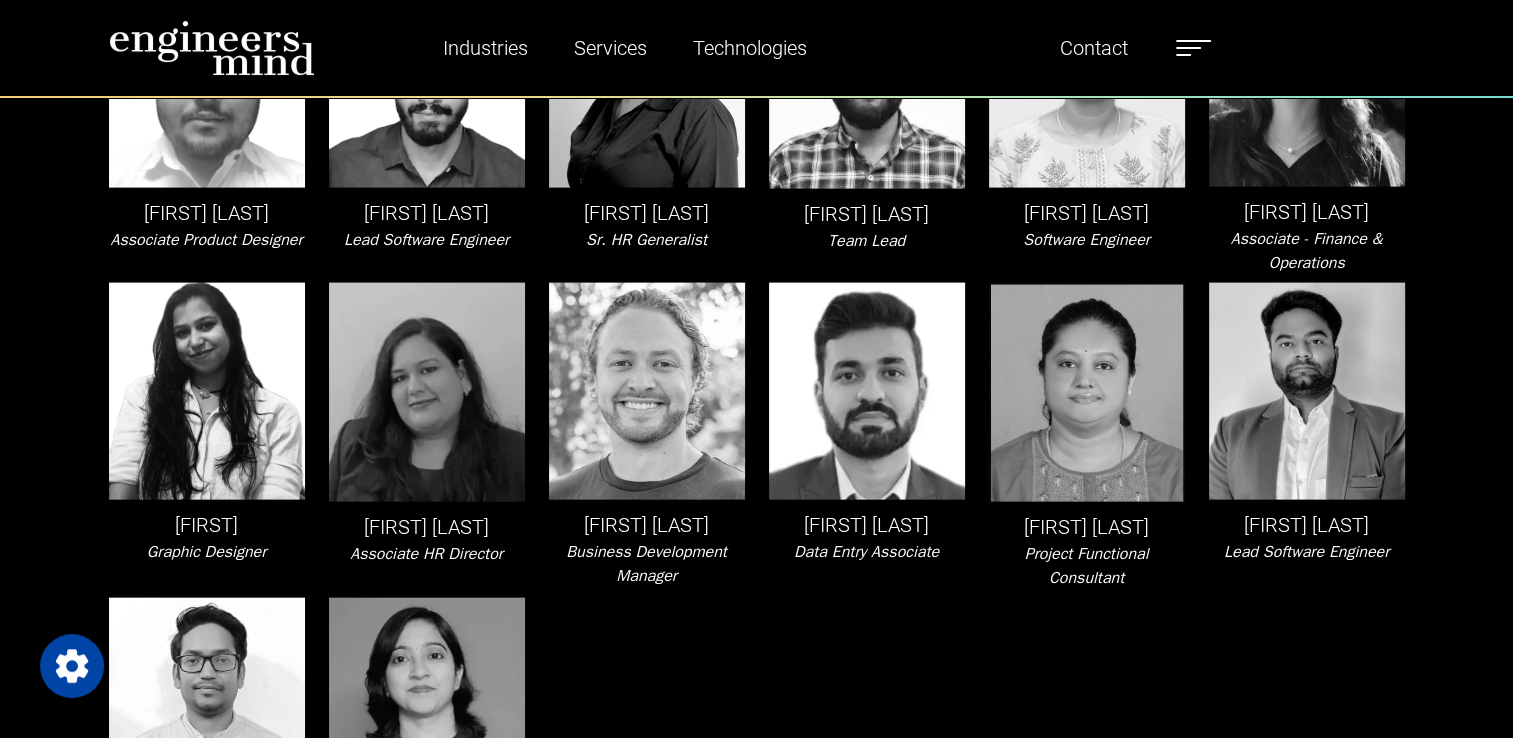 click on "Data Entry Associate" at bounding box center [866, 552] 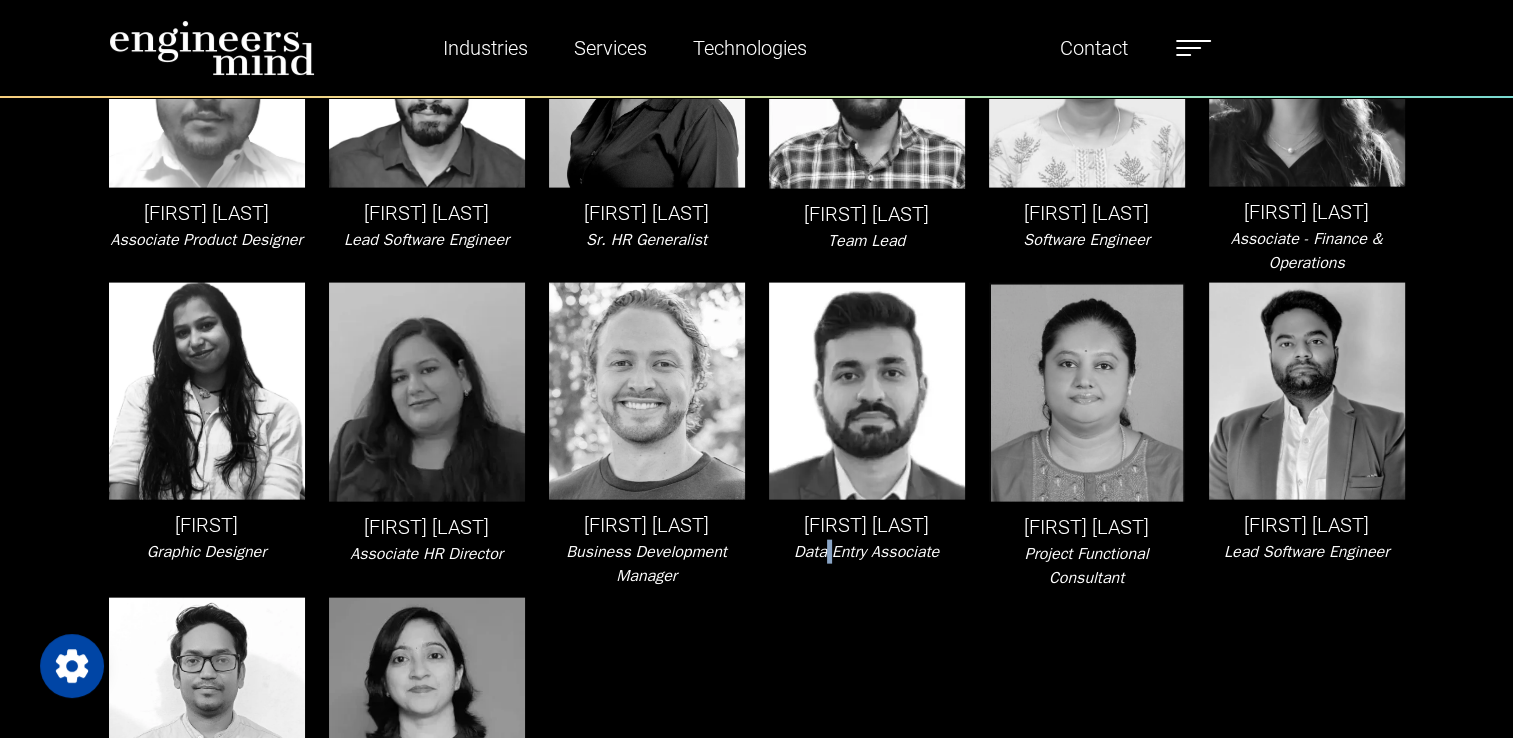 click on "Data Entry Associate" at bounding box center (866, 552) 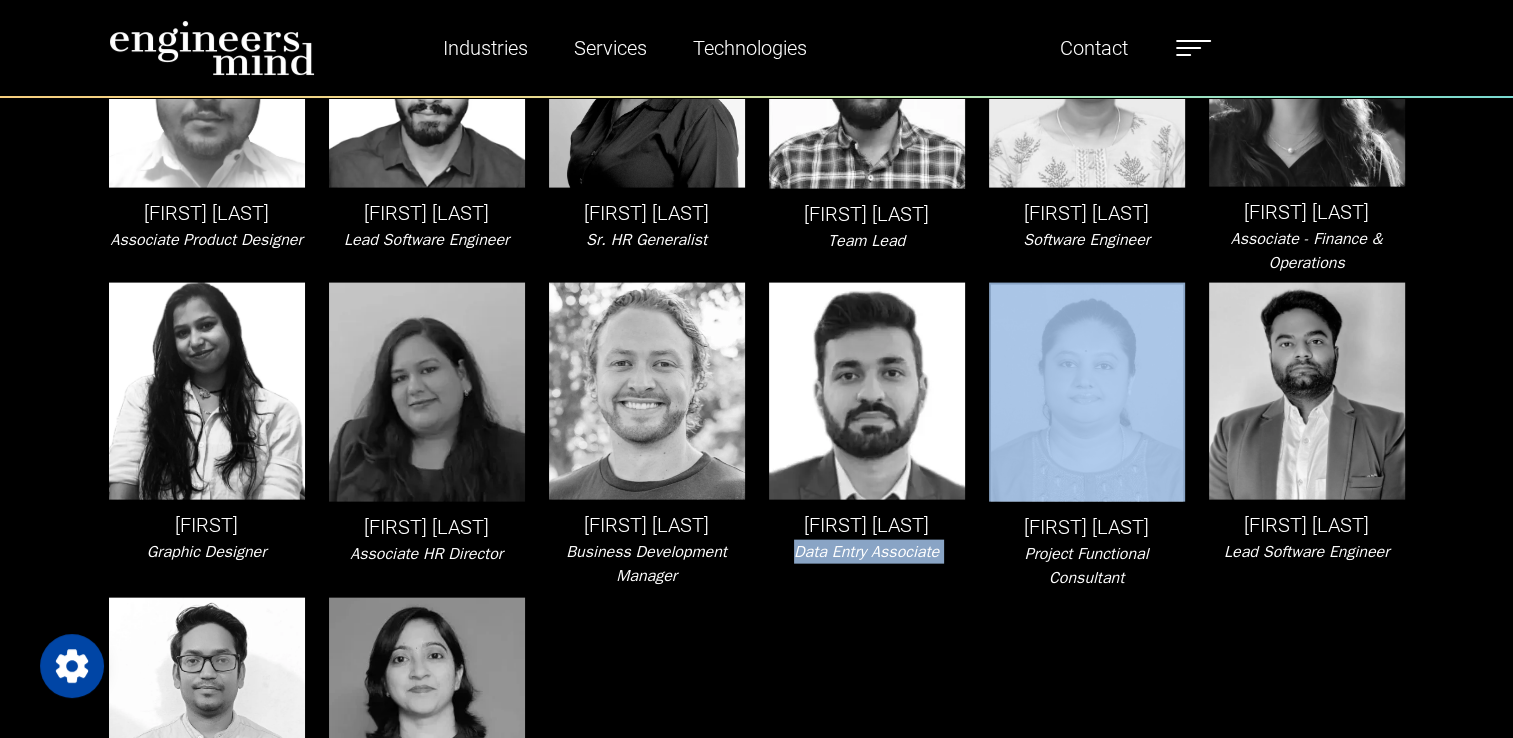 click on "Data Entry Associate" at bounding box center [866, 552] 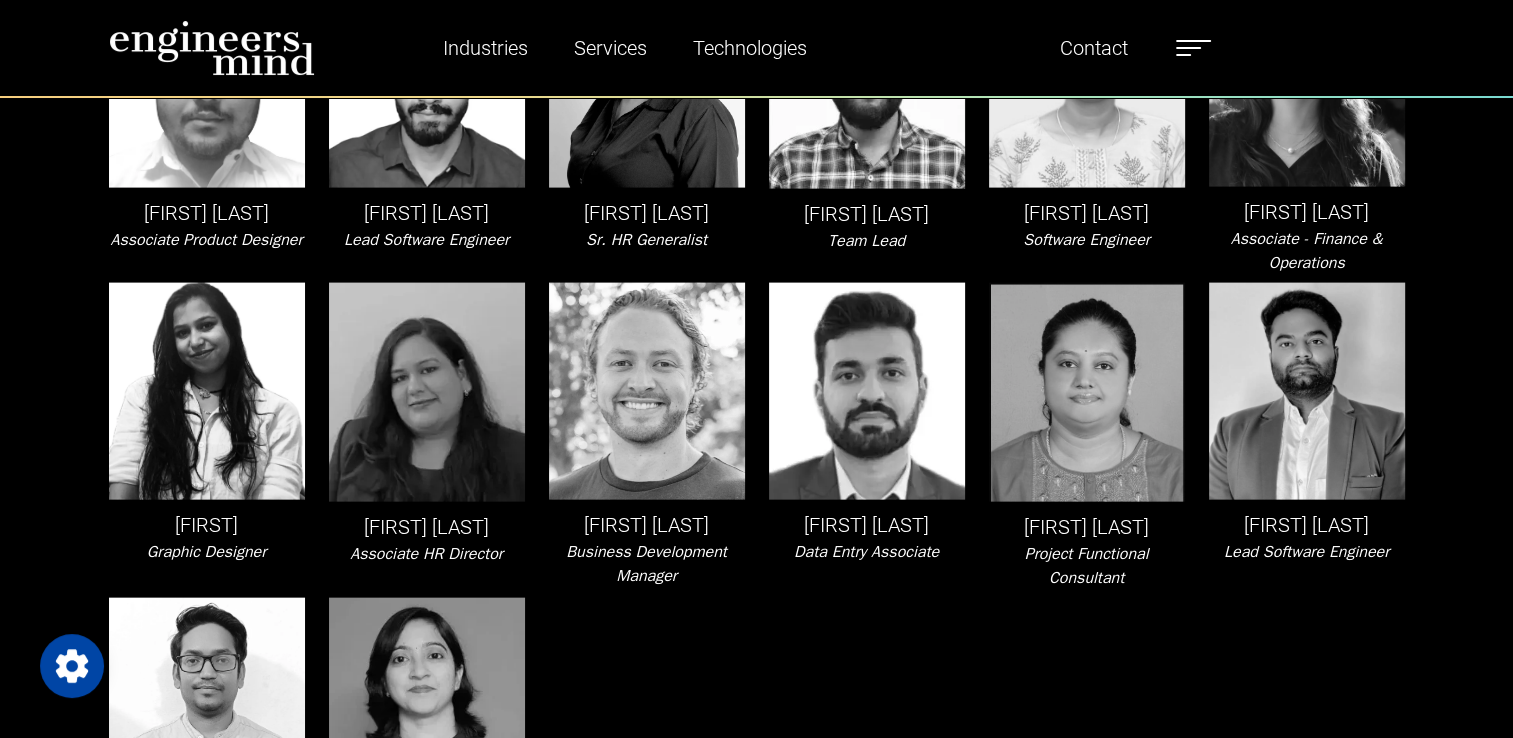 click on "[FIRST] [LAST]" at bounding box center (1087, 527) 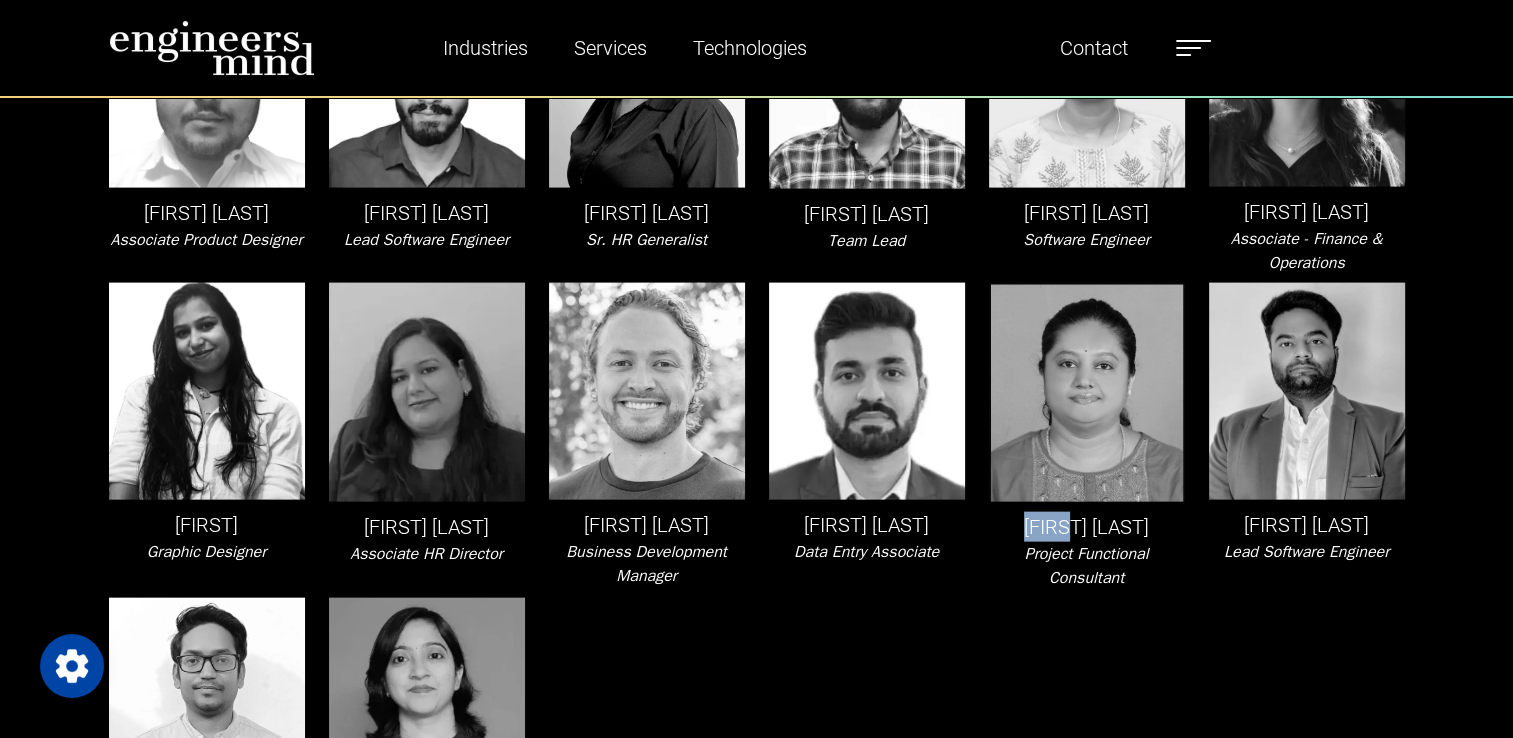 click on "[FIRST] [LAST]" at bounding box center (1087, 527) 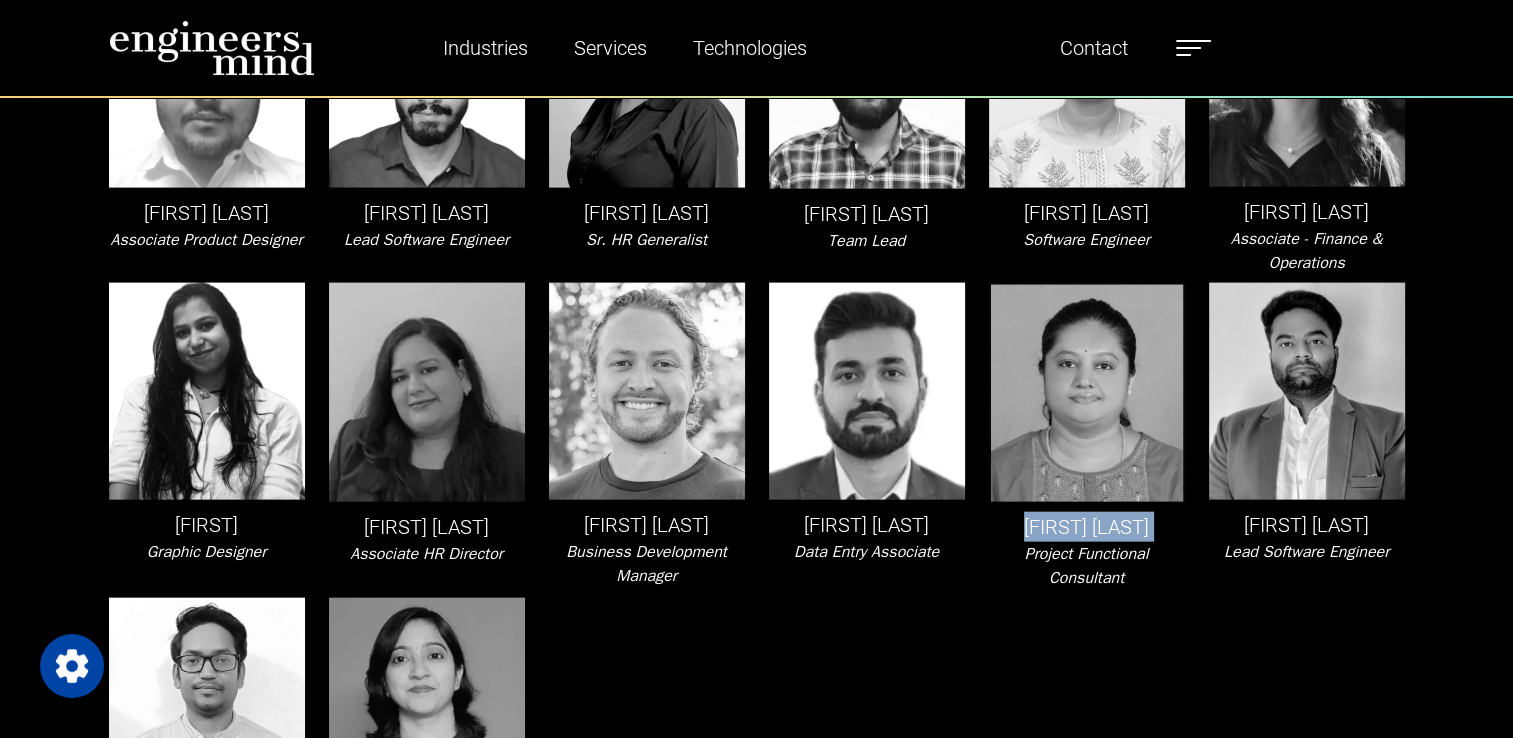 click on "[FIRST] [LAST]" at bounding box center [1087, 527] 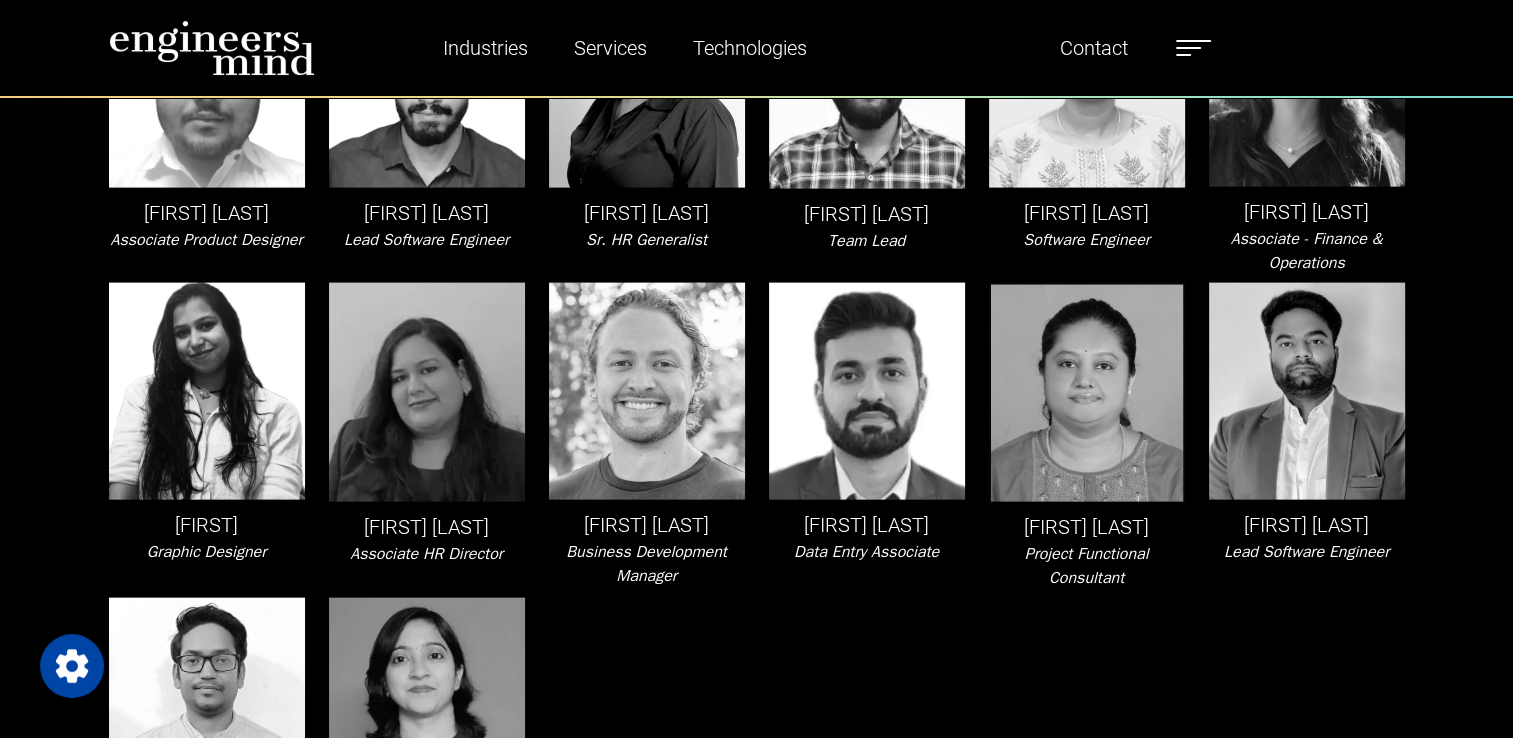 click on "Project Functional Consultant" at bounding box center [1087, 566] 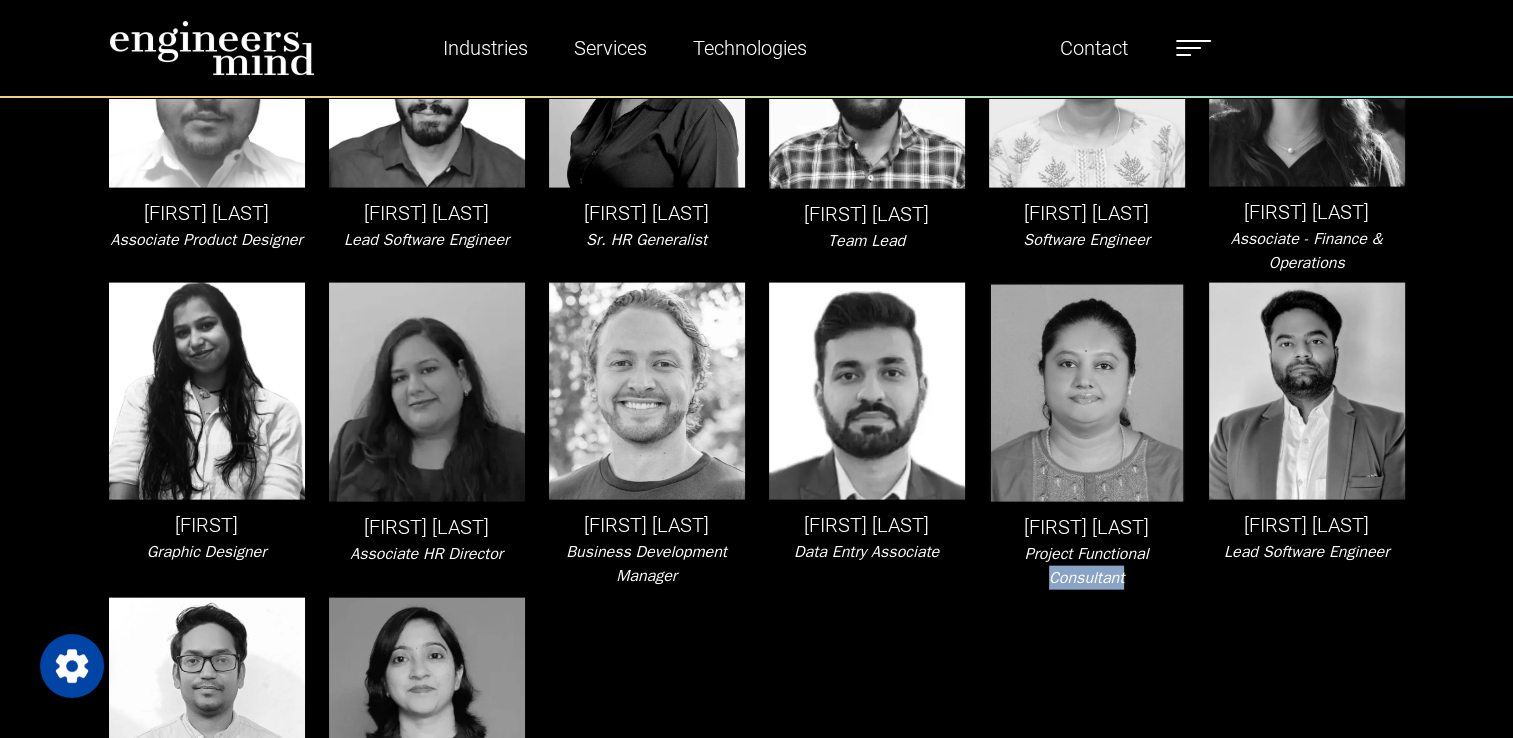 click on "Project Functional Consultant" at bounding box center (1087, 566) 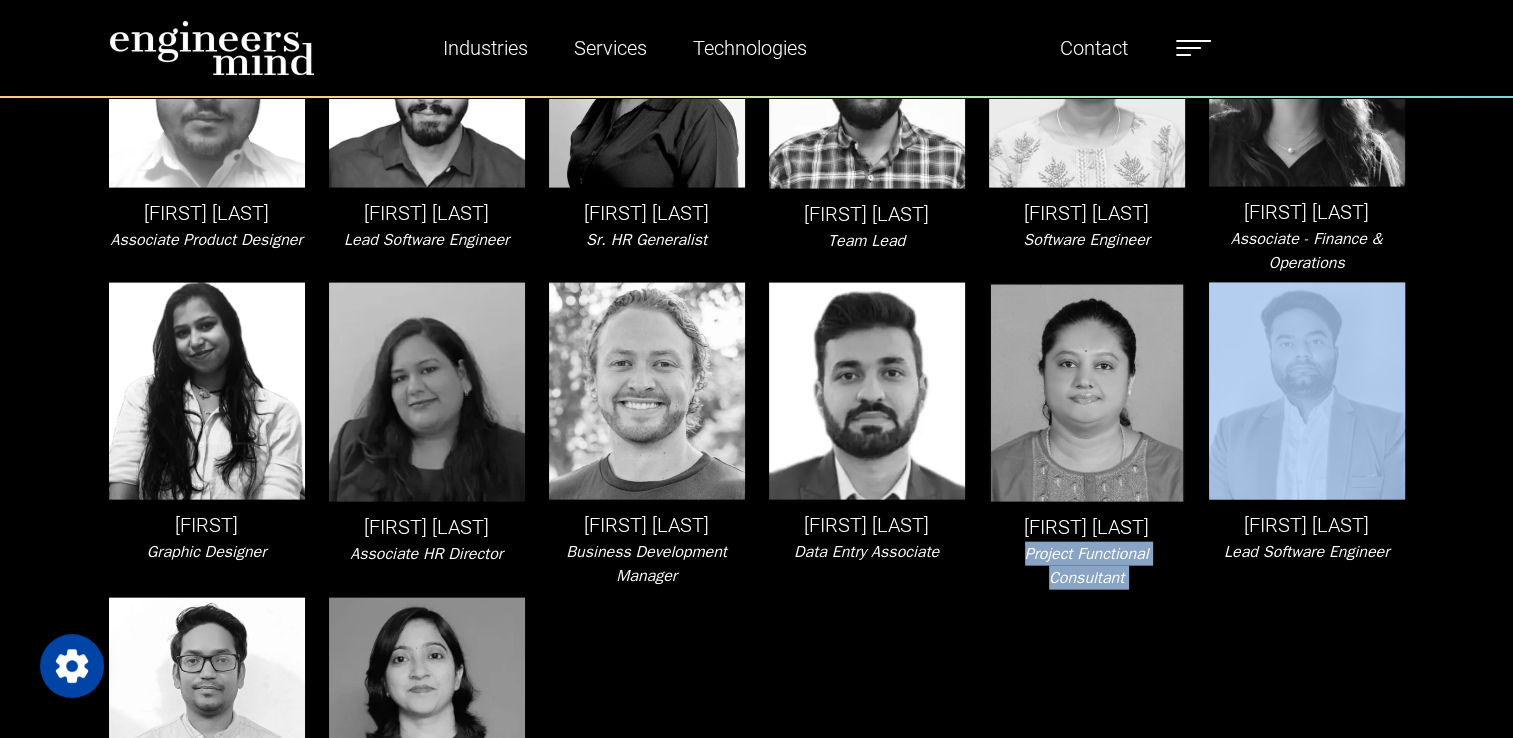 click on "Project Functional Consultant" at bounding box center (1087, 566) 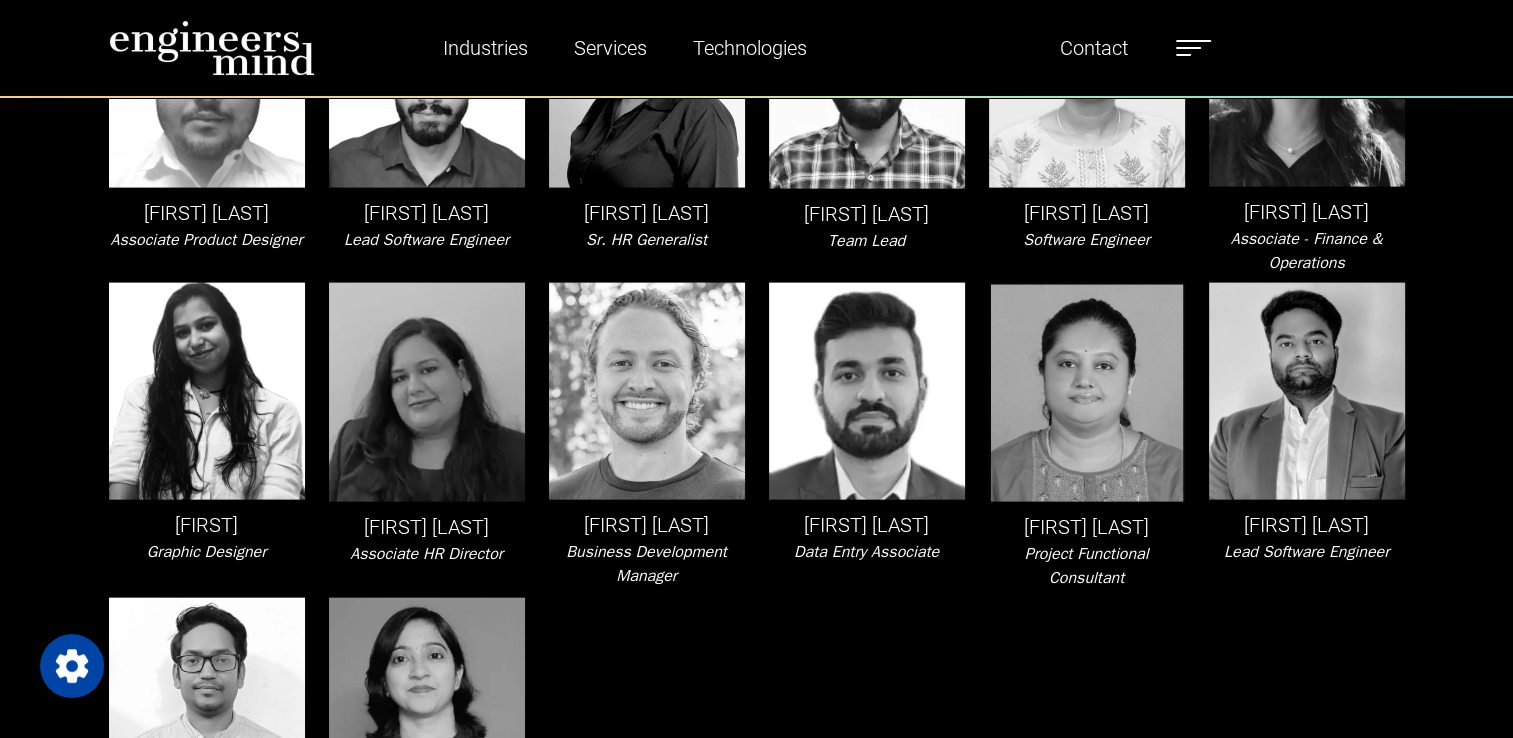 click on "[FIRST] [LAST]" at bounding box center [1307, 525] 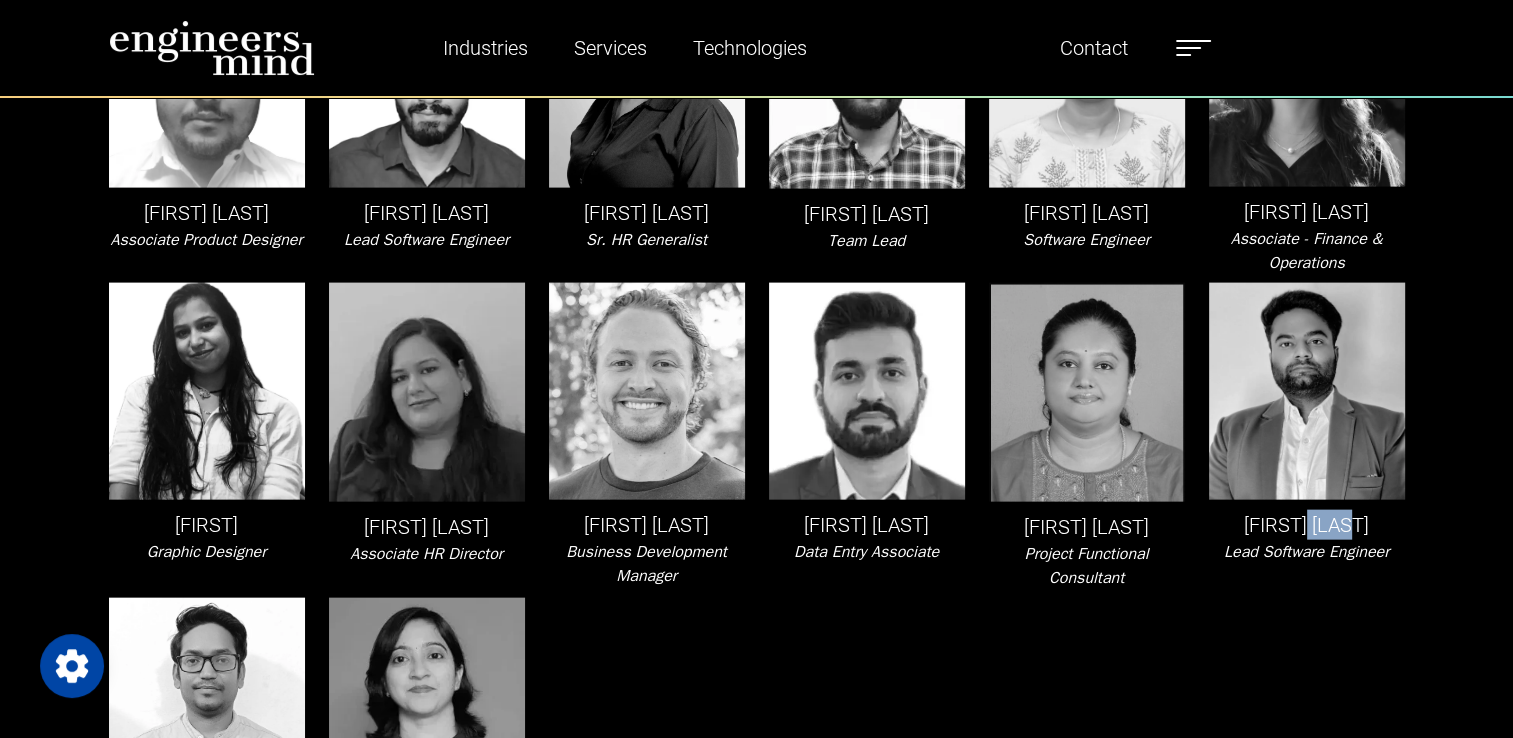 click on "[FIRST] [LAST]" at bounding box center (1307, 525) 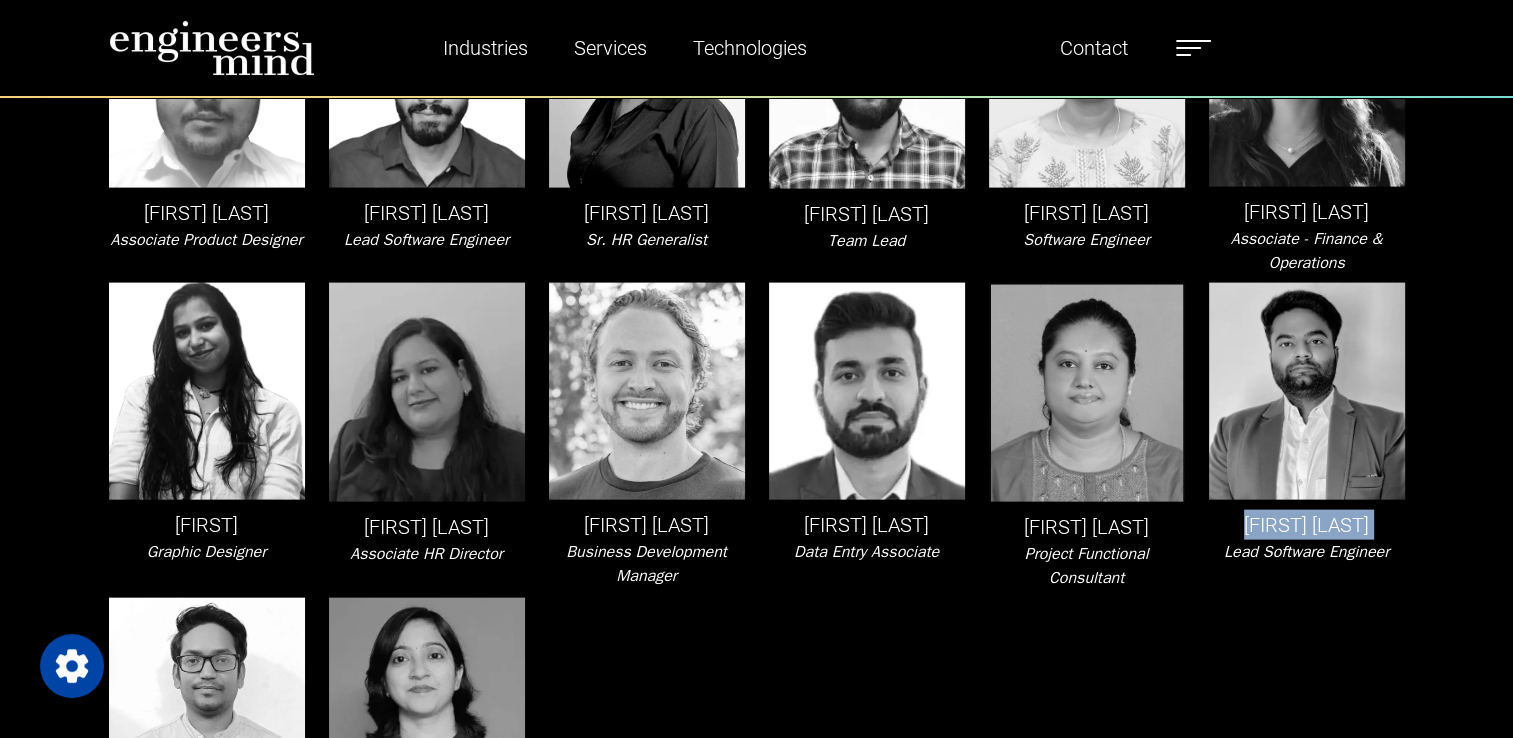 click on "[FIRST] [LAST]" at bounding box center [1307, 525] 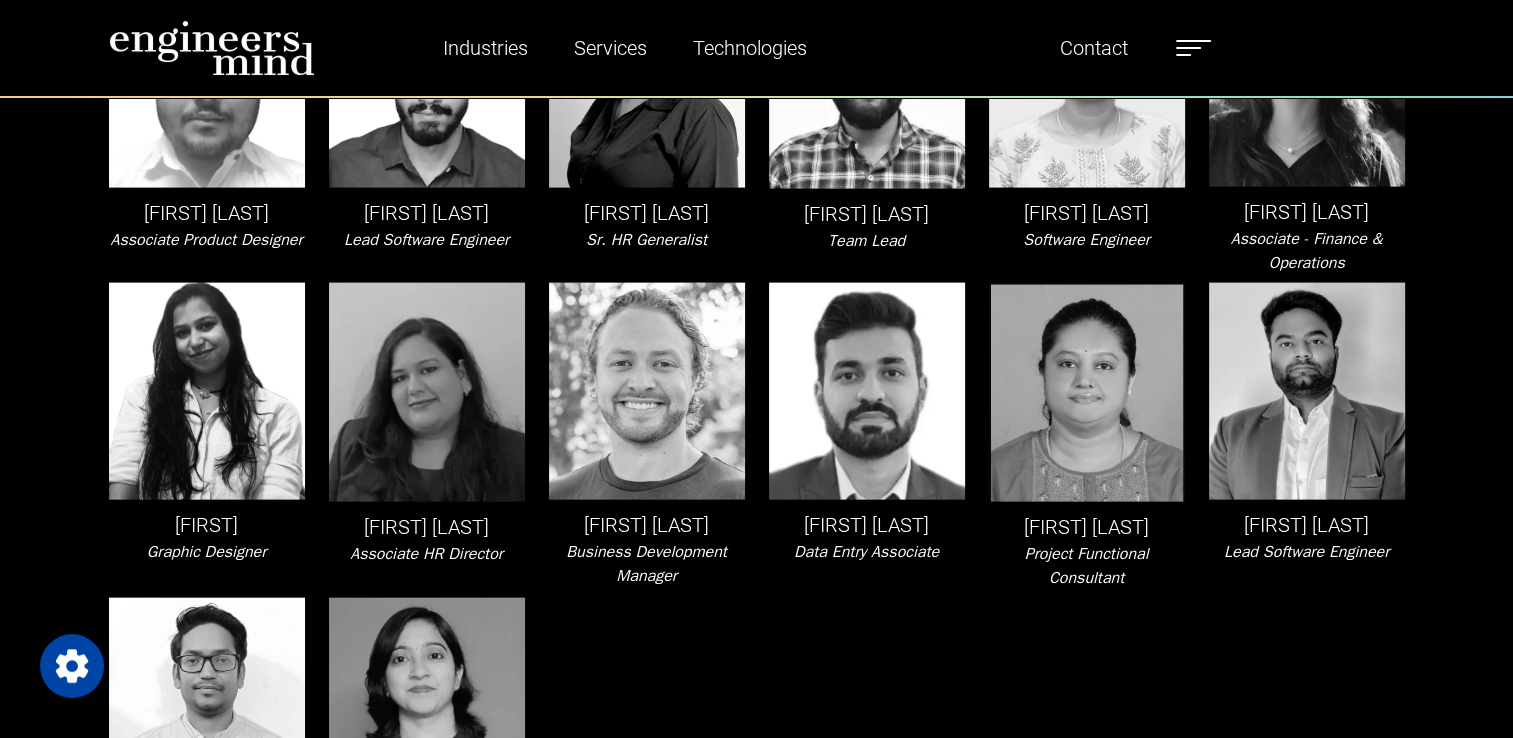 click on "Lead Software Engineer" at bounding box center [1306, 552] 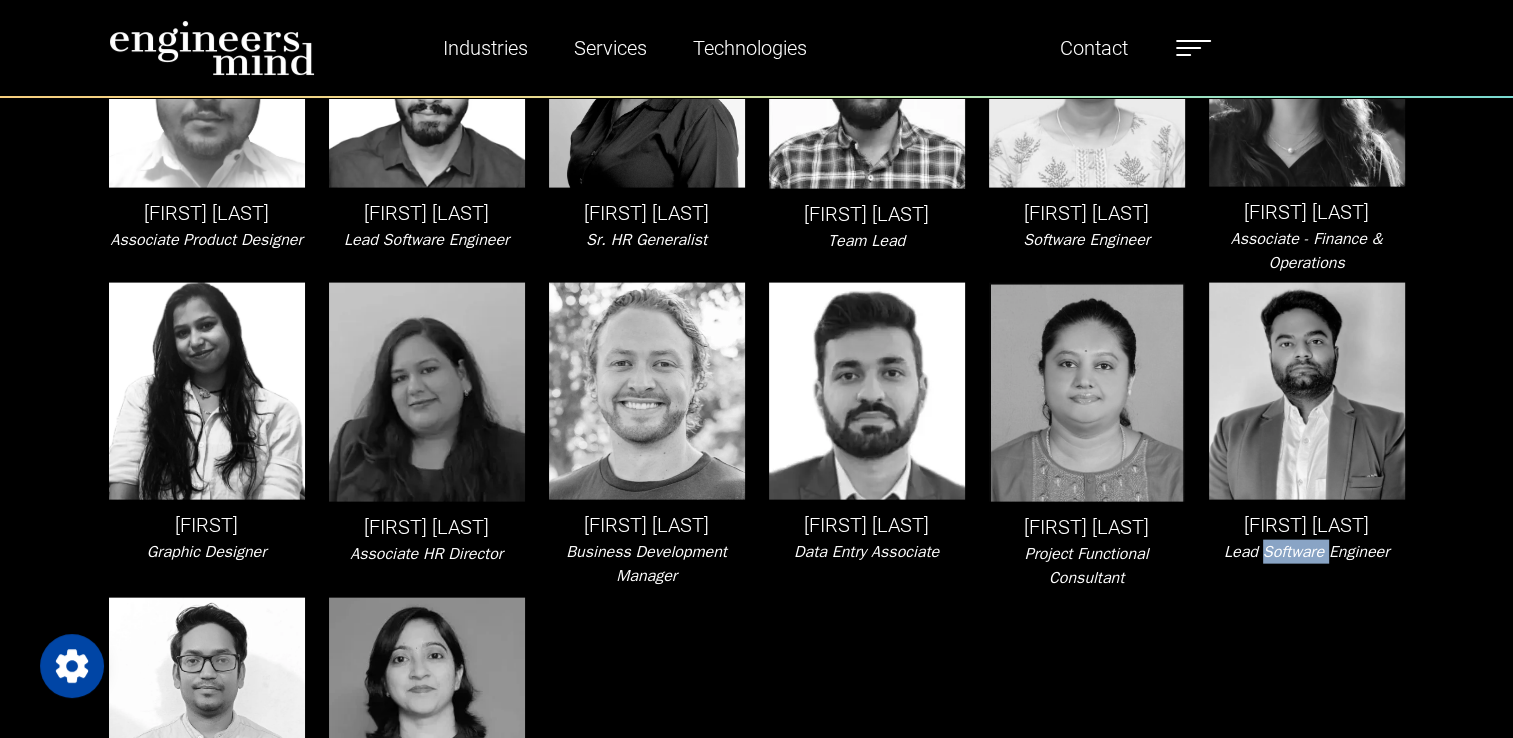 click on "Lead Software Engineer" at bounding box center [1306, 552] 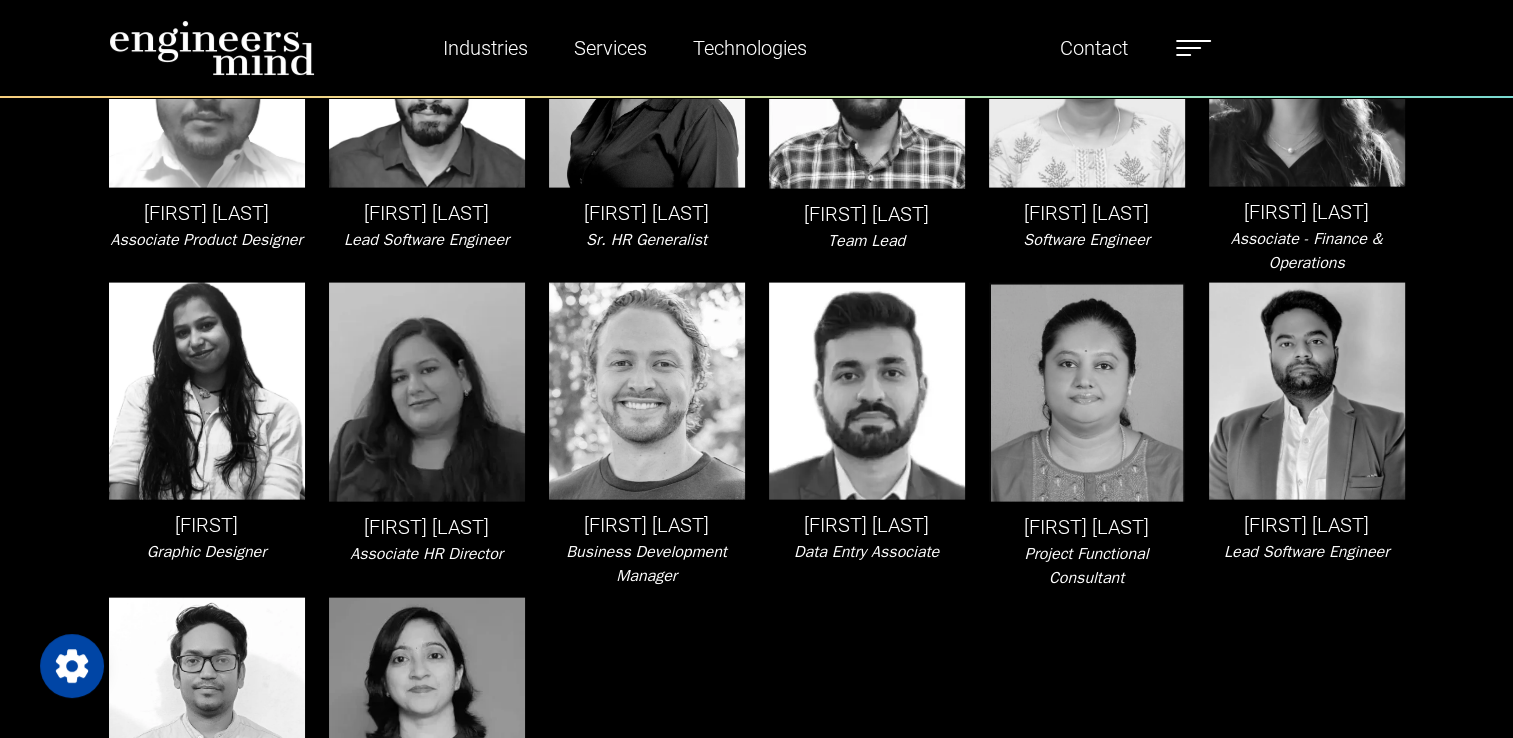 click on "Lead Software Engineer" at bounding box center (1306, 552) 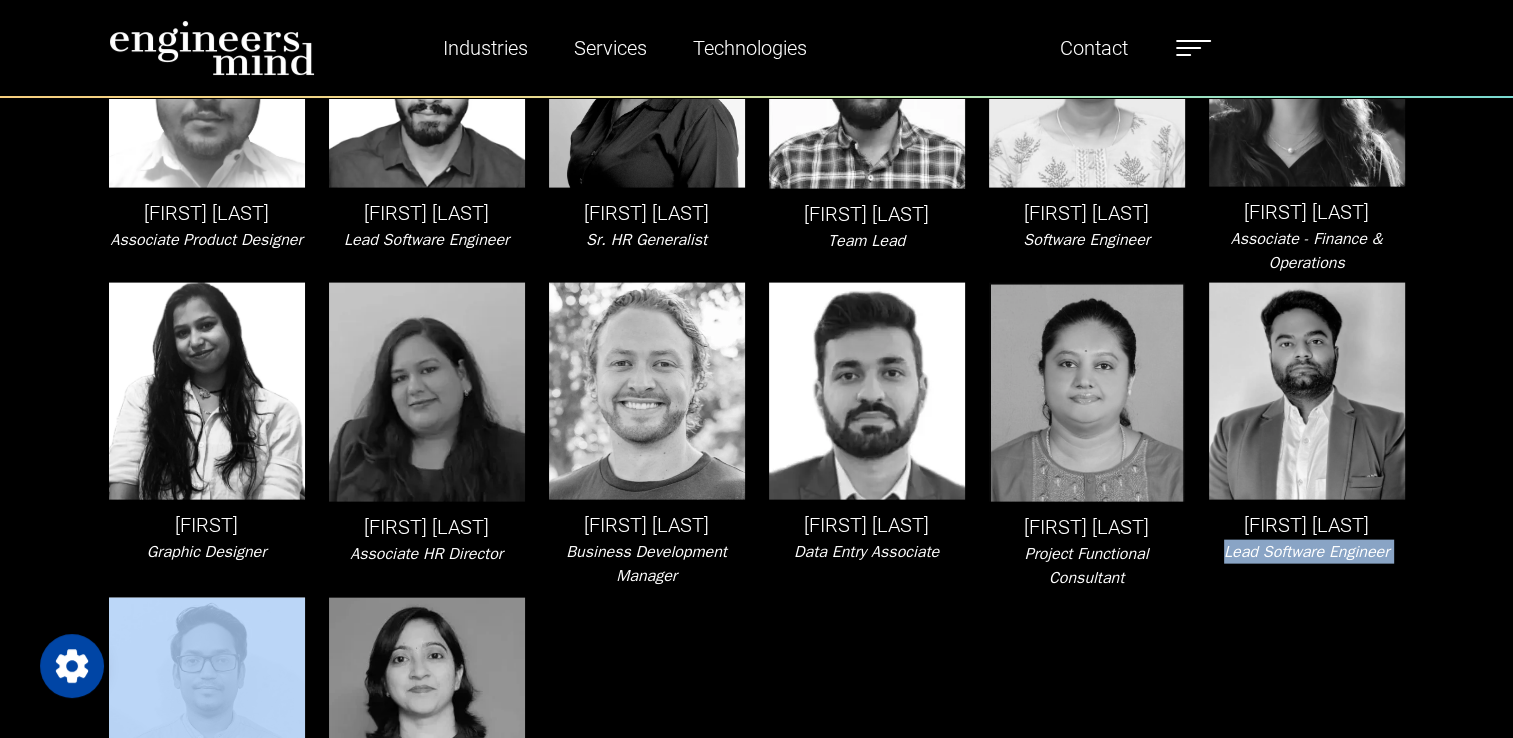 click on "Lead Software Engineer" at bounding box center [1306, 552] 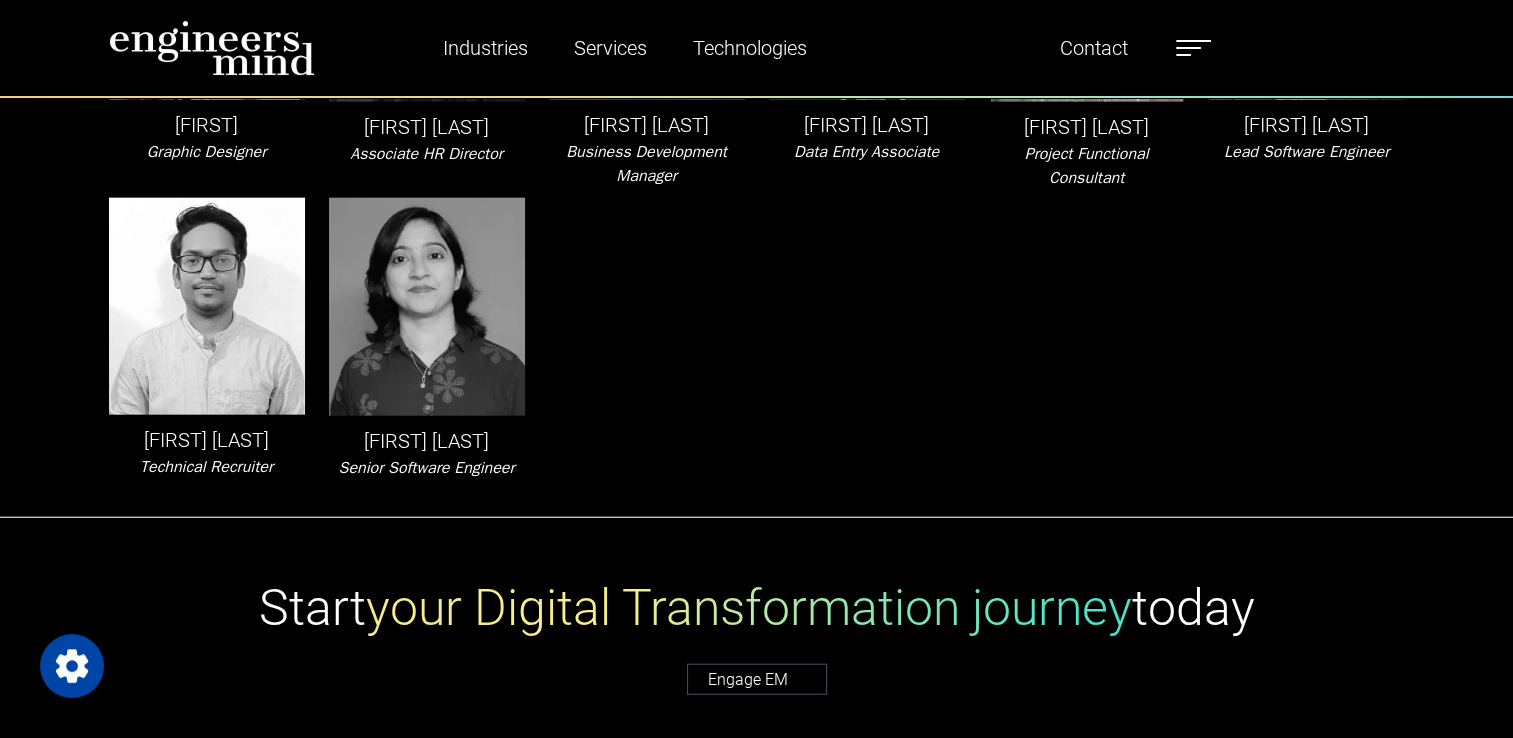 click on "[FIRST] [LAST]" at bounding box center [207, 440] 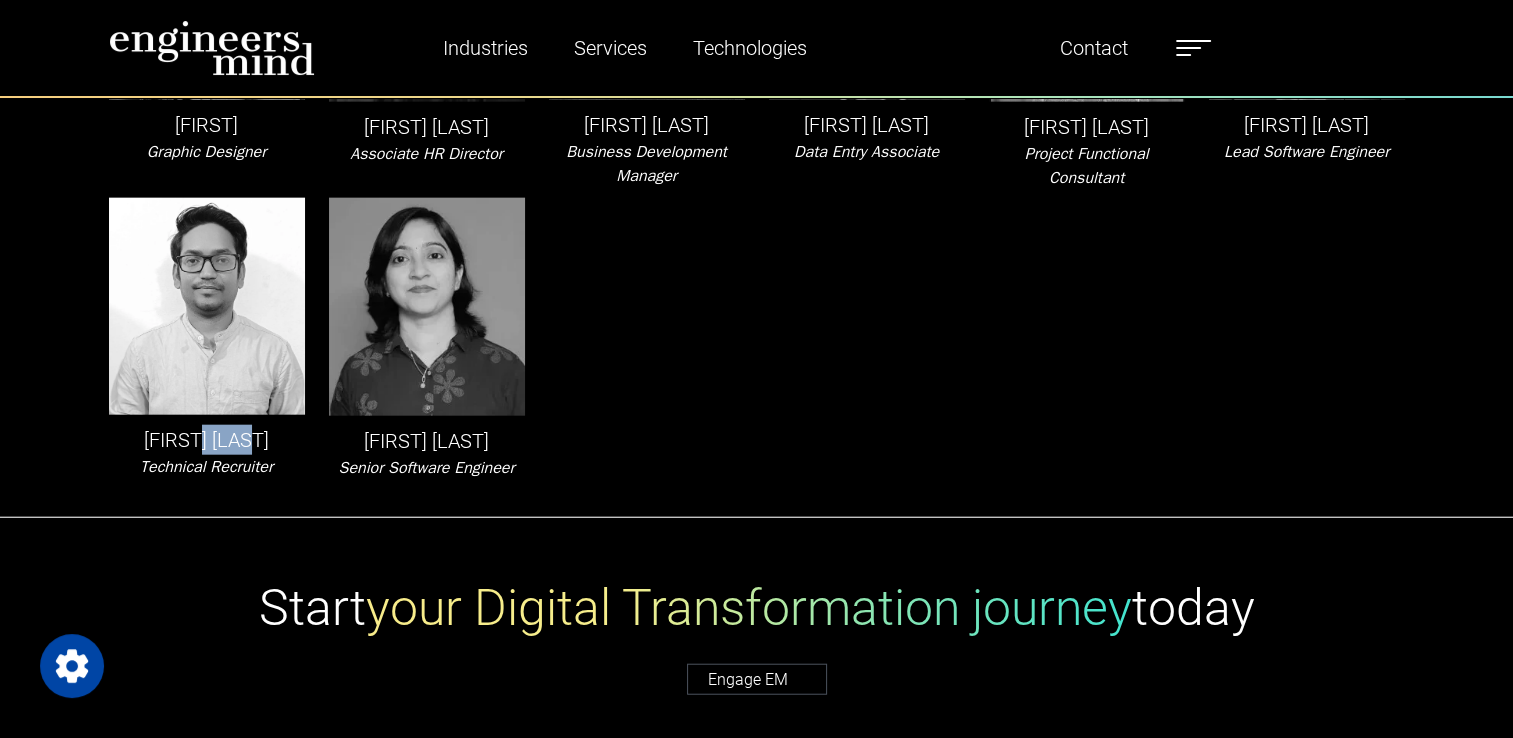 drag, startPoint x: 239, startPoint y: 412, endPoint x: 243, endPoint y: 402, distance: 10.770329 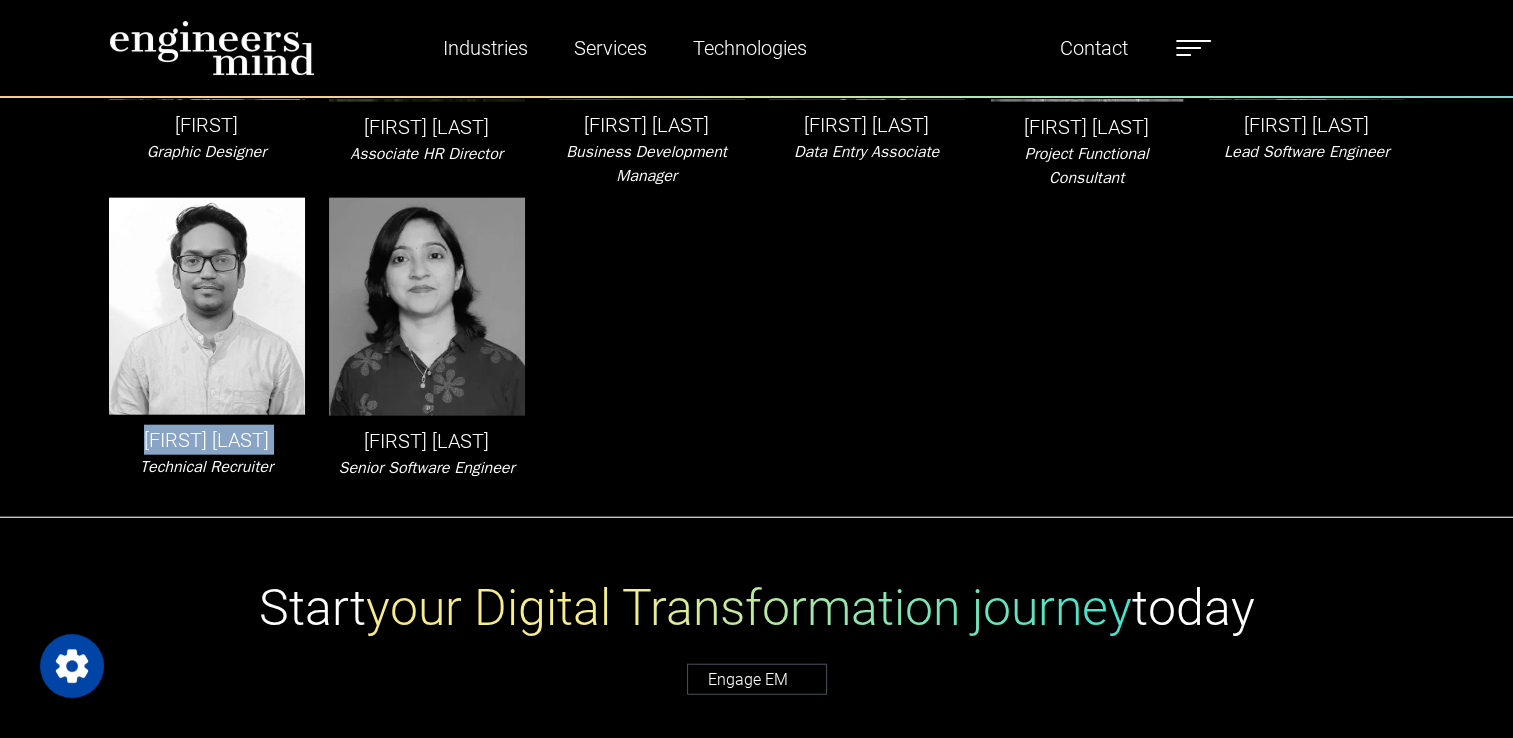 click on "[FIRST] [LAST]" at bounding box center (207, 440) 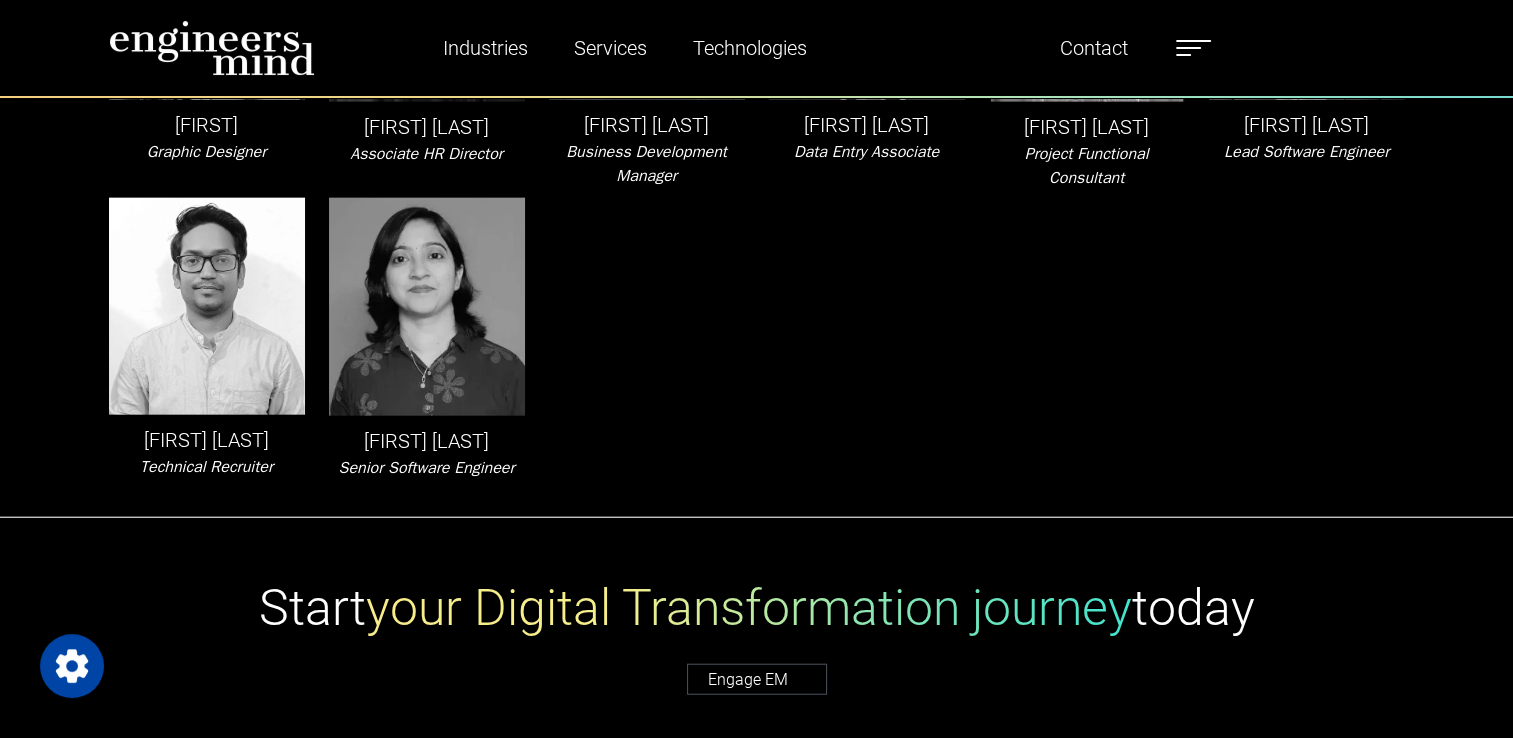 click on "Technical Recruiter" at bounding box center (206, 467) 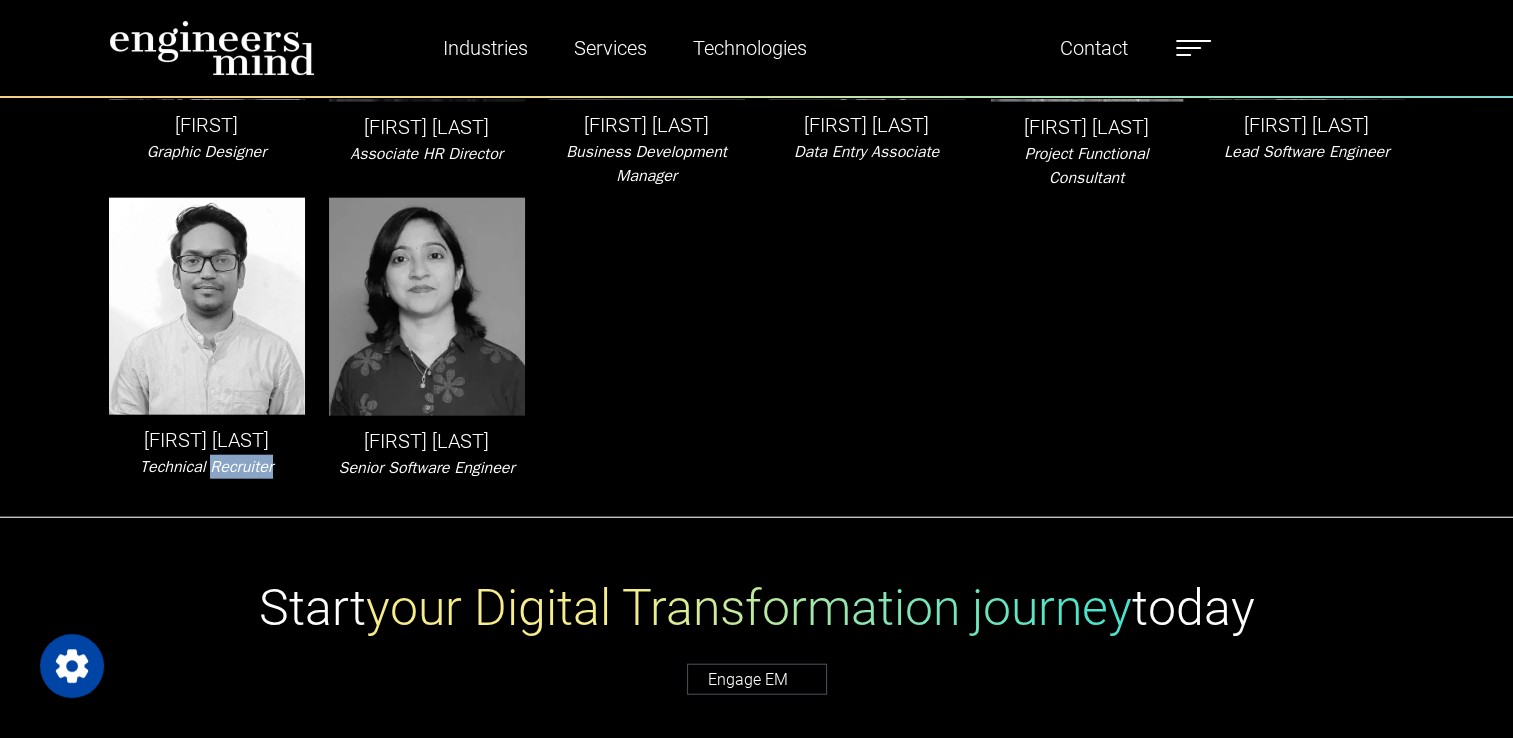click on "Technical Recruiter" at bounding box center (206, 467) 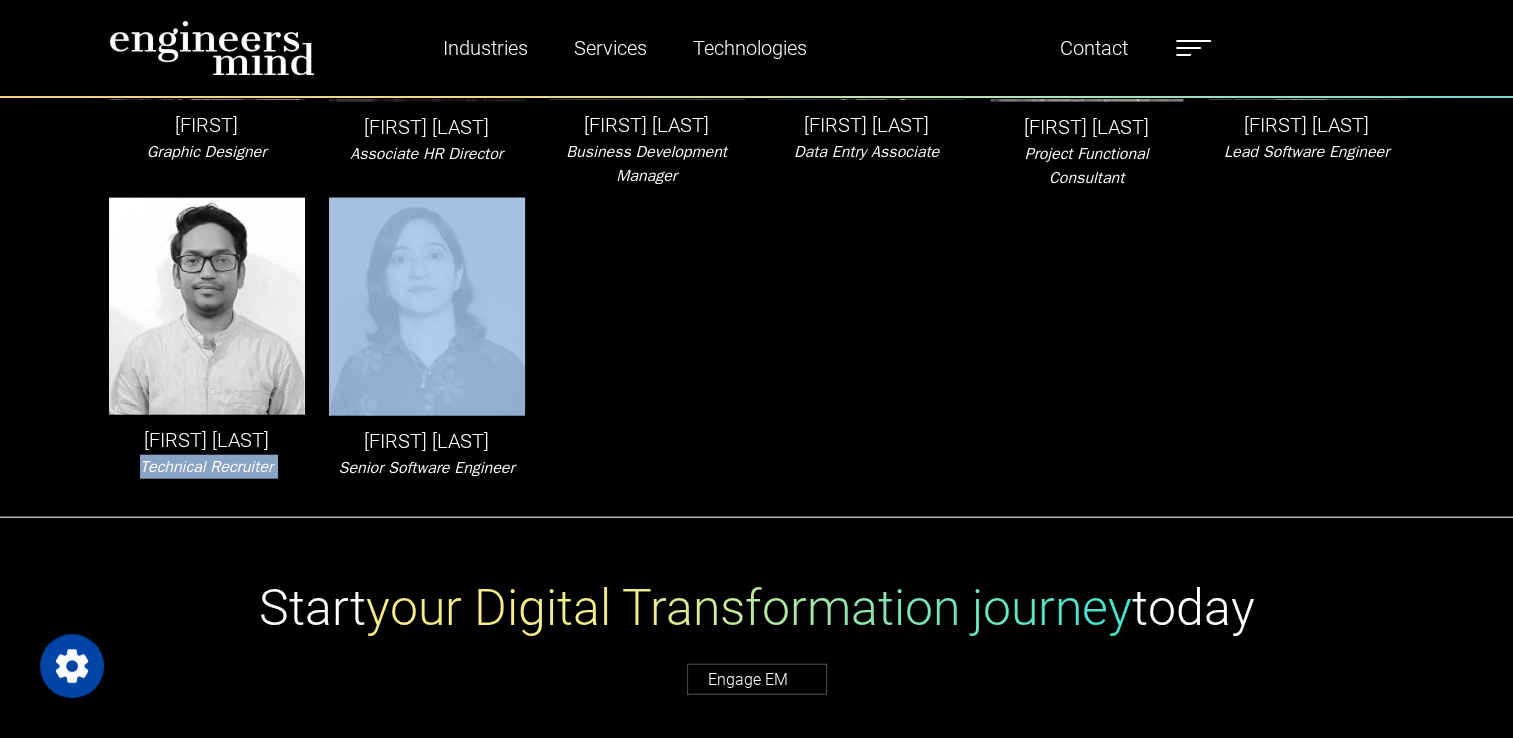 click on "Technical Recruiter" at bounding box center [206, 467] 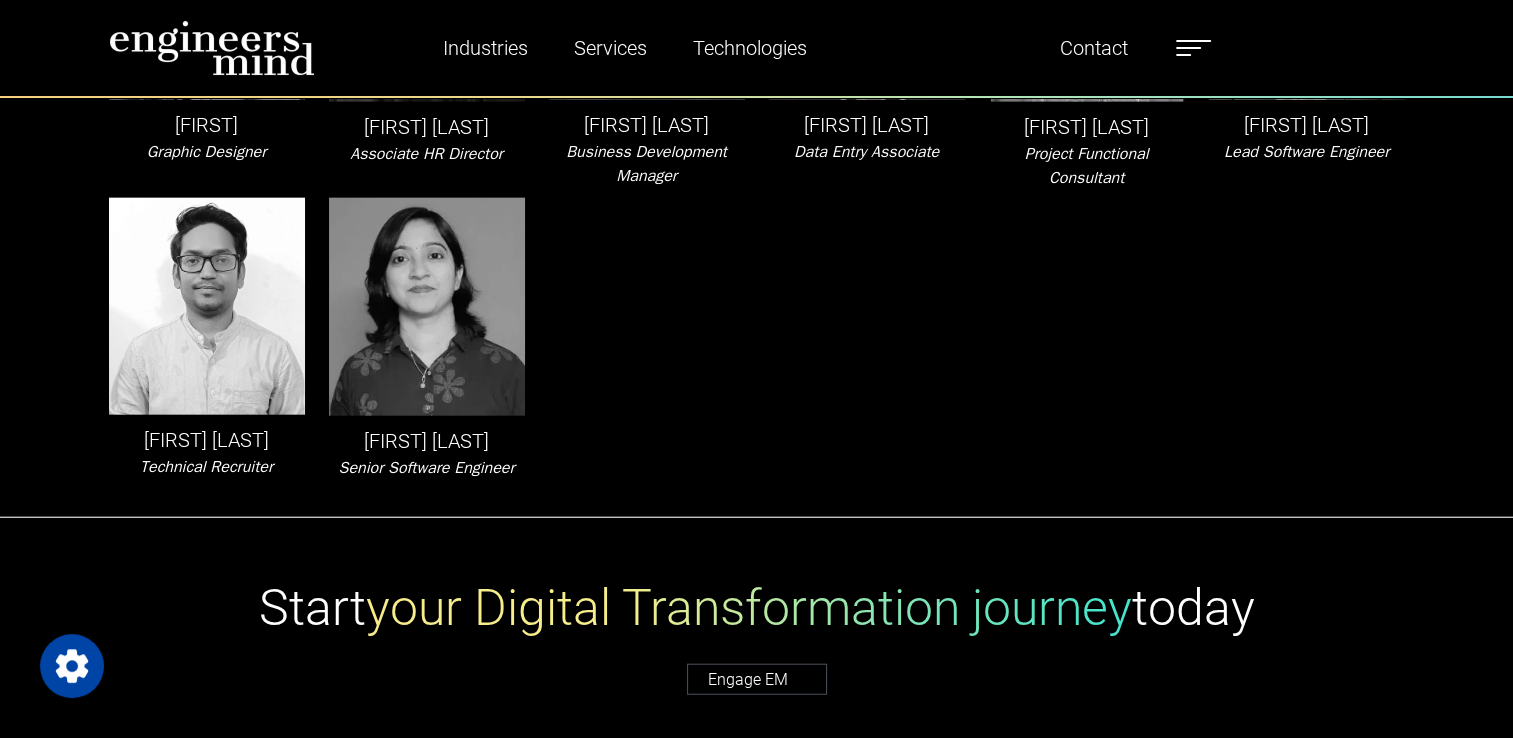click on "[FIRST] [LAST]" at bounding box center [427, 441] 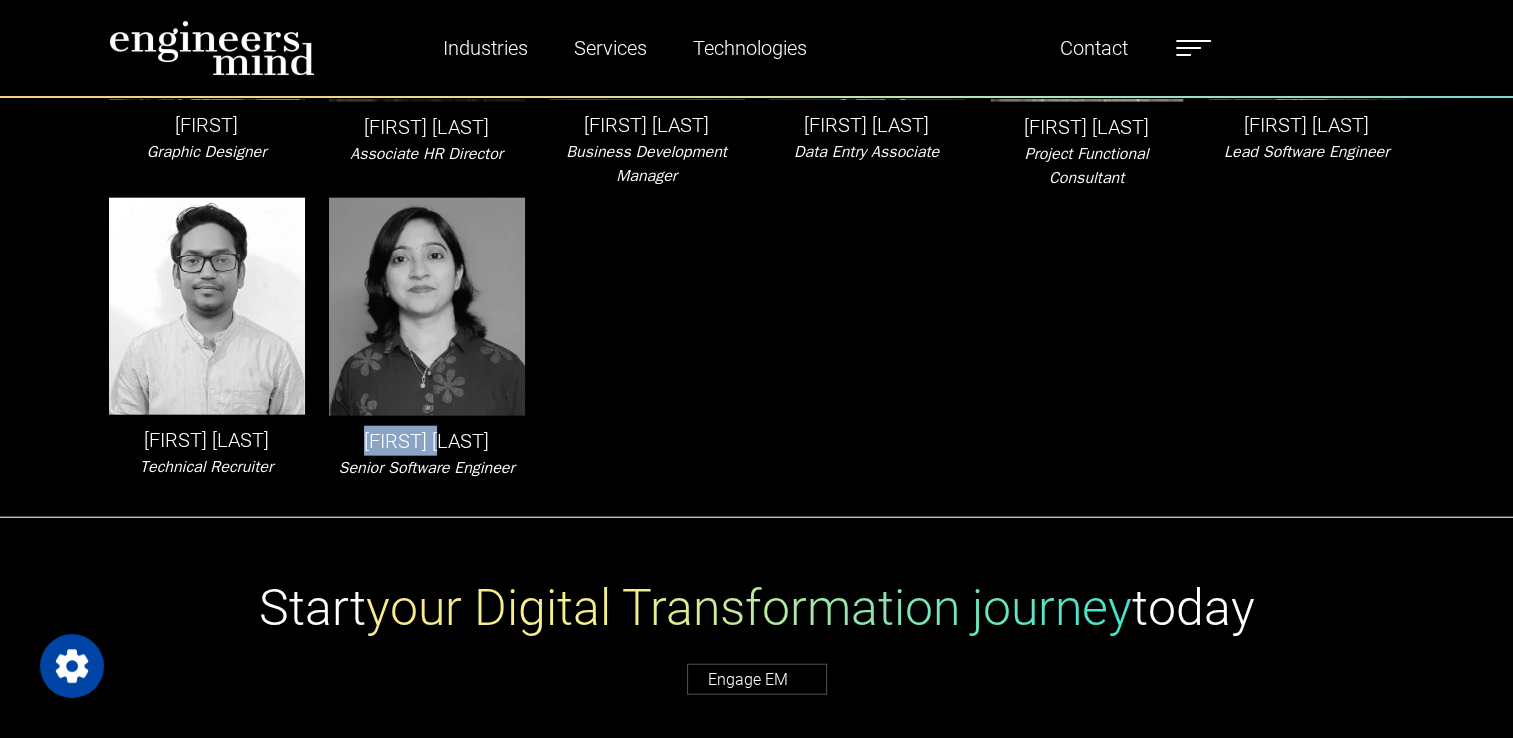click on "[FIRST] [LAST]" at bounding box center (427, 441) 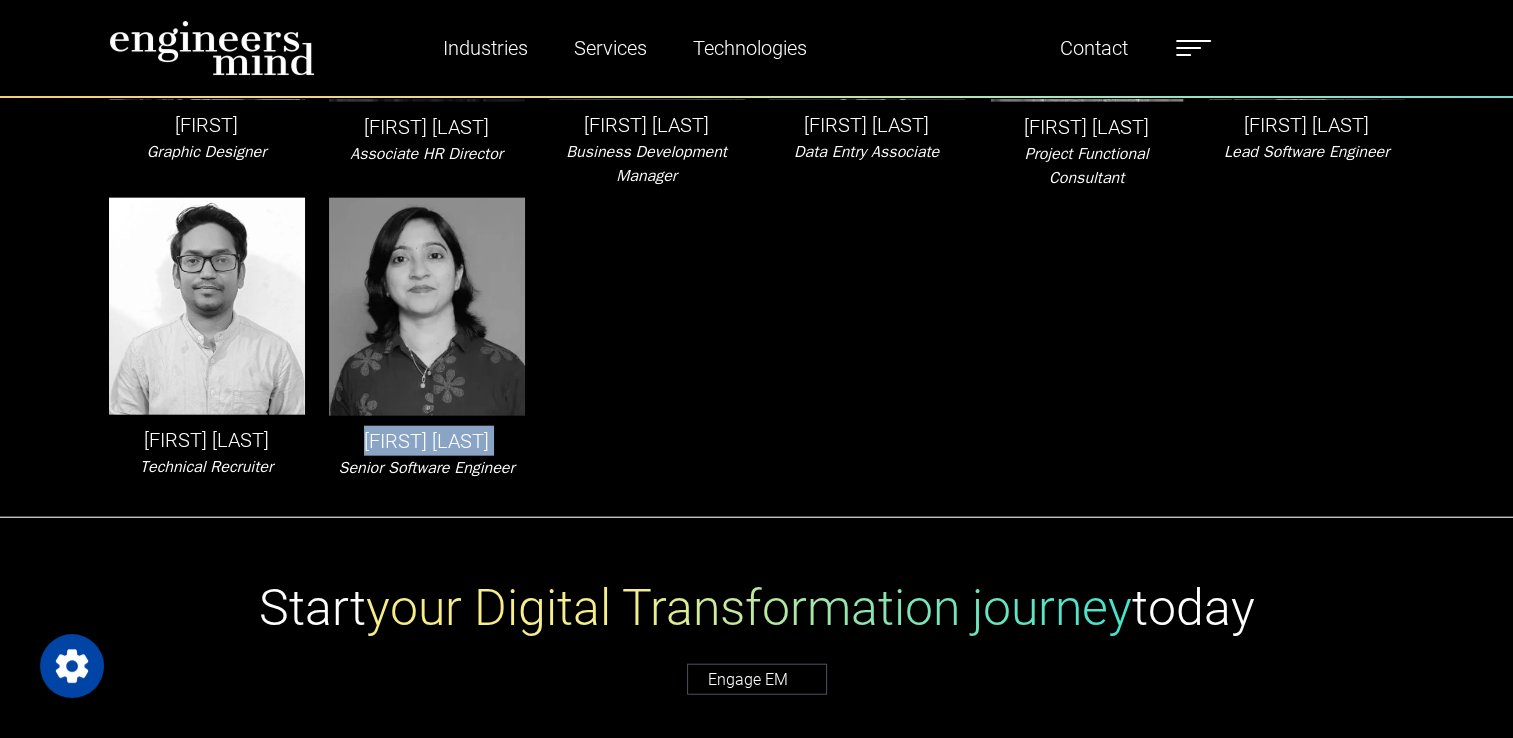 click on "[FIRST] [LAST]" at bounding box center [427, 441] 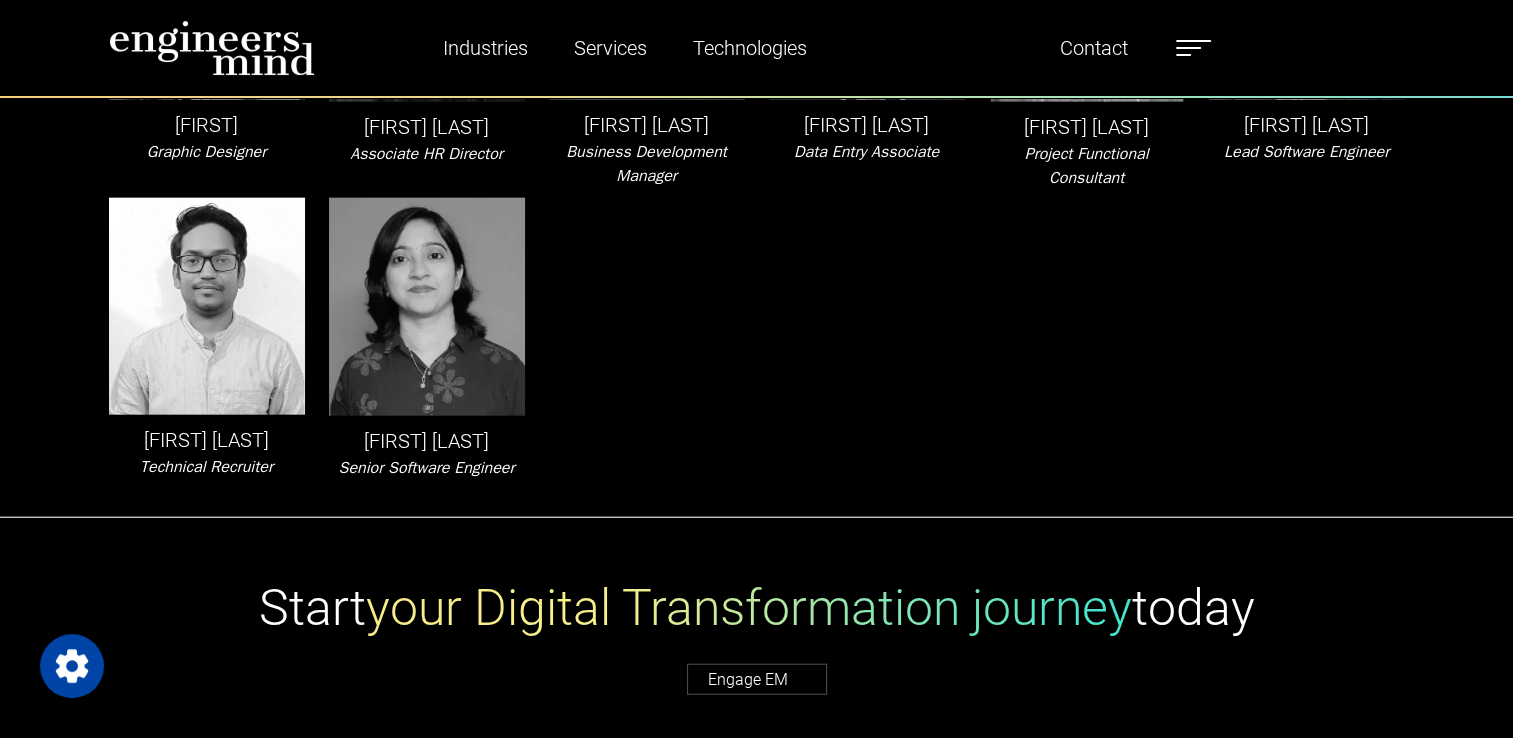 click on "Senior Software Engineer" at bounding box center (426, 468) 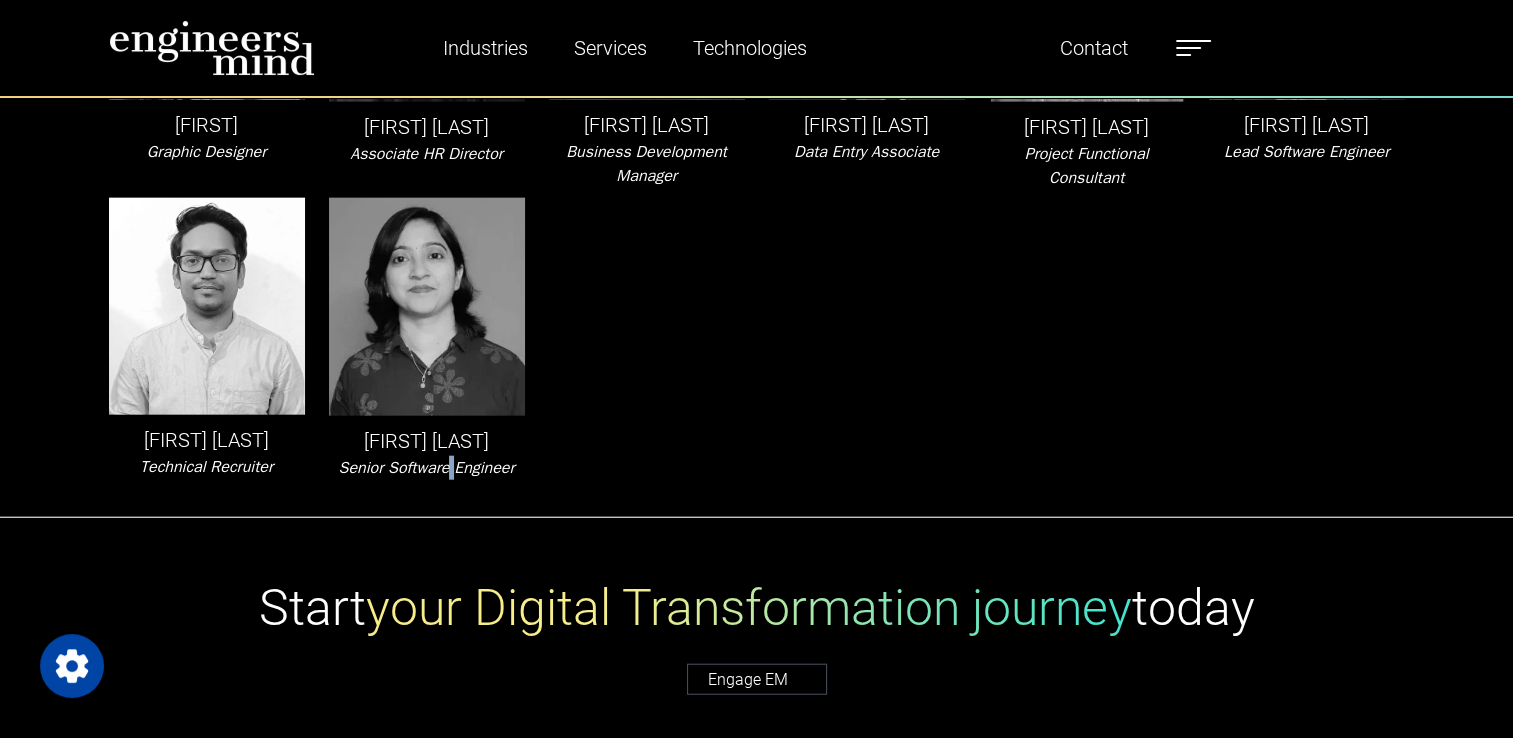click on "Senior Software Engineer" at bounding box center [426, 468] 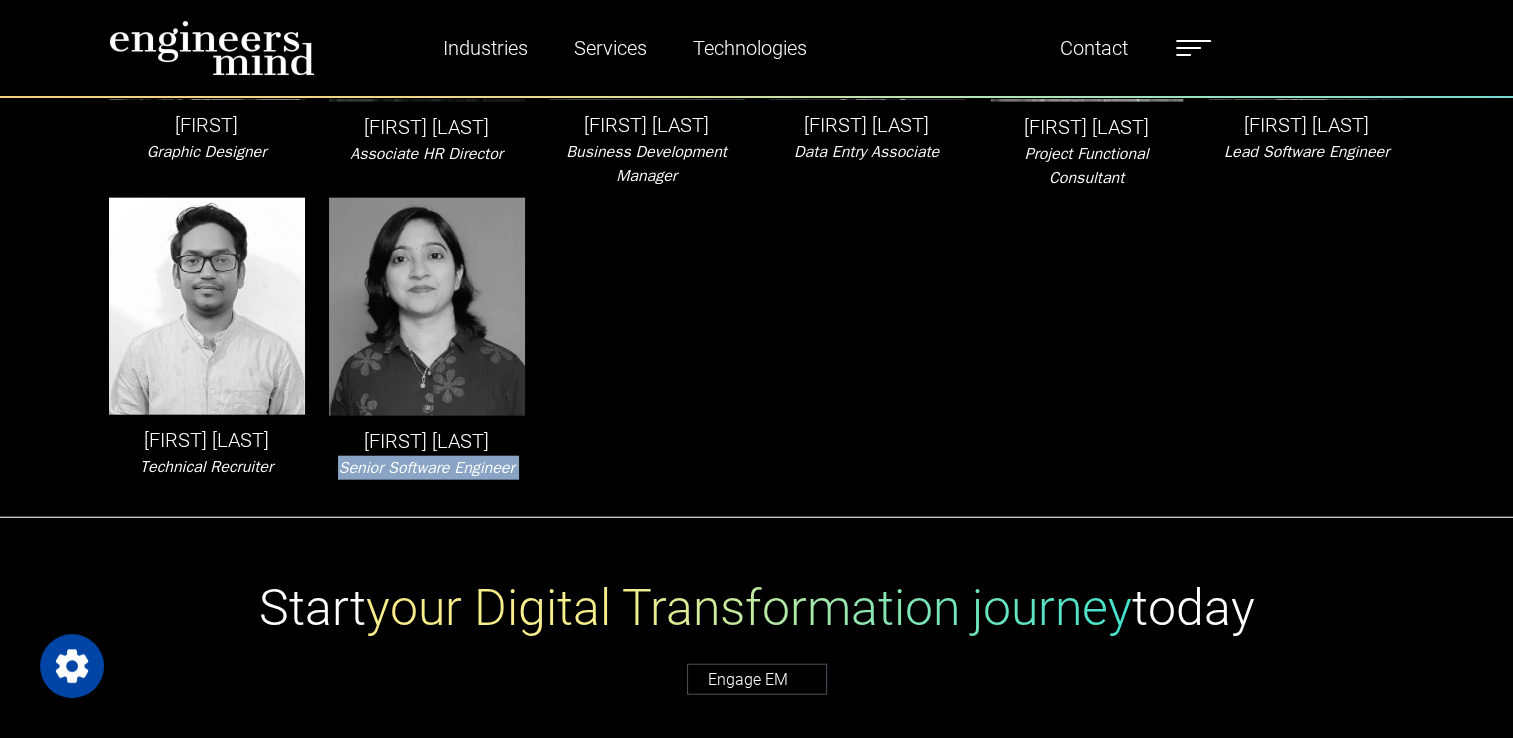 click on "Senior Software Engineer" at bounding box center (426, 468) 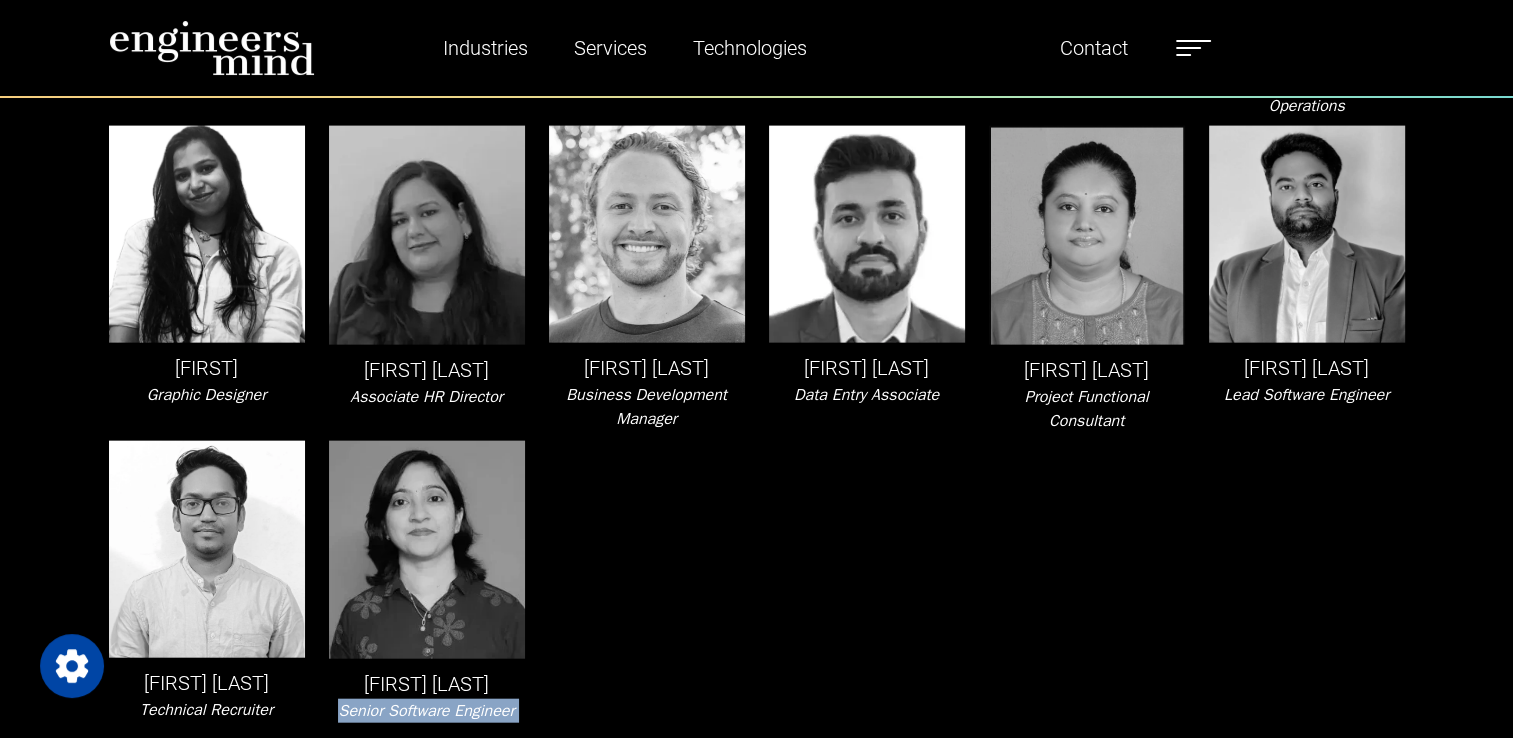 scroll, scrollTop: 4500, scrollLeft: 0, axis: vertical 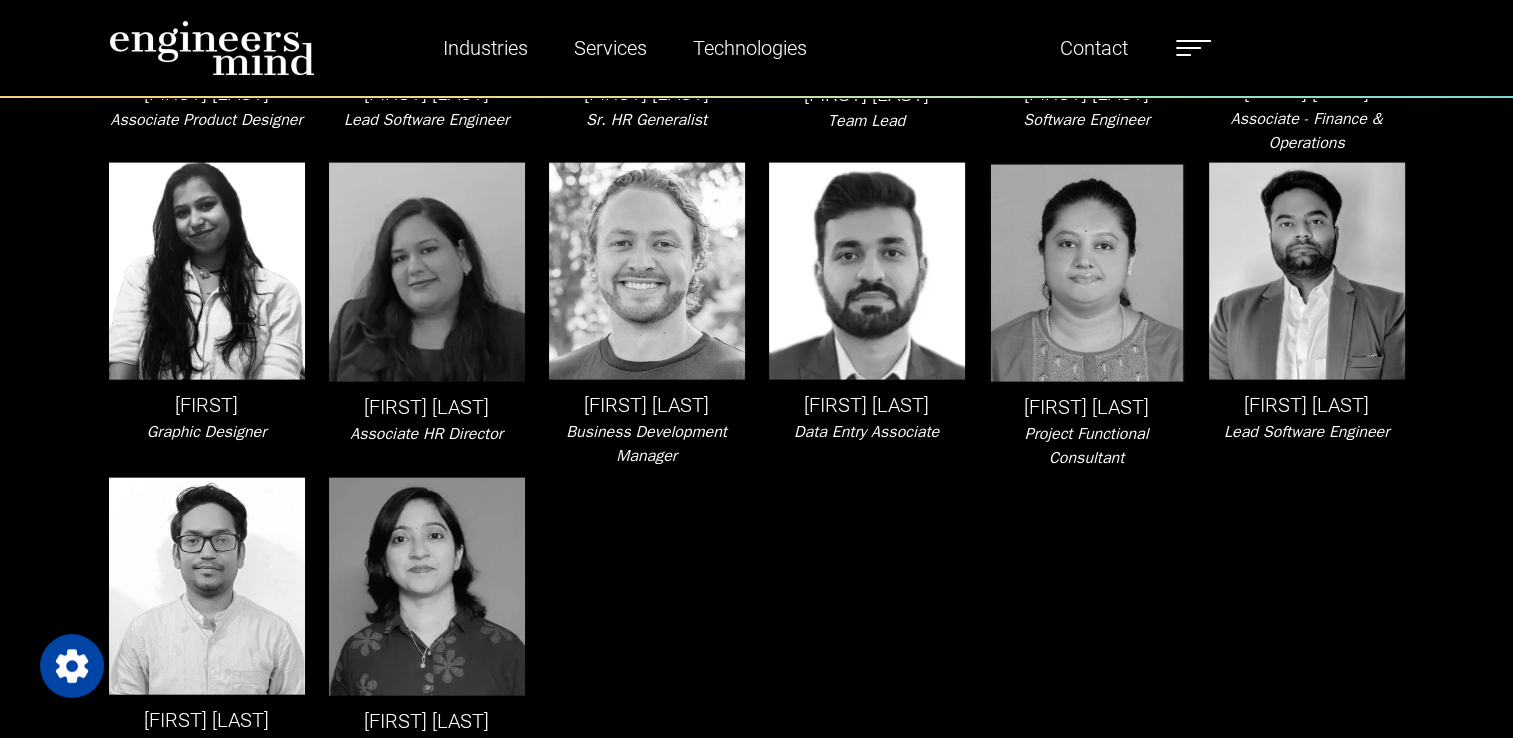 click on "[FIRST] [LAST] [TITLE], [COMPANY] [FIRST] [LAST] [TITLE], [COMPANY] [FIRST] [LAST] [TITLE], [COMPANY] [FIRST] [LAST] [TITLE], [COMPANY] [FIRST] [LAST] [TITLE], [COMPANY] [FIRST] [LAST] [TITLE], [COMPANY] [FIRST] [LAST] [TITLE], [COMPANY] [FIRST] [LAST] [TITLE], [COMPANY] [FIRST] [LAST] [TITLE], [COMPANY] [FIRST] [LAST] [TITLE], [COMPANY] [FIRST] [LAST] [TITLE], [COMPANY] [FIRST] [LAST] [TITLE], [COMPANY] [FIRST] [LAST] [TITLE], [COMPANY] [FIRST] [LAST] [TITLE], [COMPANY] [FIRST] [LAST] [TITLE], [COMPANY] [FIRST] [LAST] [TITLE], [COMPANY] [FIRST] [LAST] [TITLE], [COMPANY] [FIRST] [LAST] [TITLE], [COMPANY] [FIRST] [LAST] [TITLE], [COMPANY] [FIRST] [LAST] [TITLE], [COMPANY] [FIRST] [LAST] [TITLE], [COMPANY] [FIRST] [LAST] [TITLE], [COMPANY] [FIRST] [LAST] [TITLE], [COMPANY] [FIRST] [LAST] [TITLE], [COMPANY] [FIRST] [LAST] [TITLE], [COMPANY] [FIRST] [LAST] [TITLE], [COMPANY] [FIRST] [LAST] [TITLE], [COMPANY] [FIRST] [LAST] [TITLE], [COMPANY] [FIRST] [LAST] [TITLE], [COMPANY] [FIRST] [LAST] [TITLE], [COMPANY] [FIRST] [LAST] [TITLE], [COMPANY] [FIRST] [LAST] [TITLE], [COMPANY] [FIRST] [LAST] [TITLE], [COMPANY] [FIRST] [LAST] [TITLE], [COMPANY] [FIRST] [LAST] [TITLE], [COMPANY] [FIRST] [LAST] [TITLE], [COMPANY] [FIRST] [LAST] [TITLE], [COMPANY] [FIRST] [LAST] [TITLE], [COMPANY] [FIRST] [LAST] [TITLE], [COMPANY] [FIRST] [LAST] [TITLE], [COMPANY] [FIRST] [LAST] [TITLE], [COMPANY] [FIRST] [LAST] [TITLE], [COMPANY] [FIRST] [LAST] [TITLE], [COMPANY] [FIRST] [LAST] [TITLE], [COMPANY] [FIRST] [LAST] [TITLE], [COMPANY] [FIRST] [LAST] [TITLE], [COMPANY] [FIRST] [LAST] [TITLE], [COMPANY] [FIRST] [LAST] [TITLE], [COMPANY] [FIRST] [LAST] [TITLE], [COMPANY] [FIRST] [LAST] [TITLE], [COMPANY] [FIRST] [LAST] [TITLE], [COMPANY] [FIRST] [LAST] [TITLE], [COMPANY] [FIRST] [LAST] [TITLE], [COMPANY] [FIRST] [LAST] [TITLE], [COMPANY] [FIRST] [LAST] [TITLE], [COMPANY] [FIRST] [LAST] [TITLE], [COMPANY] [FIRST] [LAST] [TITLE], [COMPANY] [FIRST] [LAST] [TITLE], [COMPANY] [FIRST] [LAST] [TITLE], [COMPANY] [FIRST] [LAST] [TITLE], [COMPANY] [FIRST] [LAST] [TITLE], [COMPANY] [FIRST] [LAST] [TITLE], [COMPANY] [FIRST] [LAST] [TITLE], [COMPANY] [FIRST] [LAST] [TITLE], [COMPANY] [FIRST] [LAST] [TITLE], [COMPANY] [FIRST] [LAST] [TITLE], [COMPANY] [FIRST] [LAST] [TITLE], [COMPANY] [FIRST] [LAST] [TITLE], [COMPANY] [FIRST] [LAST] [TITLE], [COMPANY] [FIRST] [LAST] [TITLE], [COMPANY] [FIRST] [LAST] [TITLE], [COMPANY] [FIRST] [LAST] [TITLE], [COMPANY] [COMPANY]" at bounding box center [757, -1700] 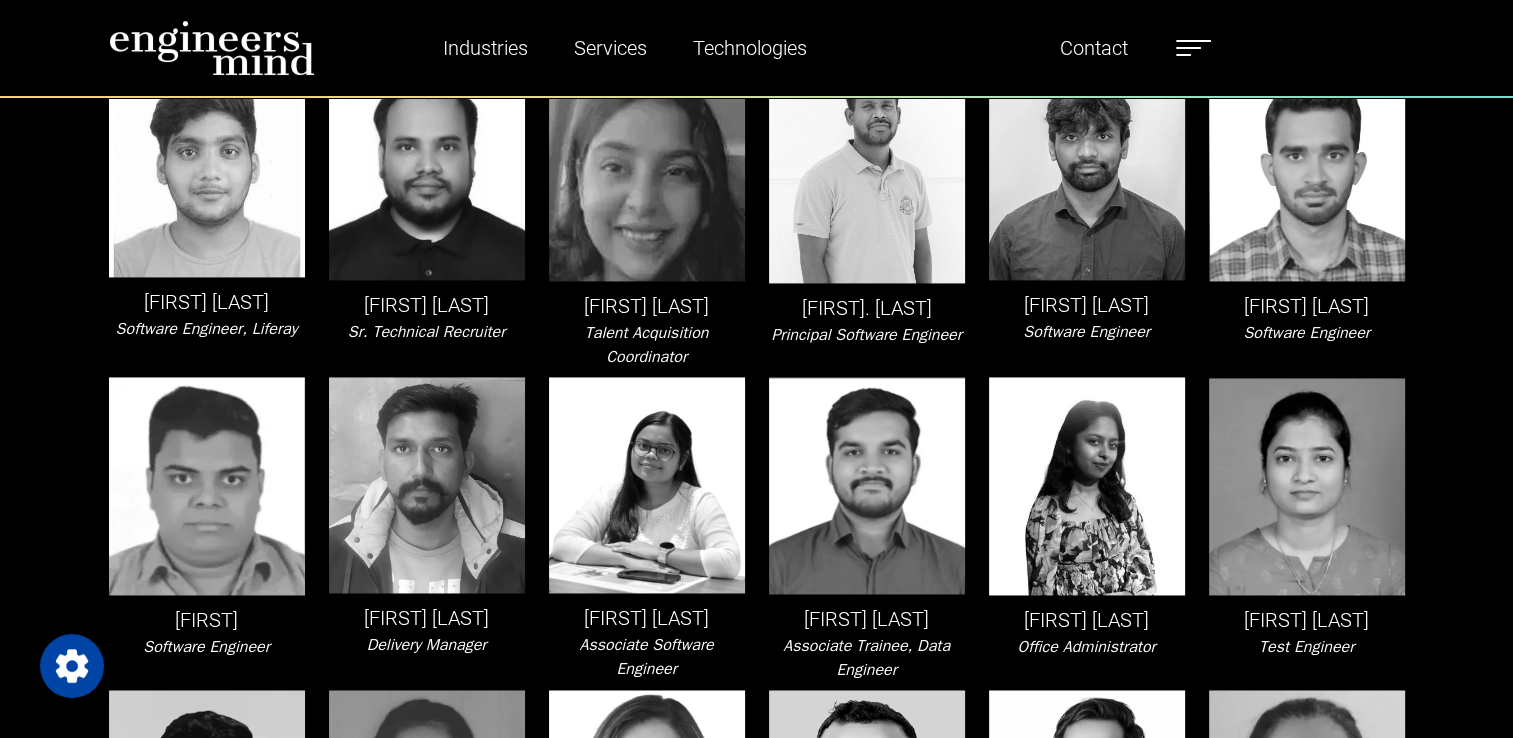 scroll, scrollTop: 1852, scrollLeft: 0, axis: vertical 